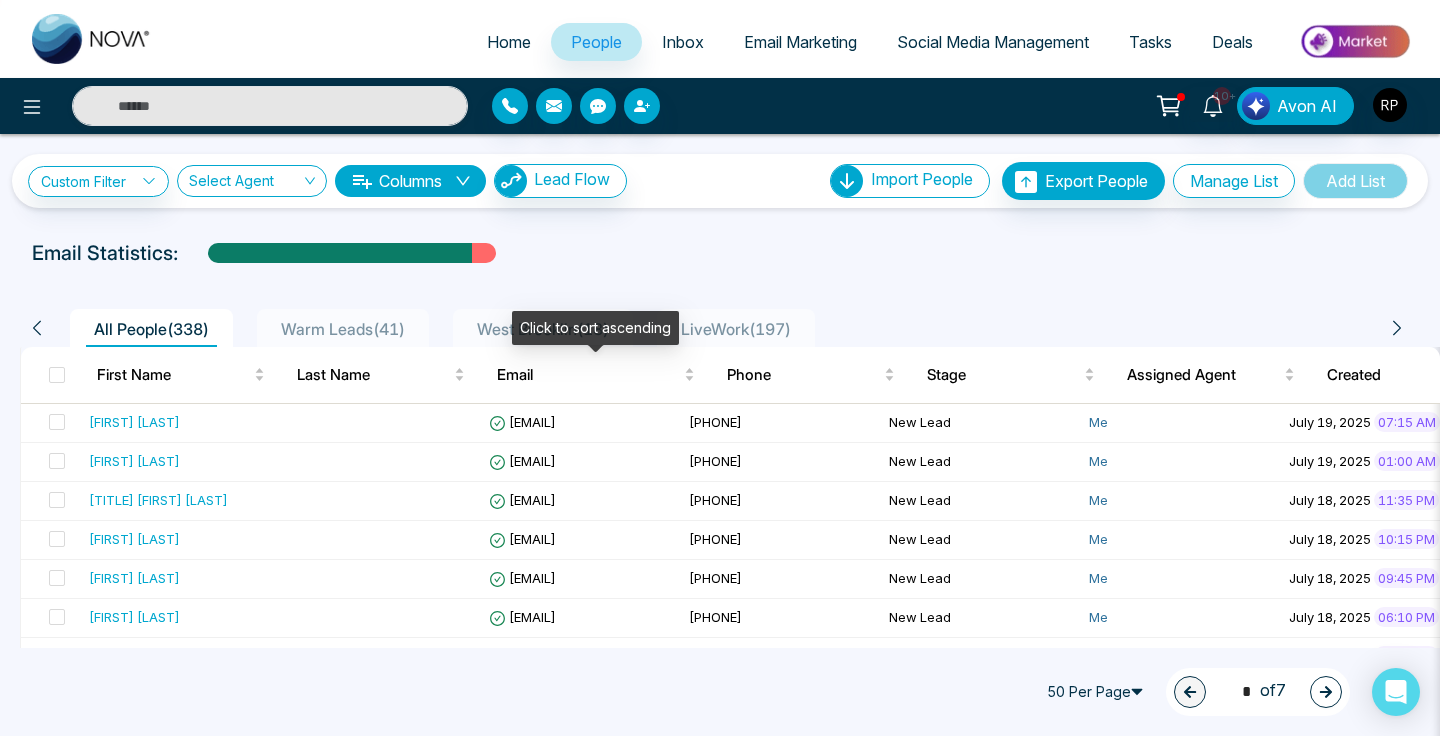 scroll, scrollTop: 103, scrollLeft: 0, axis: vertical 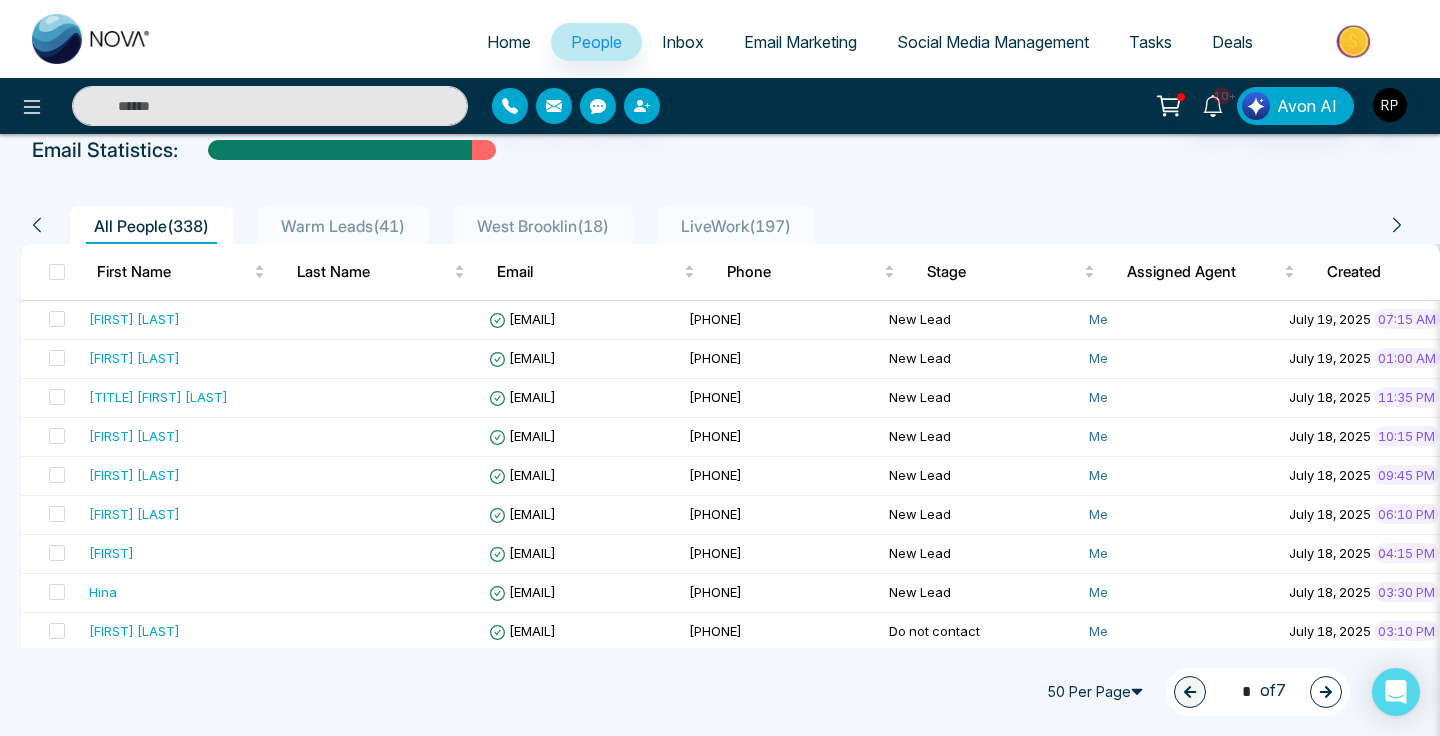 click on "People" at bounding box center [596, 42] 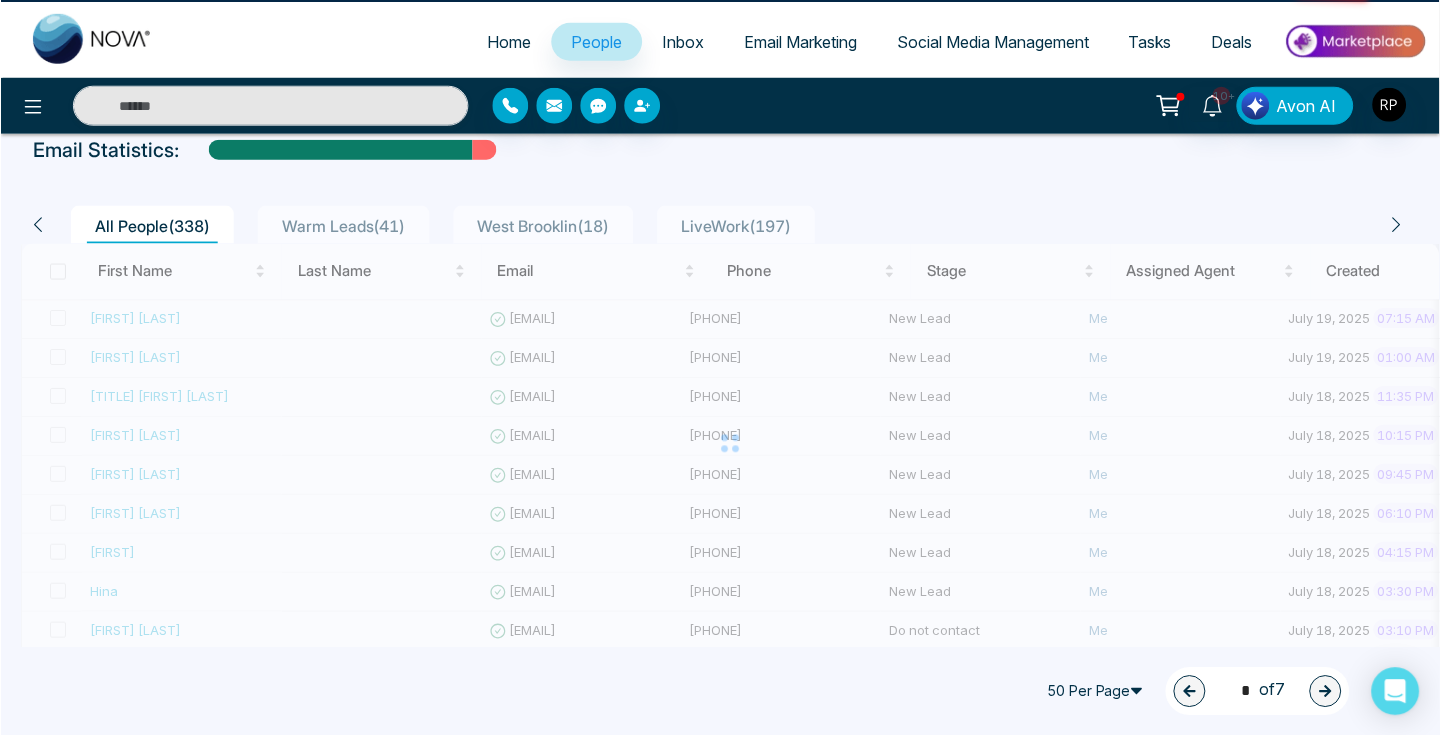 scroll, scrollTop: 0, scrollLeft: 0, axis: both 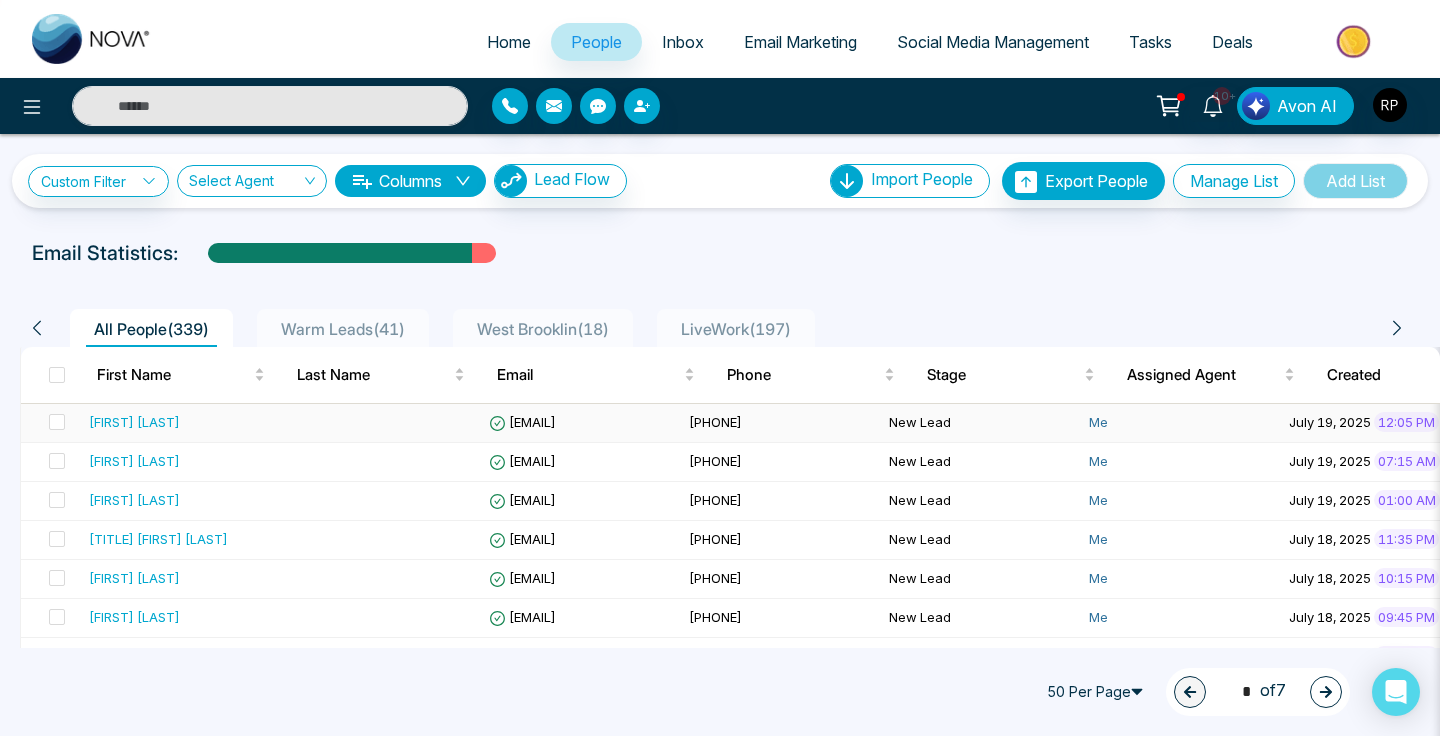 click on "[FIRST] [LAST]" at bounding box center [134, 422] 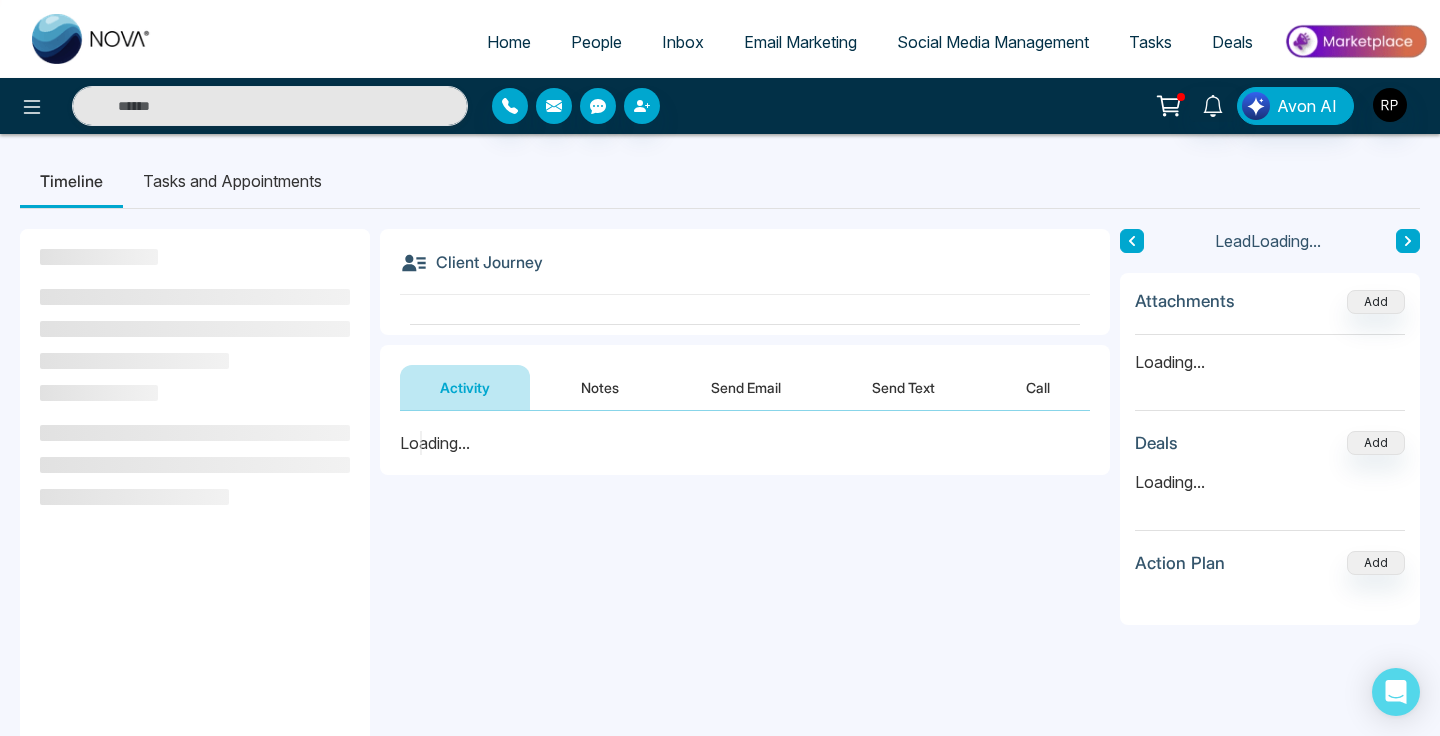 click on "Notes" at bounding box center (600, 387) 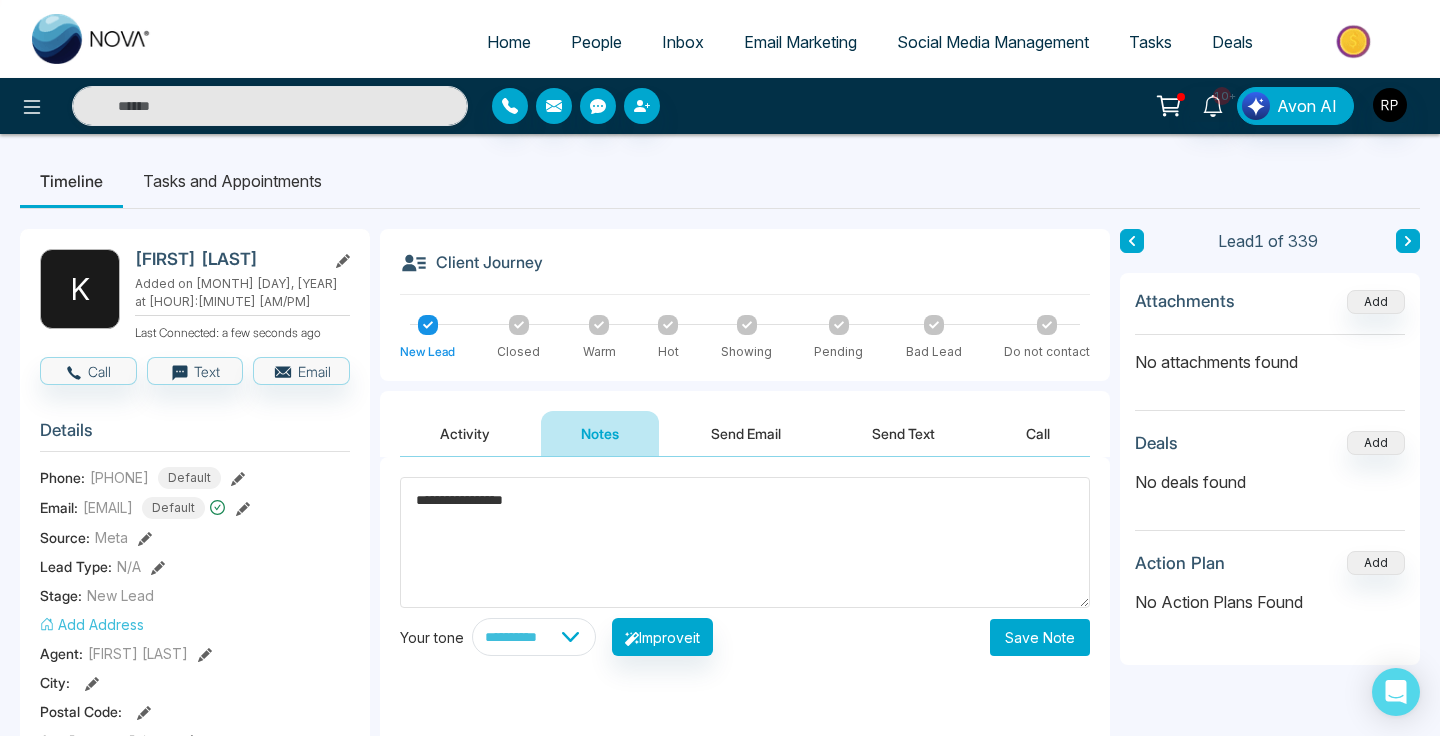 type on "**********" 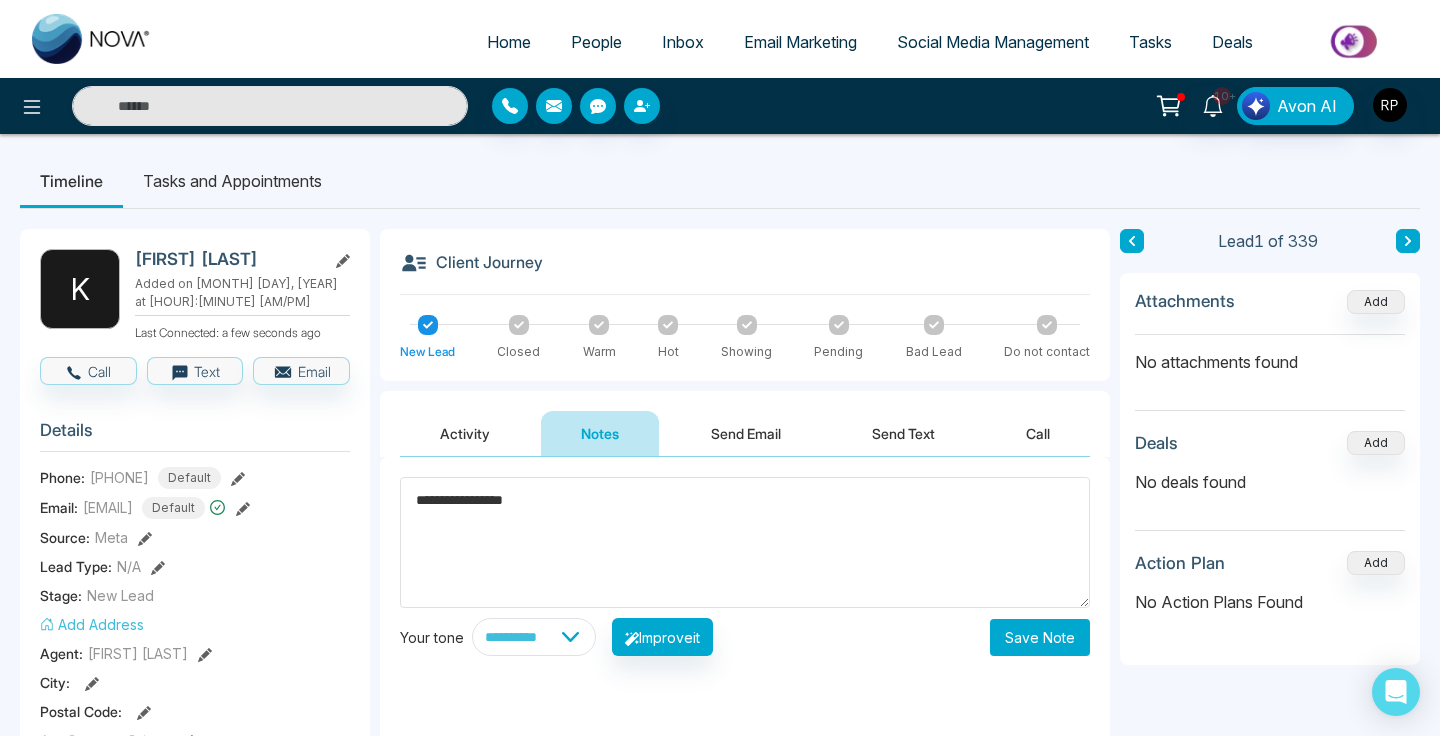 click on "Save Note" at bounding box center (1040, 637) 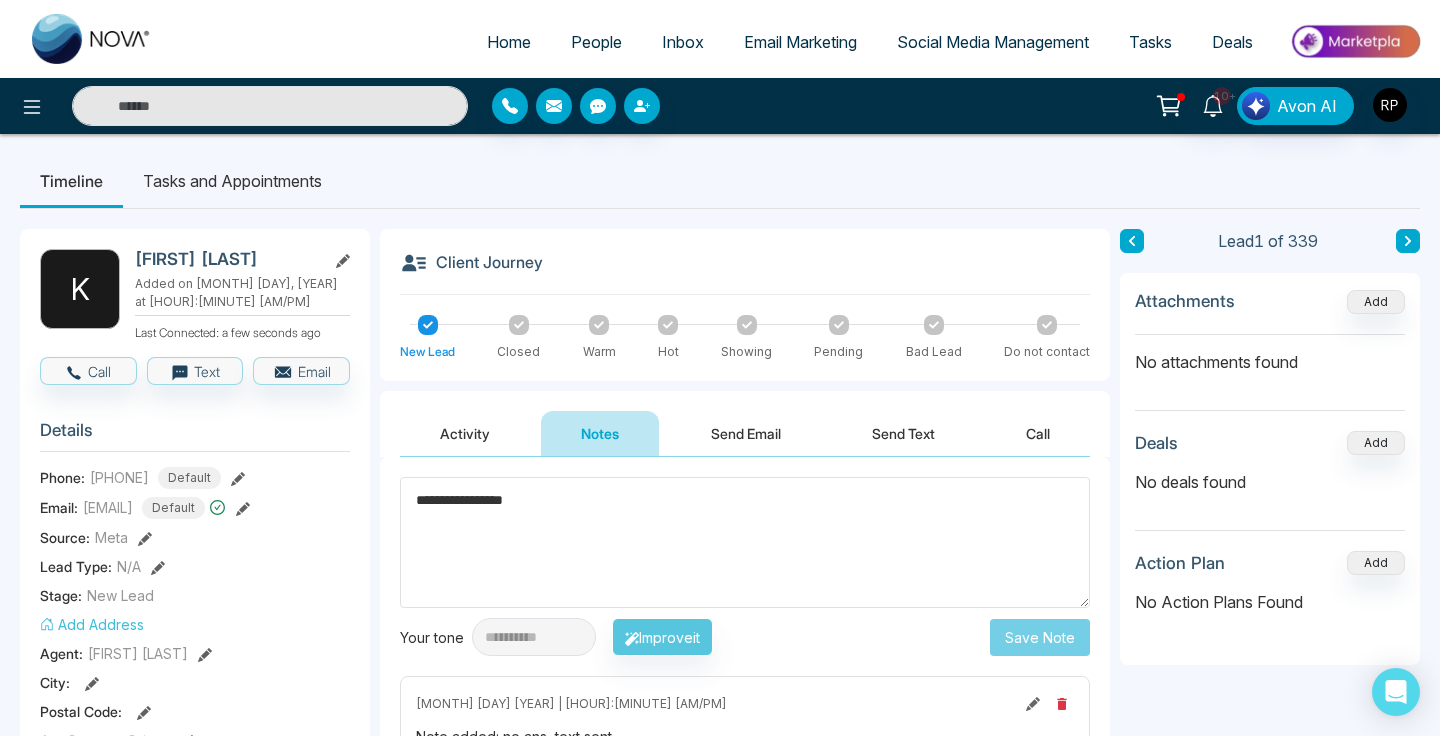 type 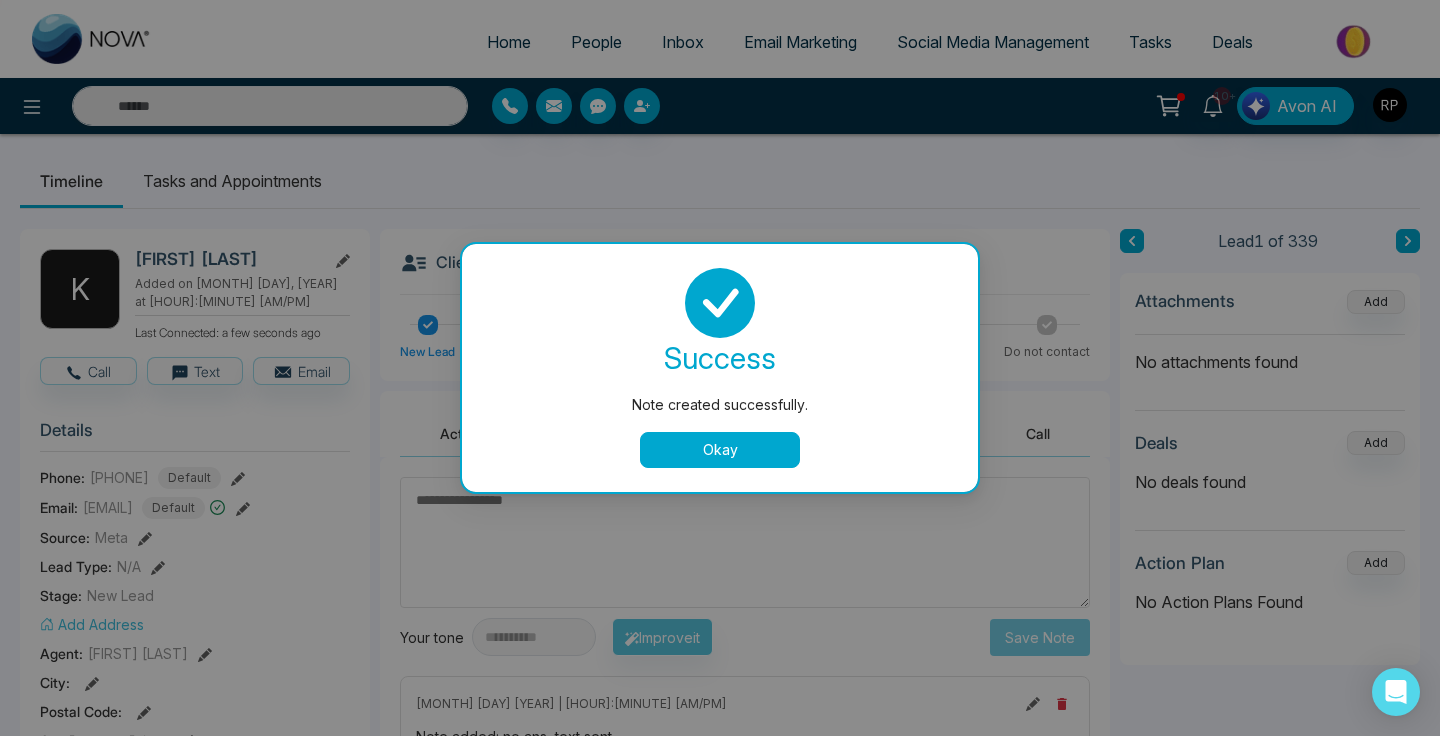click on "Okay" at bounding box center (720, 450) 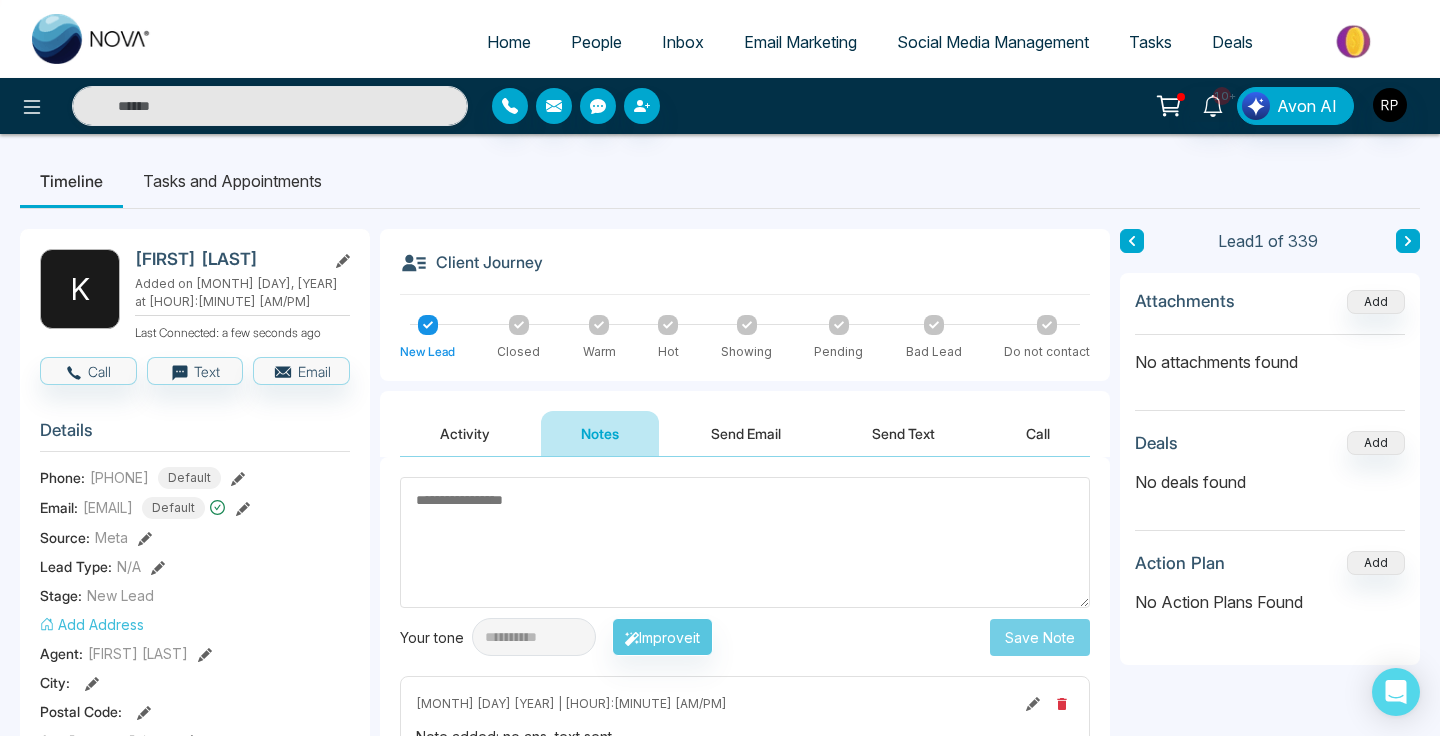 click 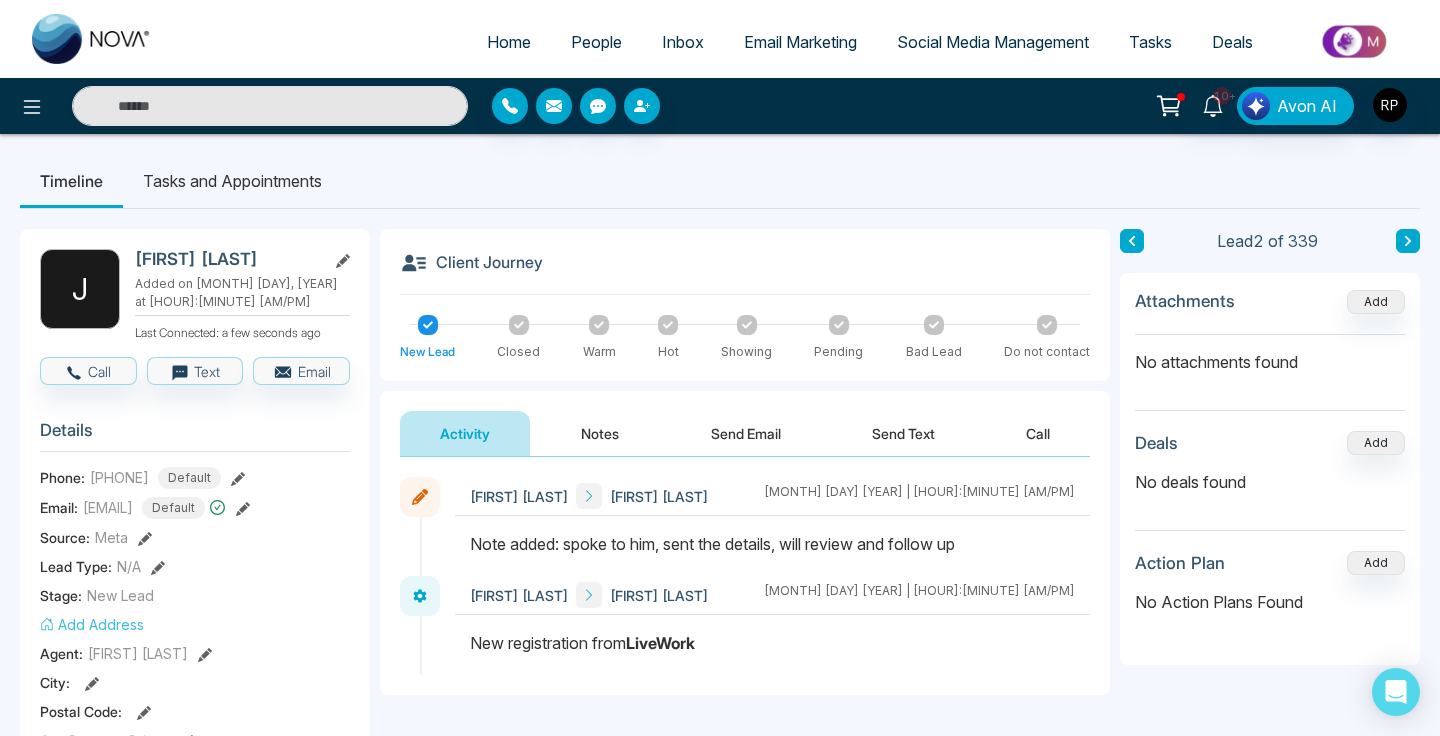 click 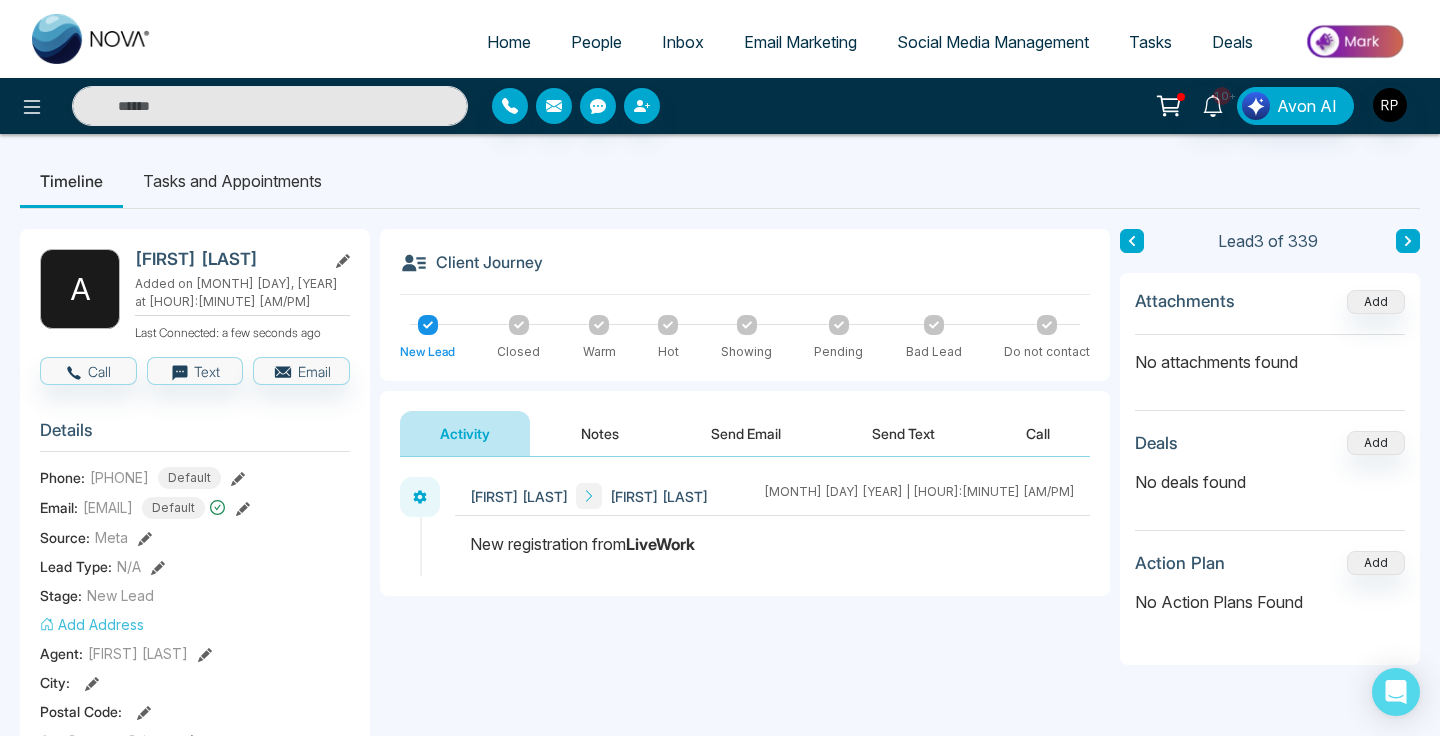 click on "Notes" at bounding box center [600, 433] 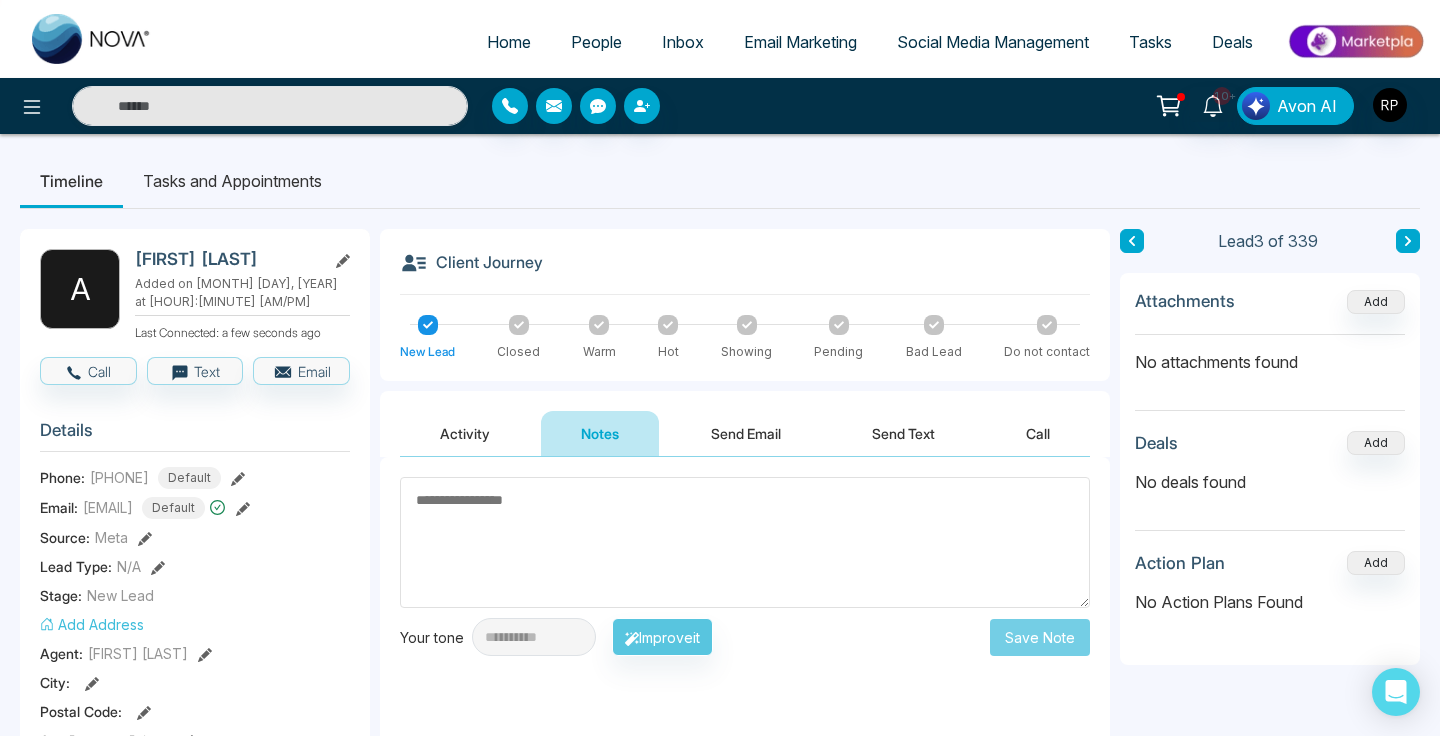 click at bounding box center [745, 542] 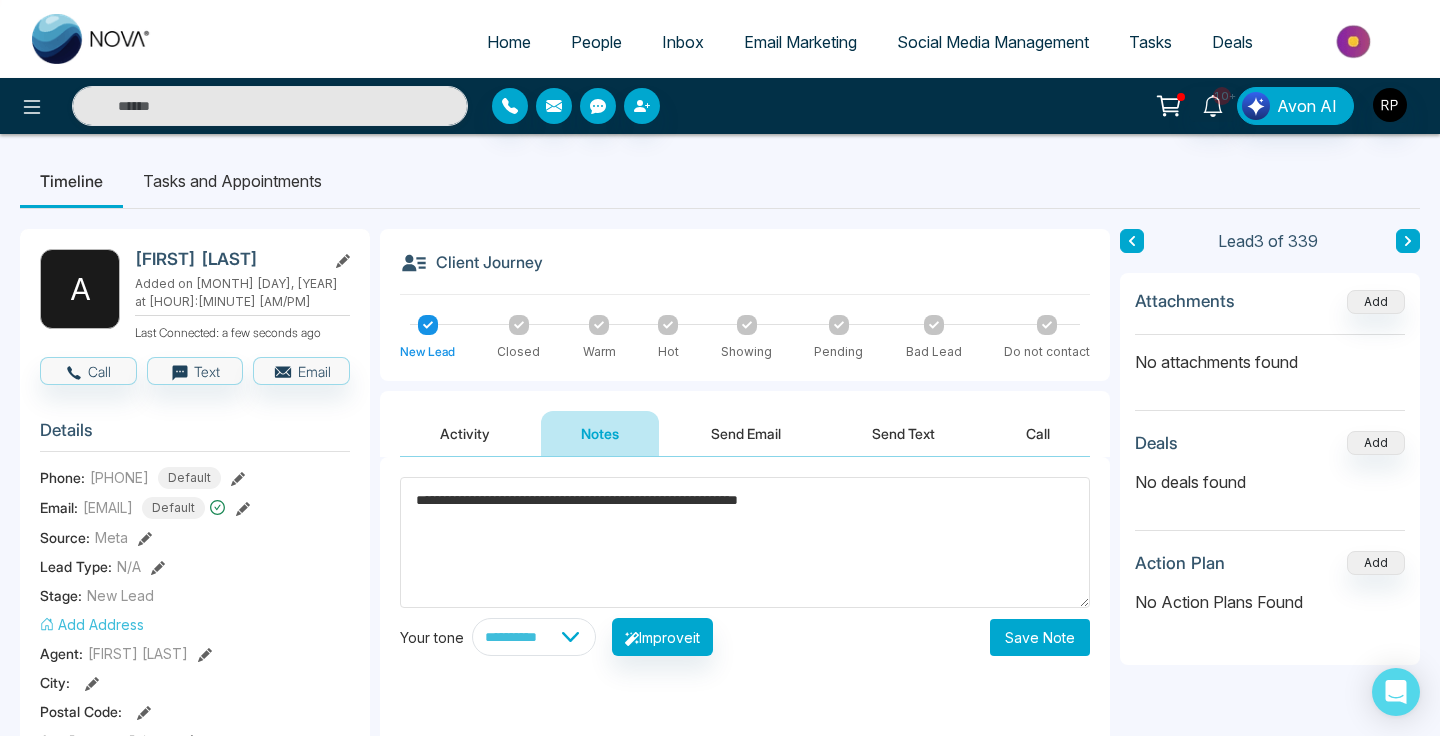type on "**********" 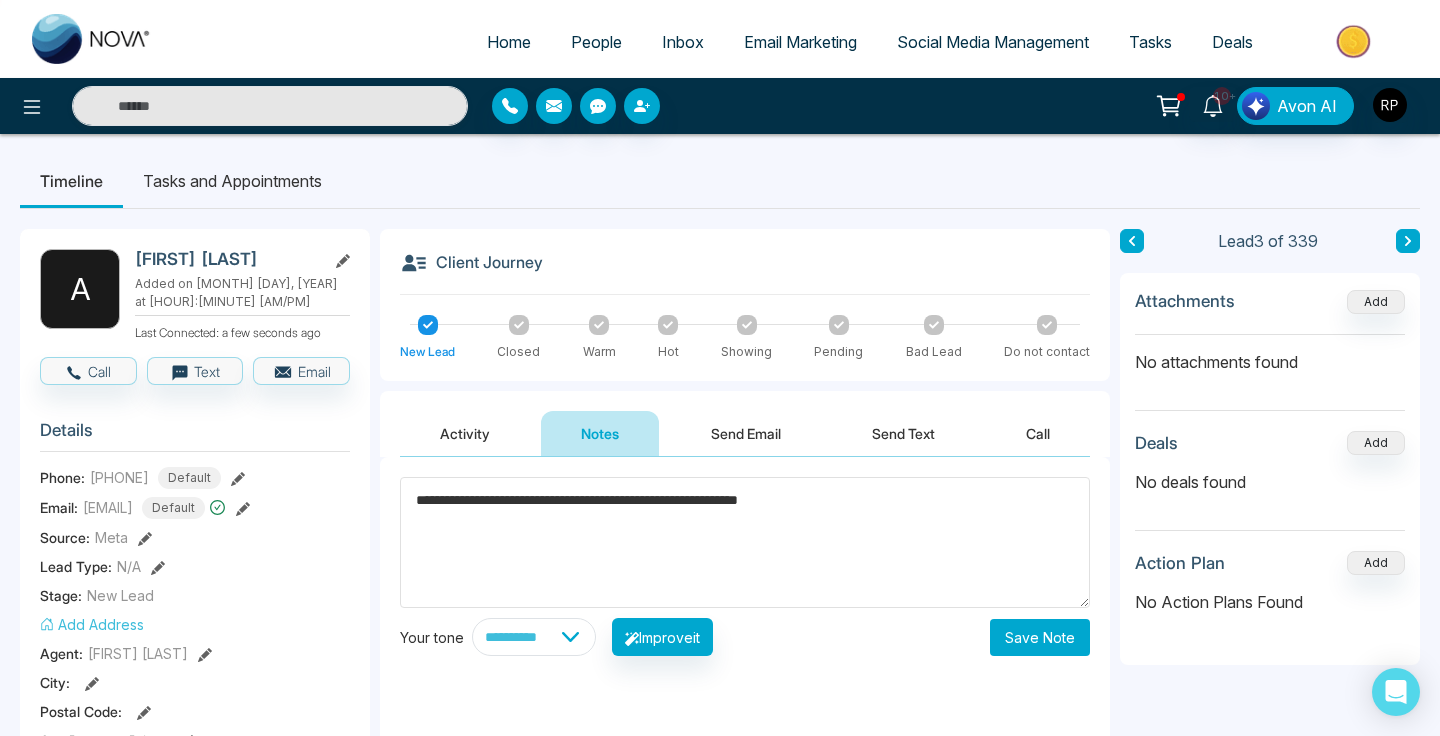 click on "Save Note" at bounding box center (1040, 637) 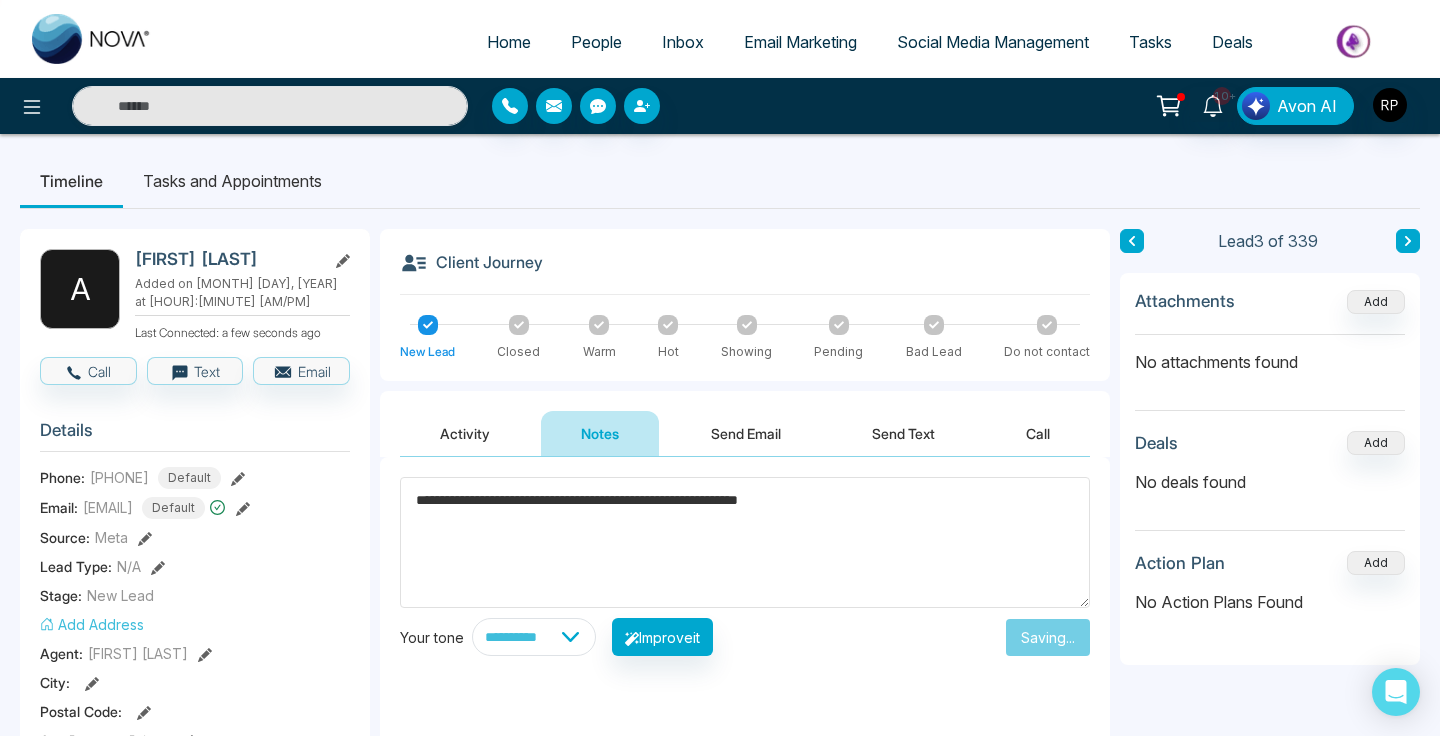 type 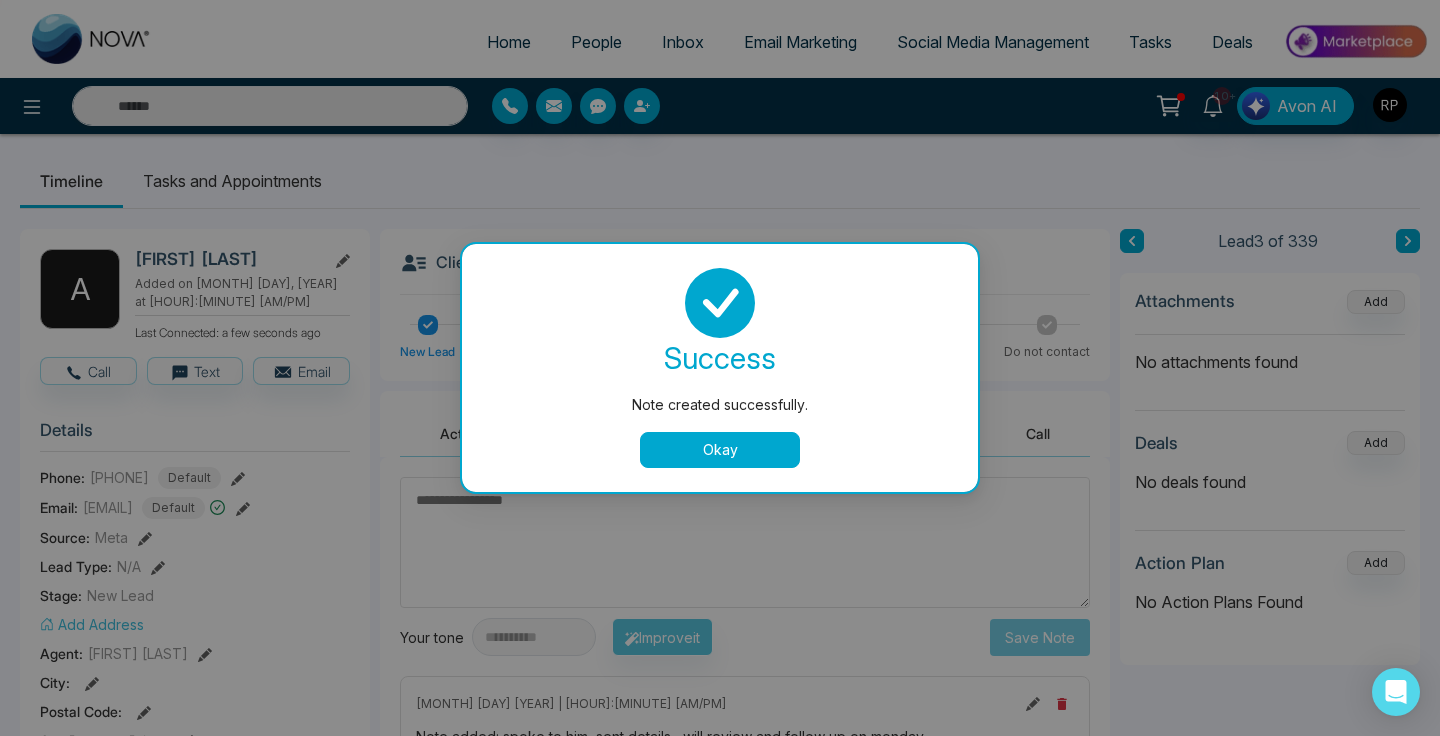 click at bounding box center [720, 303] 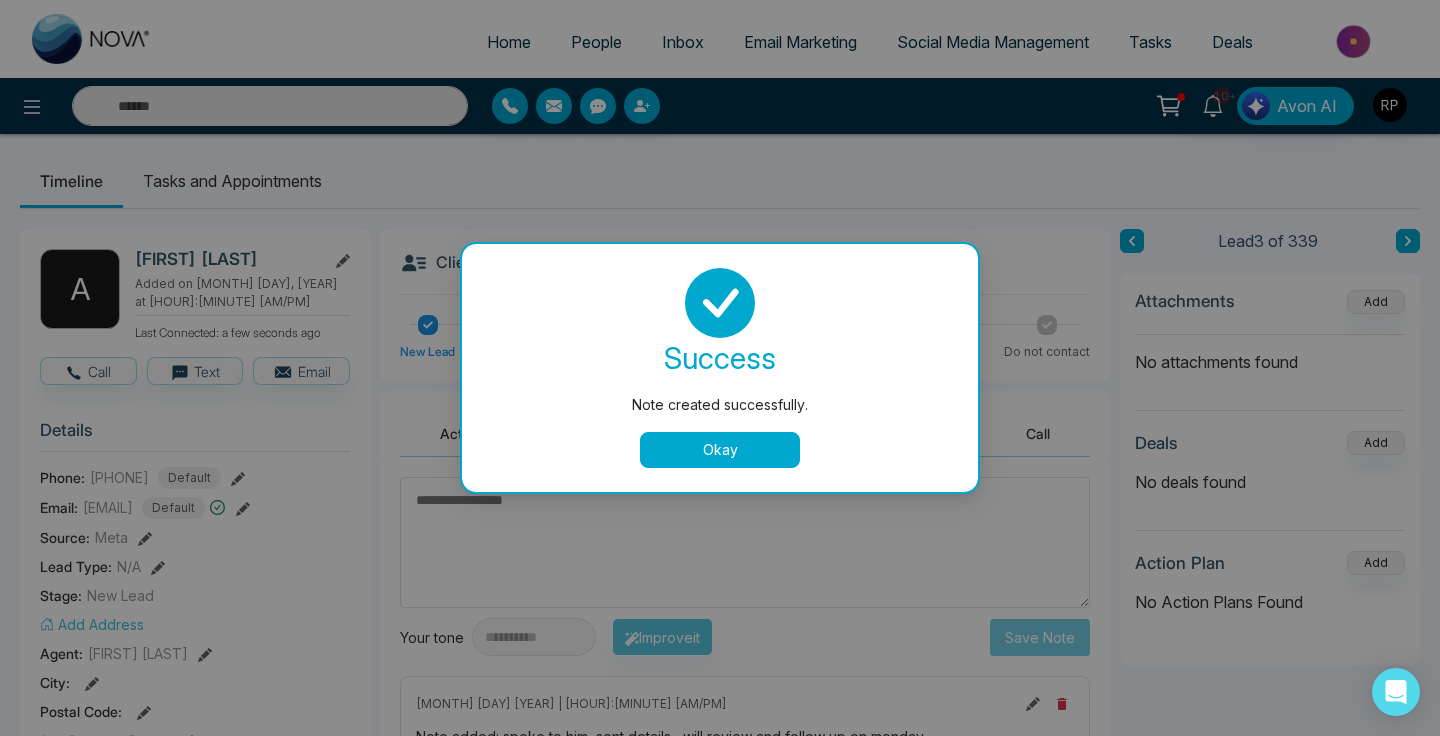 click on "Okay" at bounding box center [720, 450] 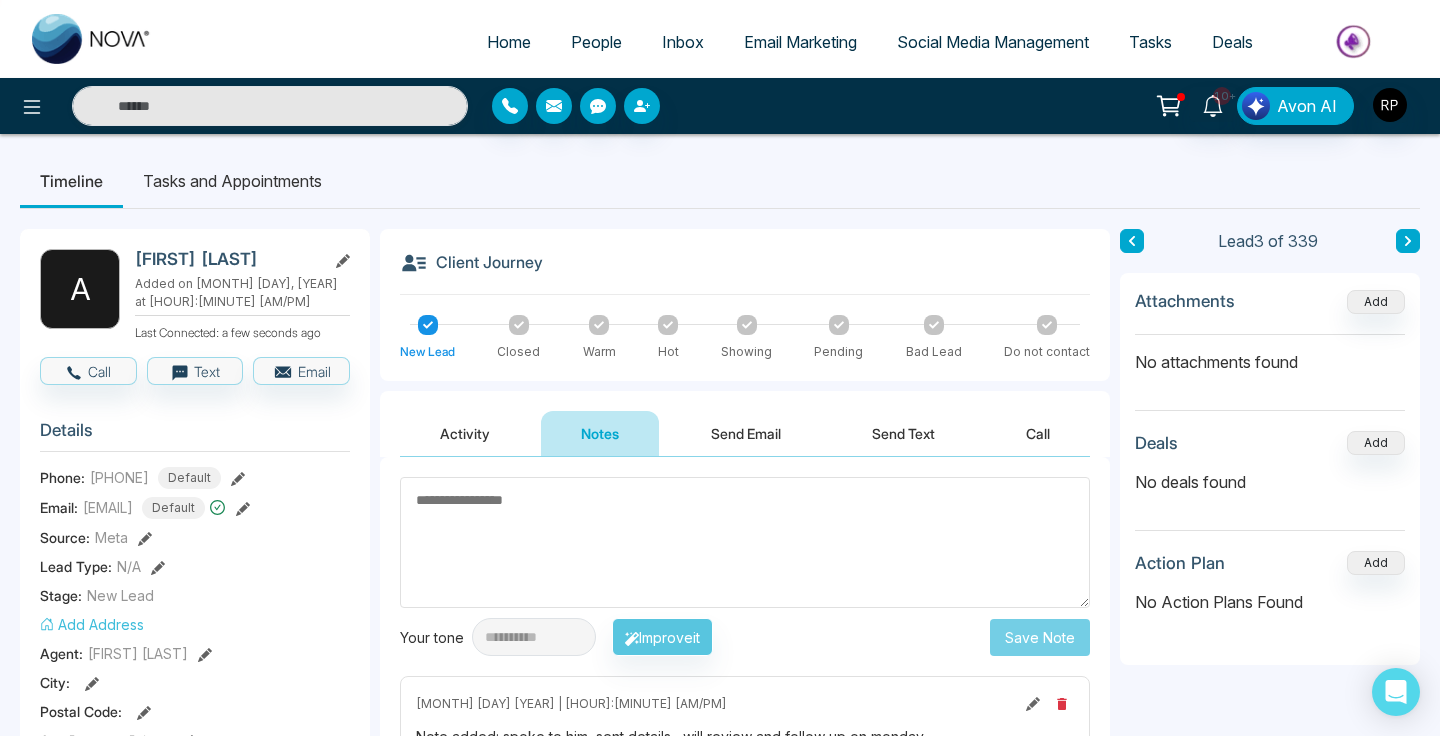 click 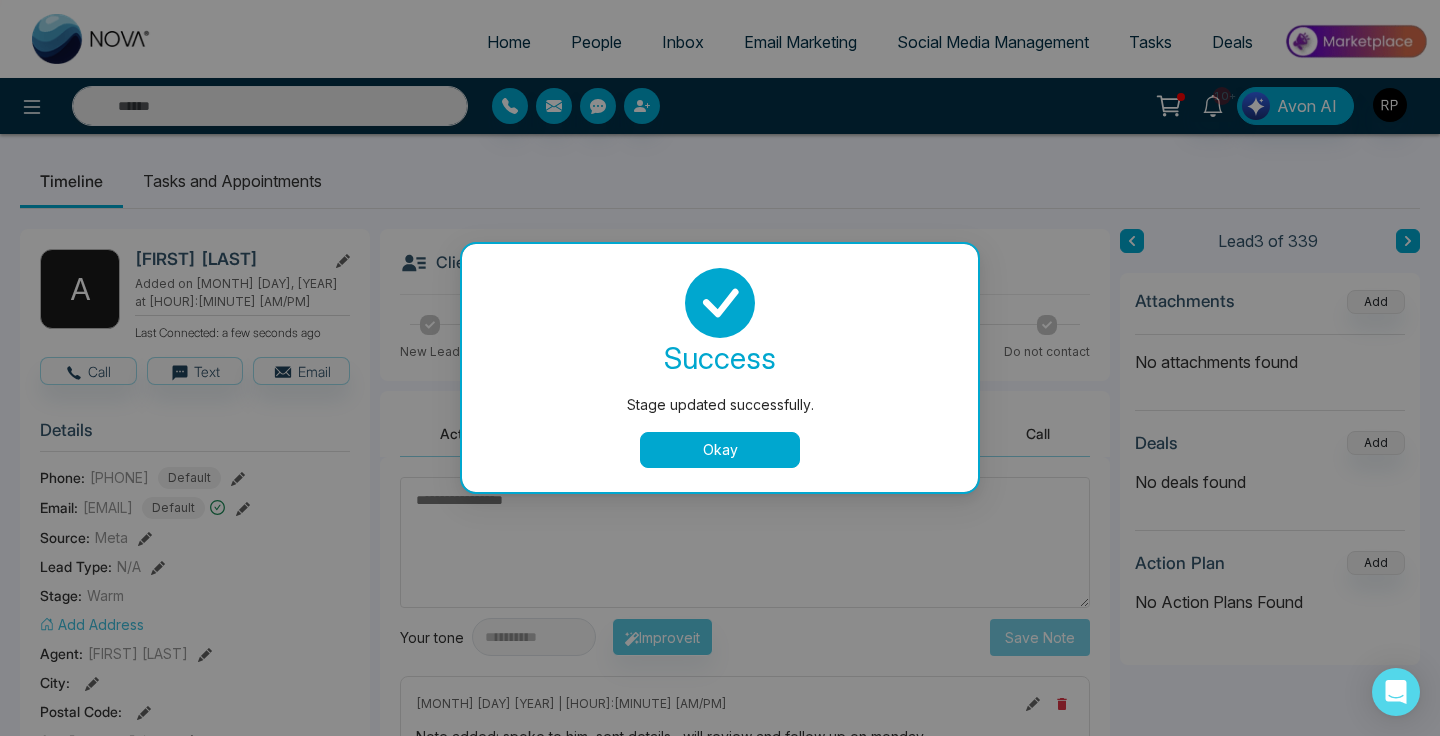 click on "Okay" at bounding box center [720, 450] 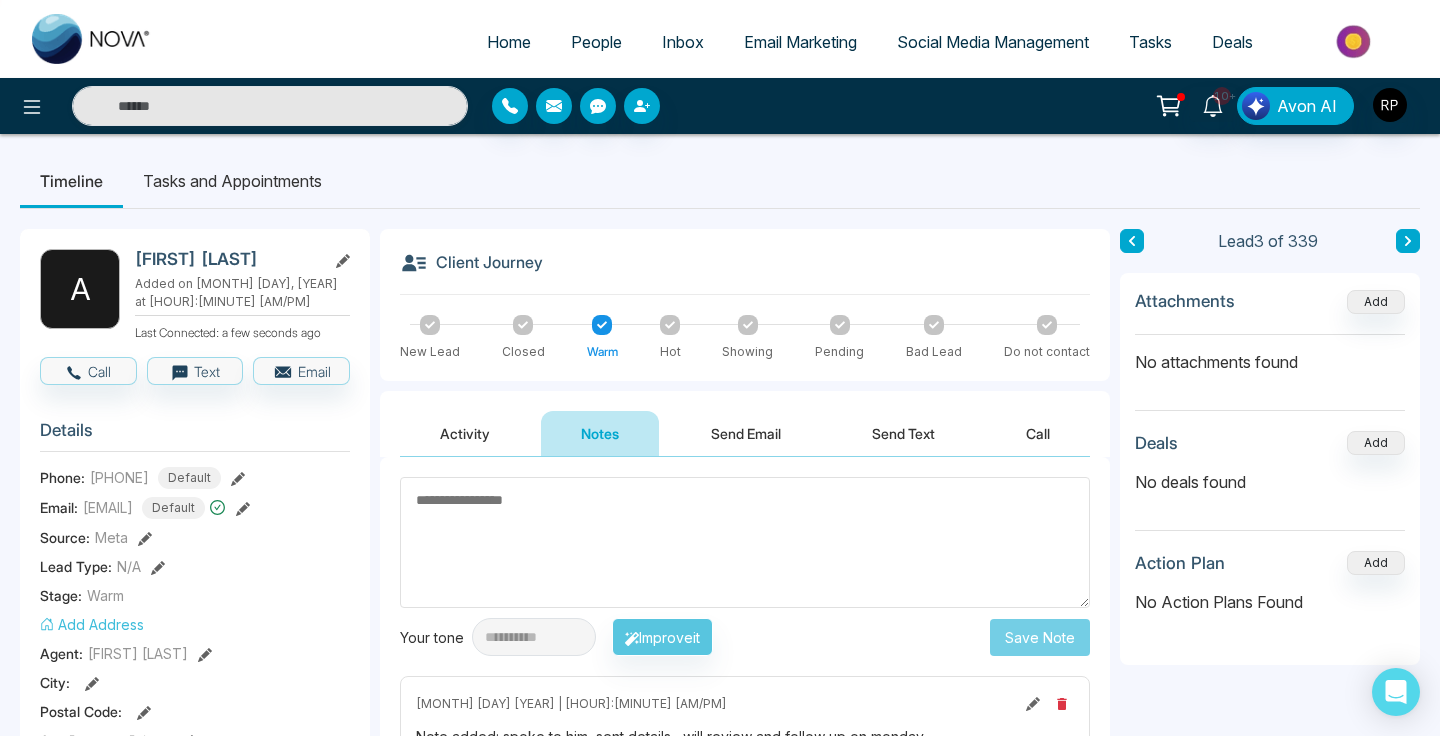 click at bounding box center [1132, 241] 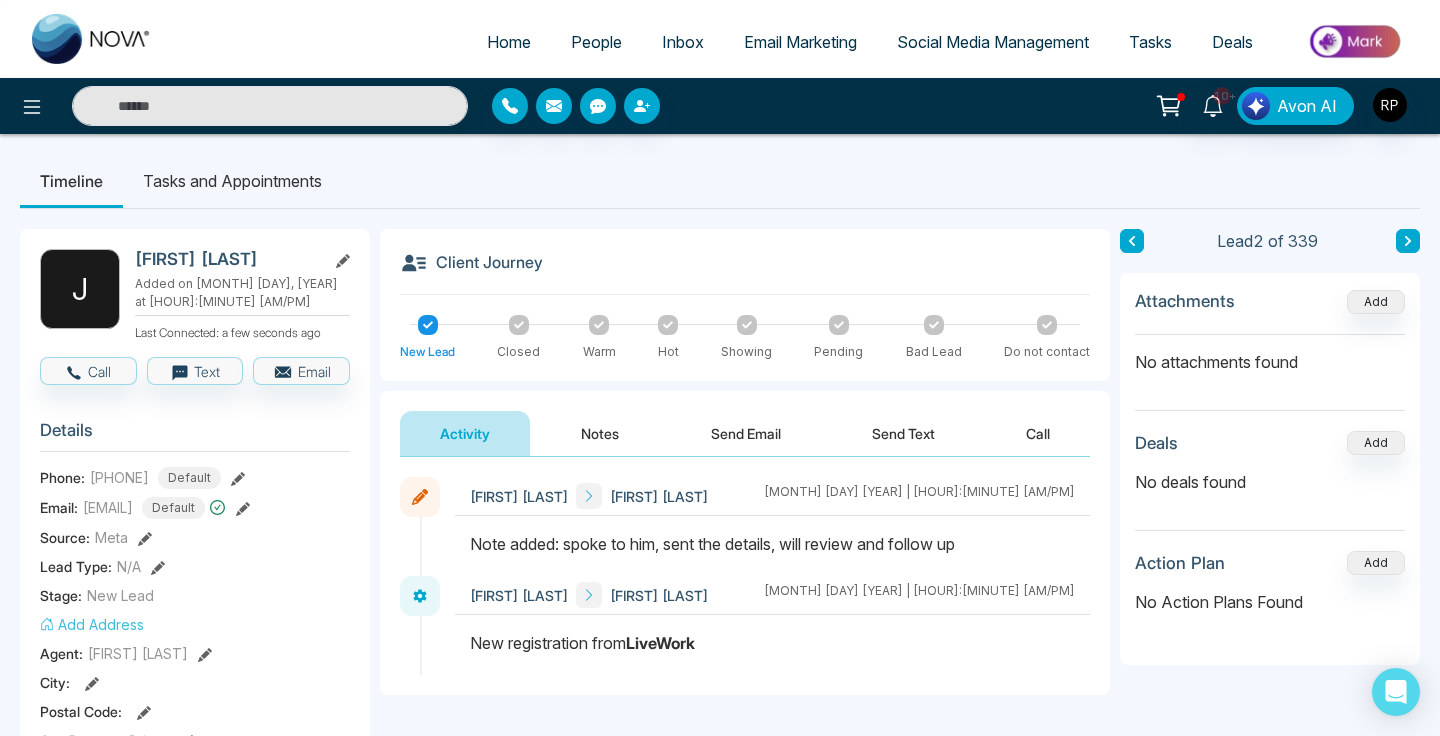 click at bounding box center [599, 325] 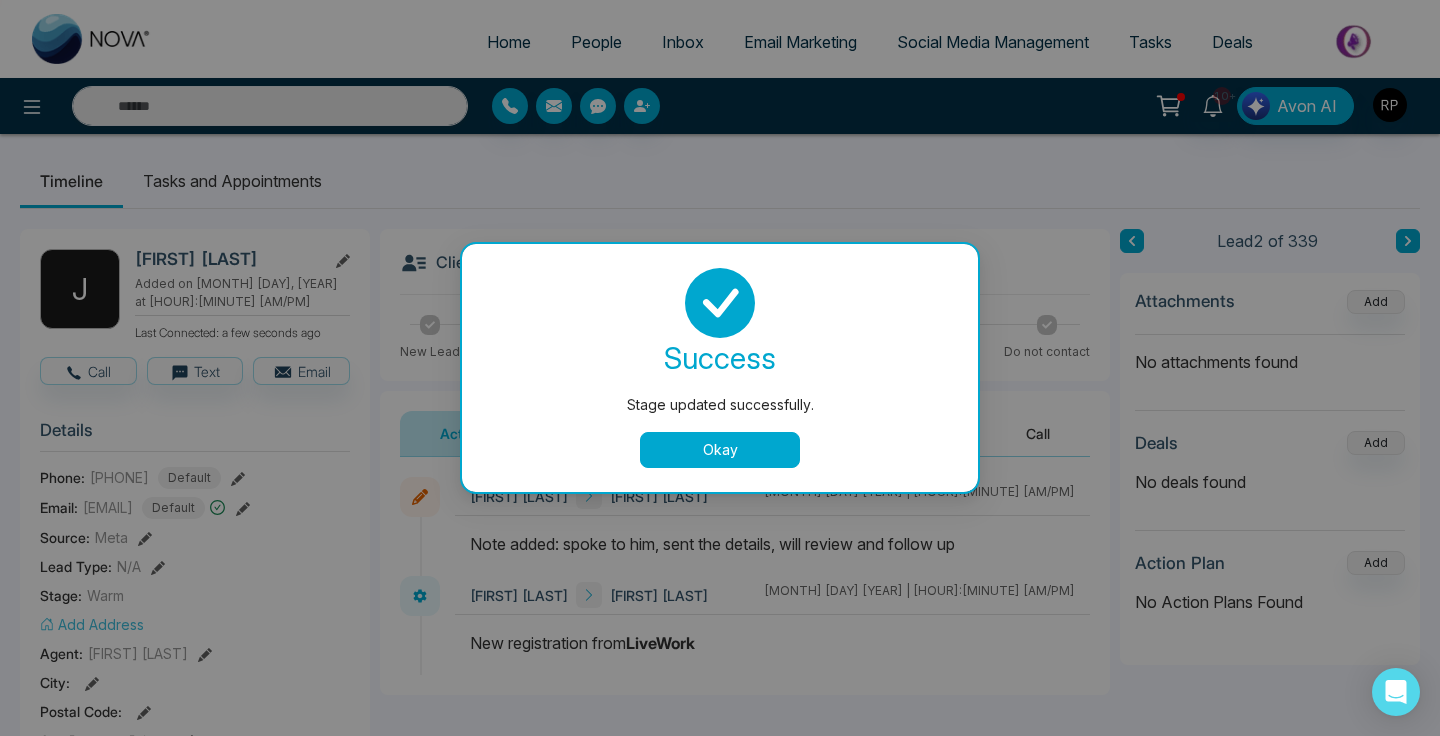 click on "Okay" at bounding box center (720, 450) 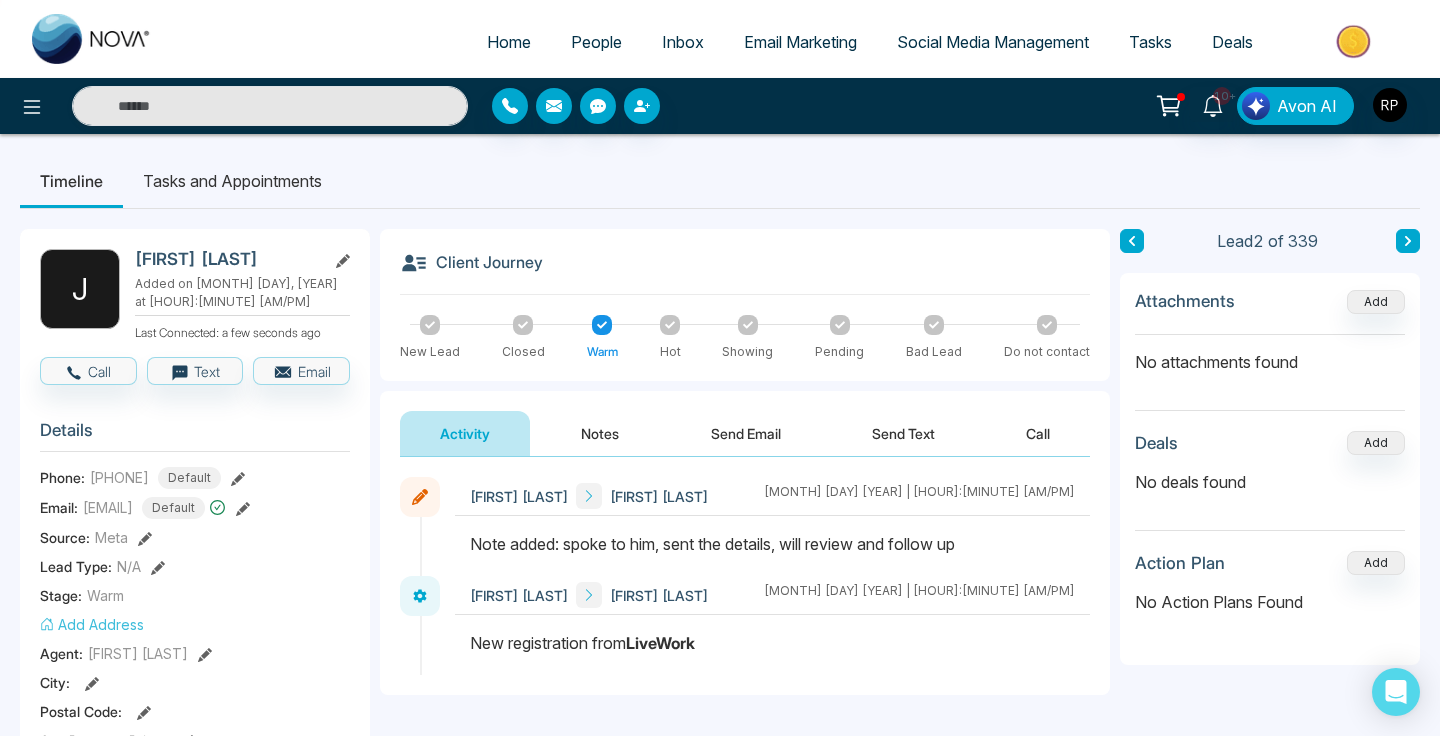 click at bounding box center [1132, 241] 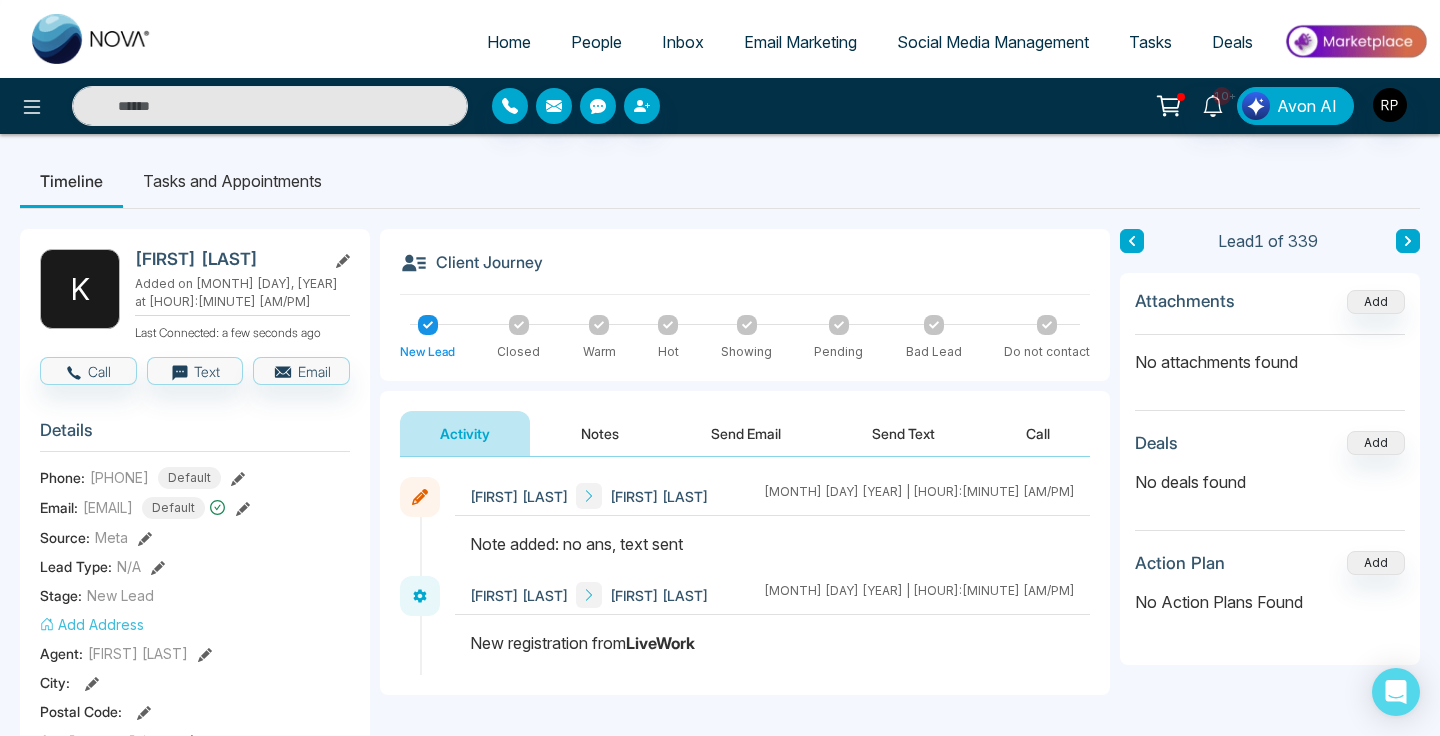 click on "Notes" at bounding box center [600, 433] 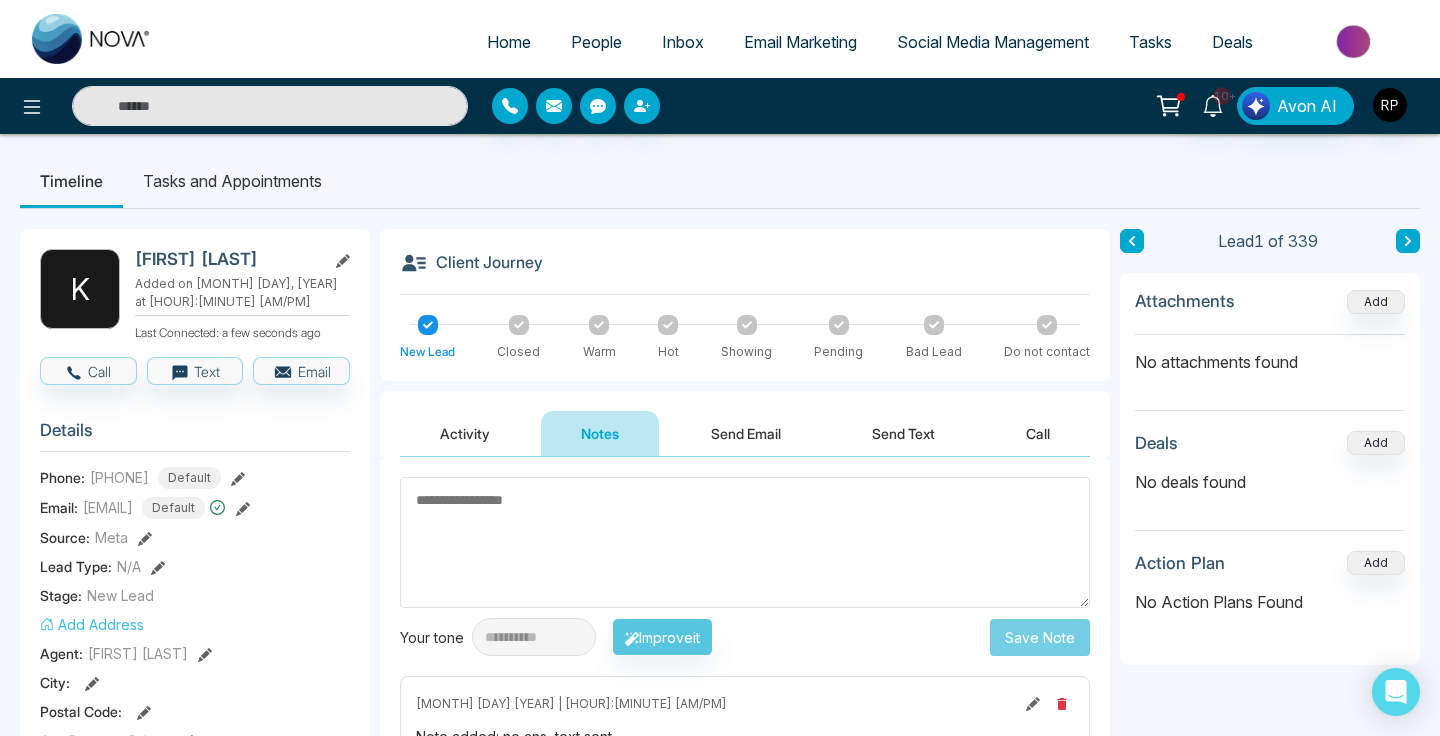 click 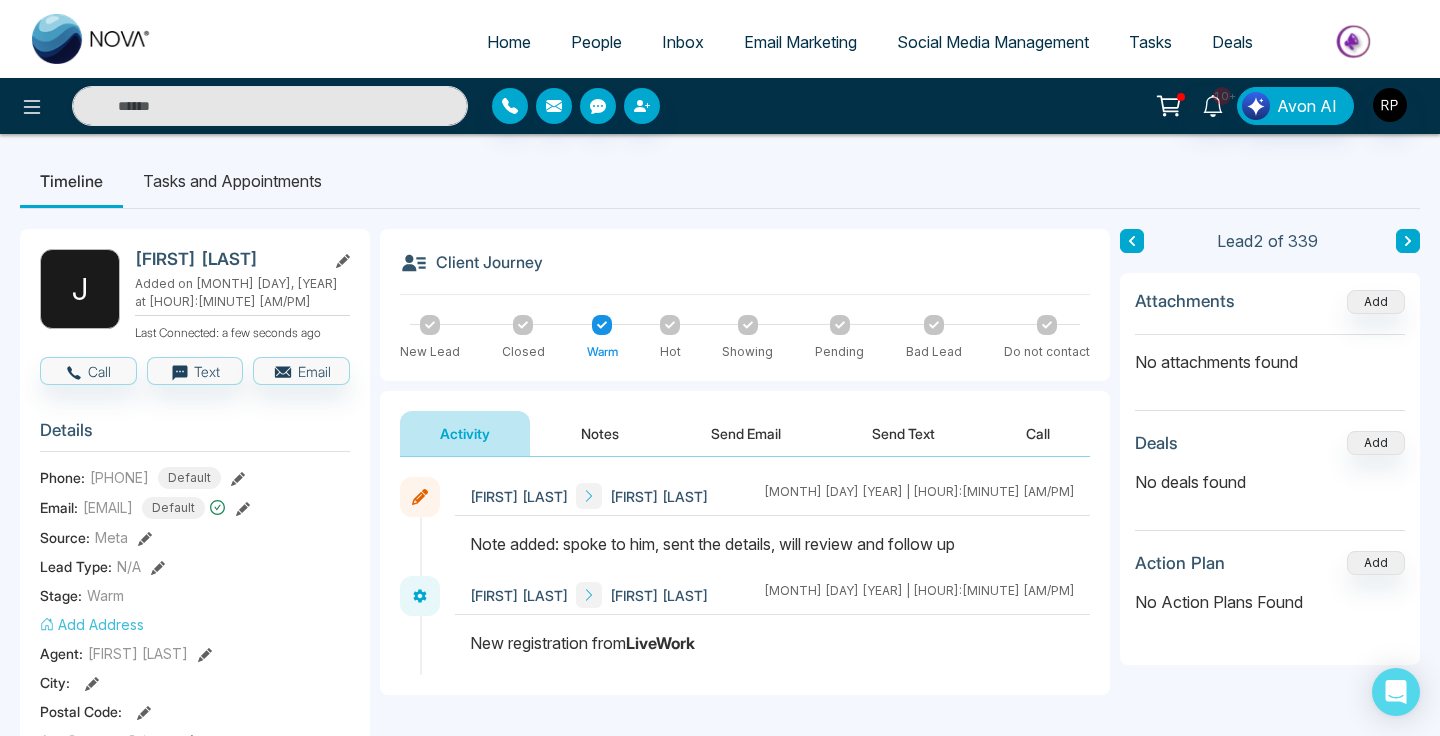 click 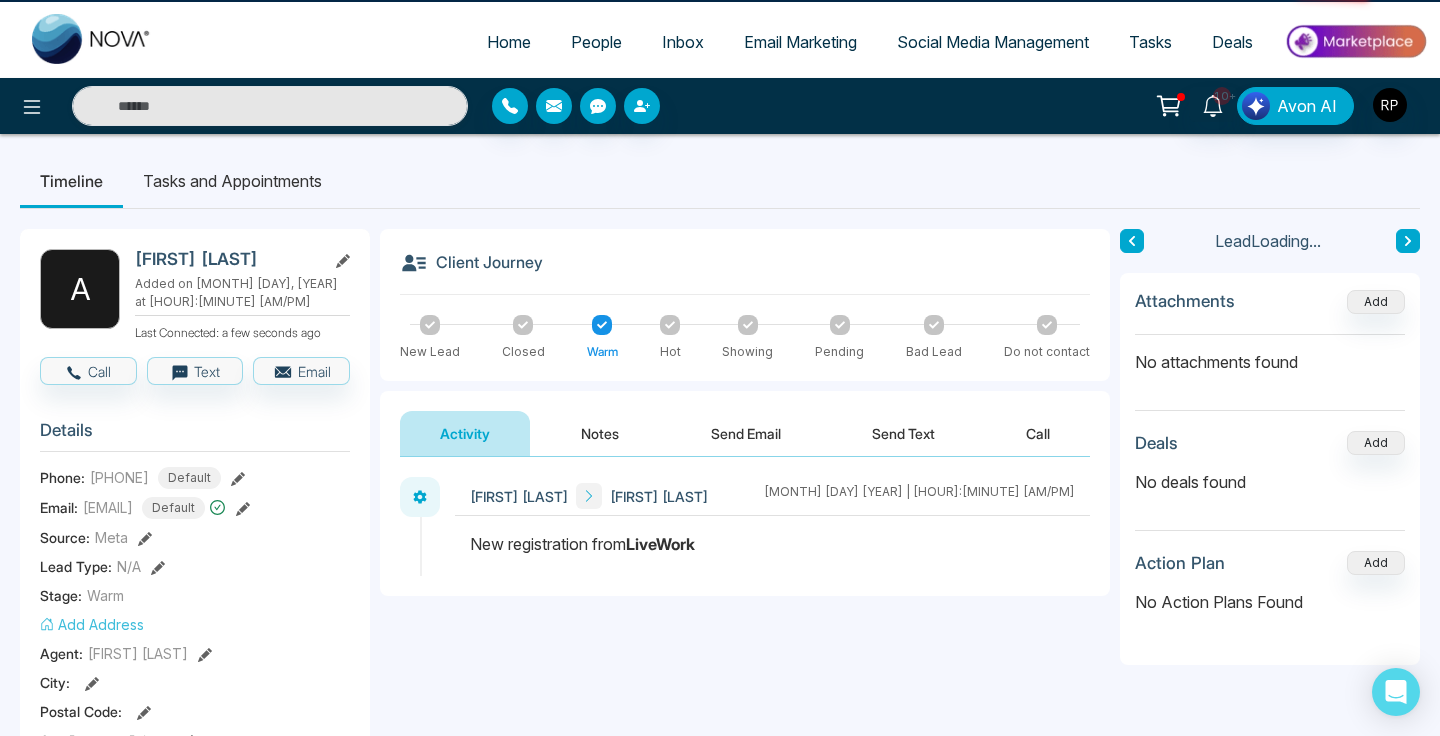 click 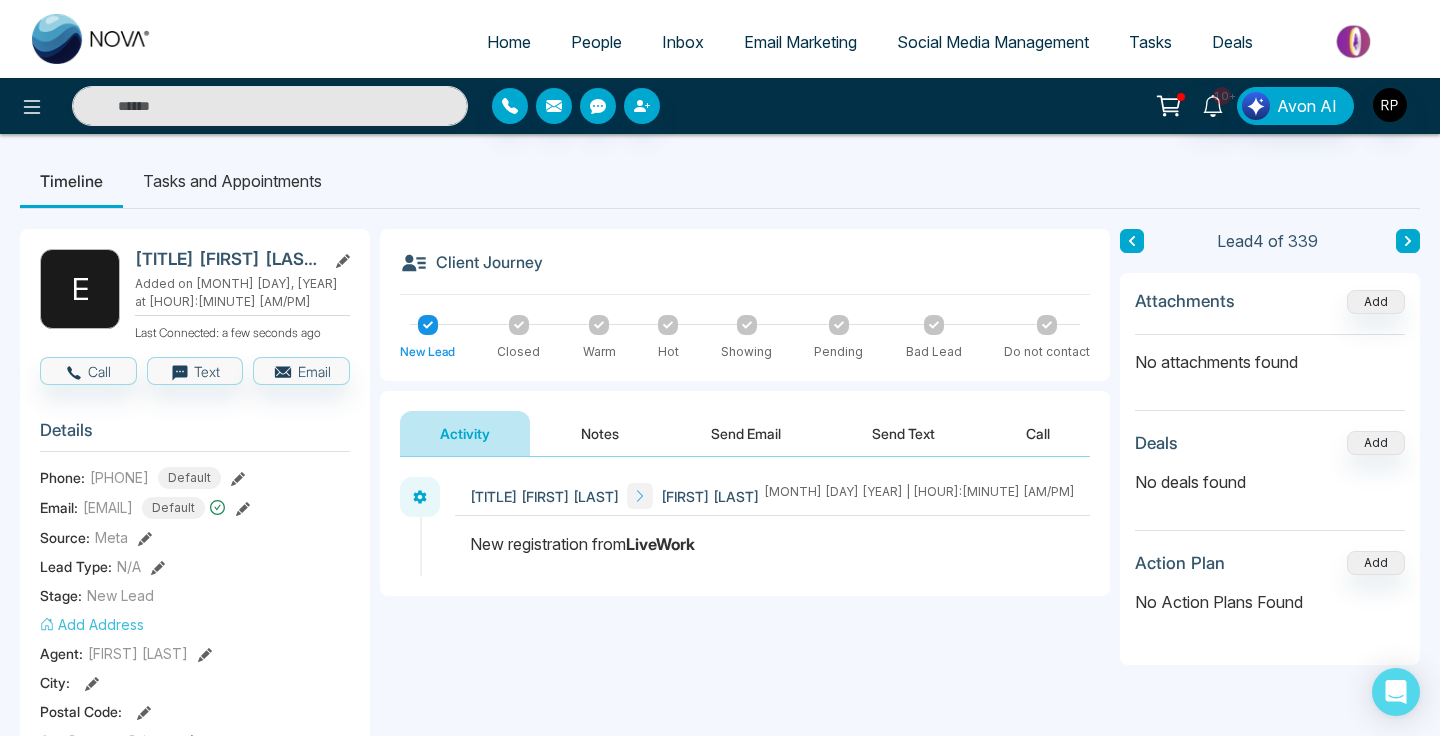 click 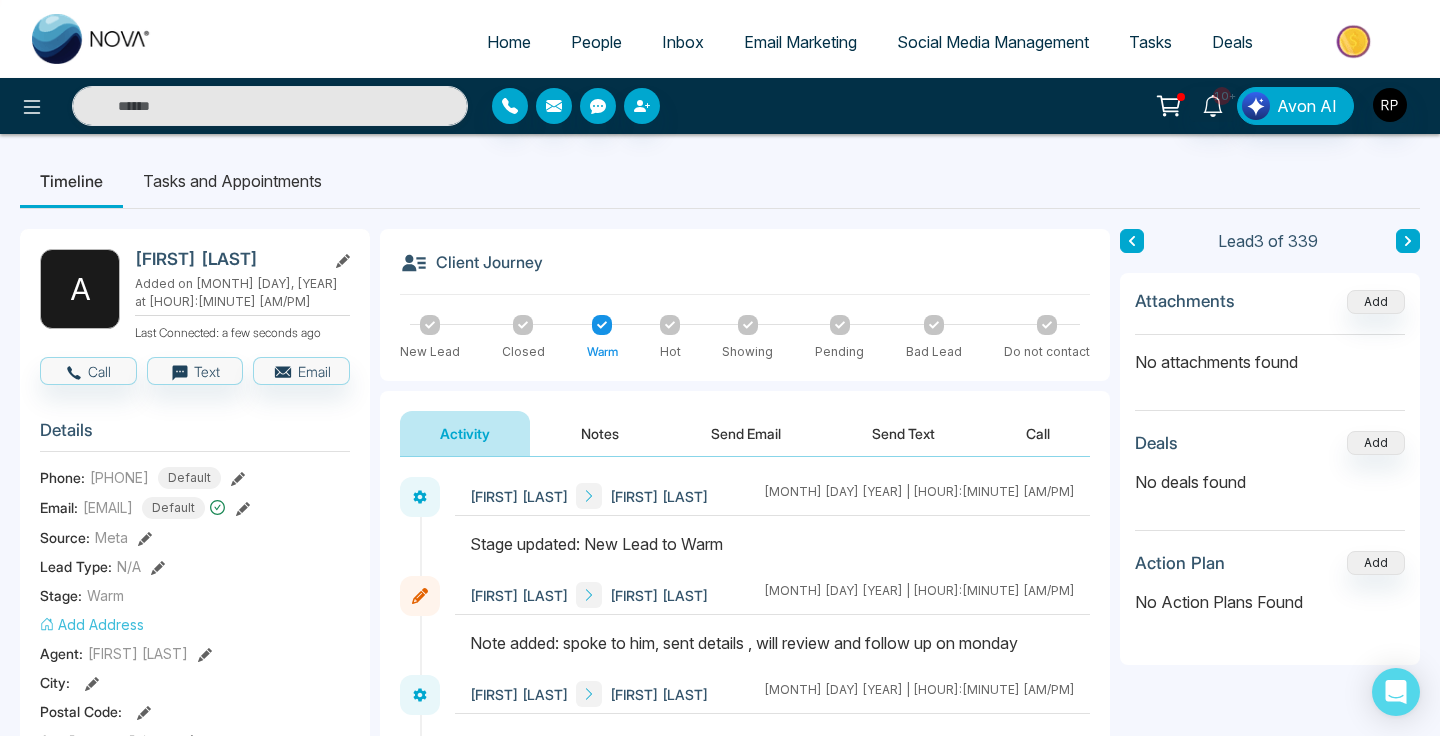 click at bounding box center [1408, 241] 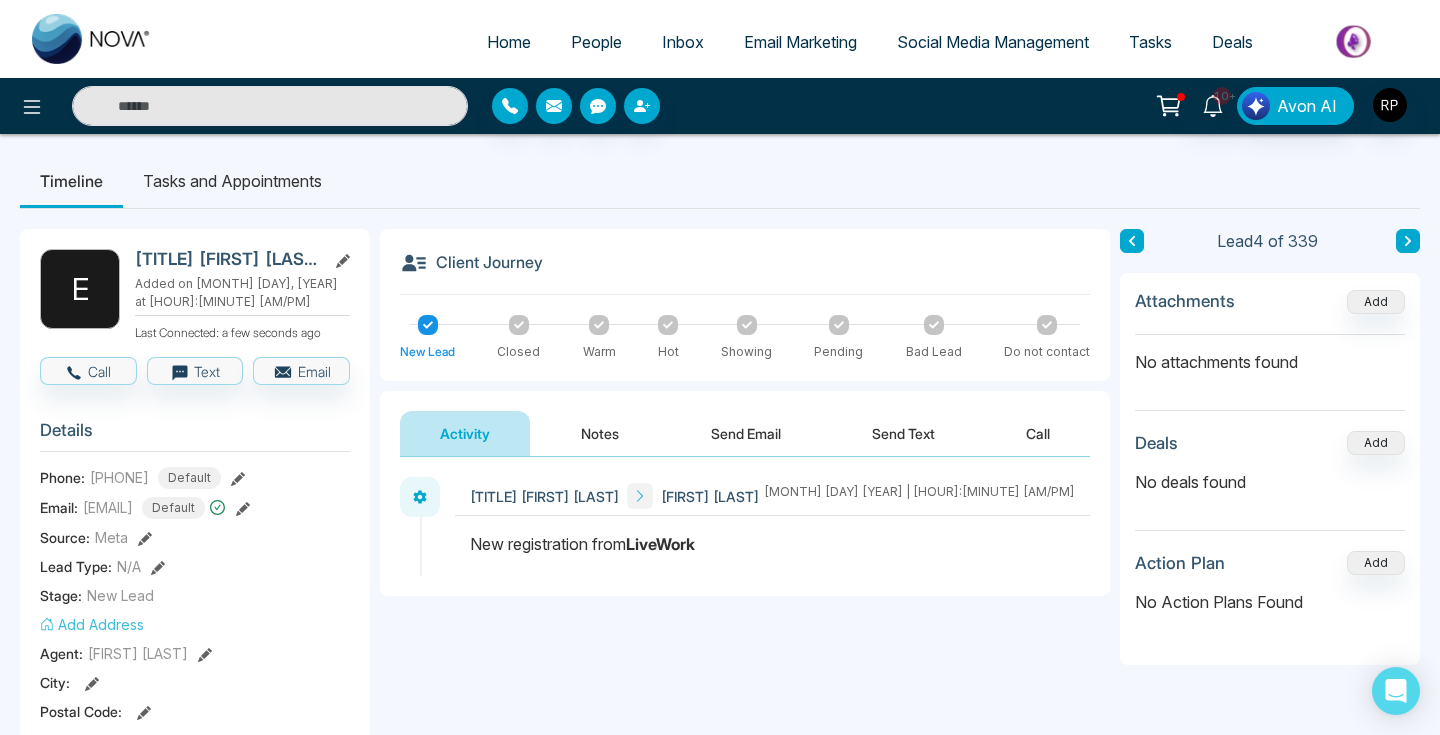 click on "People" at bounding box center [596, 42] 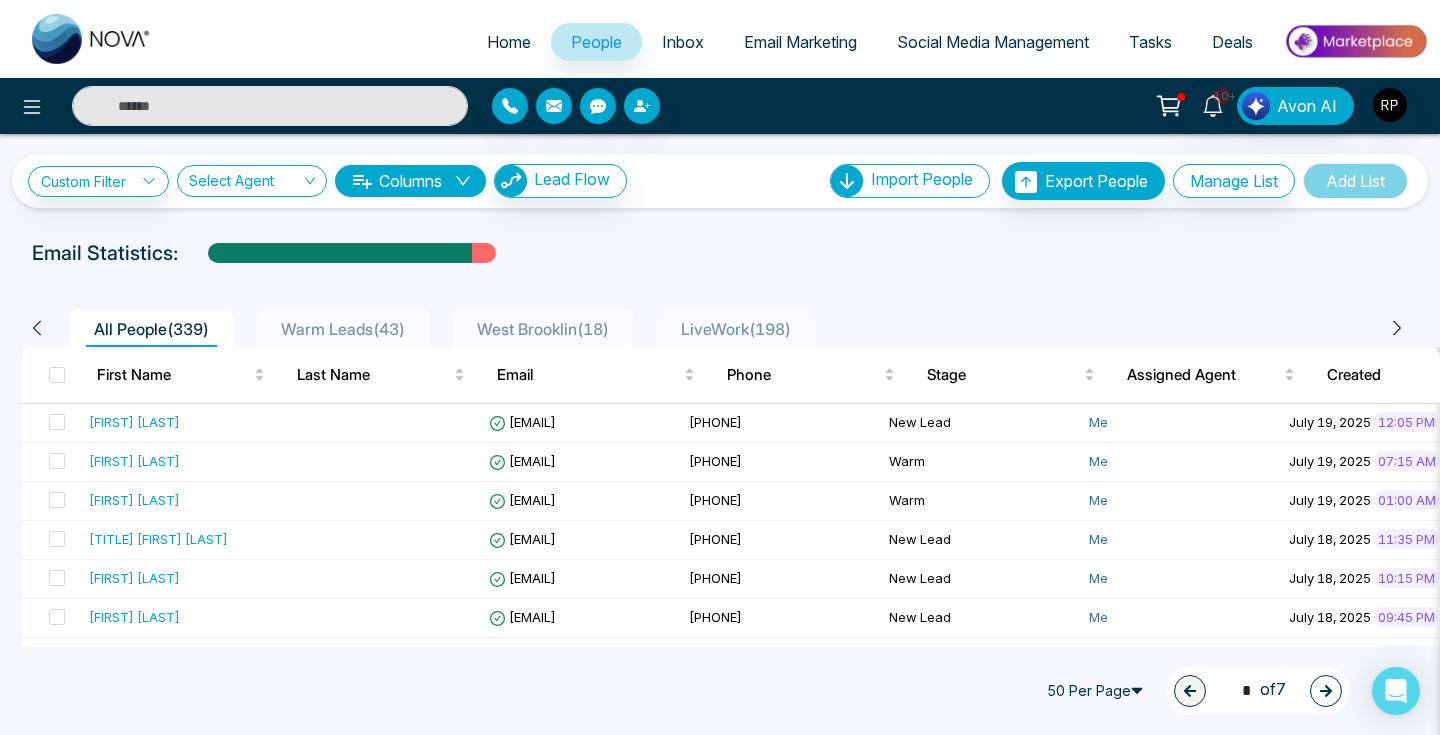 click on "[LOCATION] ( [NUMBER] )" at bounding box center (543, 328) 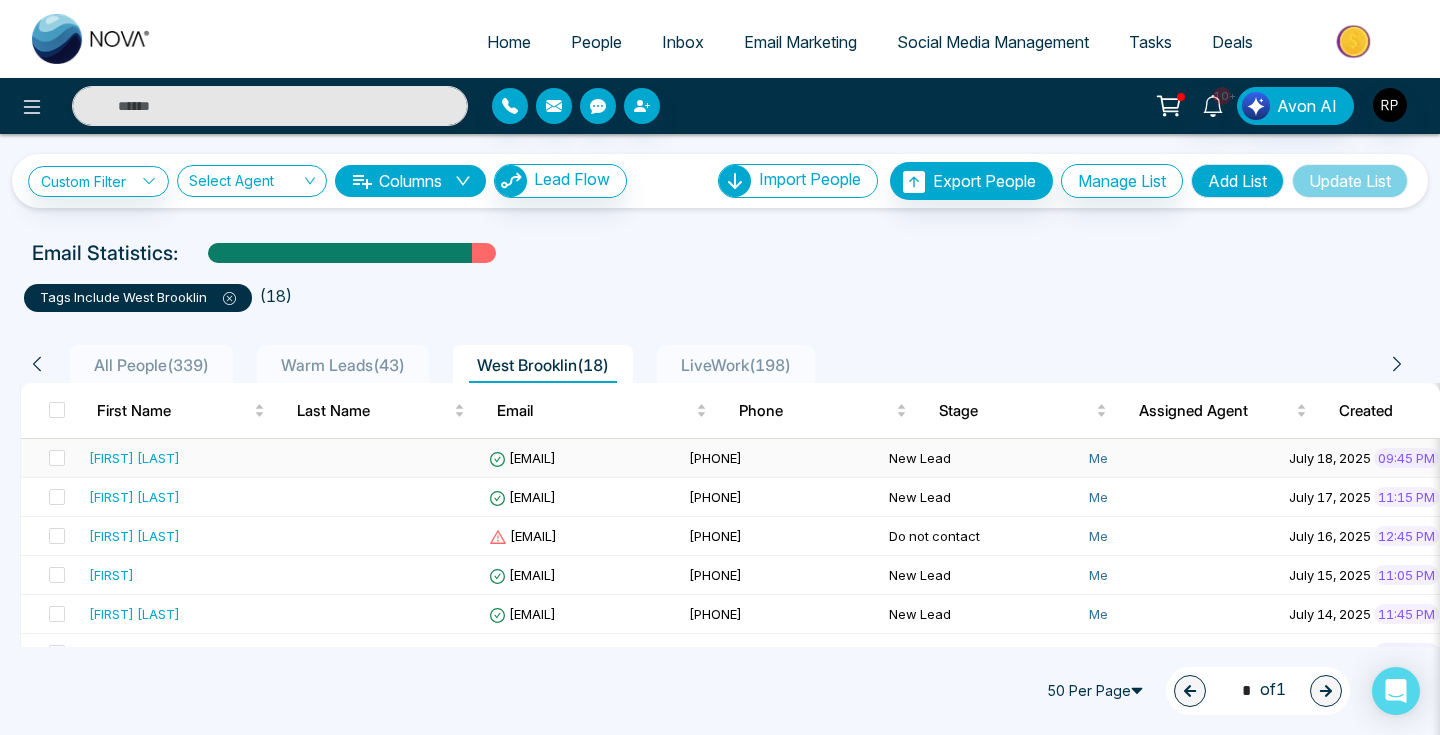 click on "[FIRST] [LAST]" at bounding box center (134, 458) 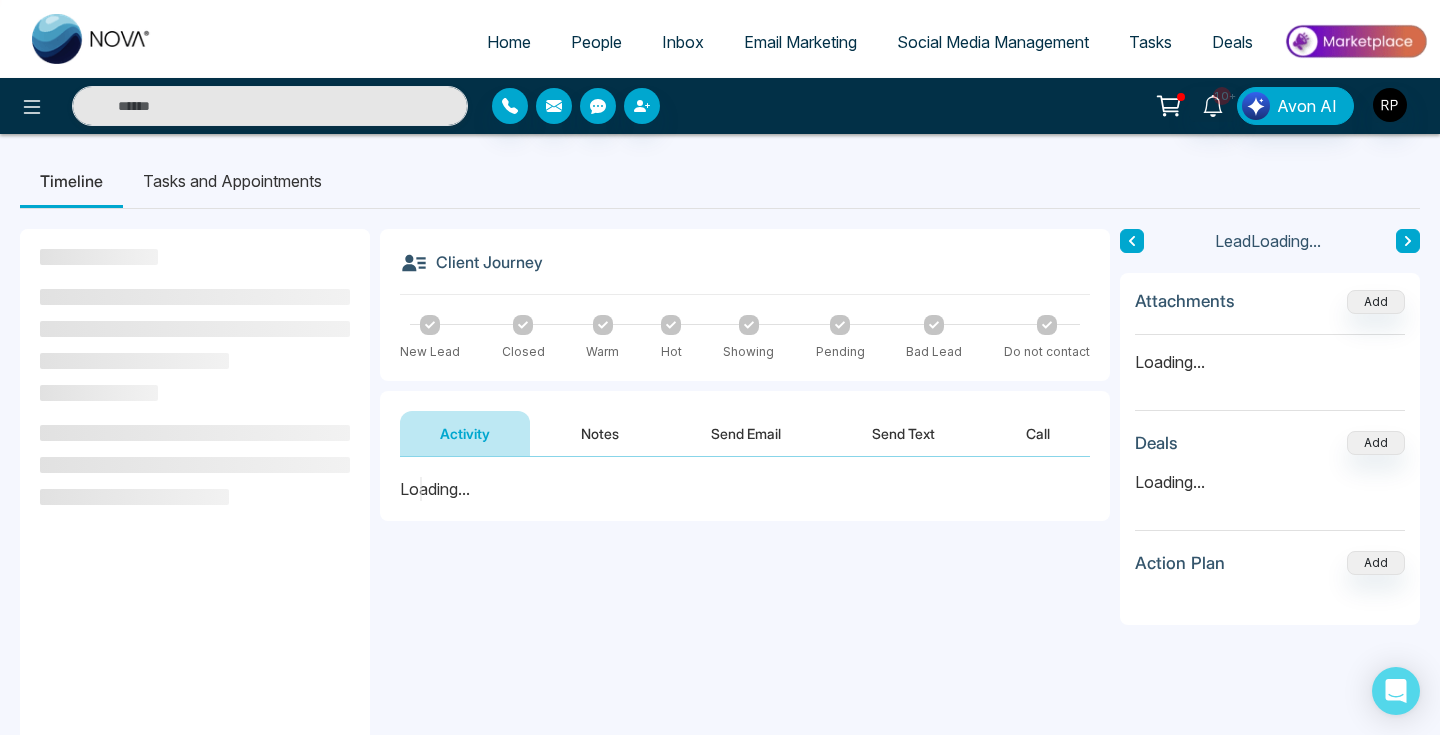 click on "Notes" at bounding box center [600, 433] 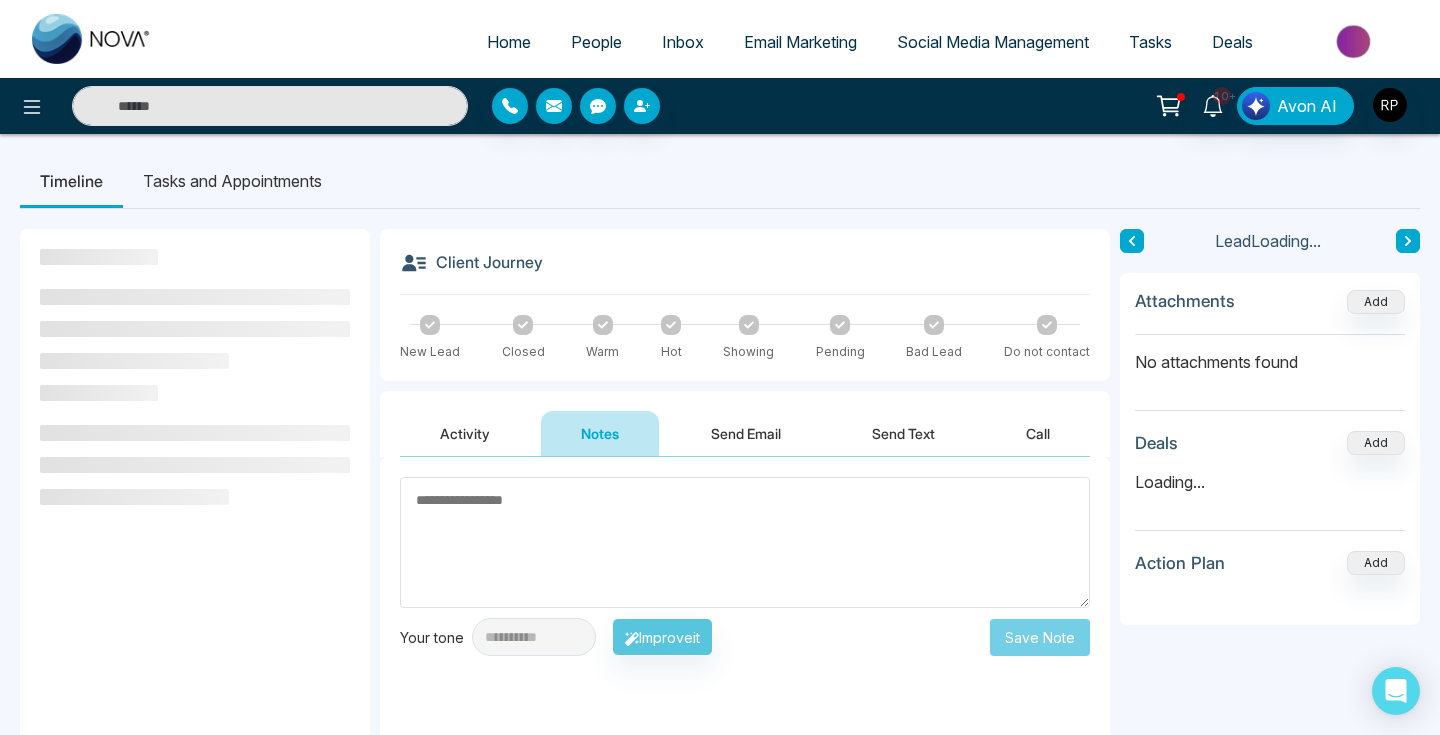 click at bounding box center [745, 542] 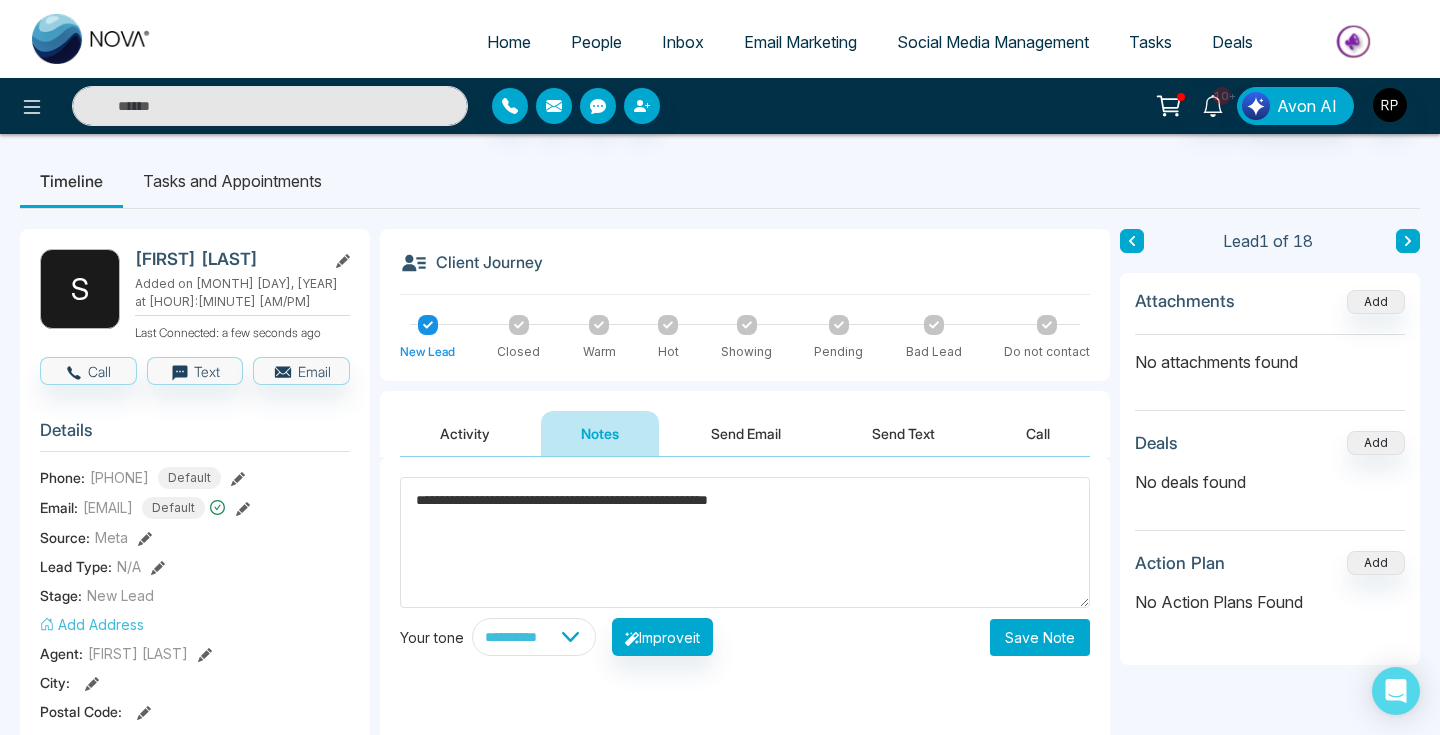 type on "**********" 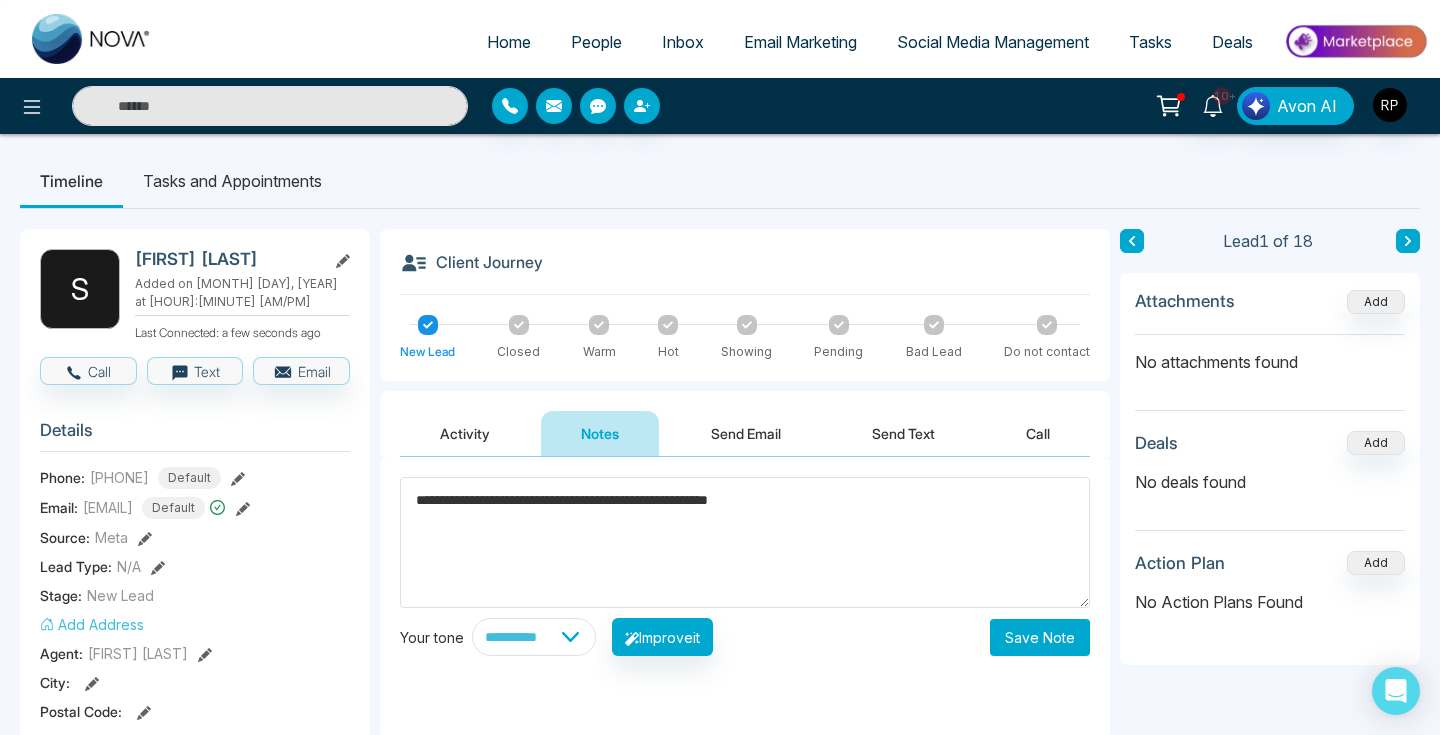 click on "Save Note" at bounding box center (1040, 637) 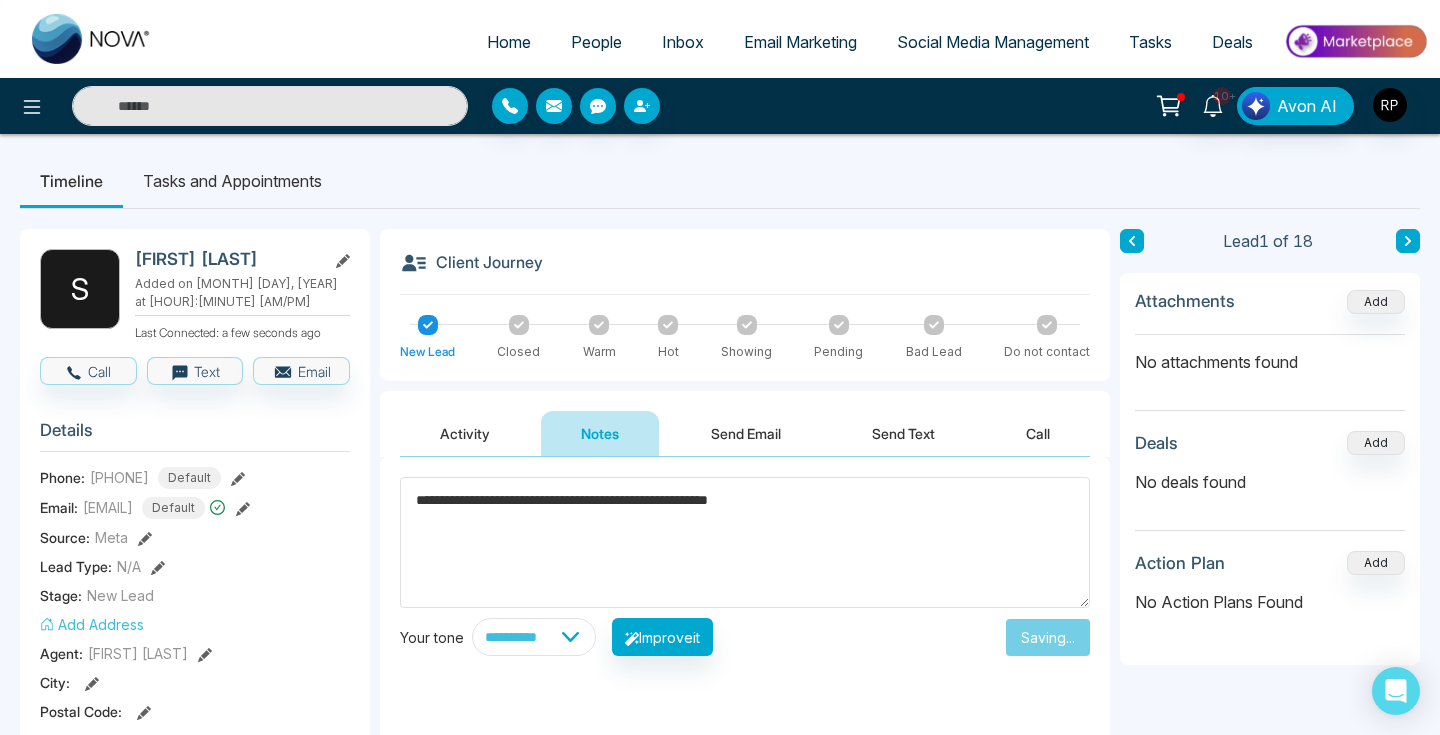 type 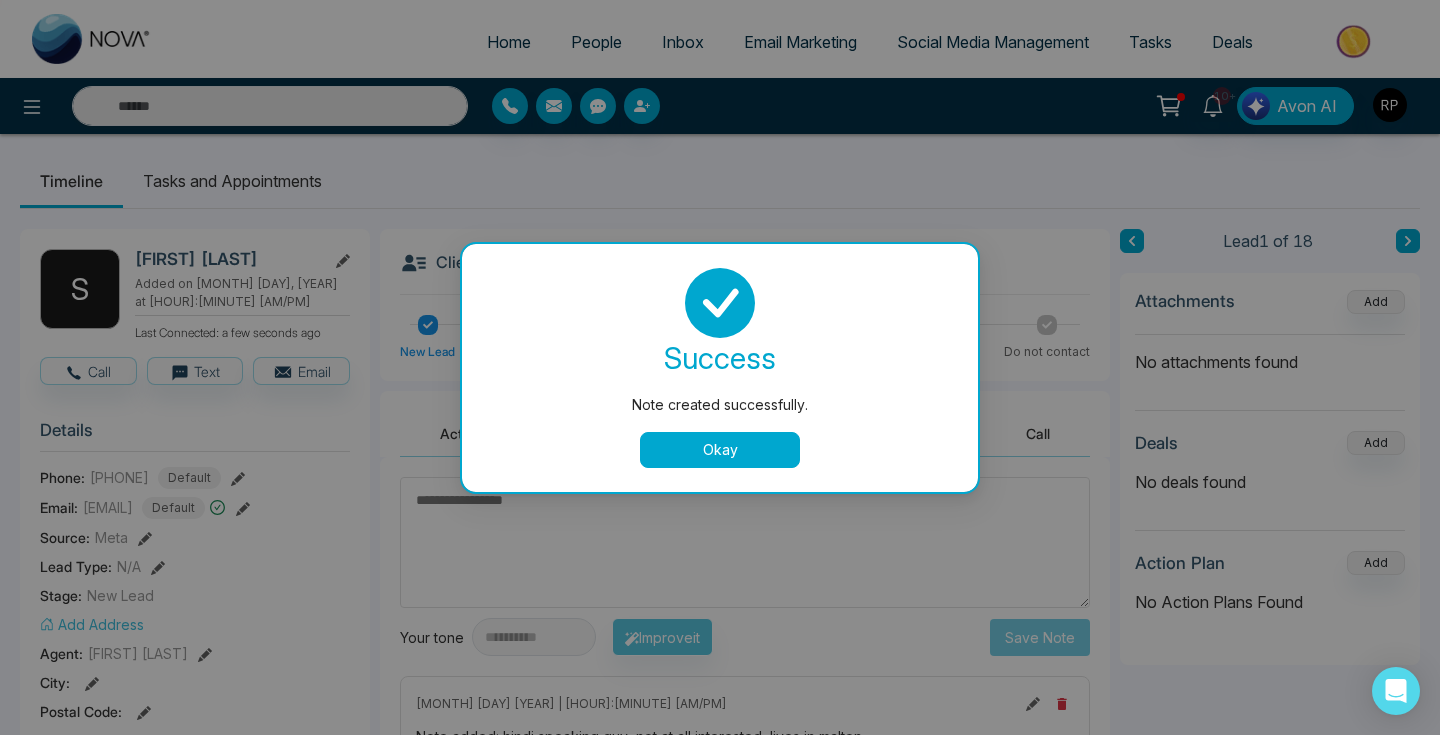 click on "Okay" at bounding box center [720, 450] 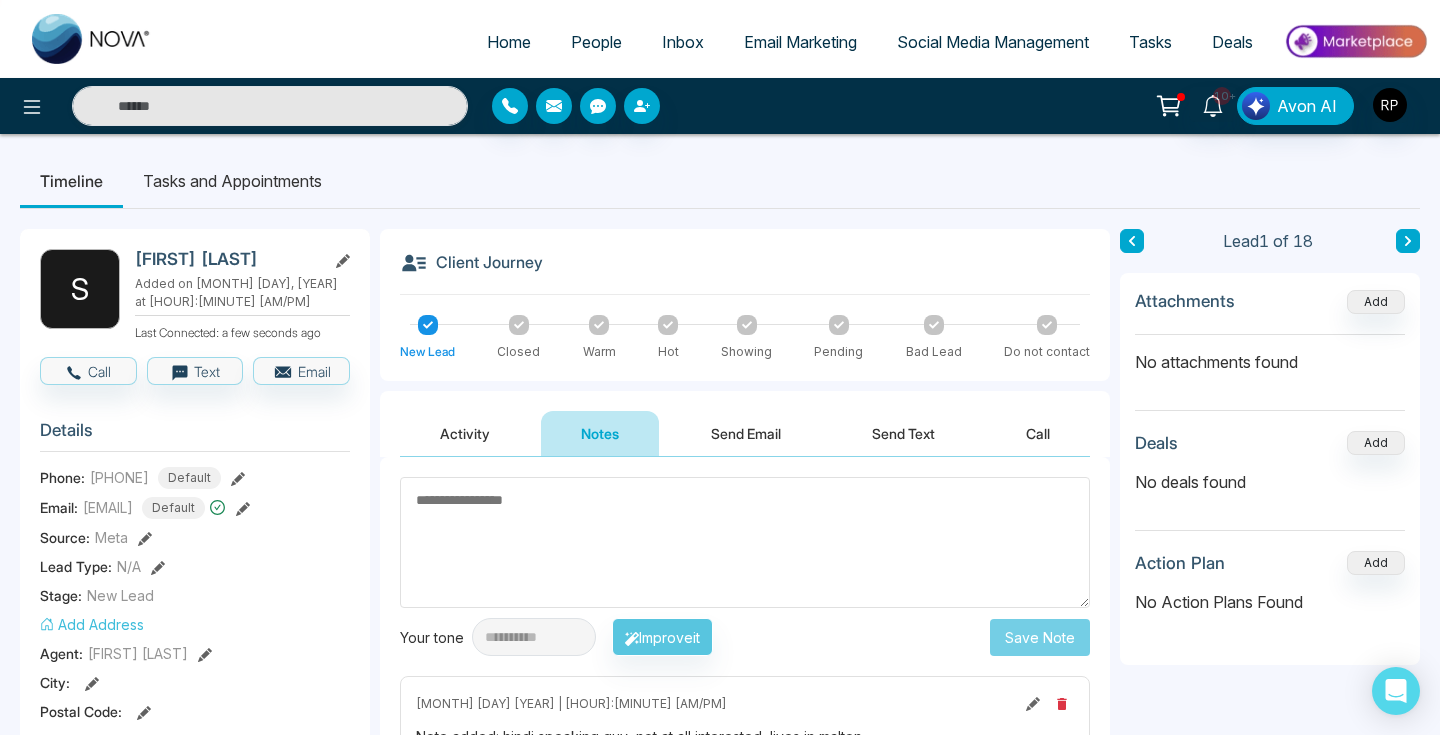 click on "People" at bounding box center [596, 42] 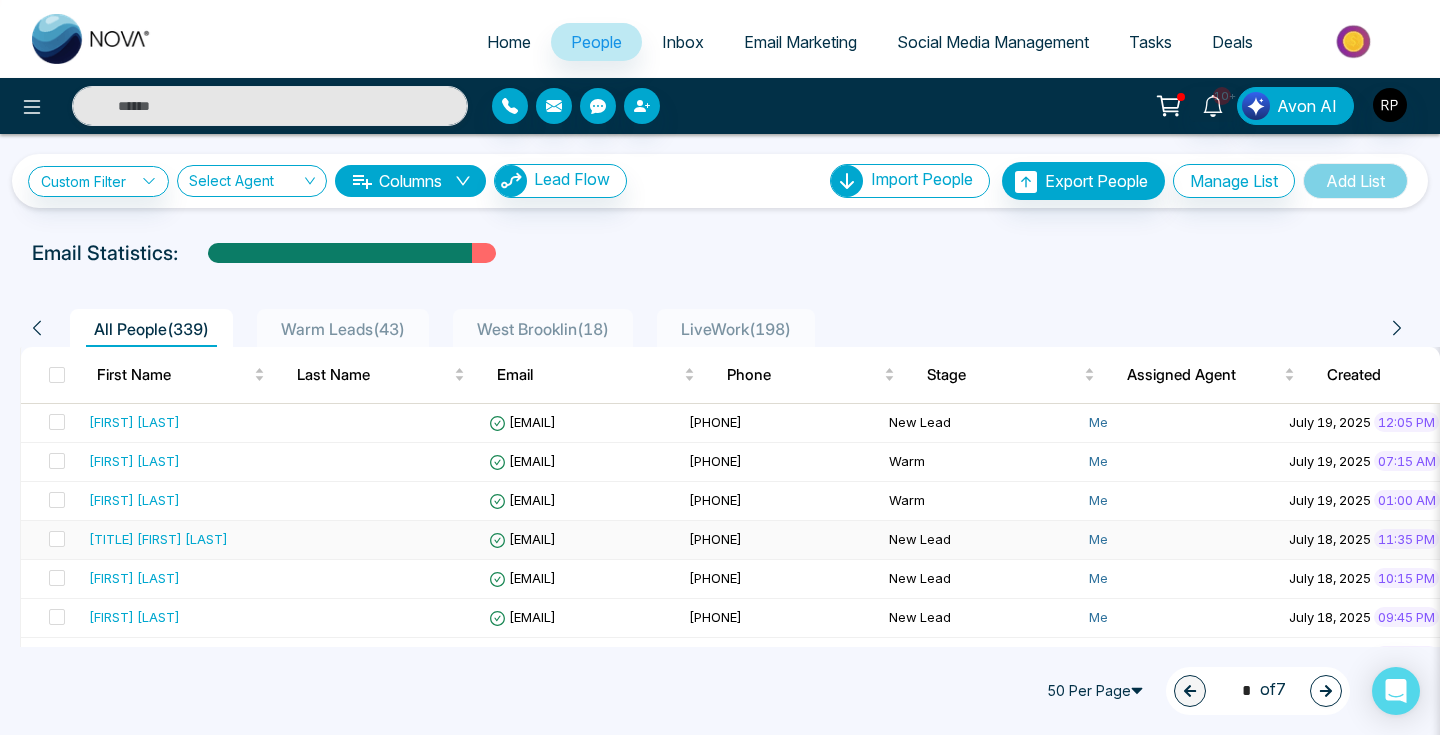 click on "[TITLE] [FIRST] [LAST]" at bounding box center (158, 539) 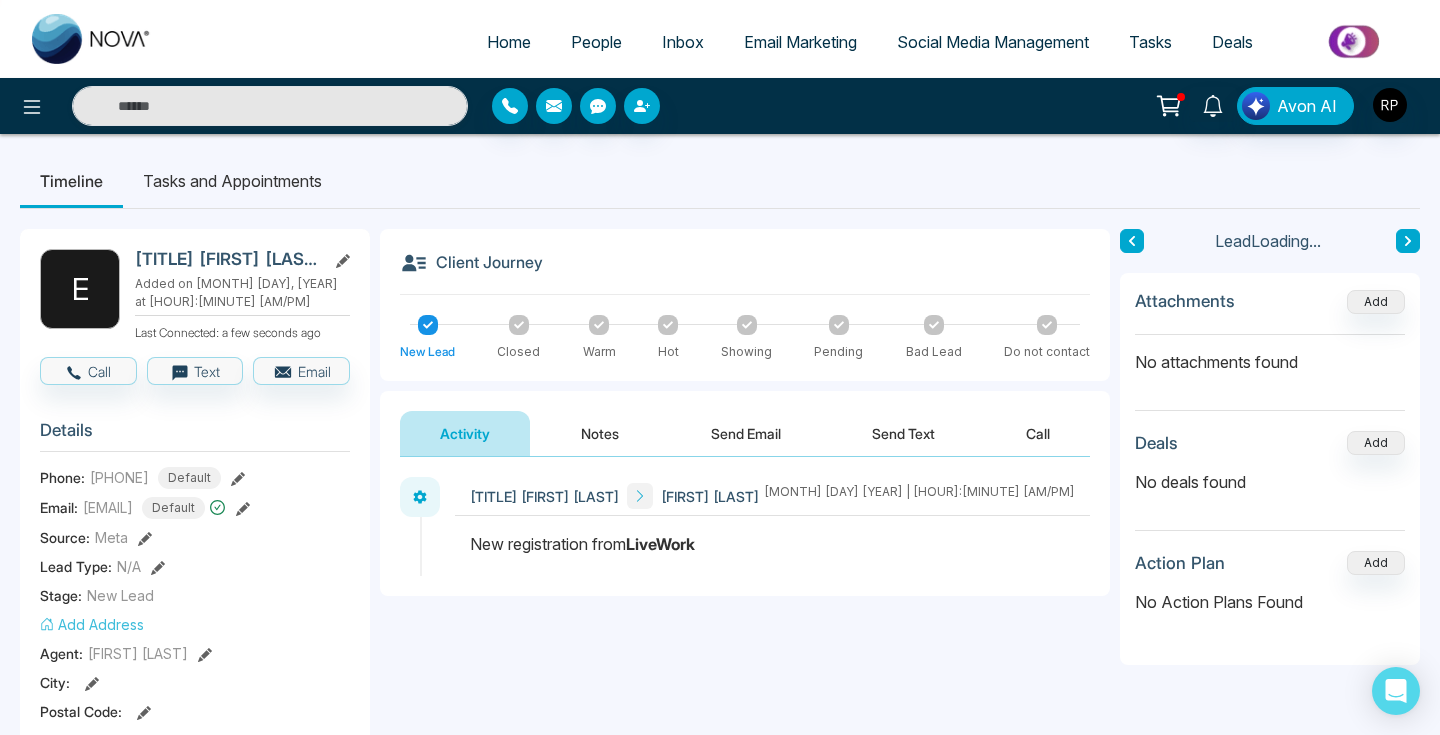 click on "Notes" at bounding box center [600, 433] 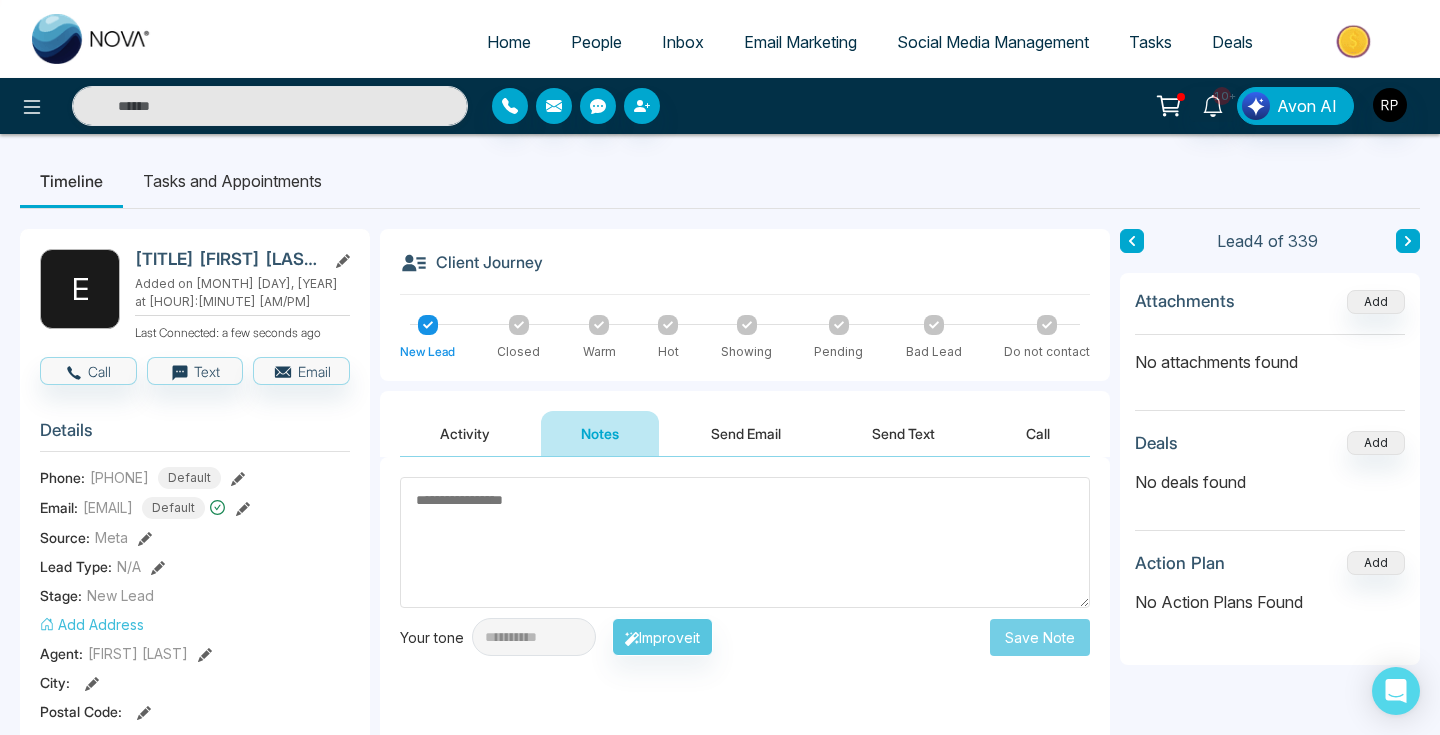 click at bounding box center (745, 542) 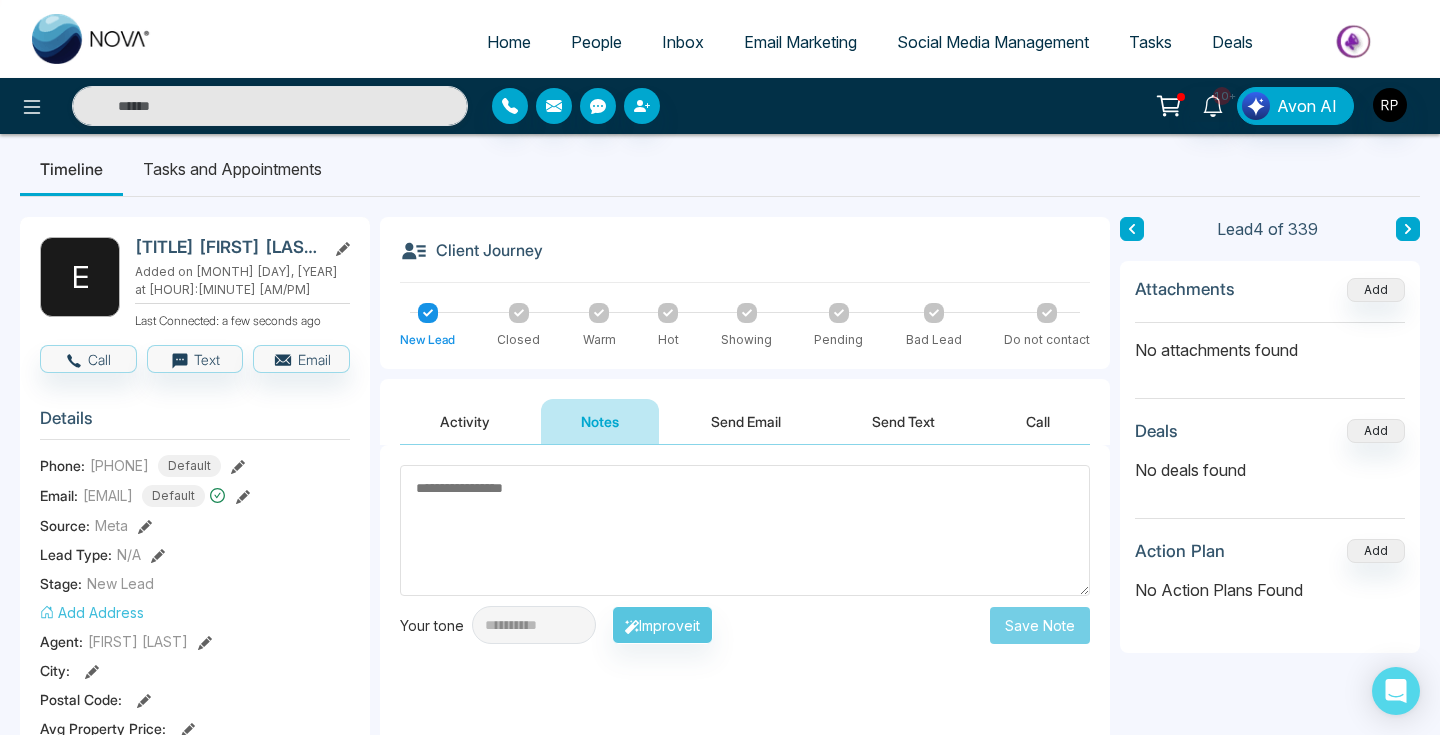 scroll, scrollTop: 0, scrollLeft: 0, axis: both 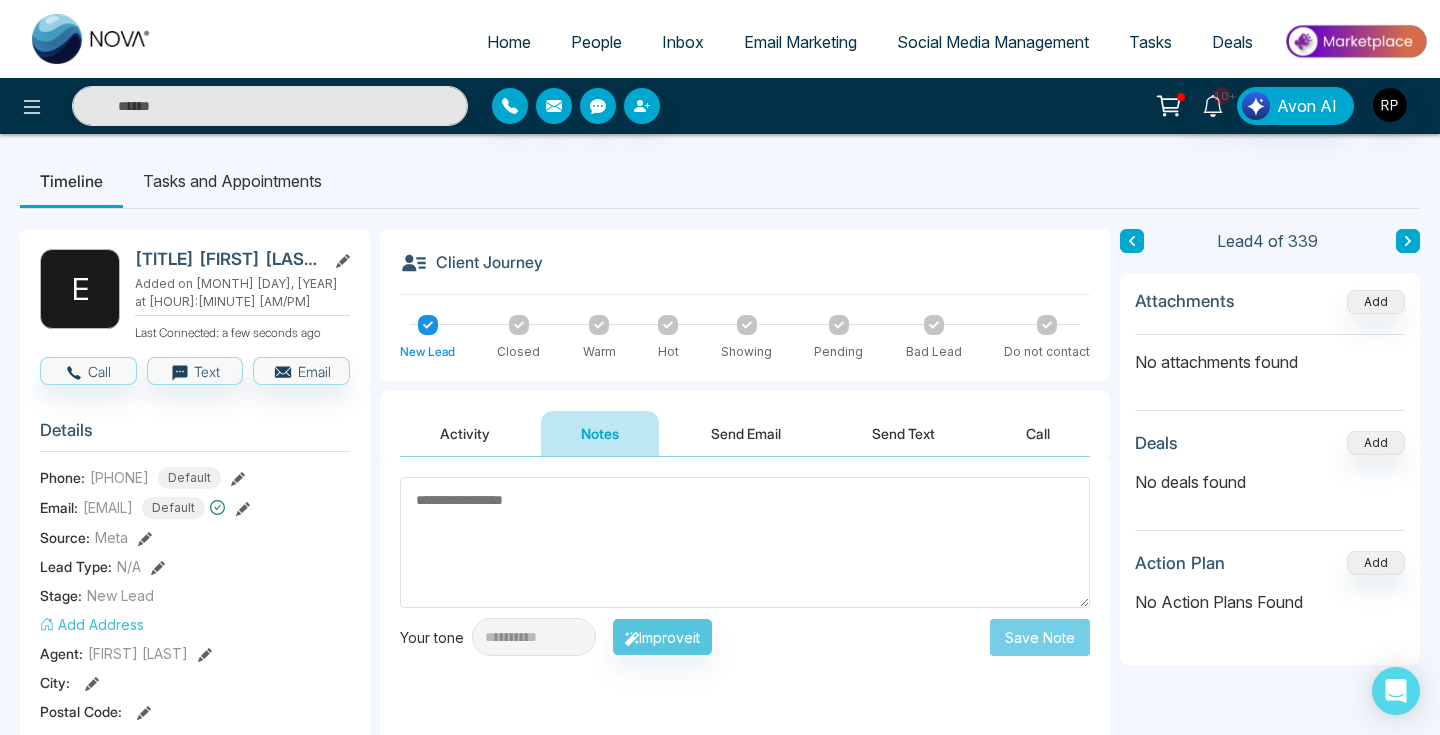 click at bounding box center [745, 542] 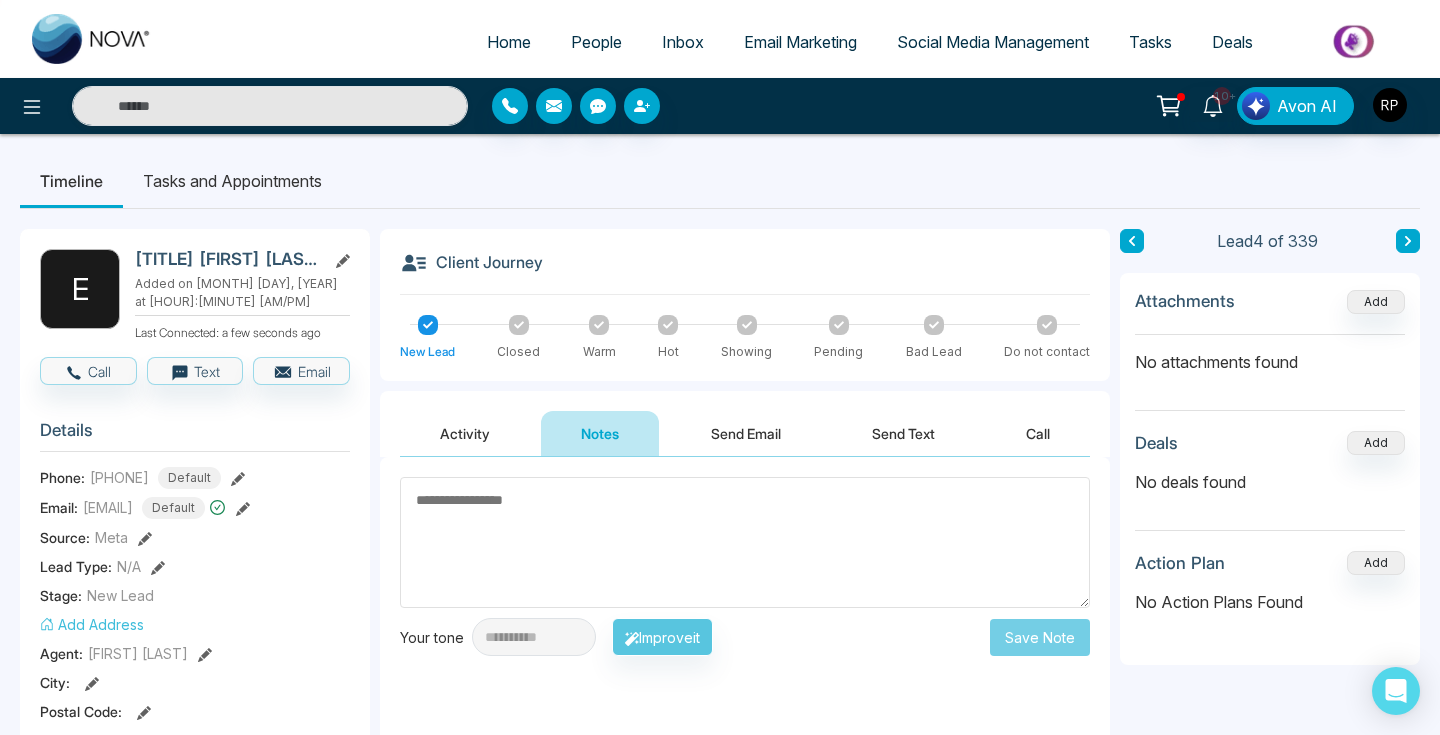 click at bounding box center (745, 542) 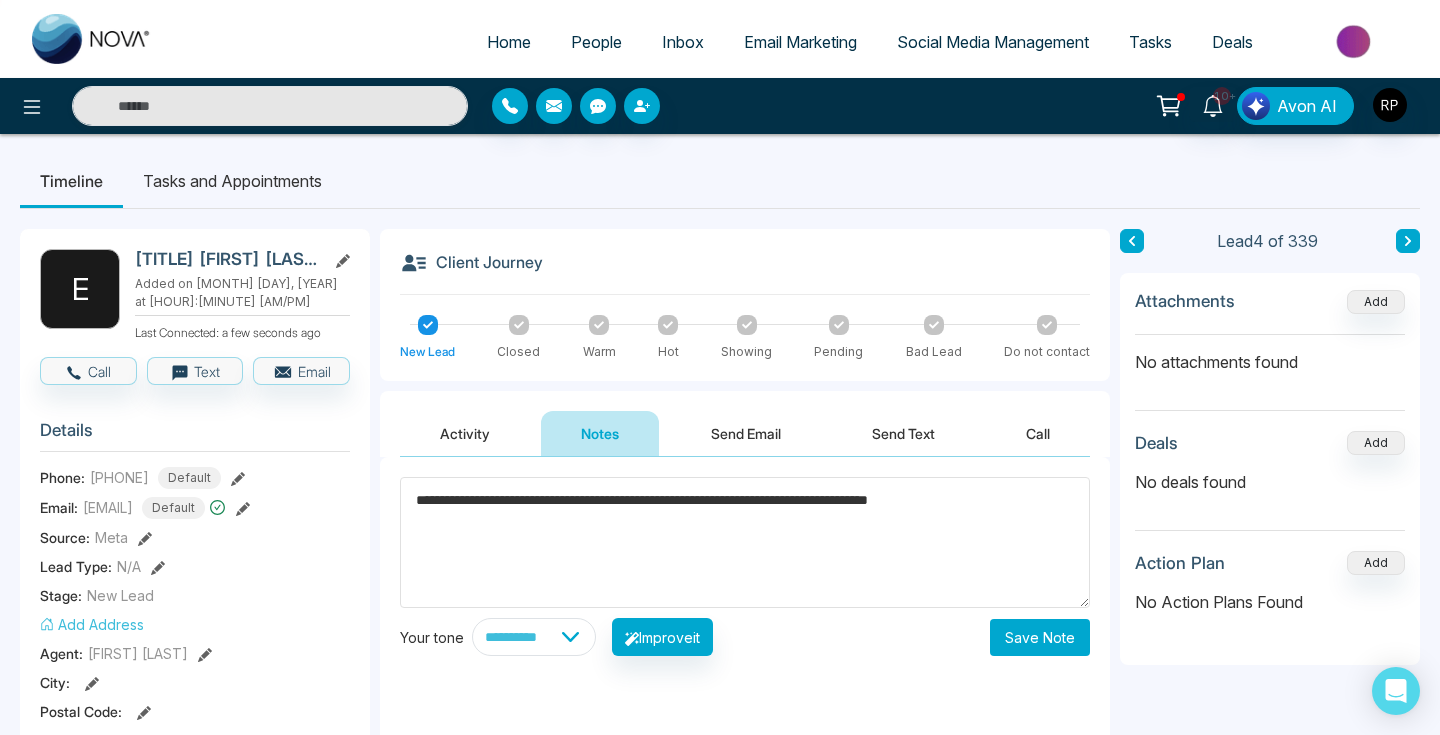 type on "**********" 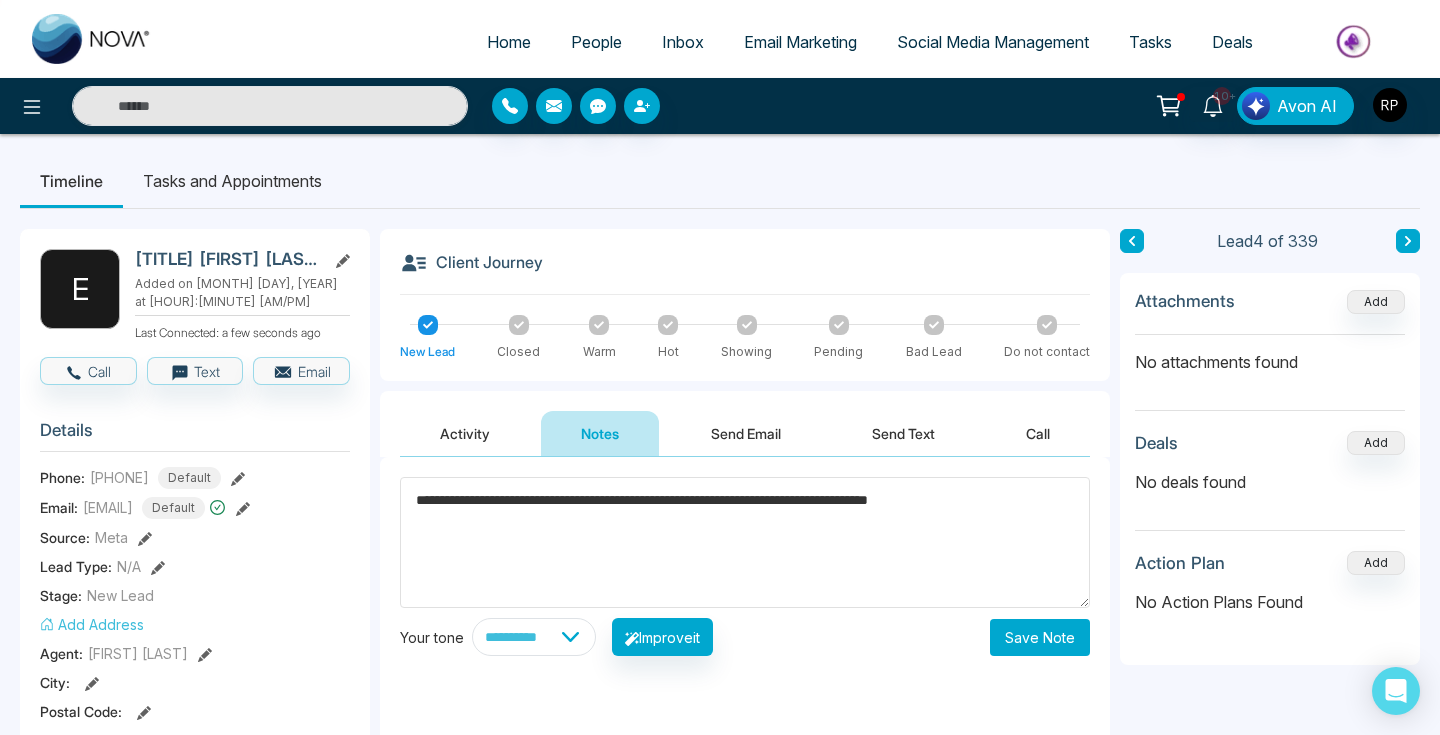 click on "Save Note" at bounding box center (1040, 637) 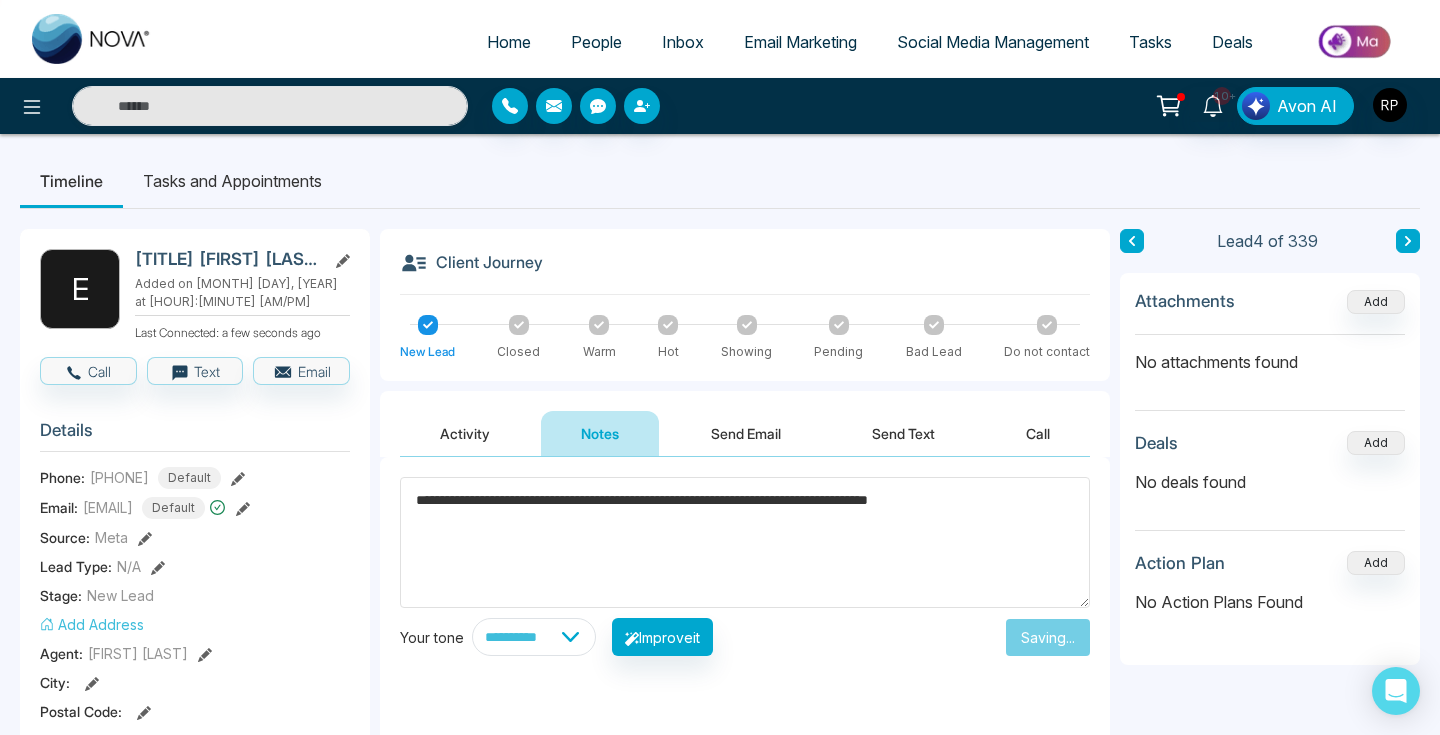 type 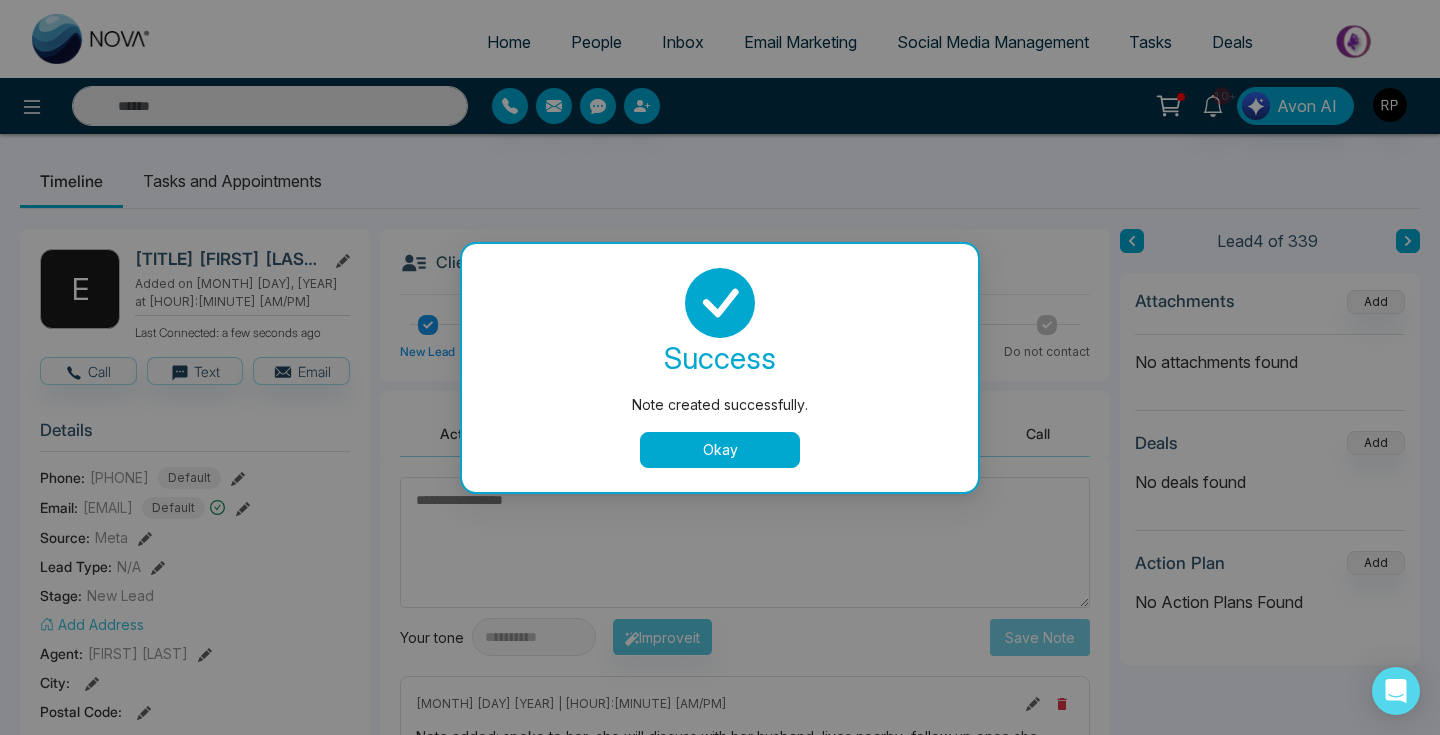 click on "Okay" at bounding box center (720, 450) 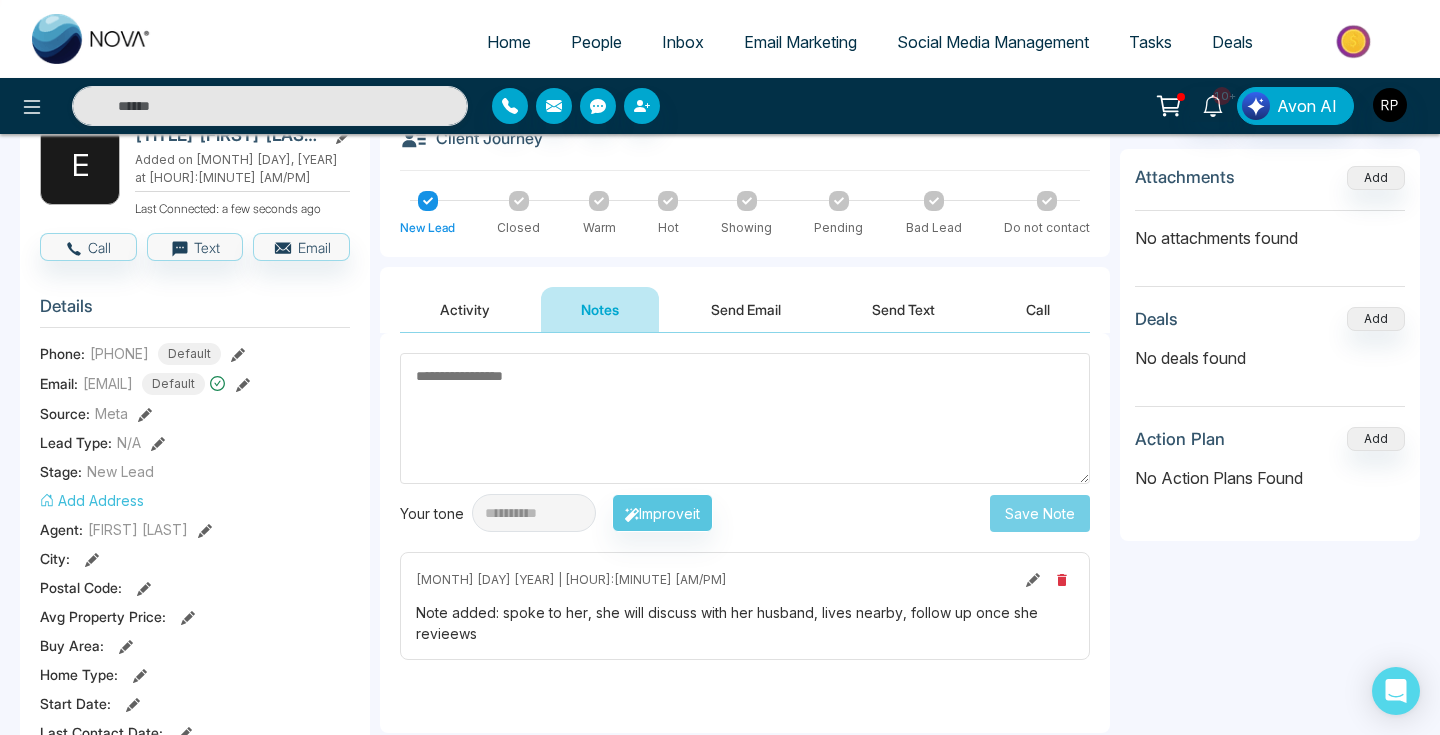 scroll, scrollTop: 116, scrollLeft: 0, axis: vertical 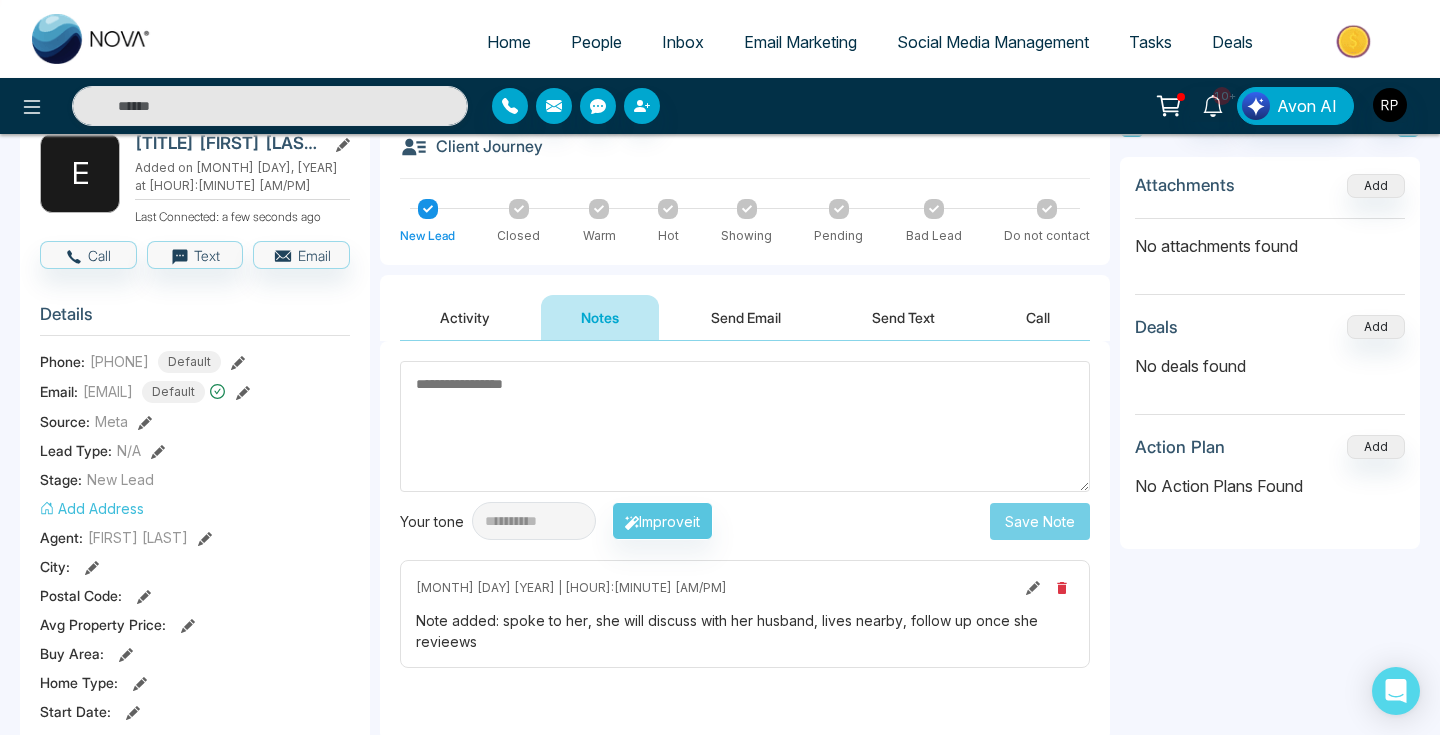 click 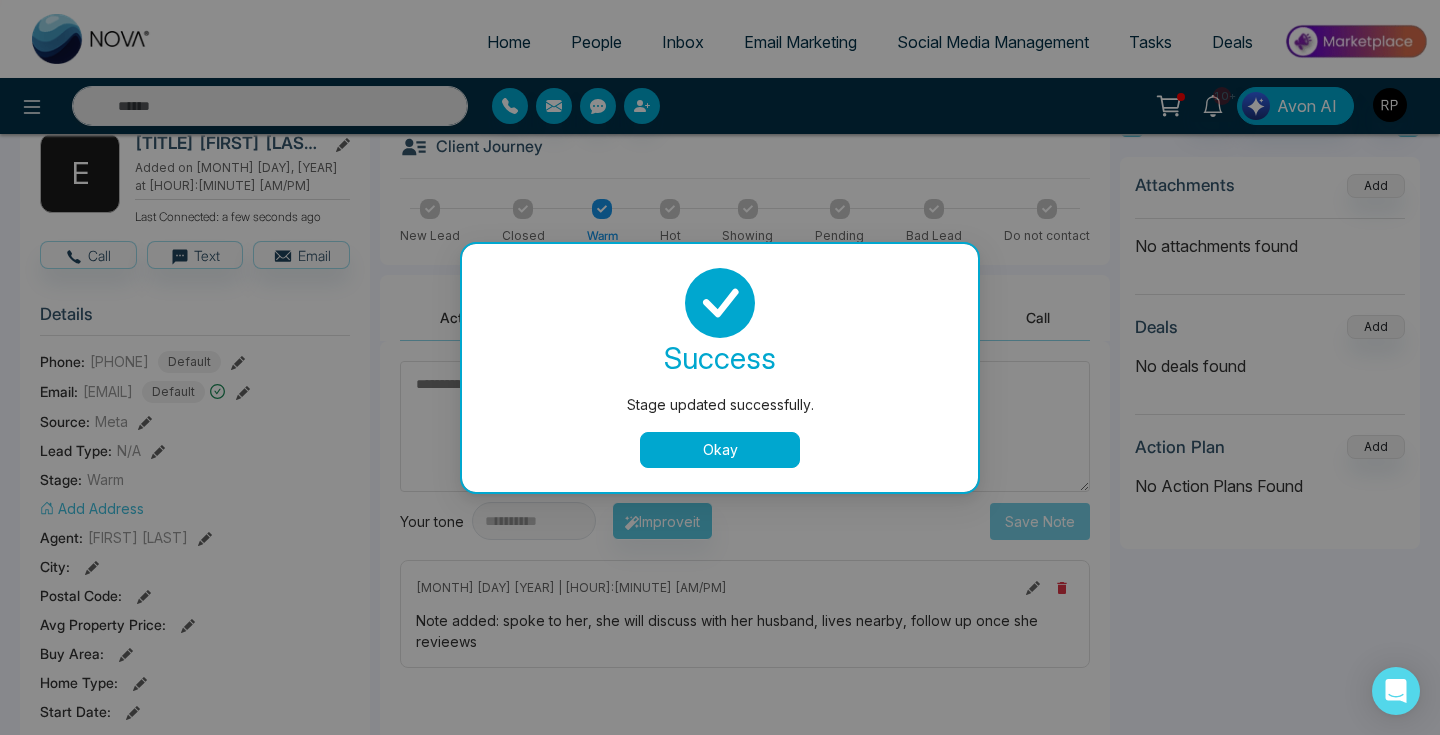 click on "Okay" at bounding box center [720, 450] 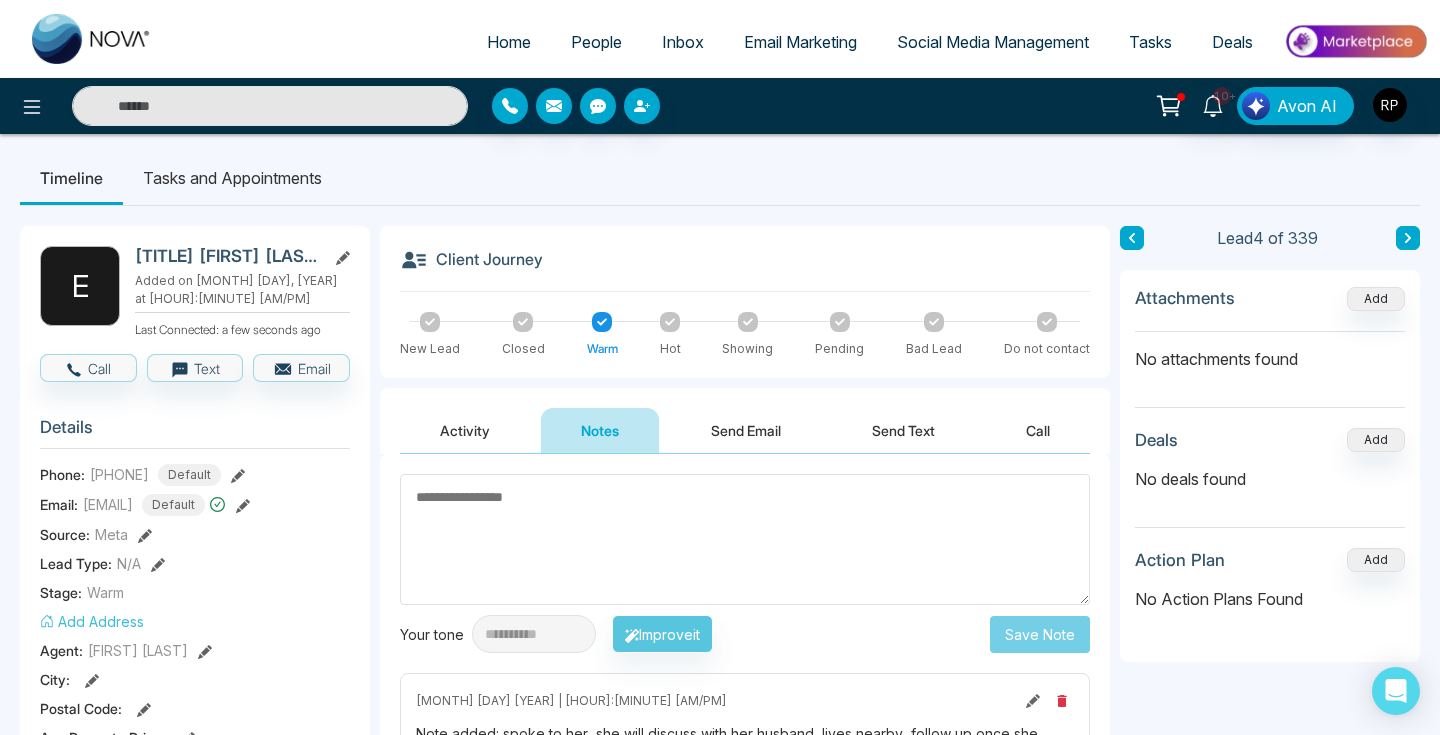 scroll, scrollTop: 0, scrollLeft: 0, axis: both 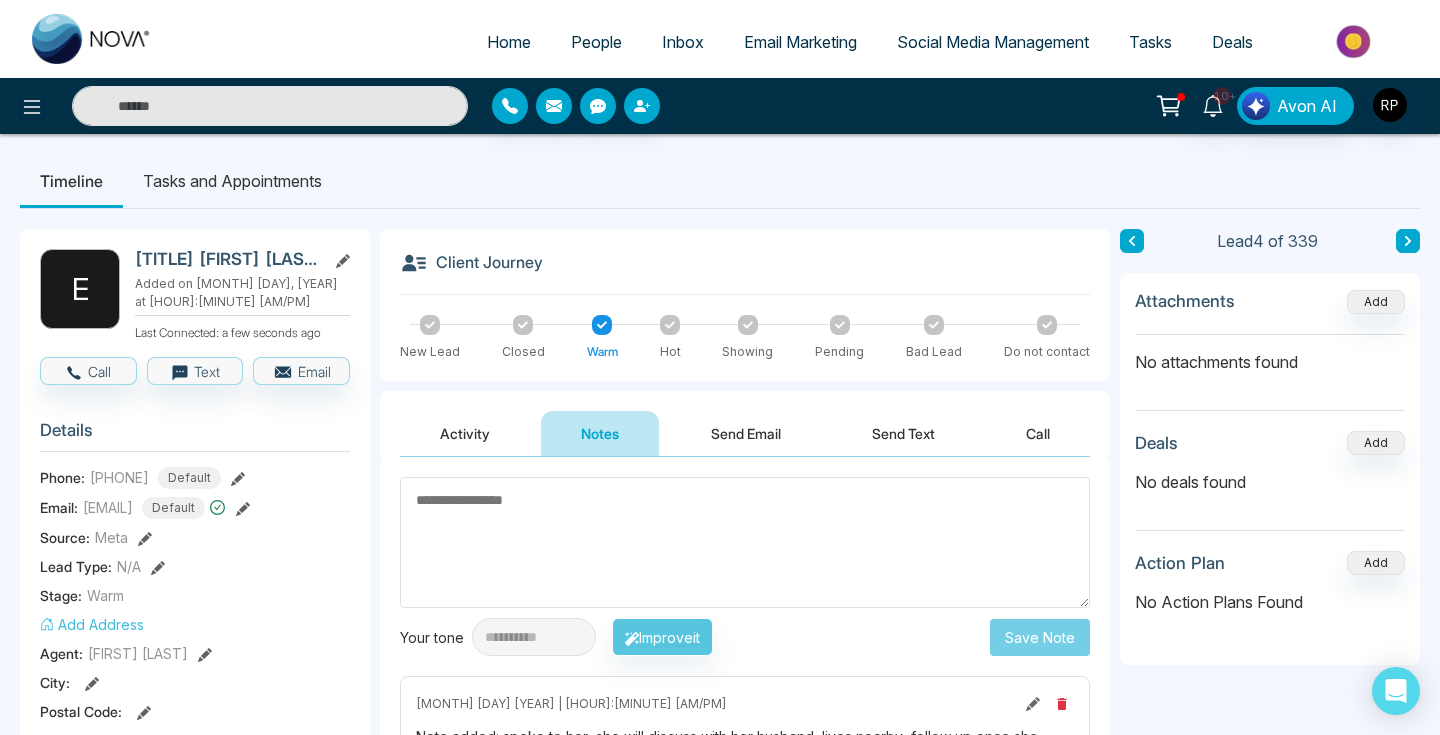 click at bounding box center [1408, 241] 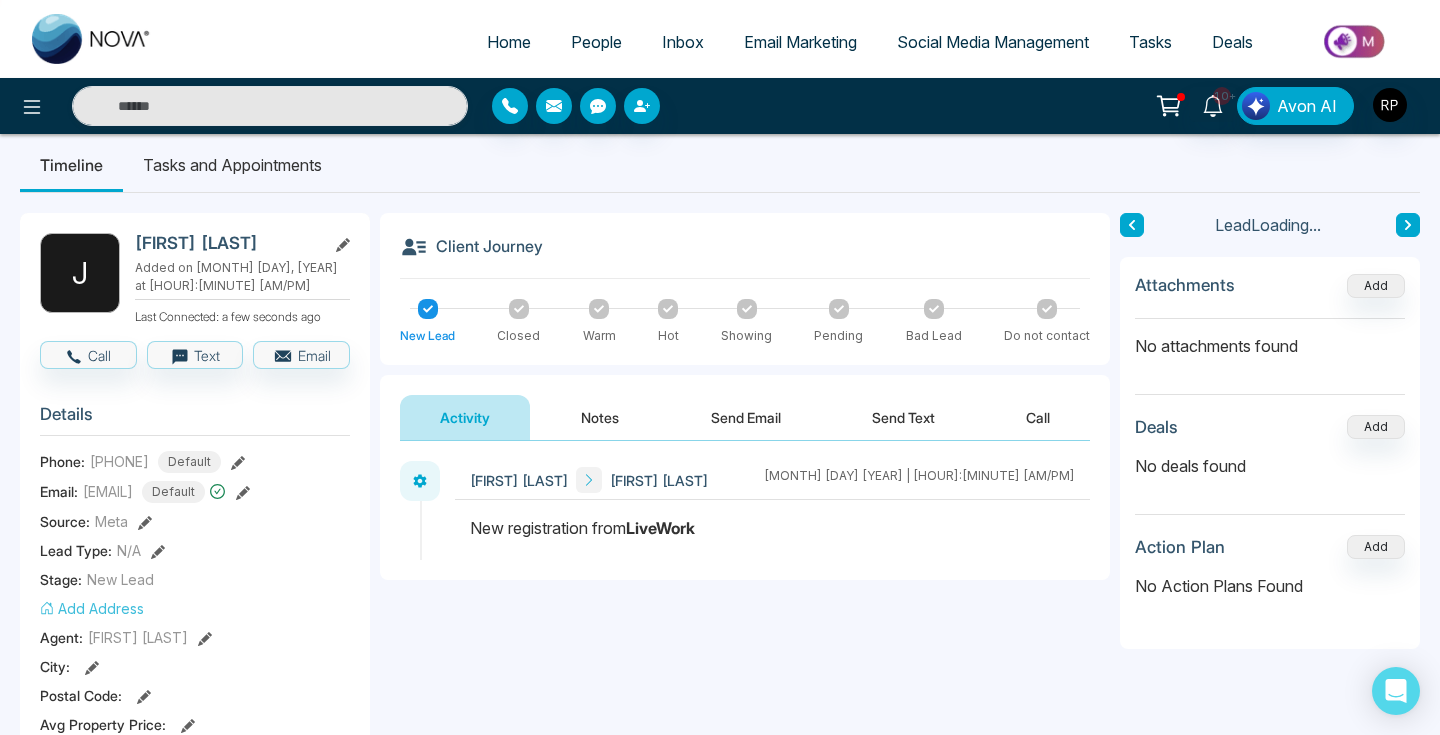 scroll, scrollTop: 0, scrollLeft: 0, axis: both 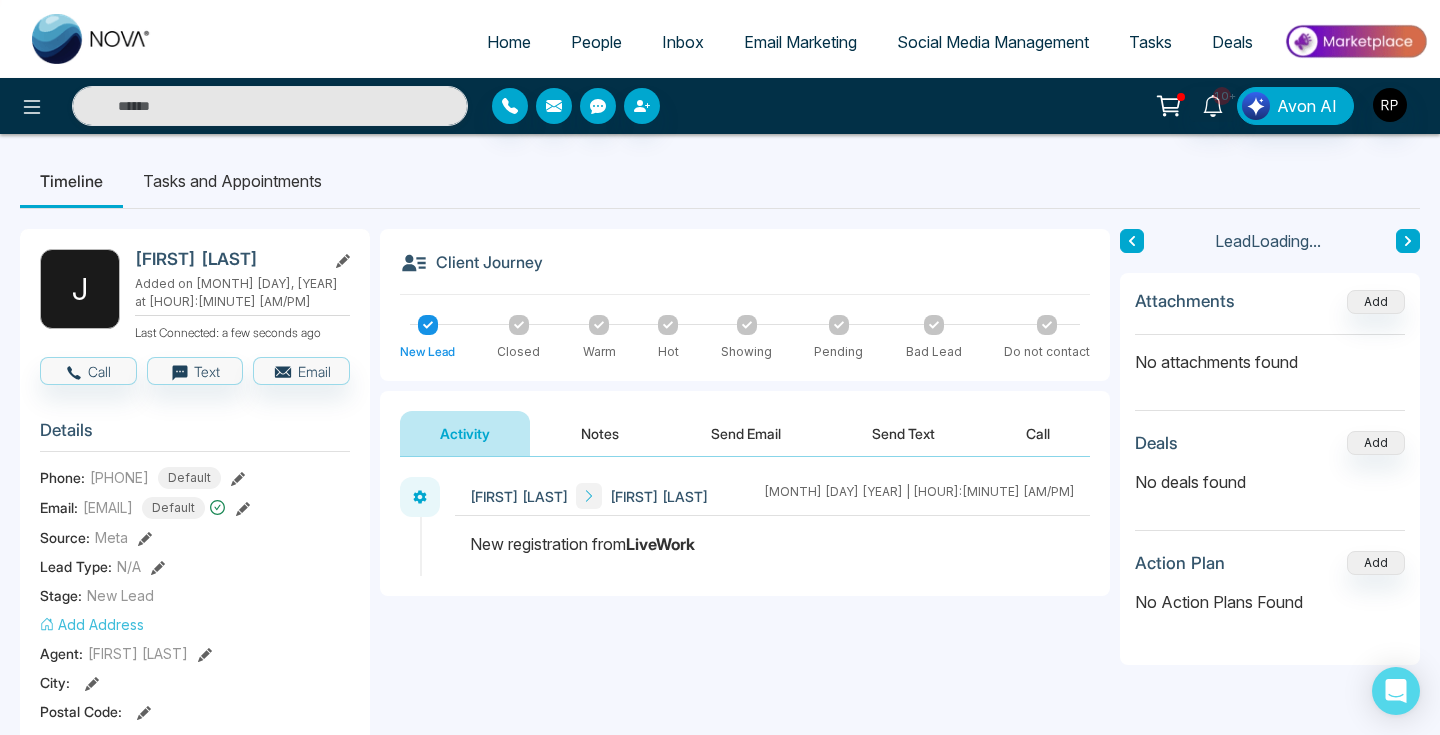 click on "Notes" at bounding box center [600, 433] 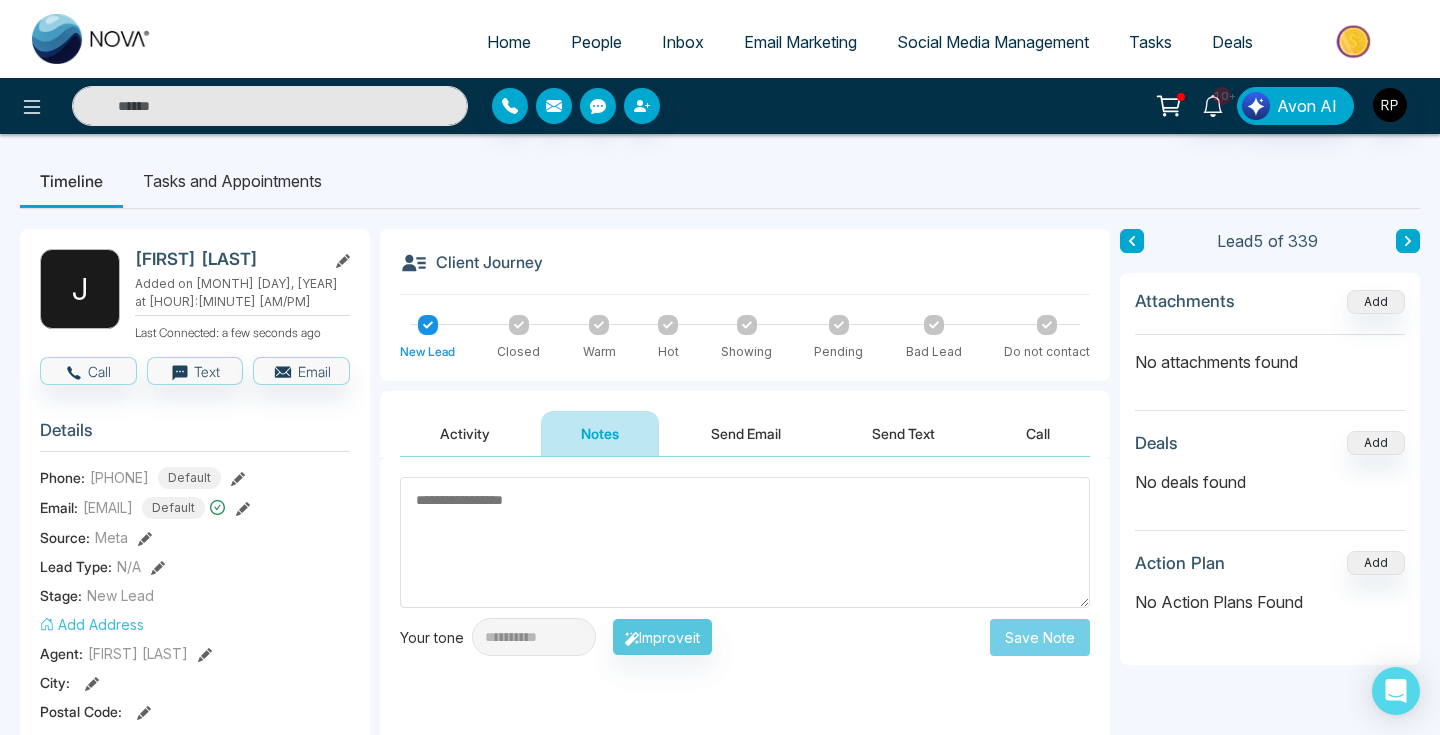 click on "Details Phone: [PHONE] Default Email: [EMAIL] Default Source: Meta Lead Type: N/A Stage: New Lead Add Address Agent: [FIRST] [LAST] City : Postal Code : Avg Property Price : Buy Area : Home Type : Start Date : Last Contact Date : Province : Timeframe : Urgency :" at bounding box center [195, 683] 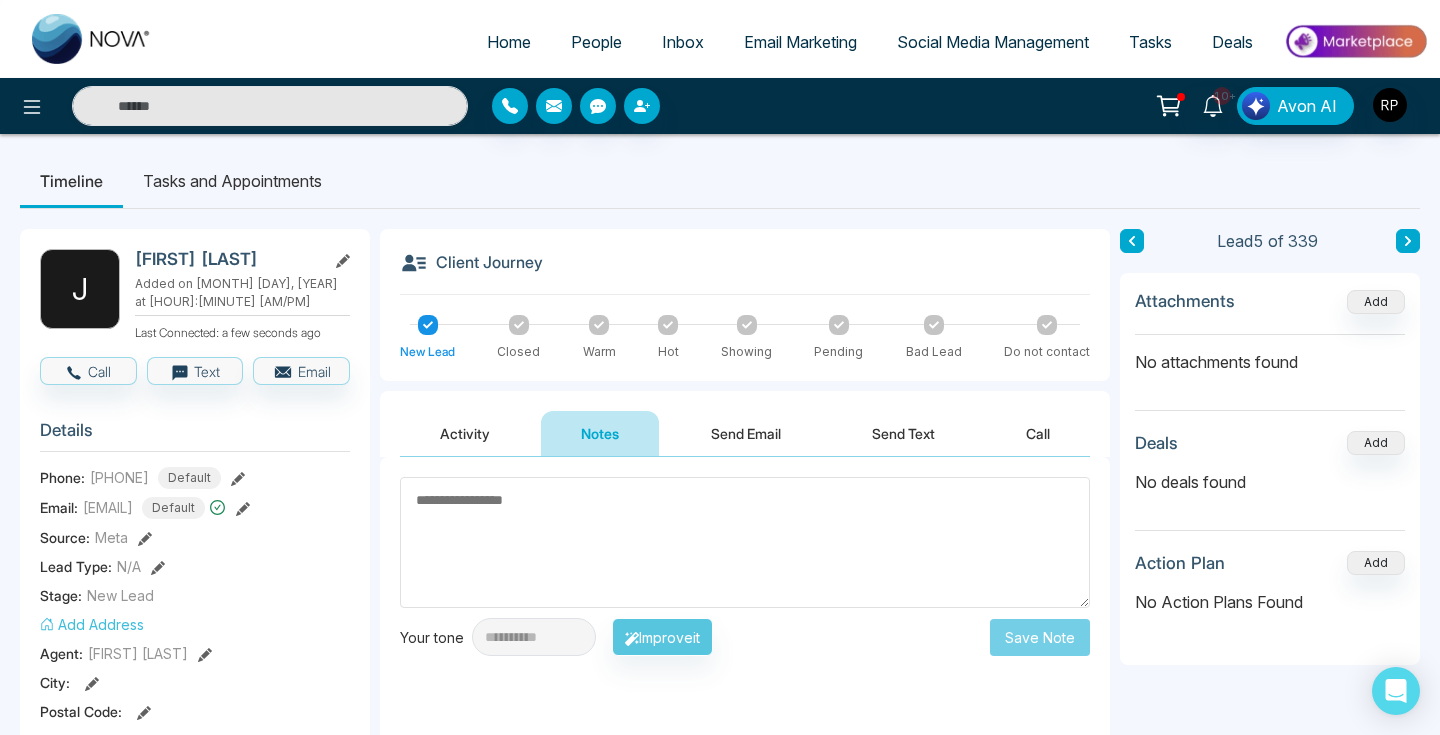 click at bounding box center [745, 542] 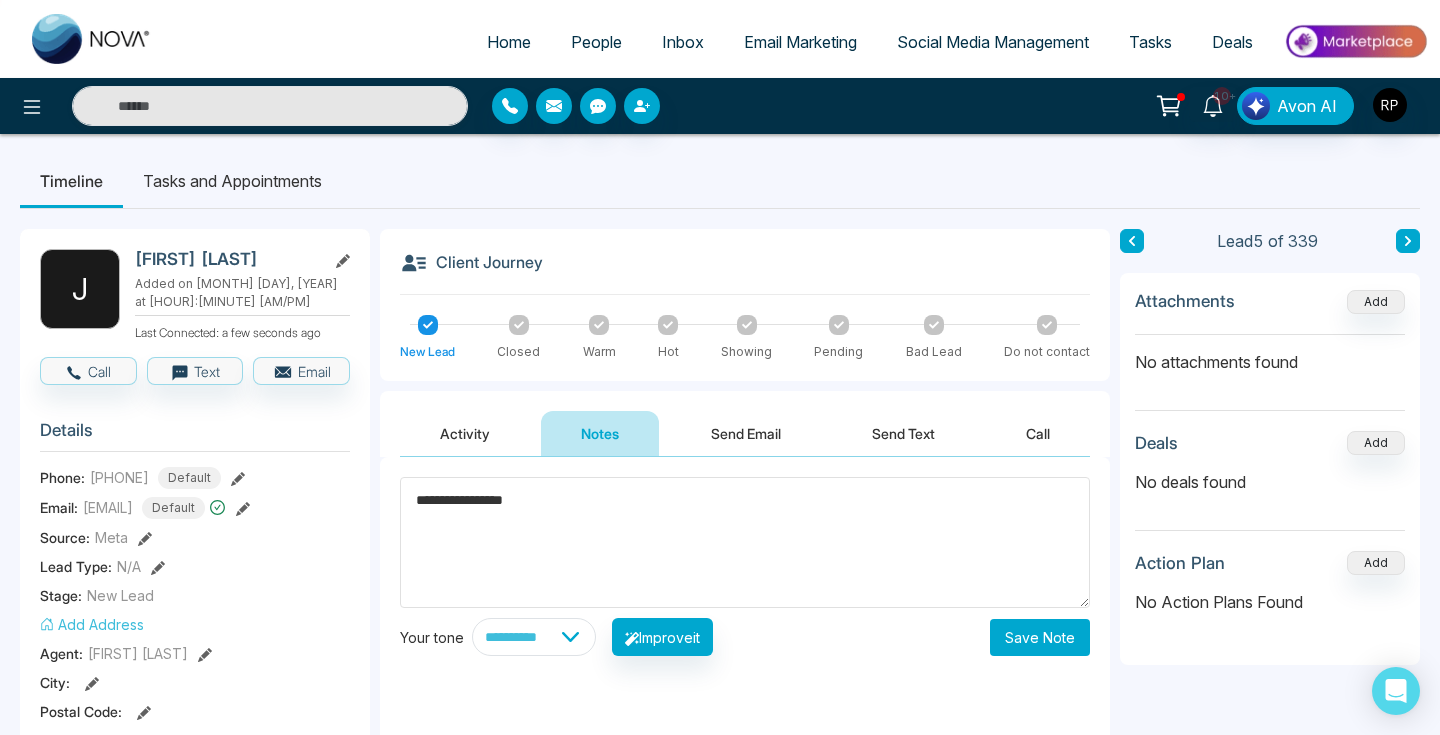 type on "**********" 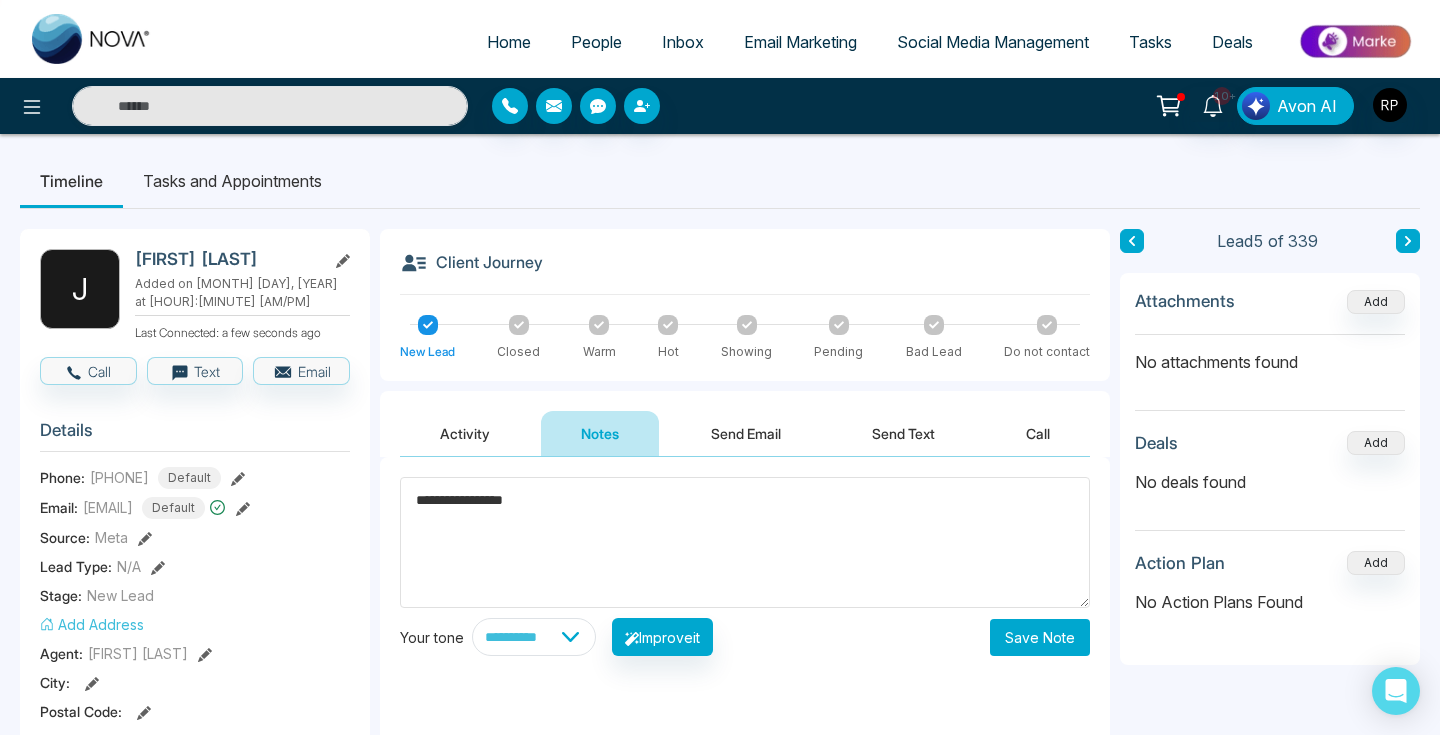 click on "**********" at bounding box center [745, 637] 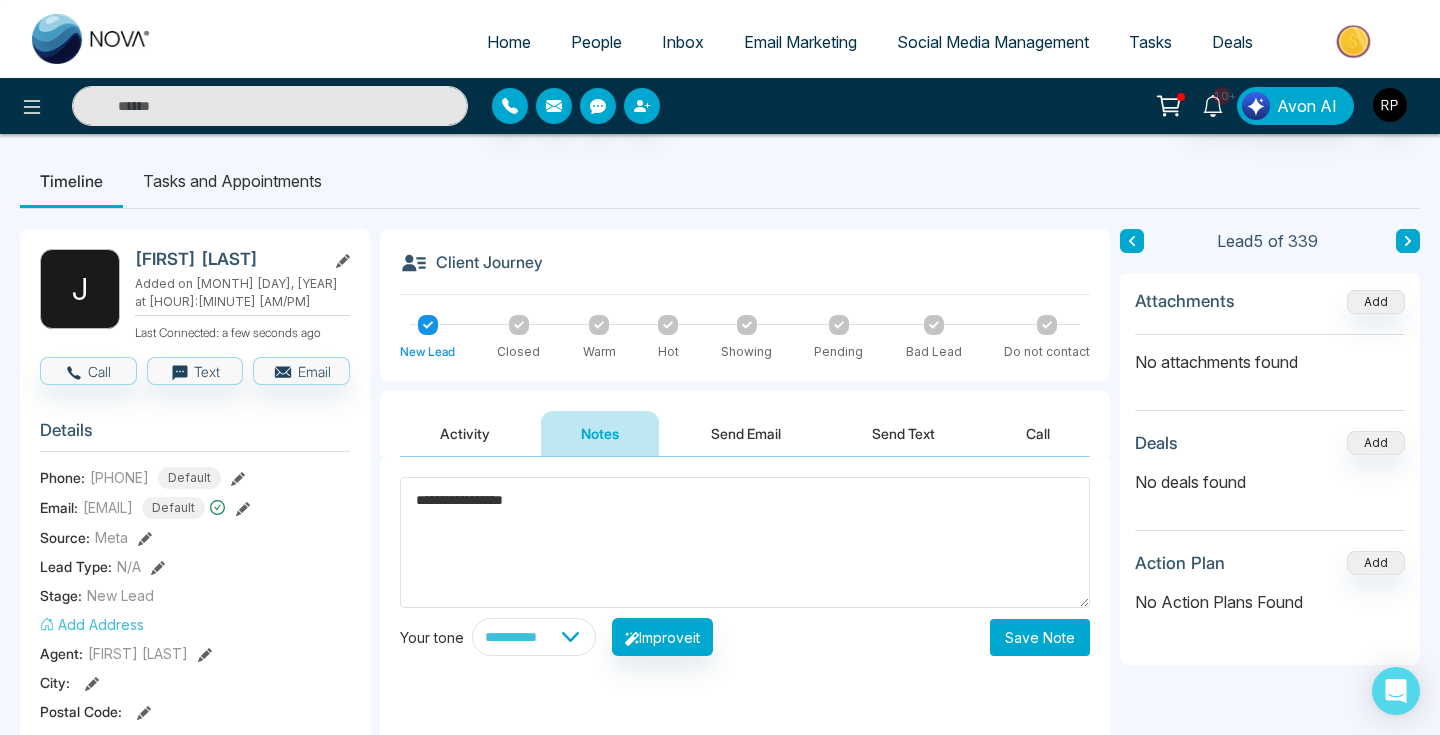 click on "Save Note" at bounding box center (1040, 637) 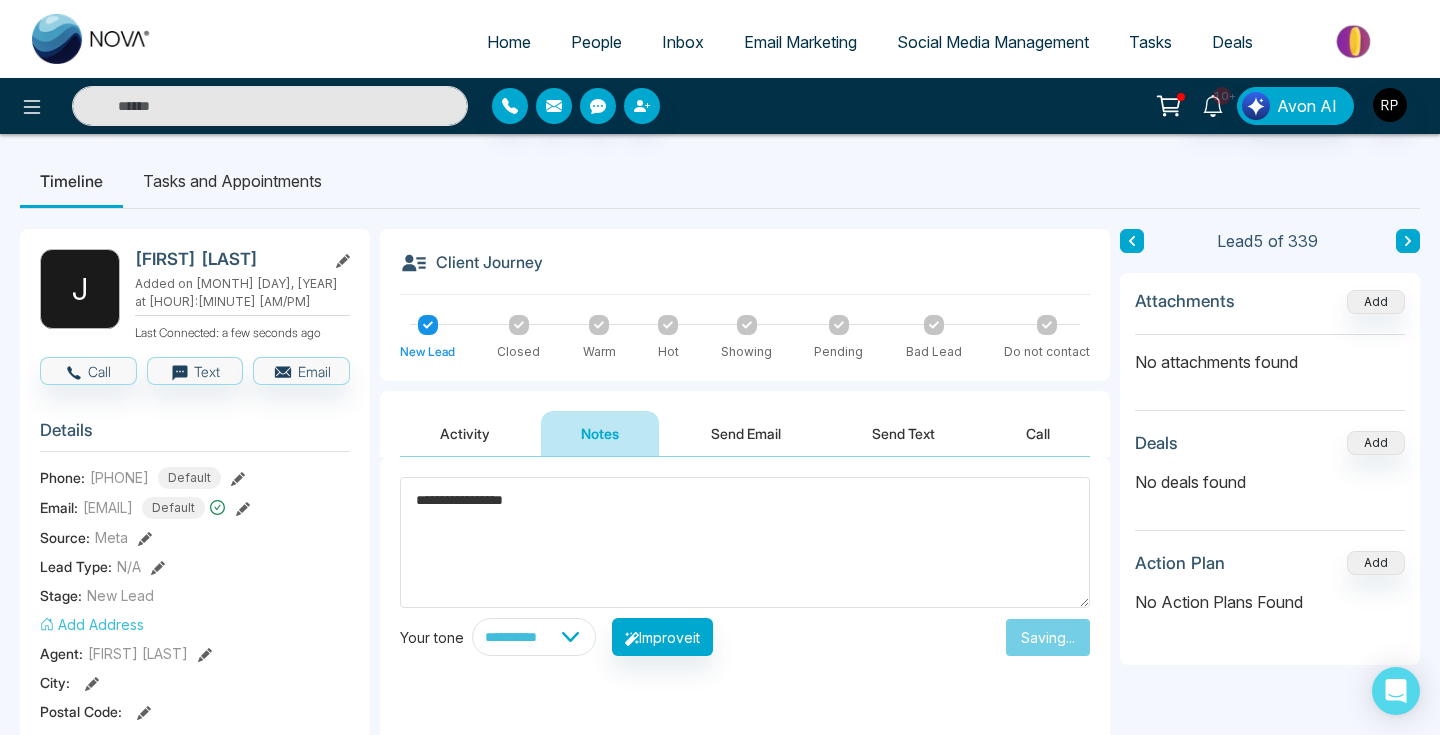 type 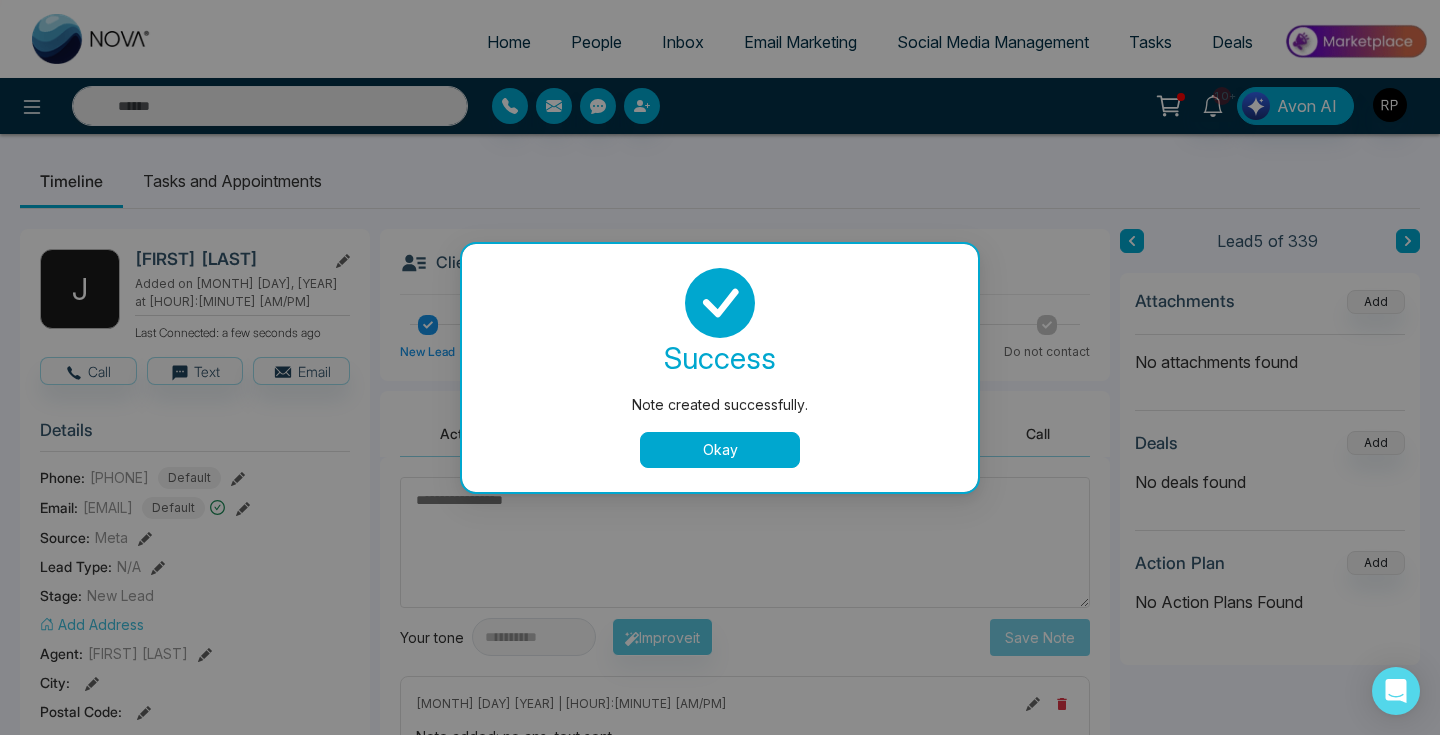 click on "Okay" at bounding box center (720, 450) 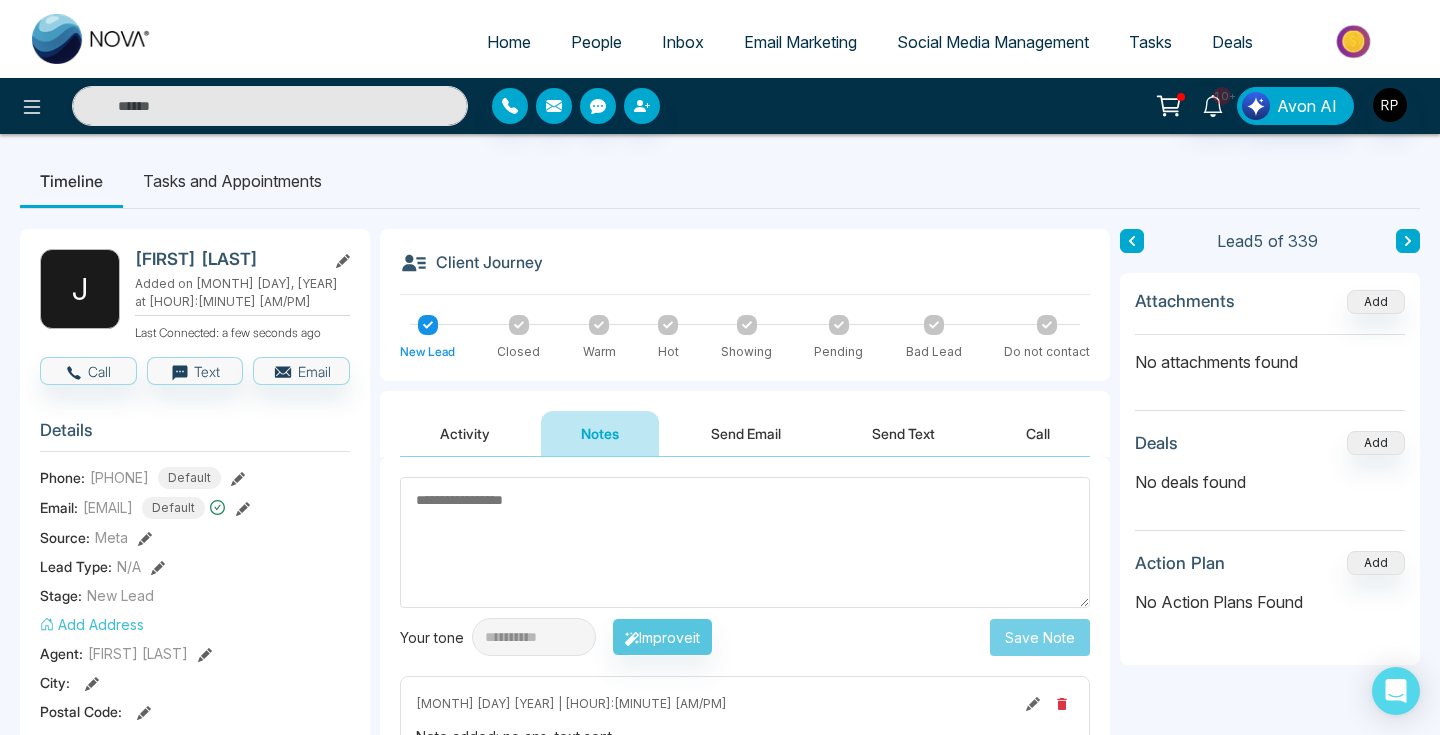 click at bounding box center (1408, 241) 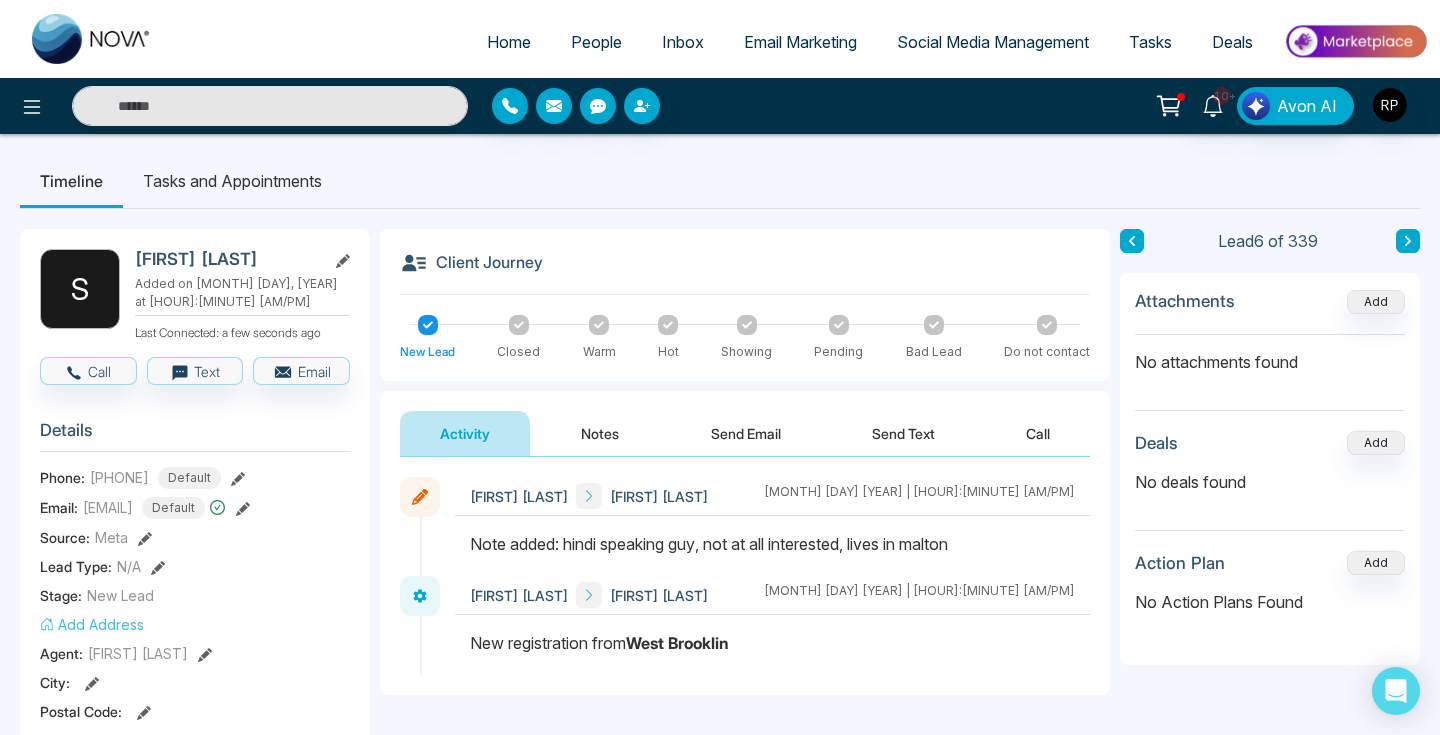 click 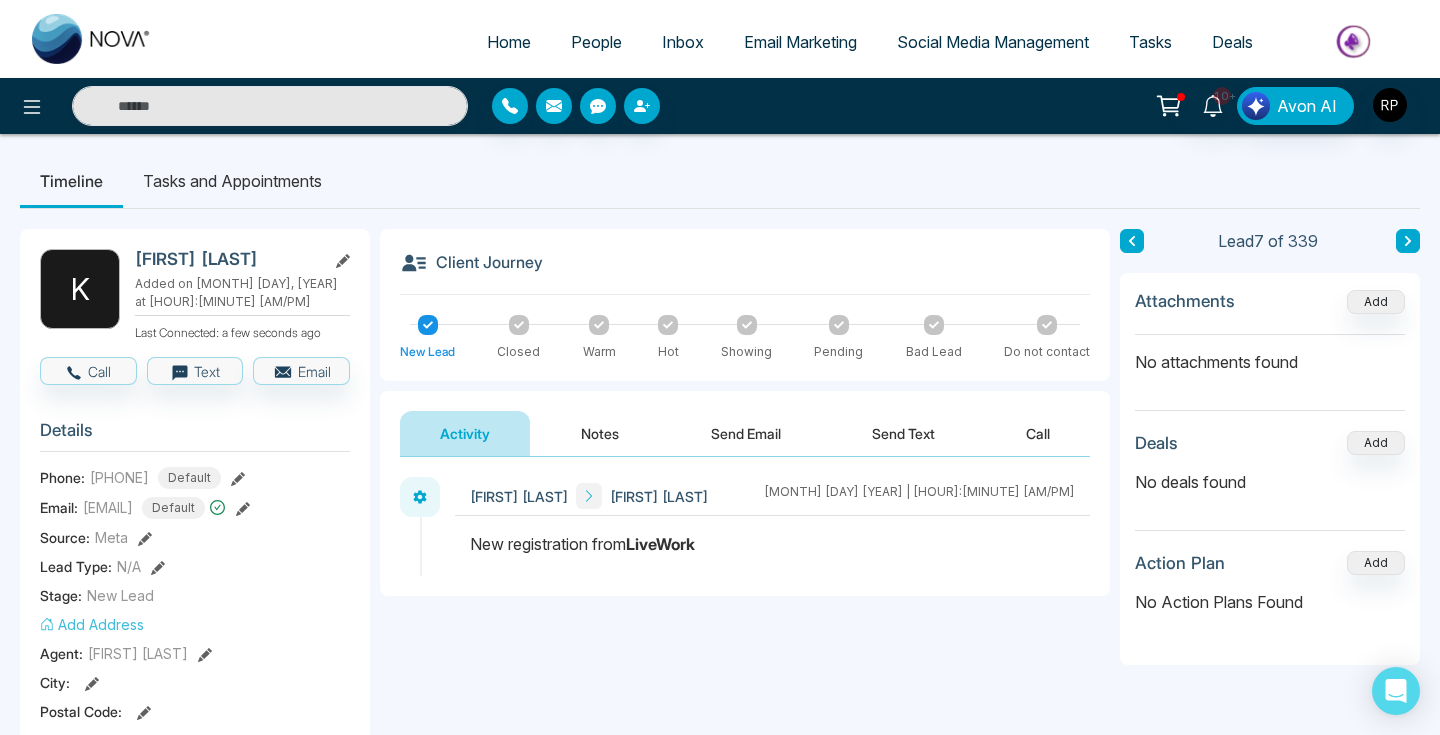 click on "Notes" at bounding box center [600, 433] 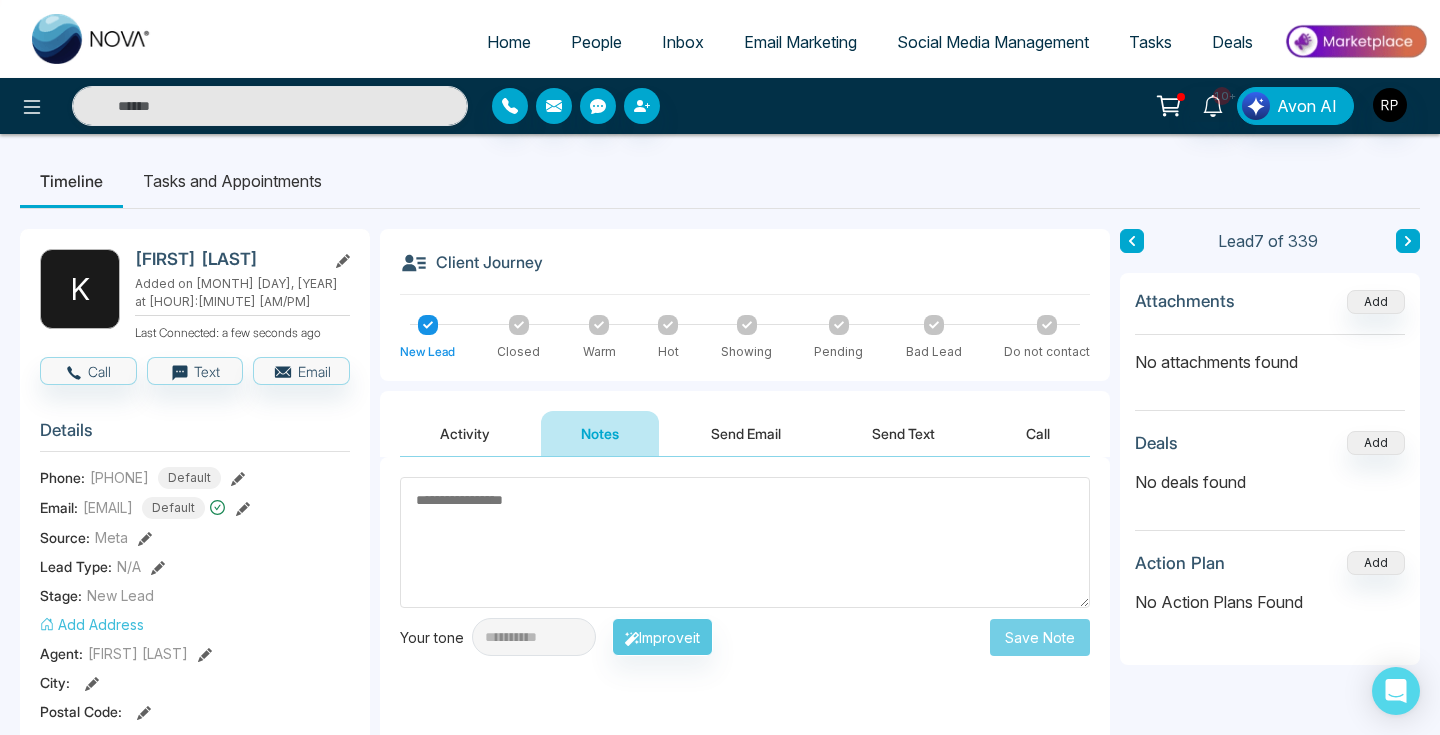 click at bounding box center (745, 542) 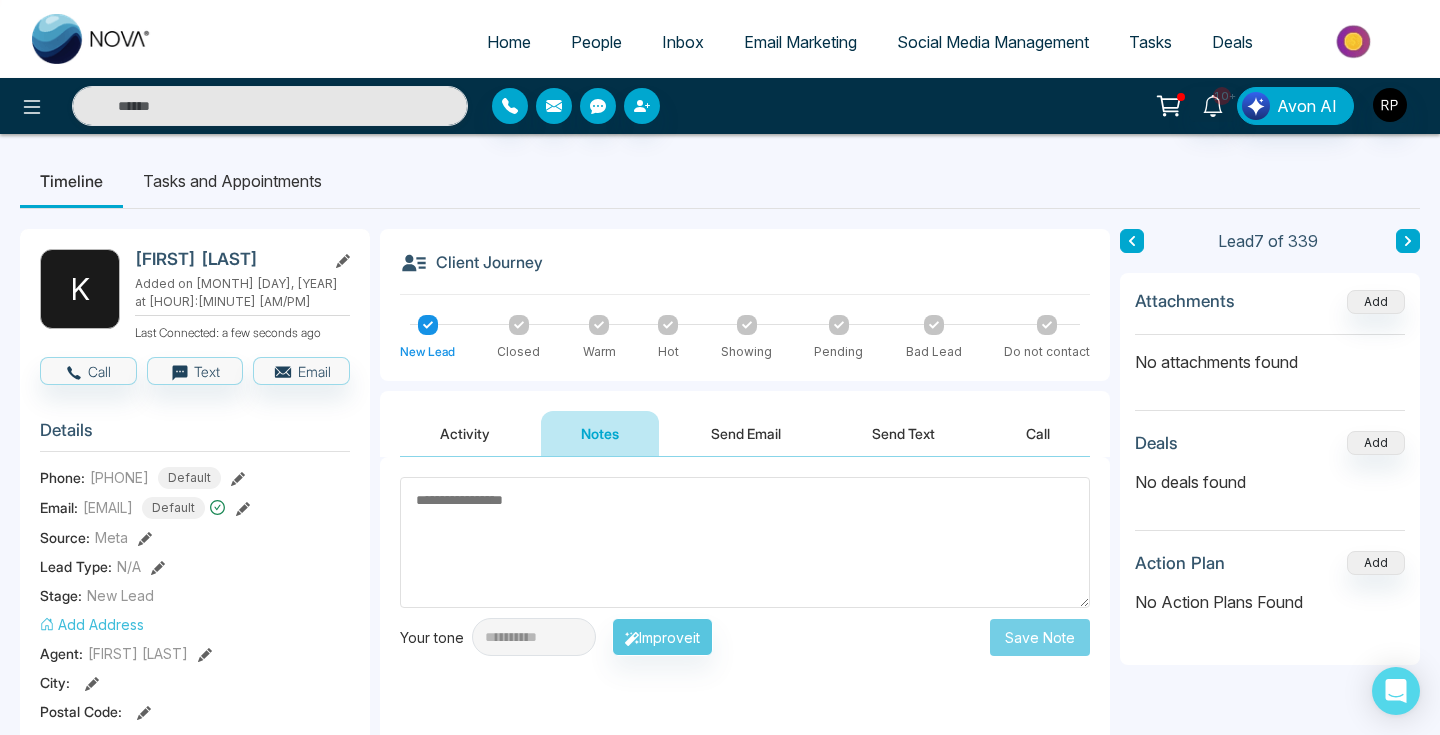 click at bounding box center [745, 542] 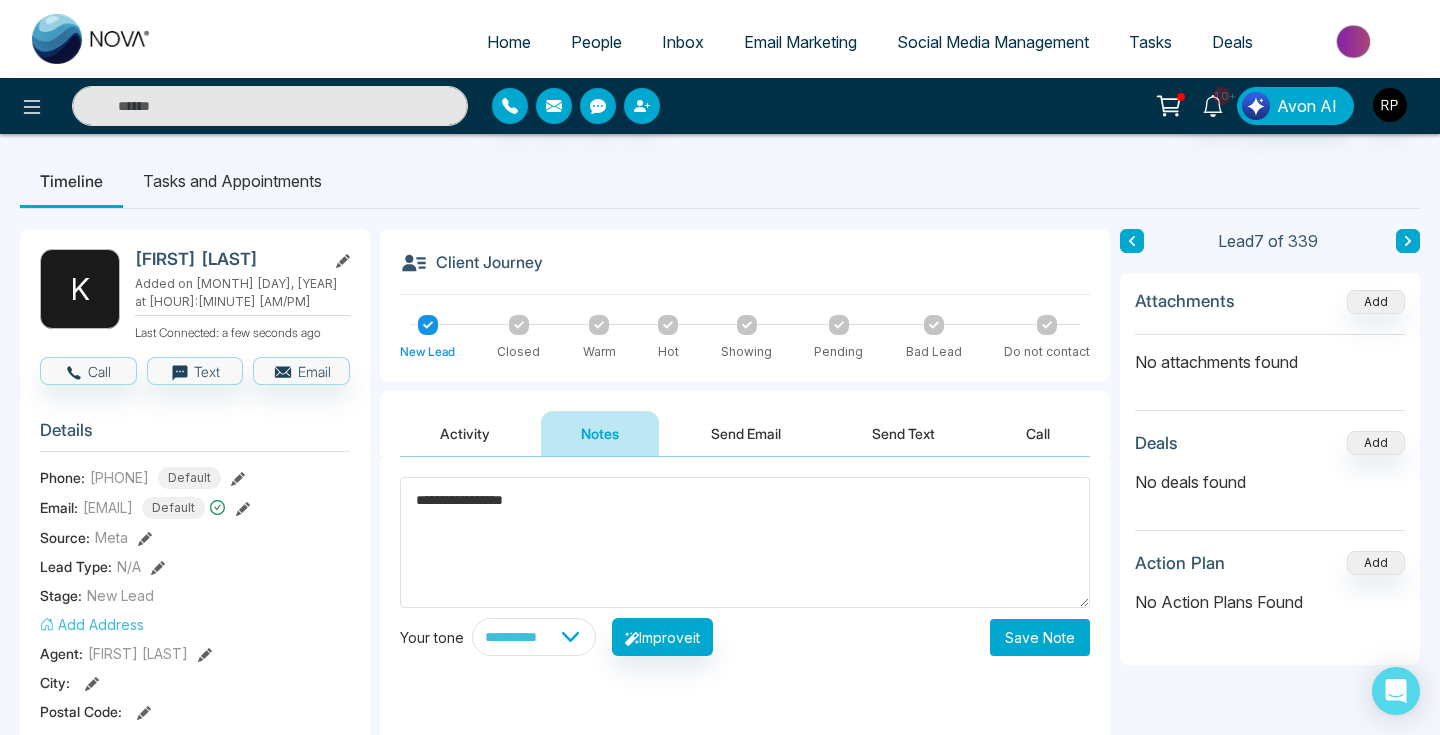 type on "**********" 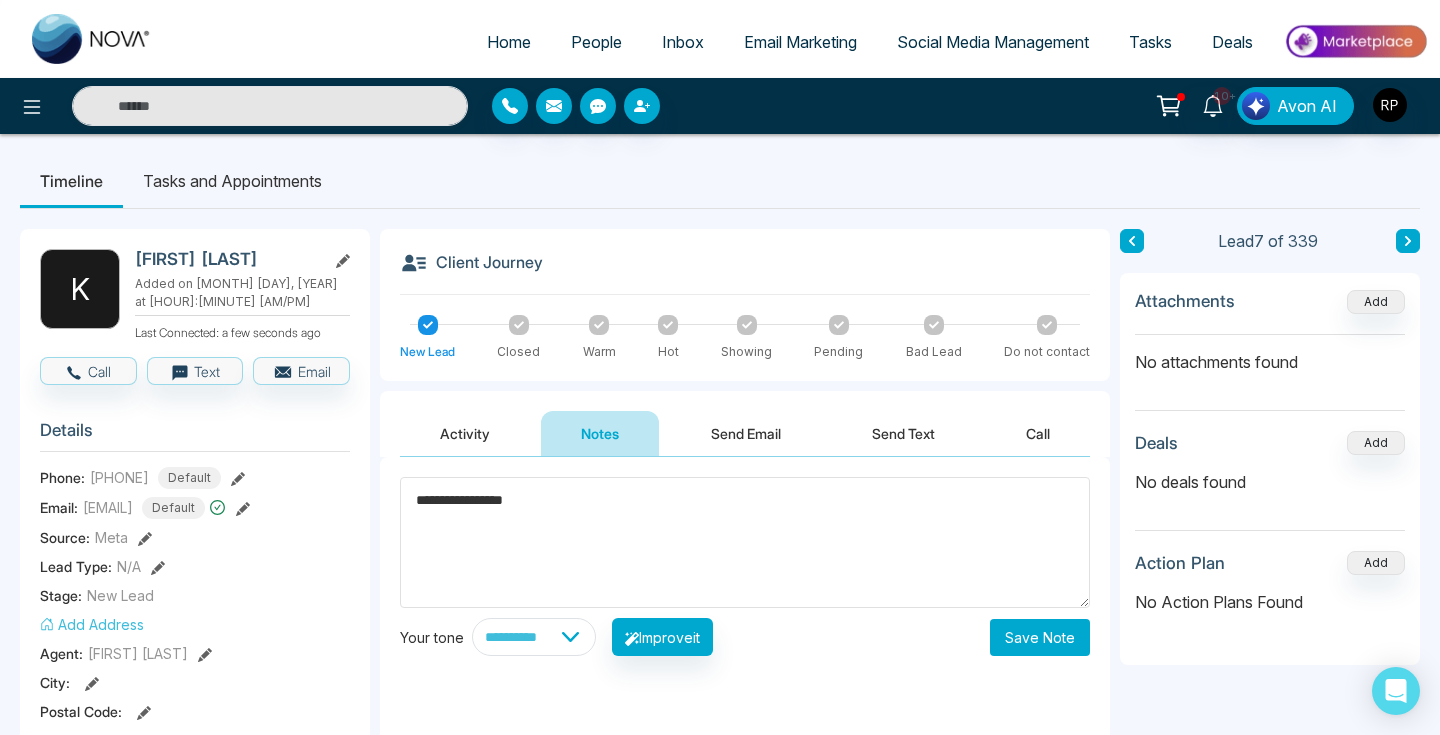 click on "Save Note" at bounding box center (1040, 637) 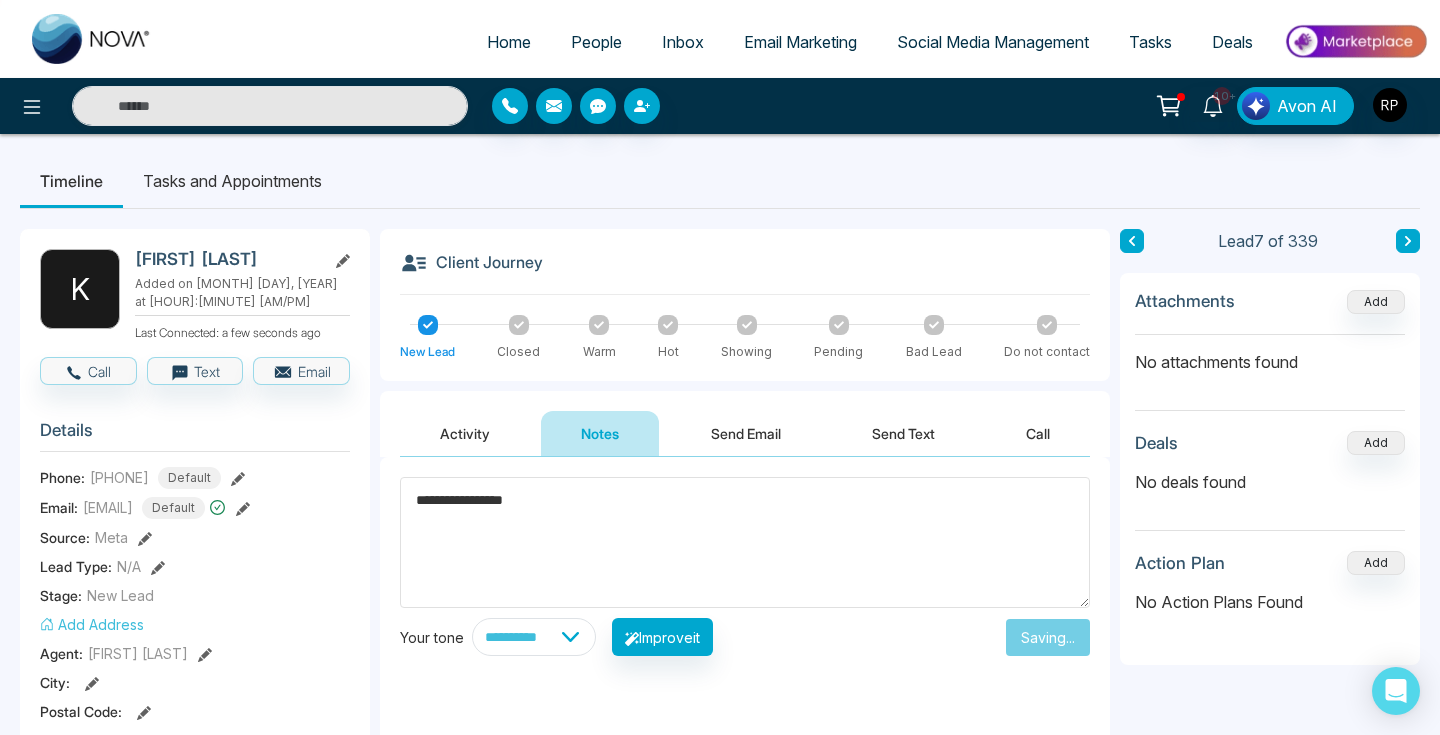 type 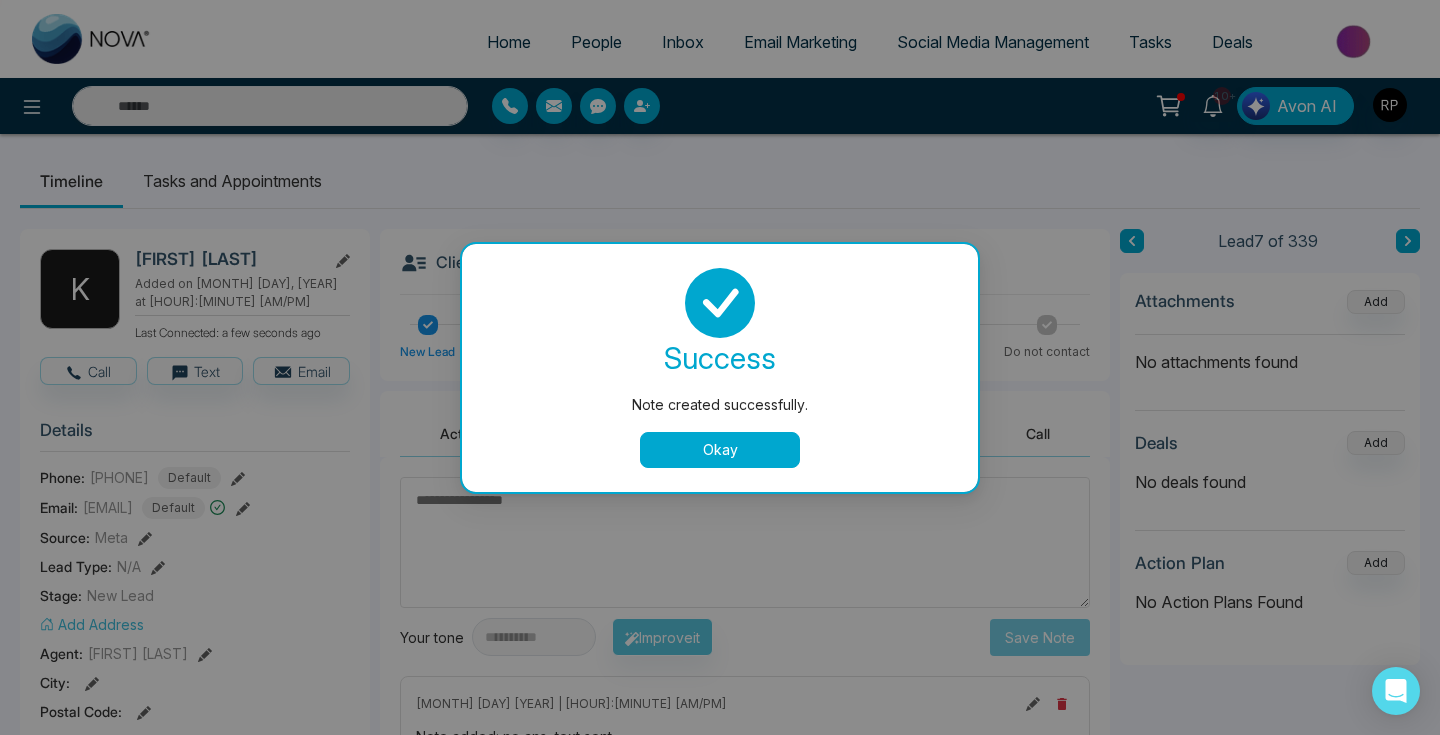 click on "Okay" at bounding box center [720, 450] 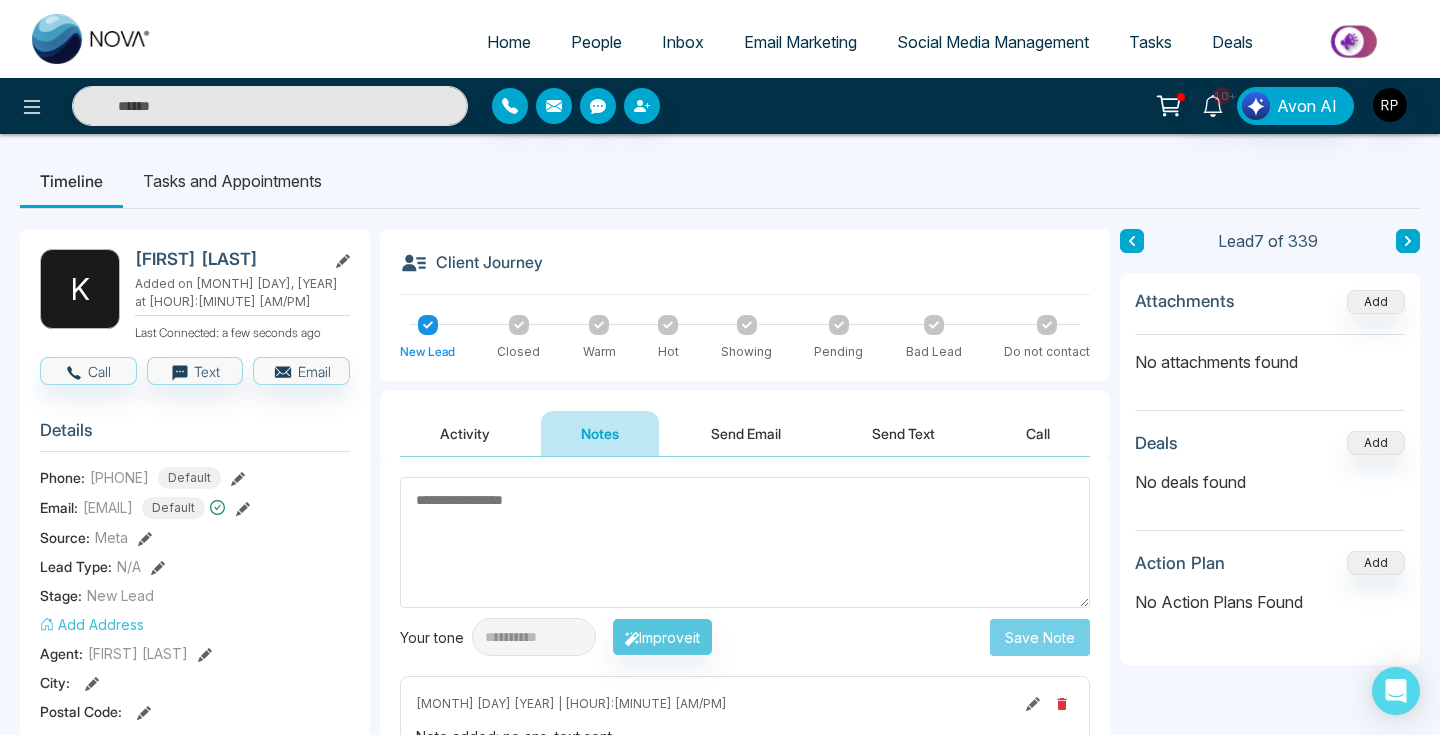 click 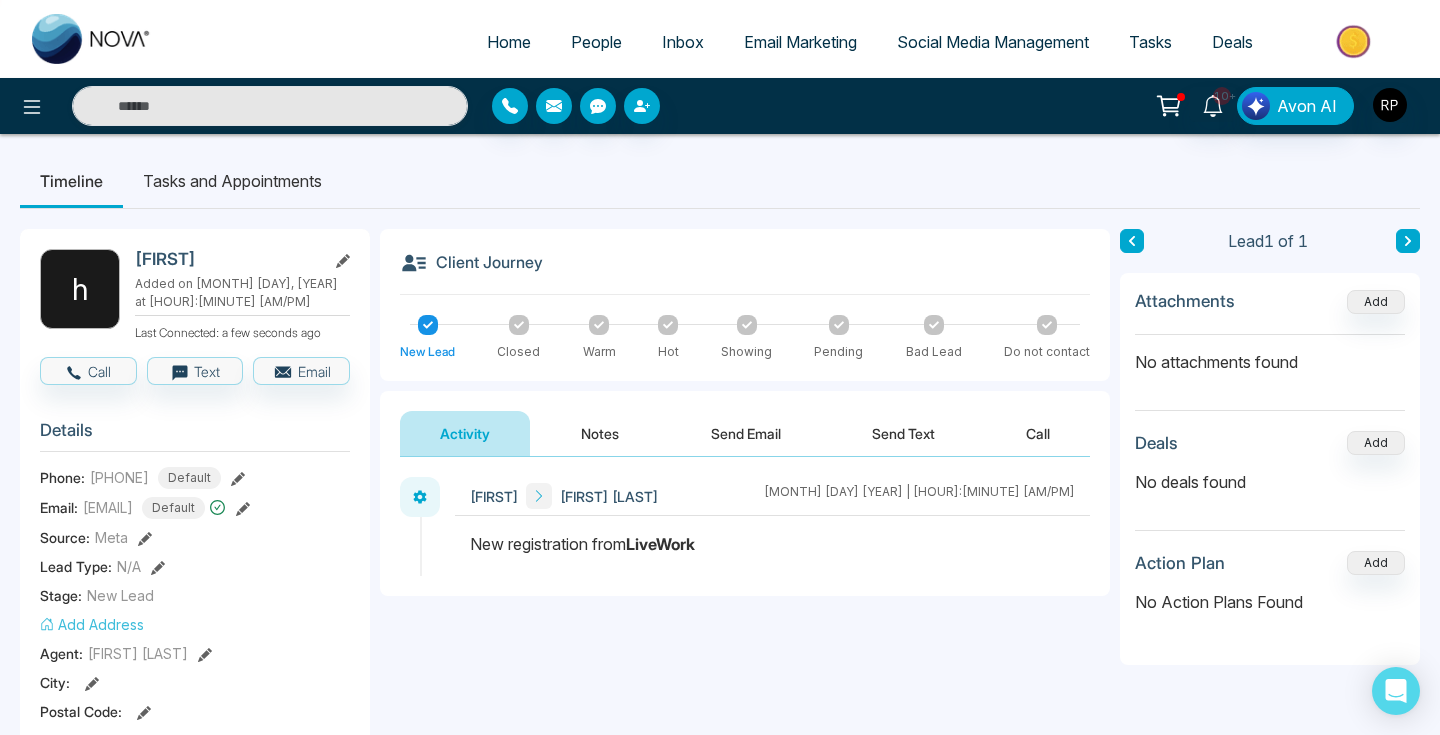 click on "Notes" at bounding box center (600, 433) 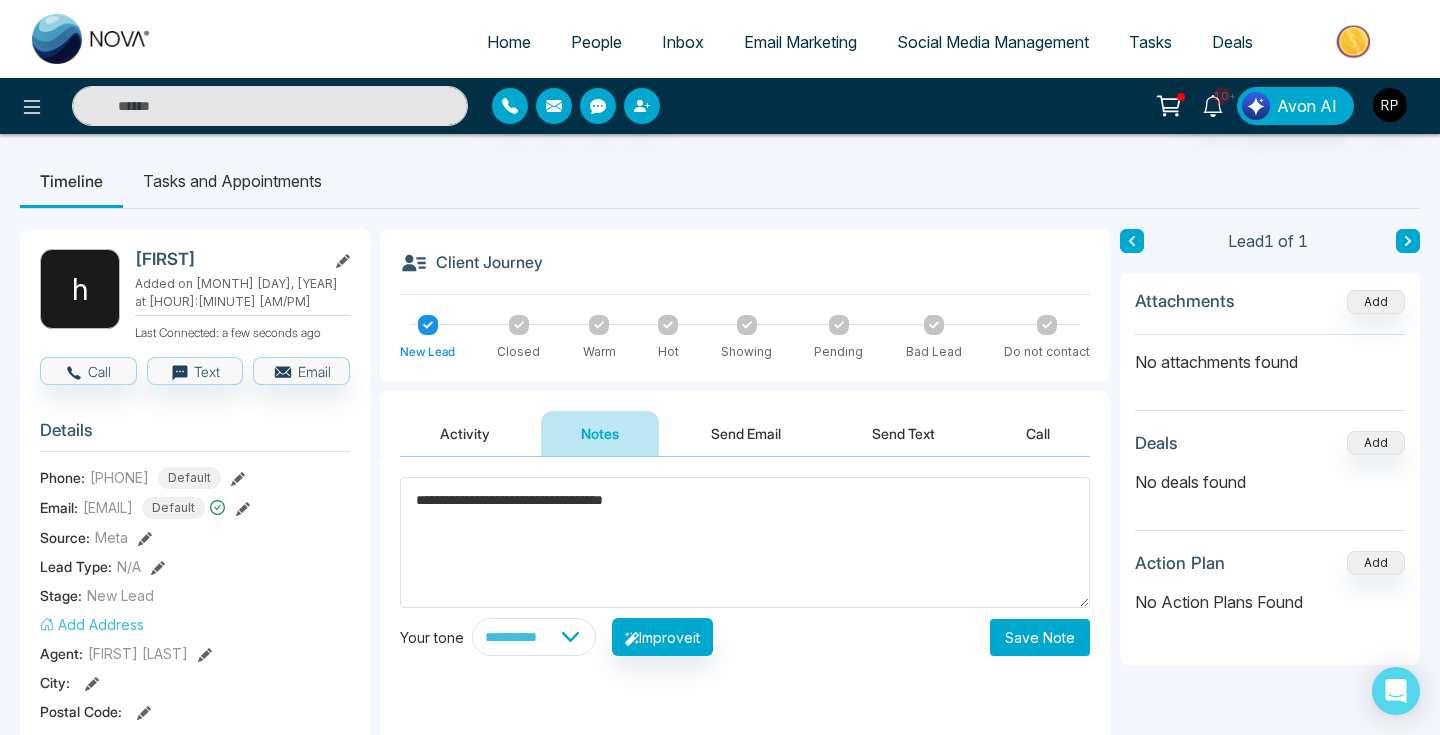 type on "**********" 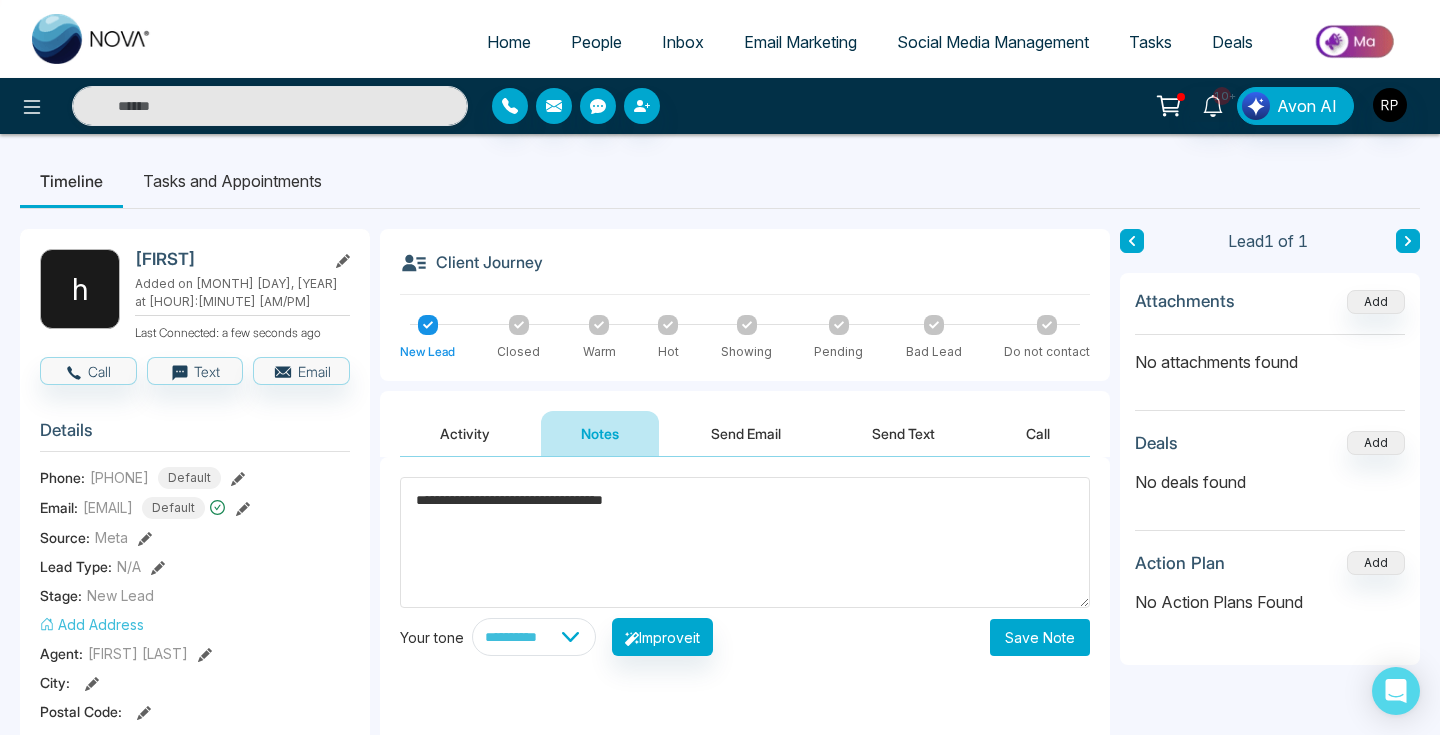 click on "Save Note" at bounding box center [1040, 637] 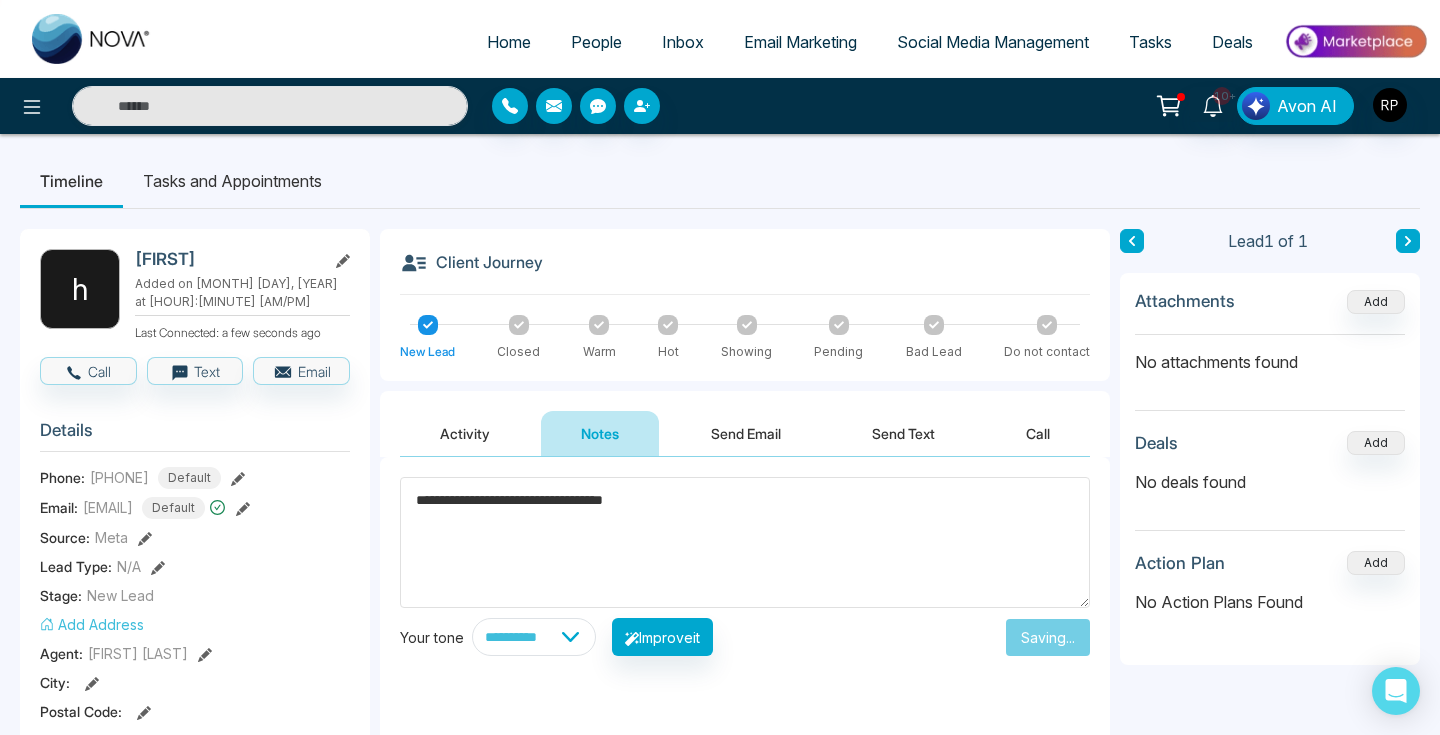 type 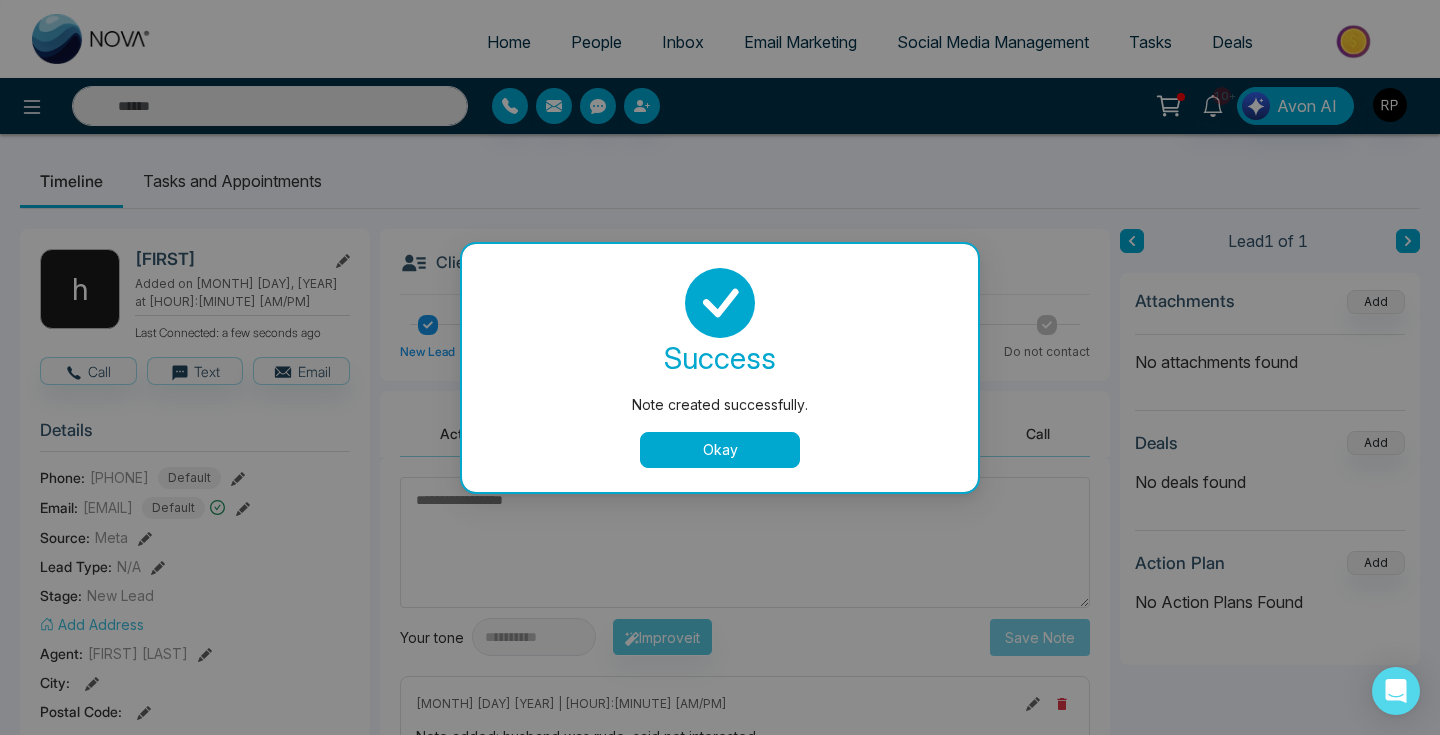 click on "Okay" at bounding box center (720, 450) 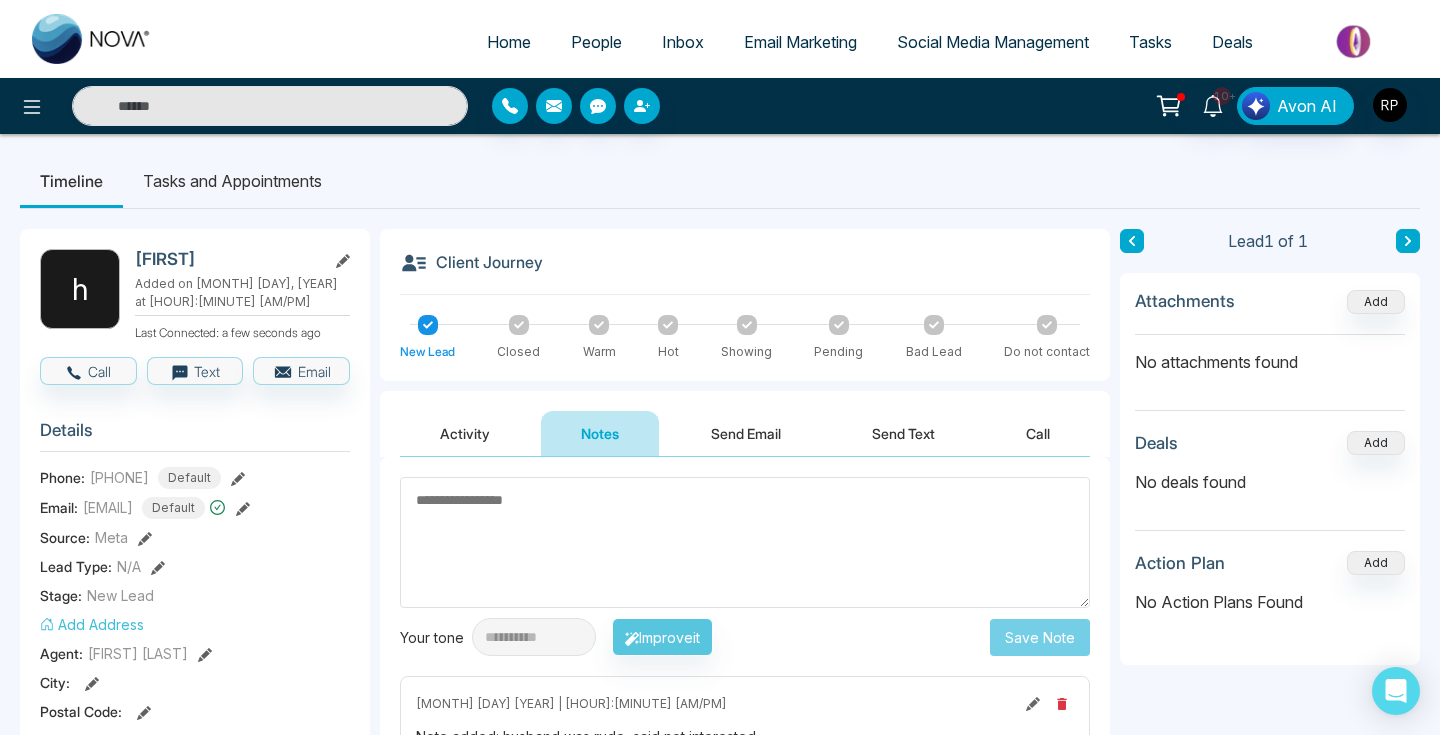 click on "People" at bounding box center (596, 42) 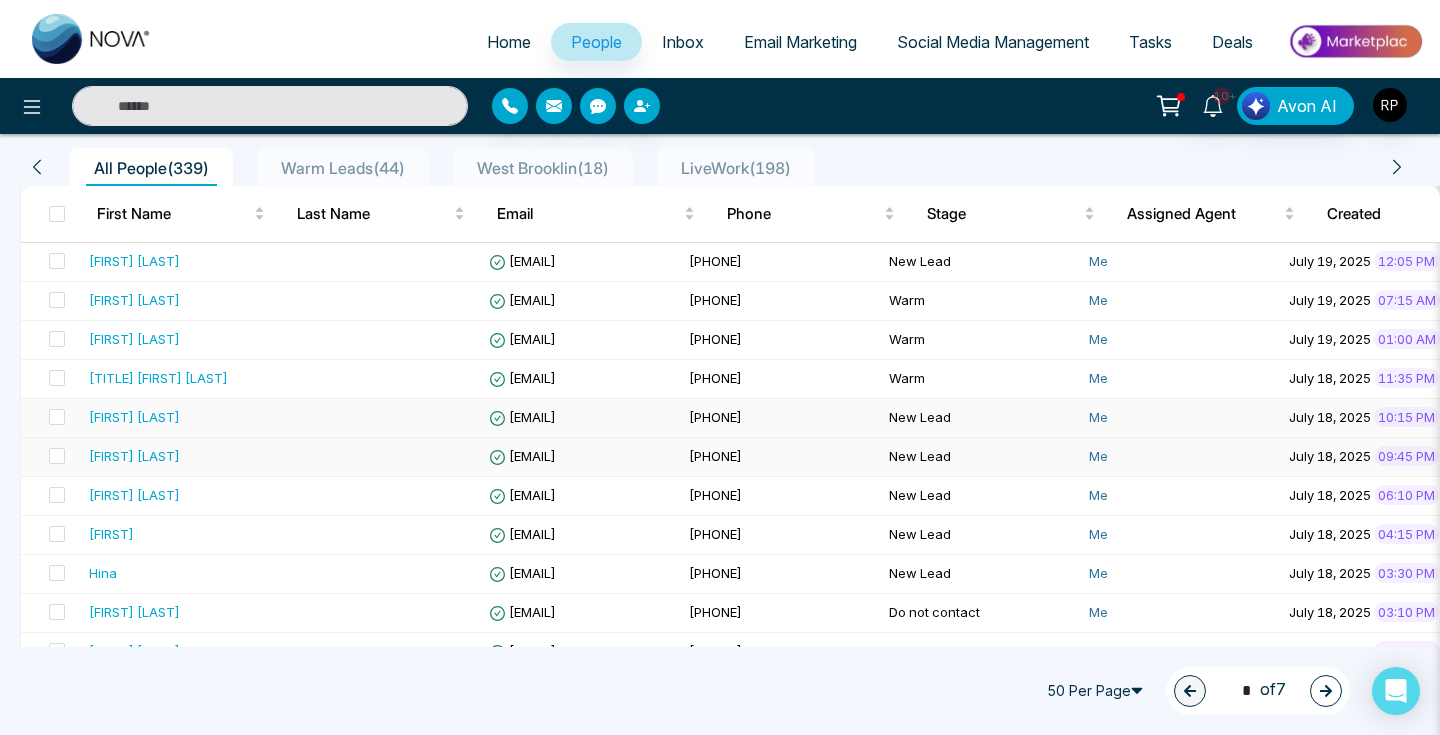 scroll, scrollTop: 246, scrollLeft: 0, axis: vertical 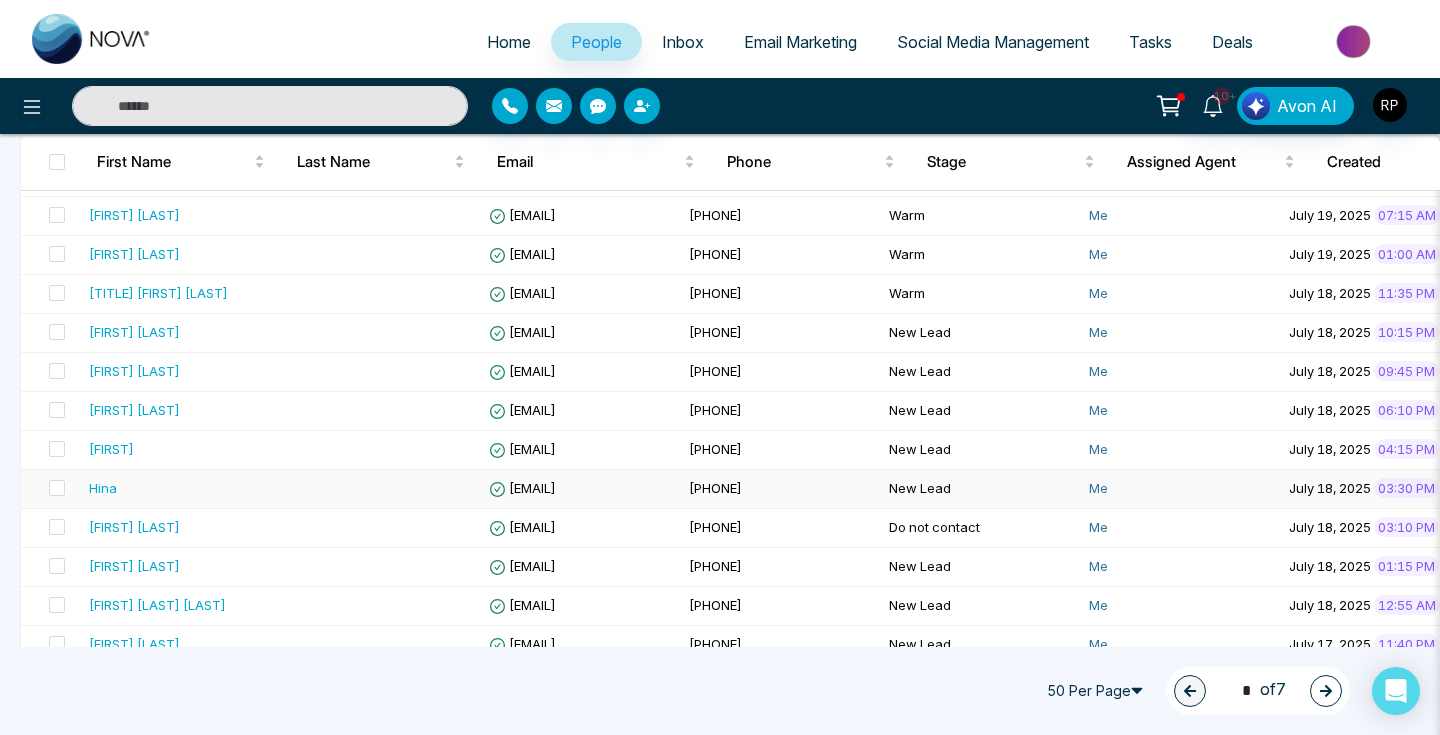 click on "Hina" at bounding box center (103, 488) 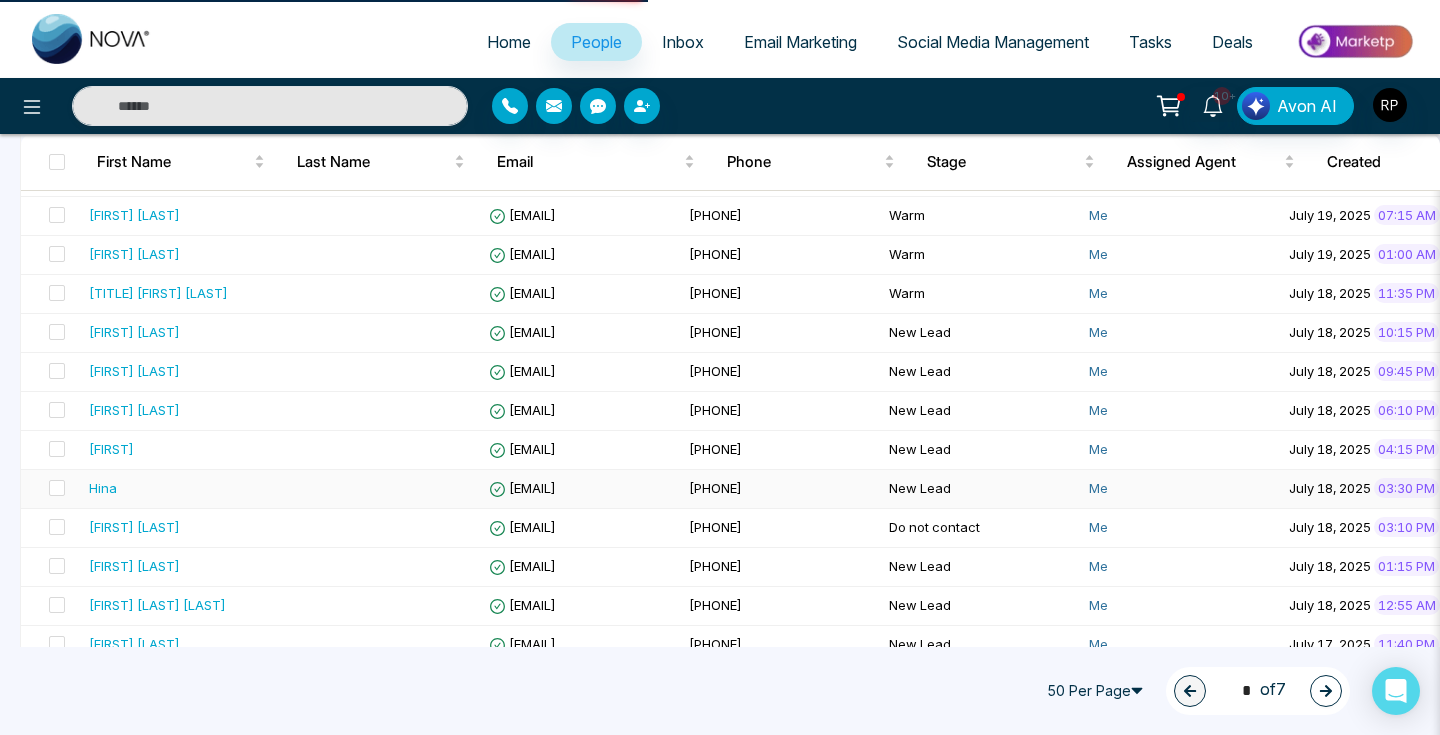 scroll, scrollTop: 0, scrollLeft: 0, axis: both 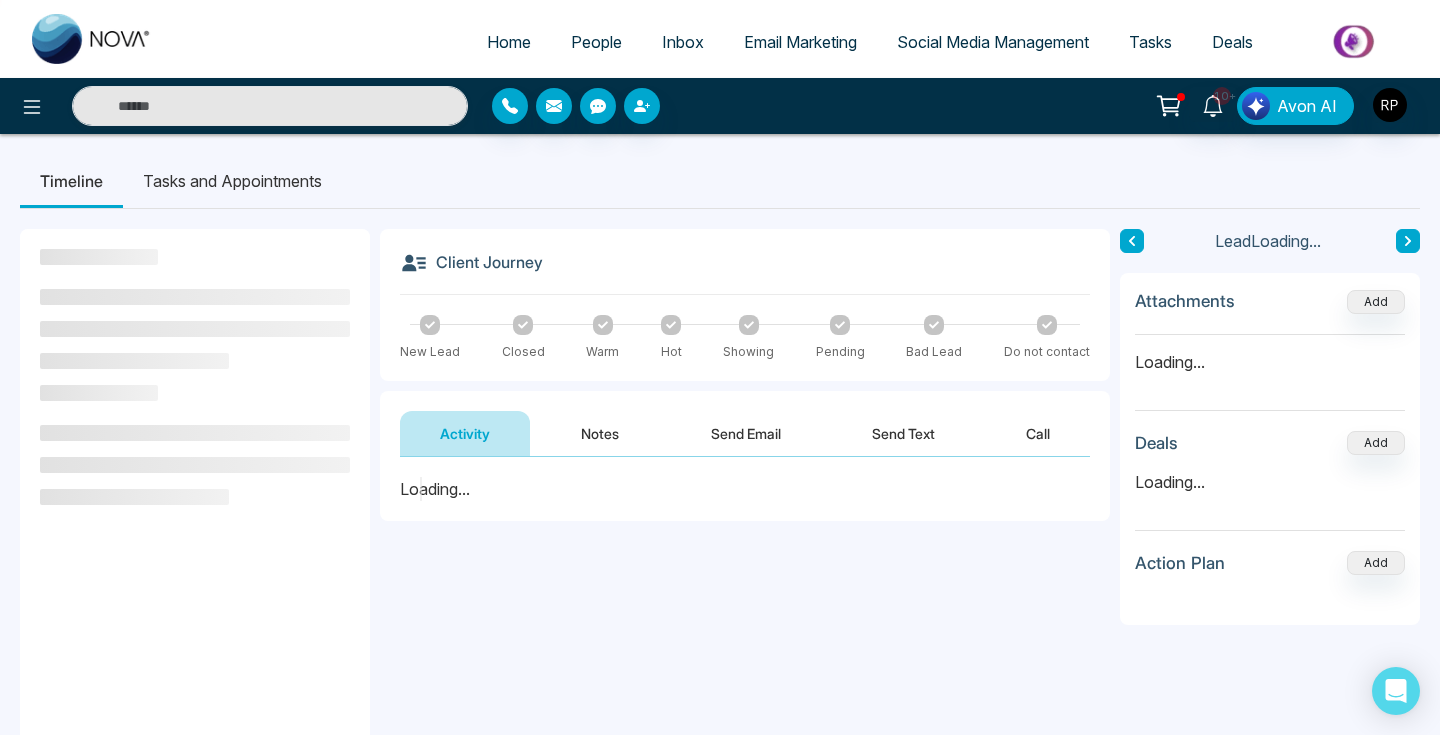click on "Notes" at bounding box center [600, 433] 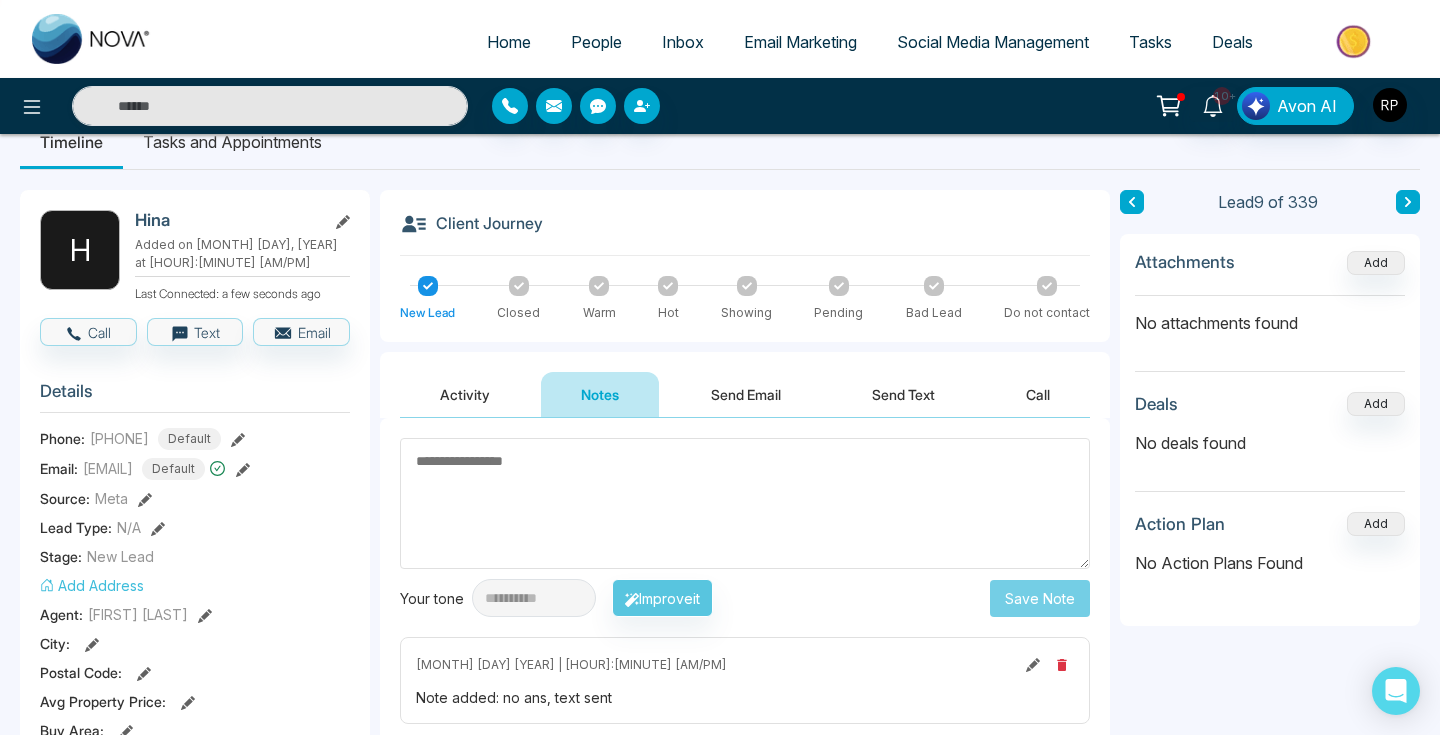 scroll, scrollTop: 0, scrollLeft: 0, axis: both 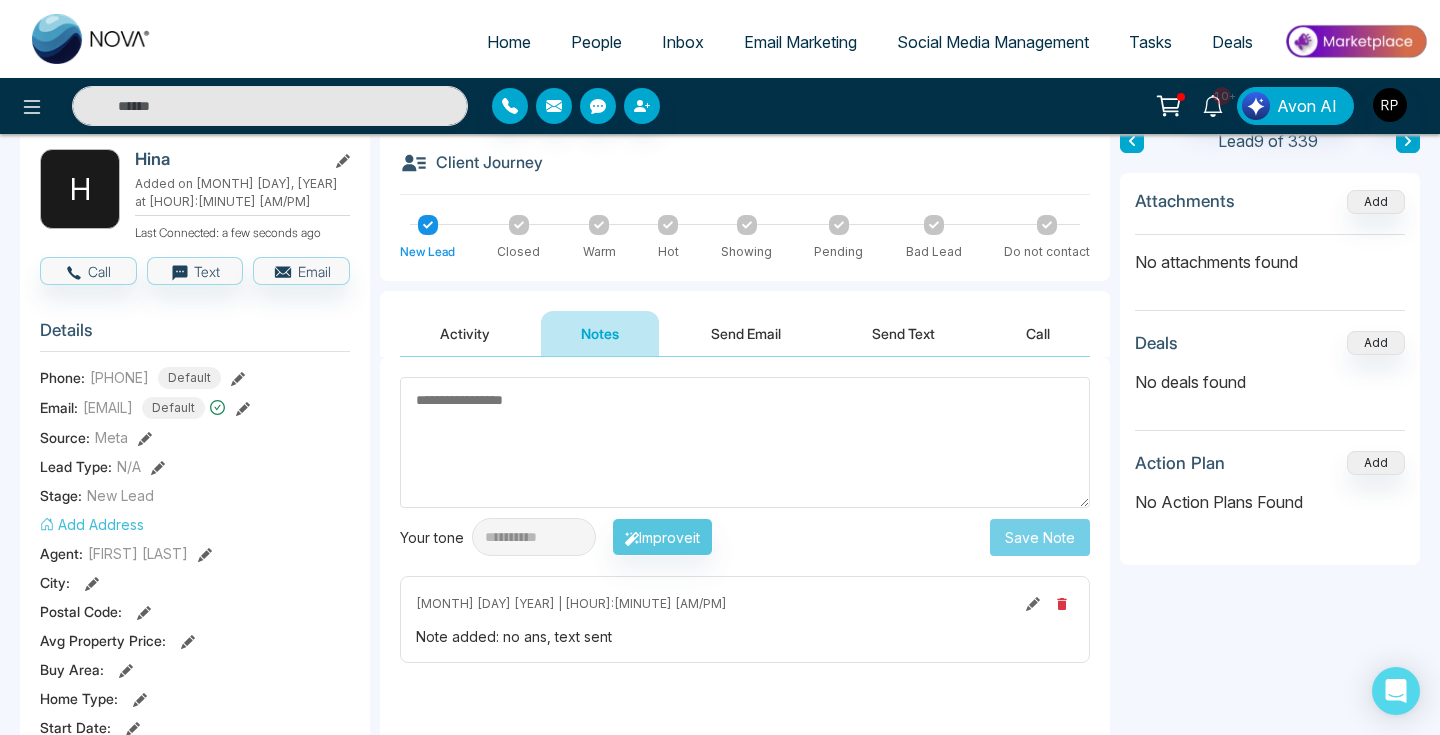 click at bounding box center [745, 442] 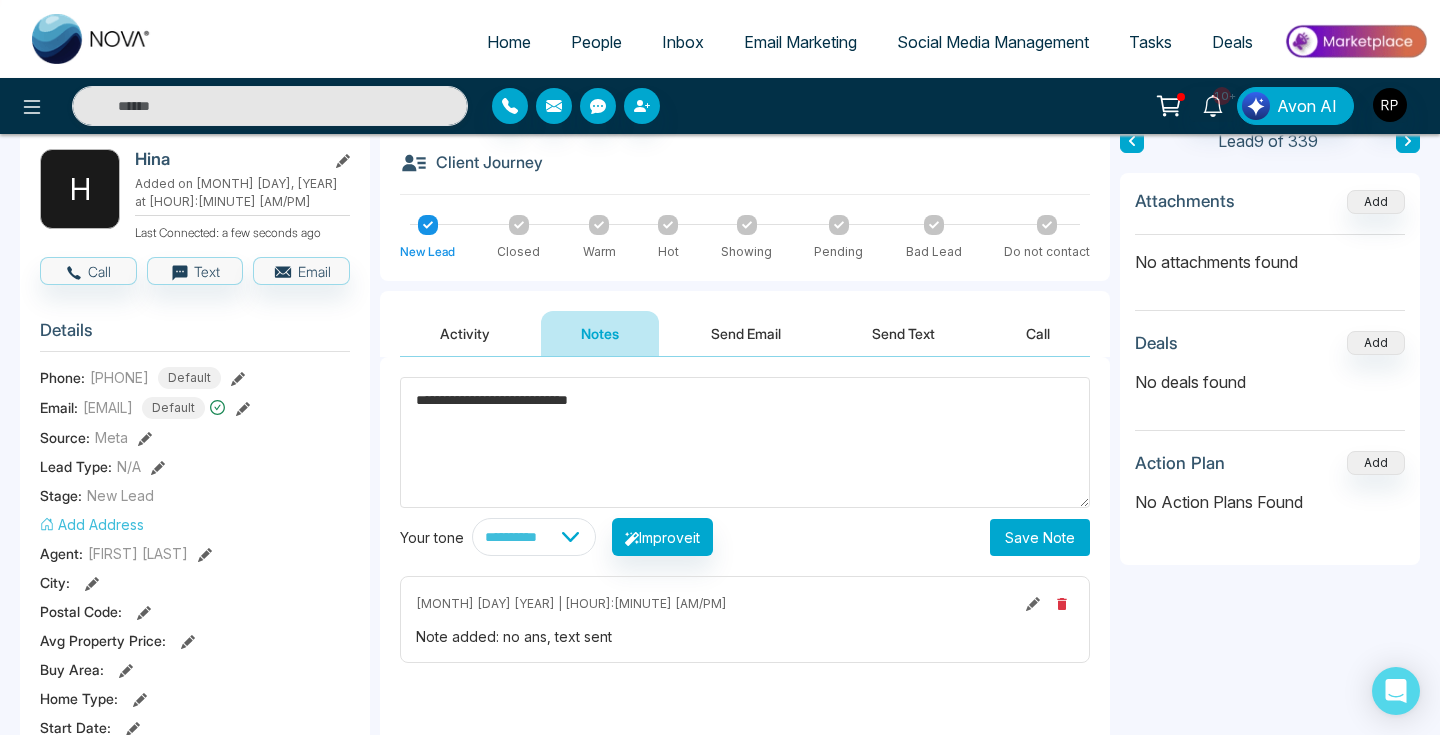 type on "**********" 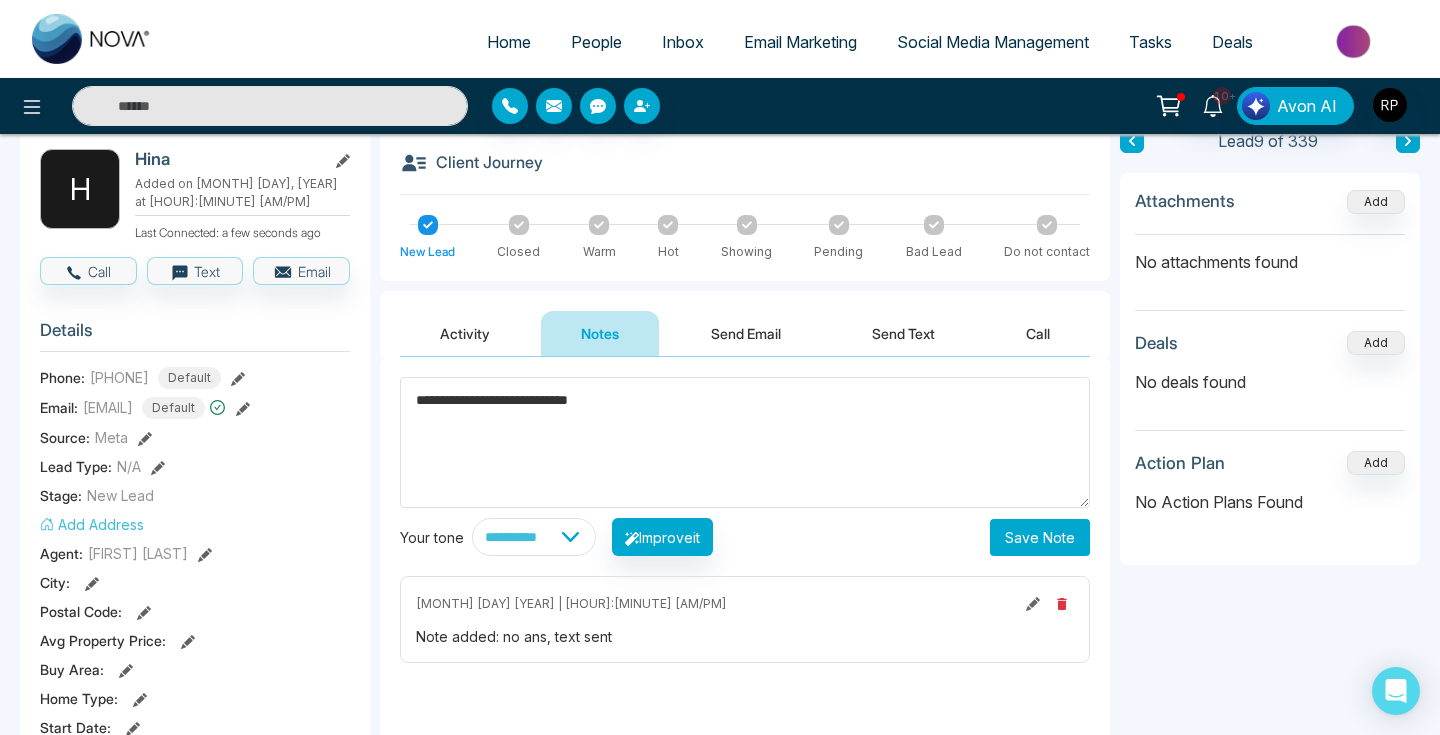 click on "Save Note" at bounding box center [1040, 537] 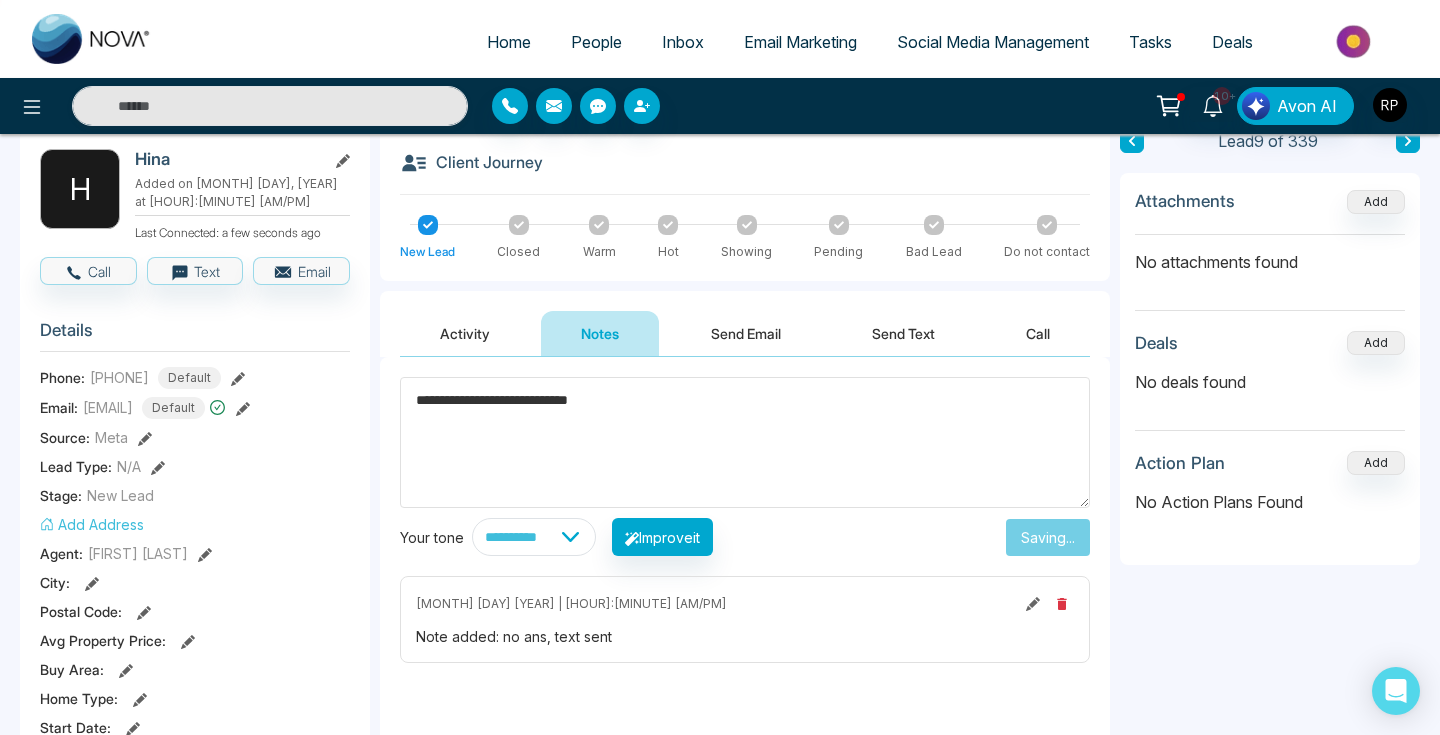 type 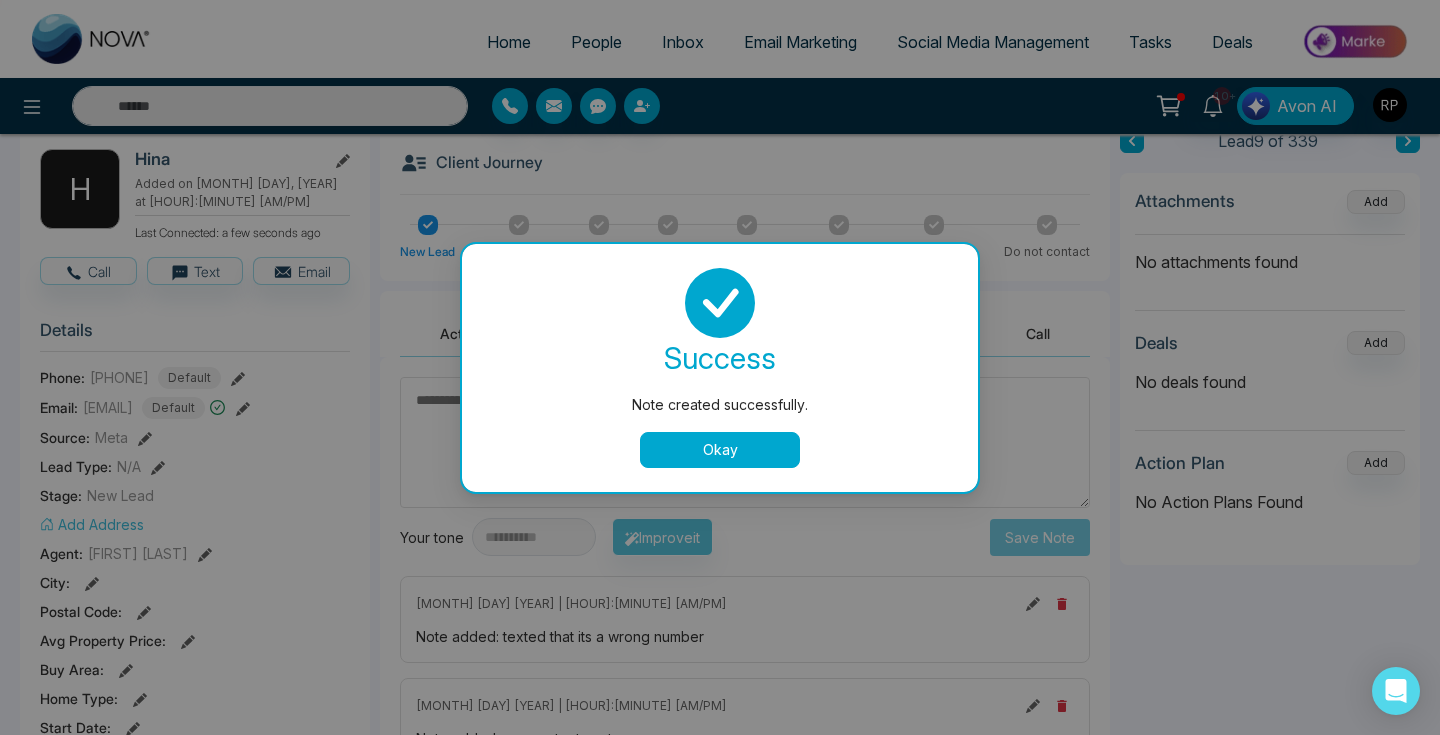 click on "Note created successfully. success Note created successfully.   Okay" at bounding box center (720, 367) 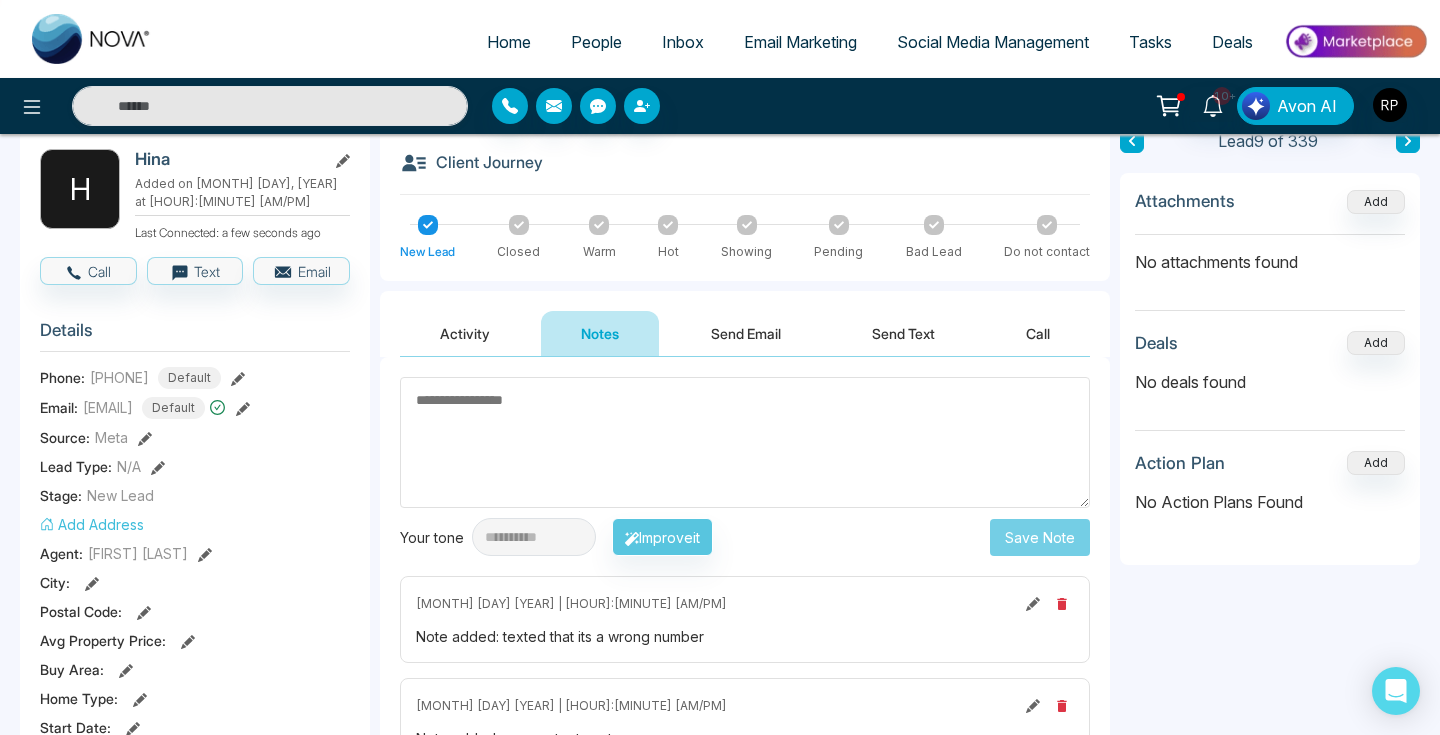click 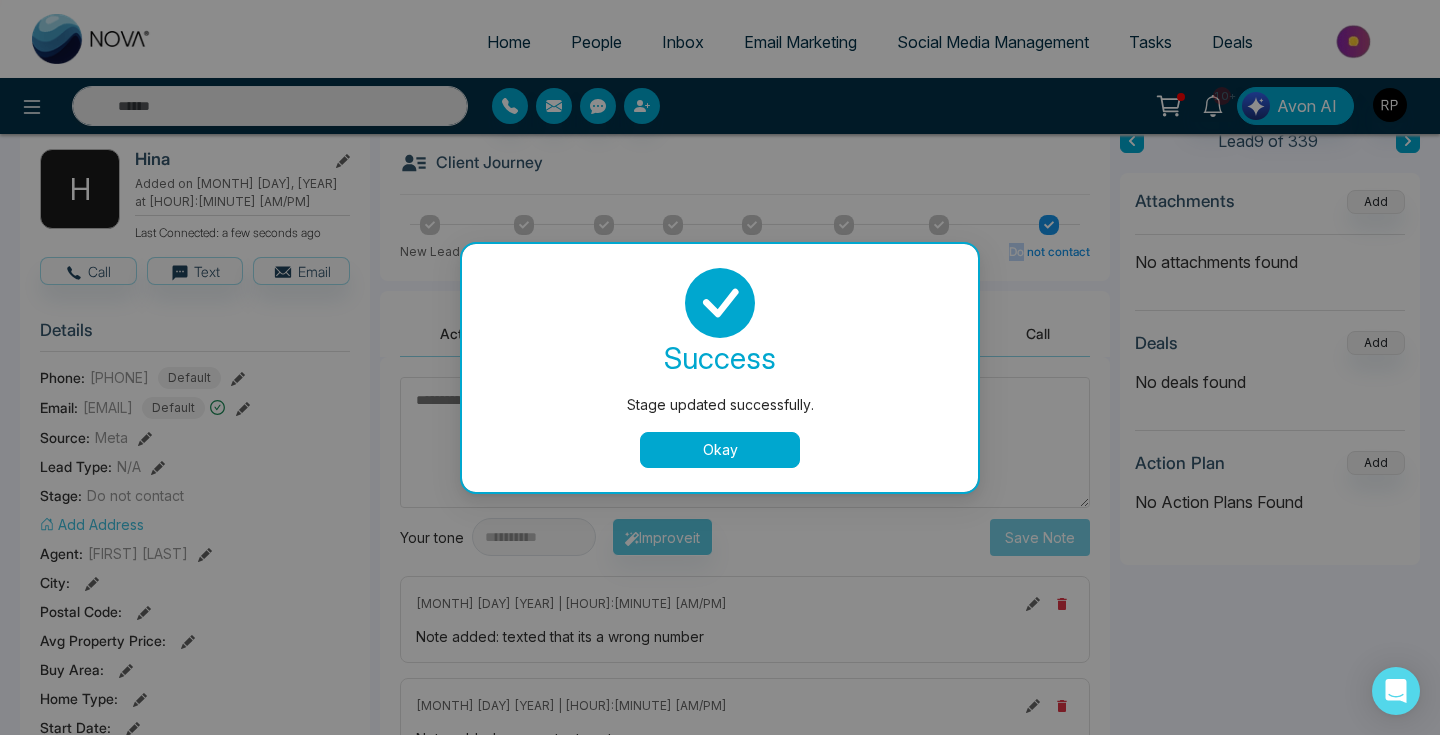 click on "Okay" at bounding box center (720, 450) 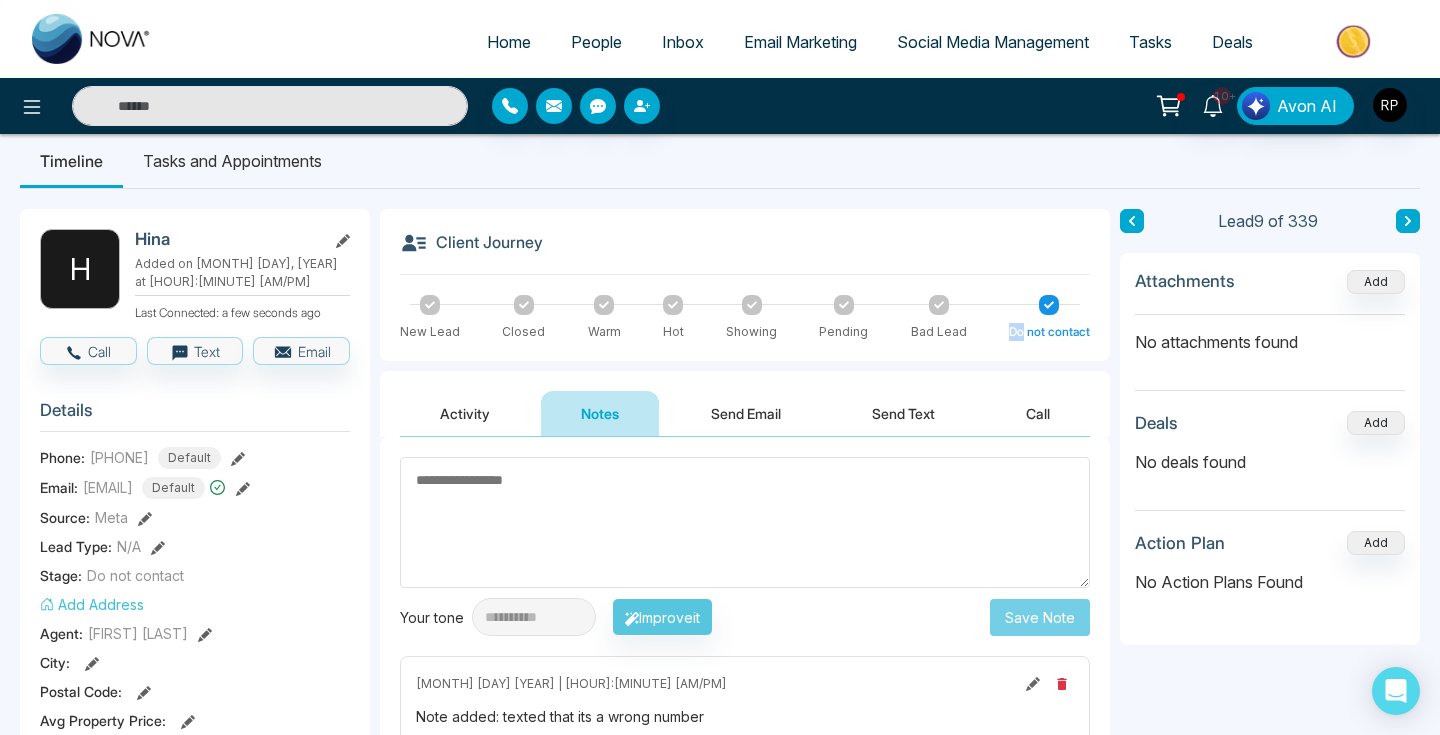 scroll, scrollTop: 3, scrollLeft: 0, axis: vertical 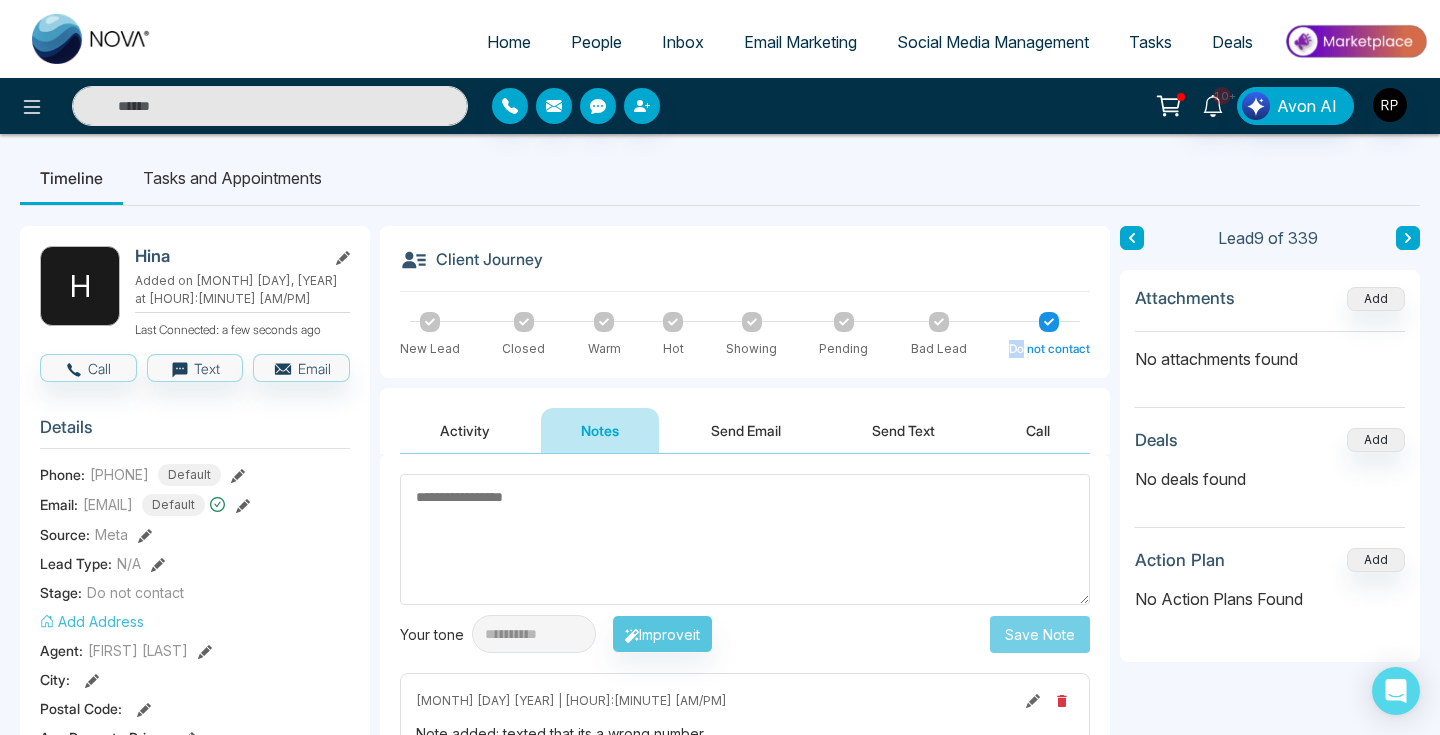 click at bounding box center (1408, 238) 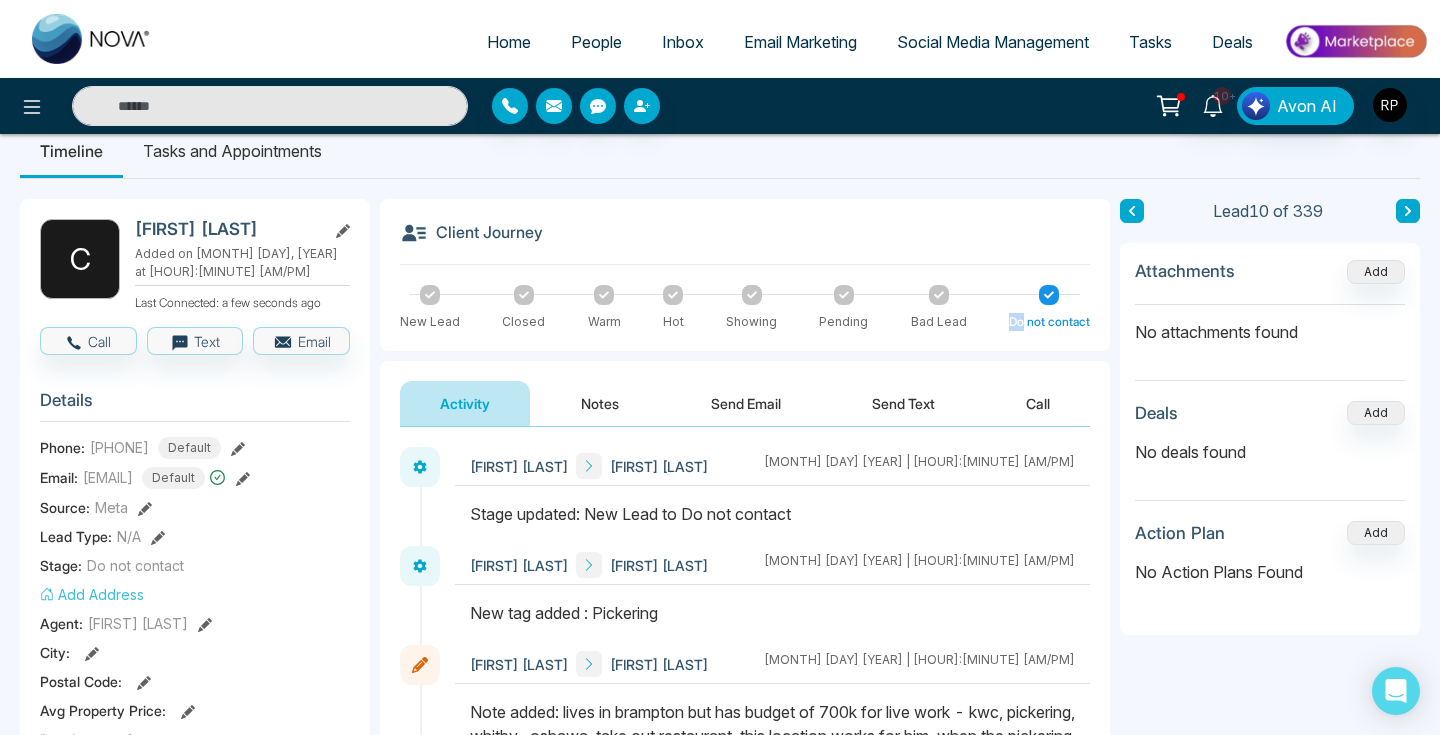 scroll, scrollTop: 0, scrollLeft: 0, axis: both 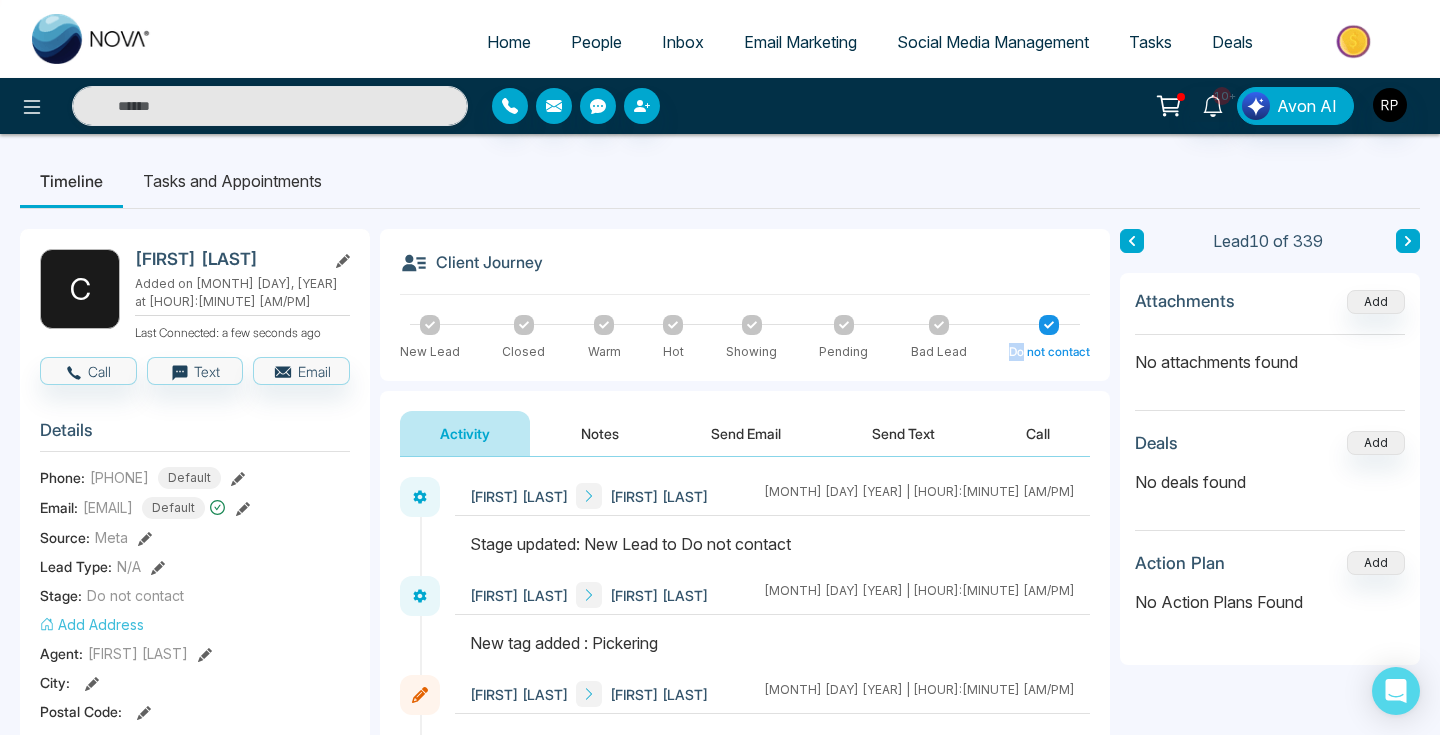 click at bounding box center (1408, 241) 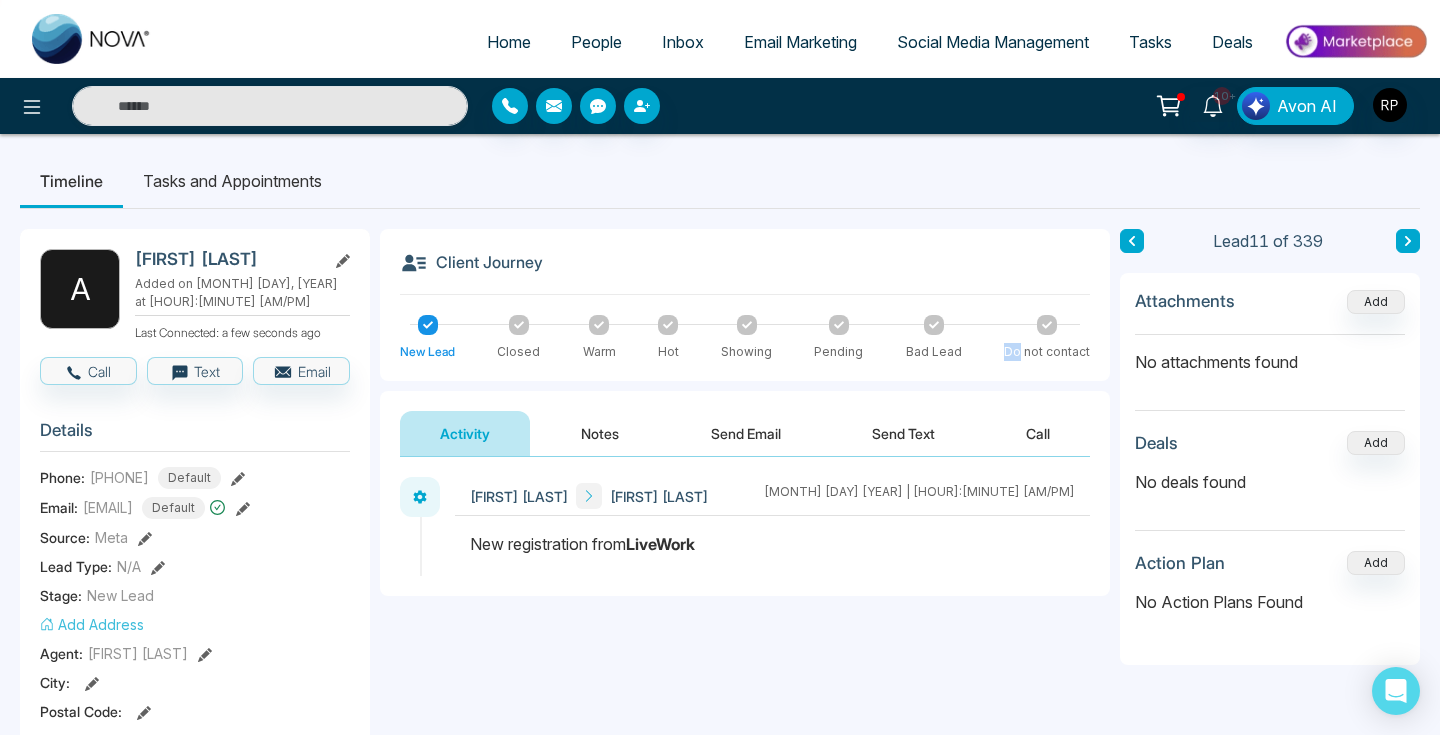 click on "Notes" at bounding box center [600, 433] 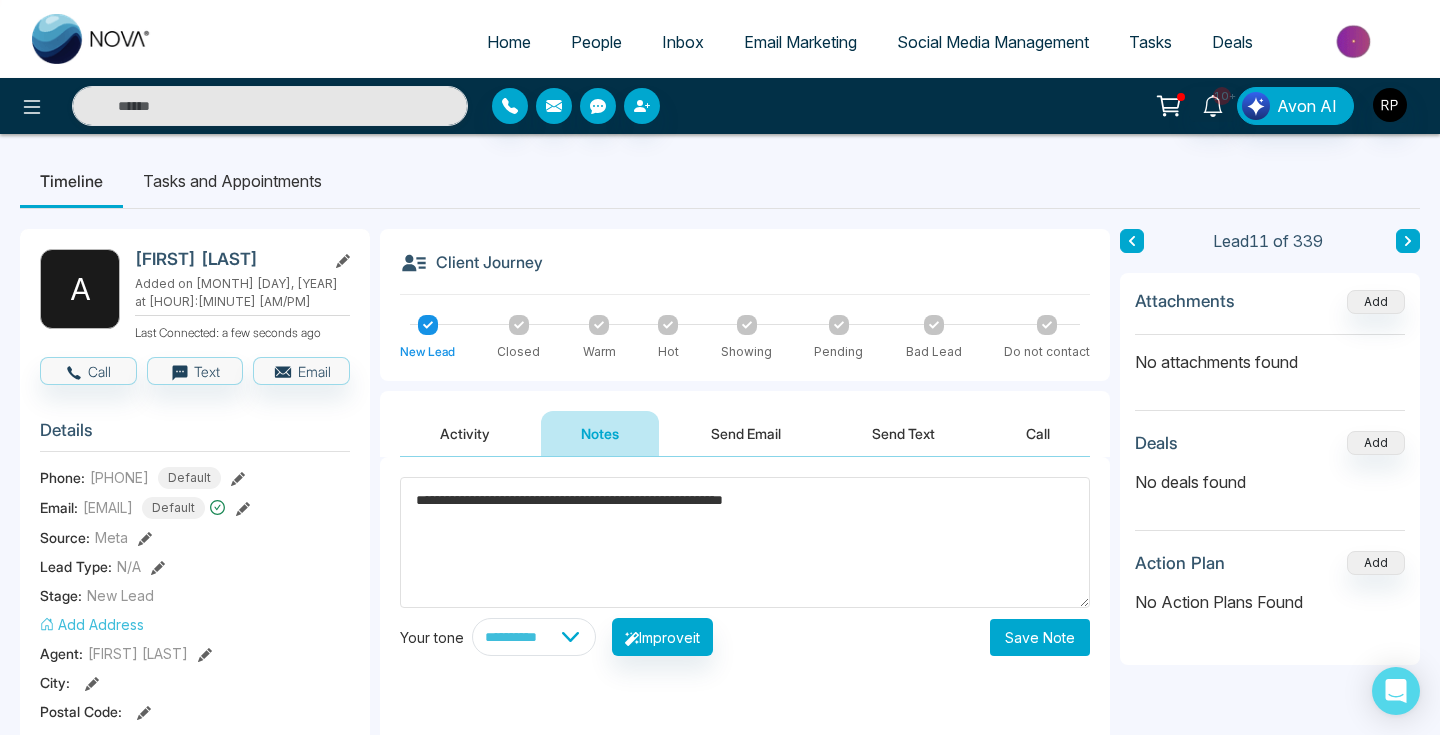 type on "**********" 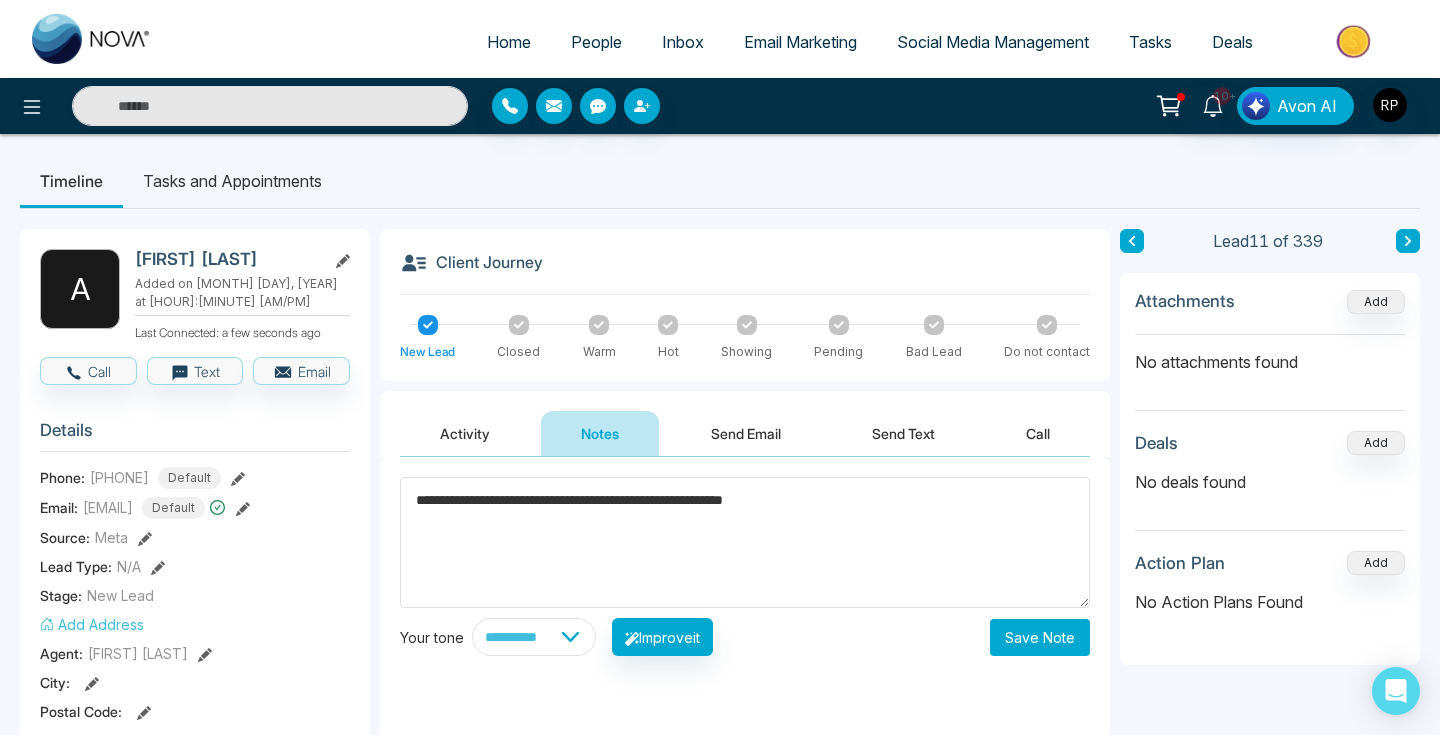 click on "Save Note" at bounding box center (1040, 637) 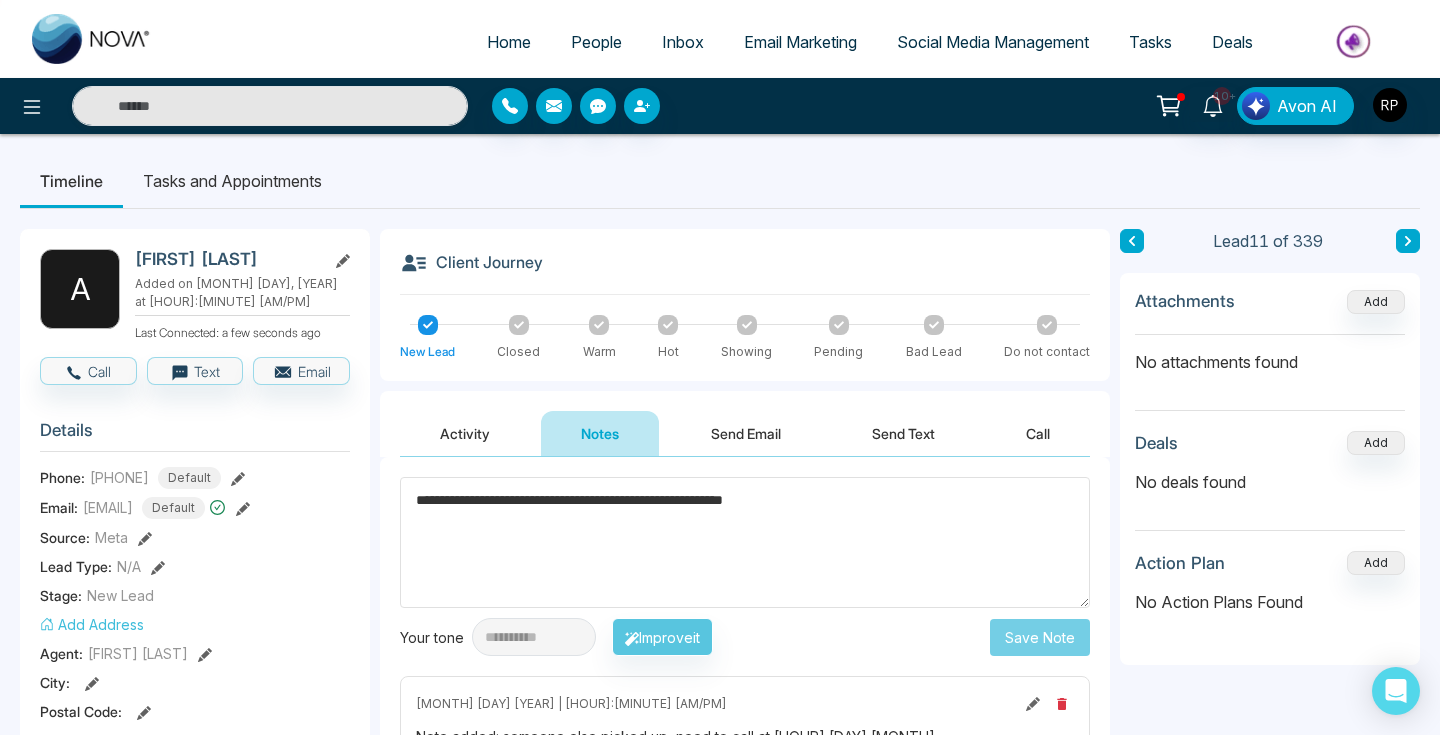 type 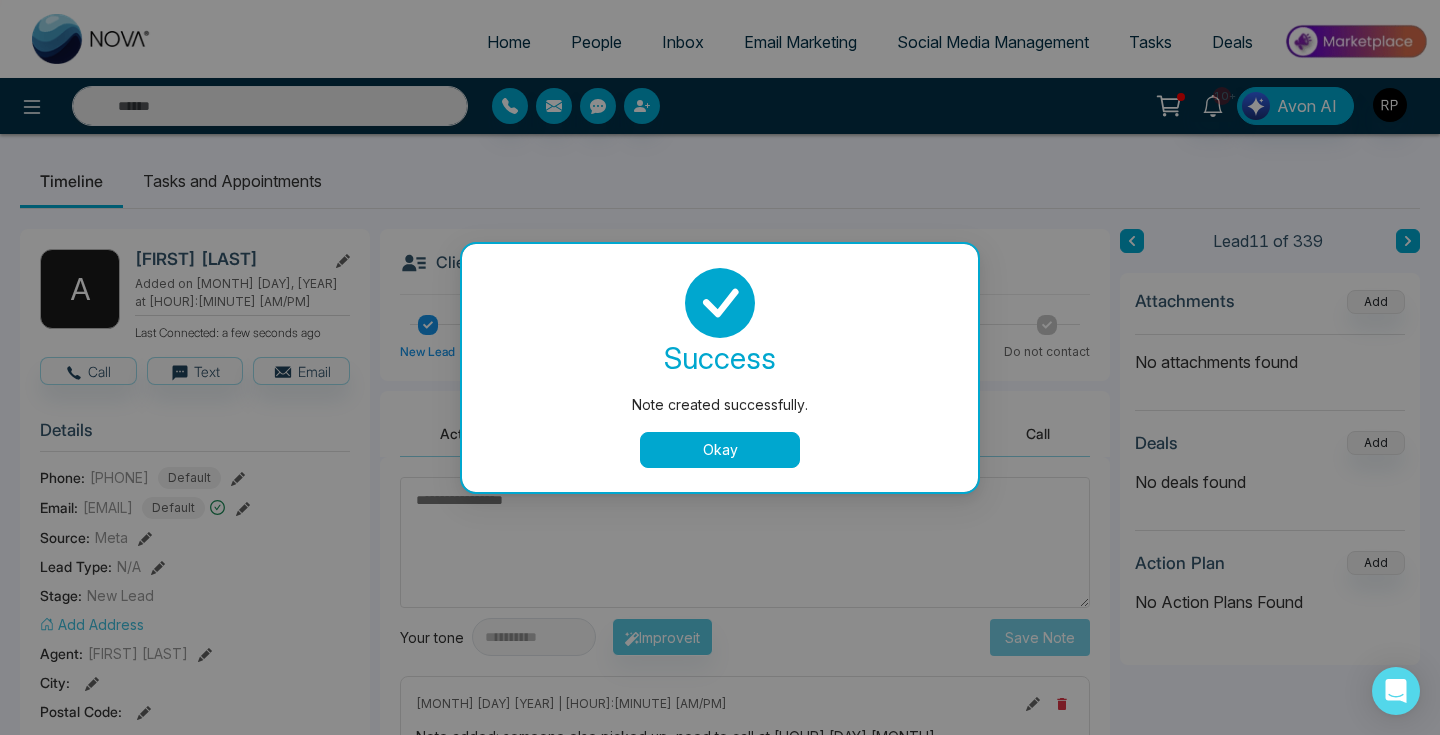 click on "Okay" at bounding box center [720, 450] 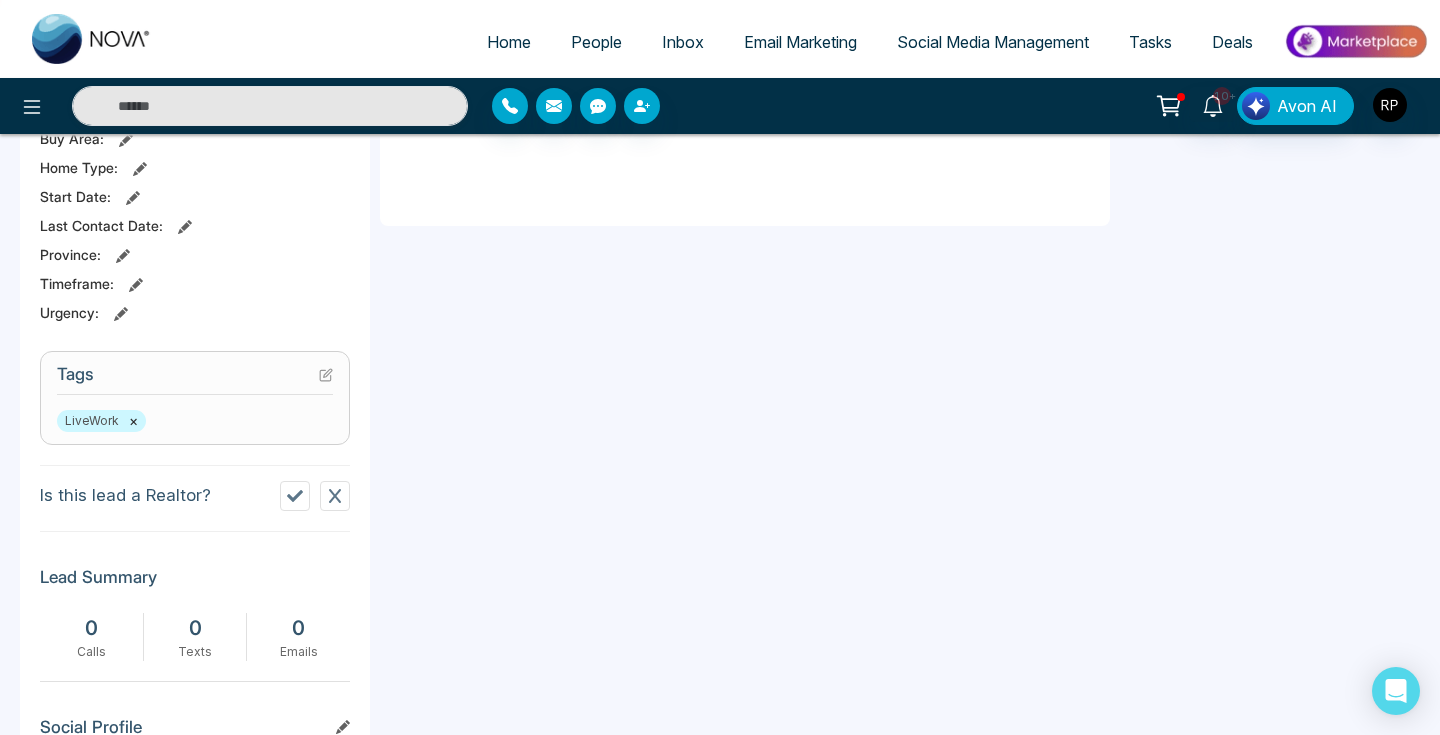 scroll, scrollTop: 0, scrollLeft: 0, axis: both 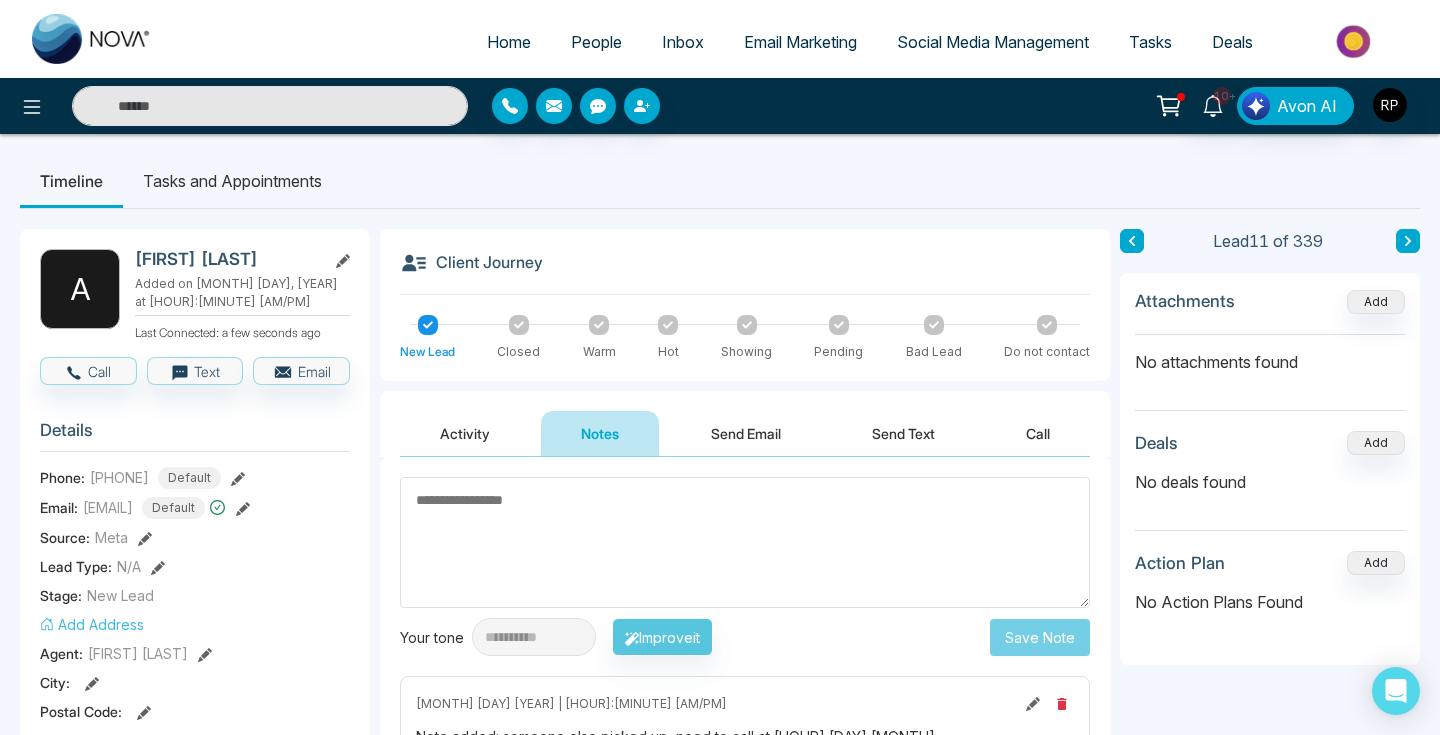 click at bounding box center (1408, 241) 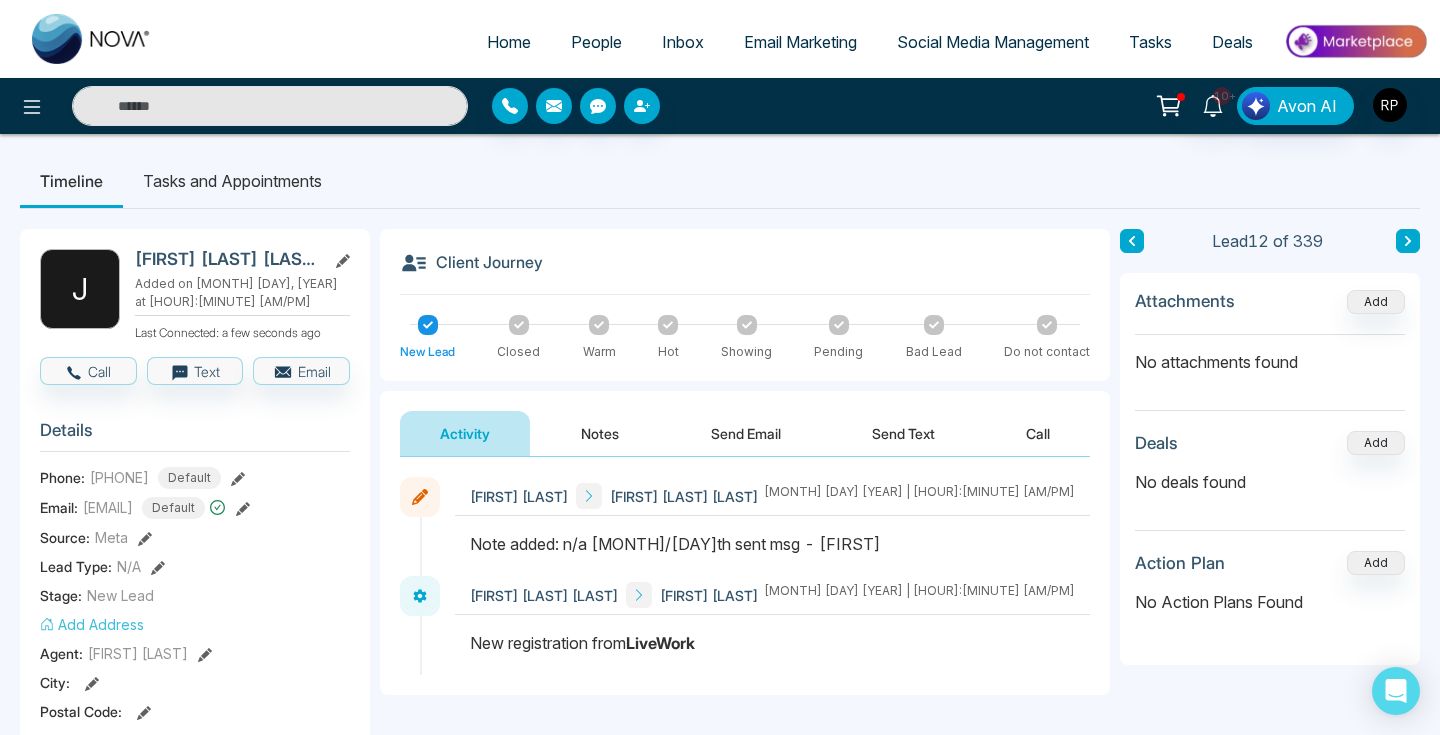 click on "Notes" at bounding box center (600, 433) 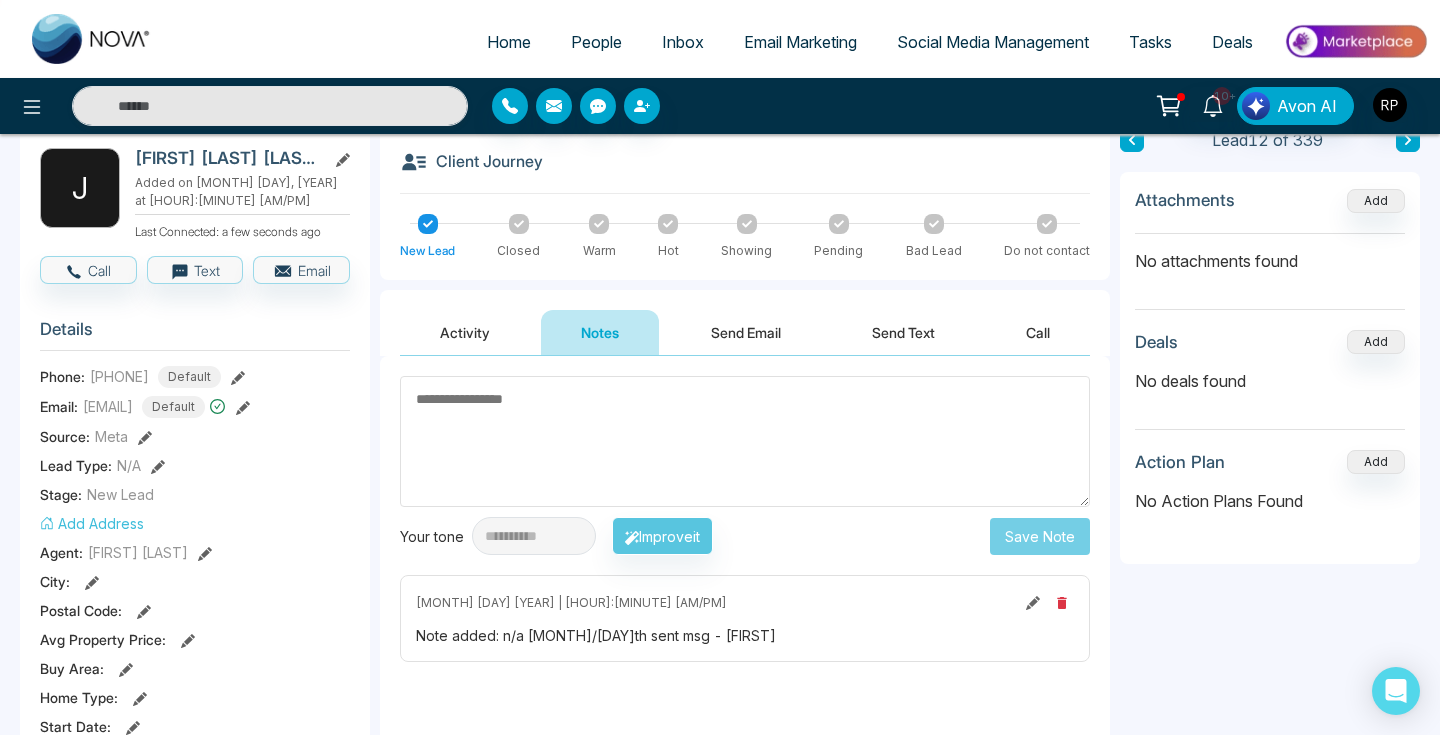 scroll, scrollTop: 100, scrollLeft: 0, axis: vertical 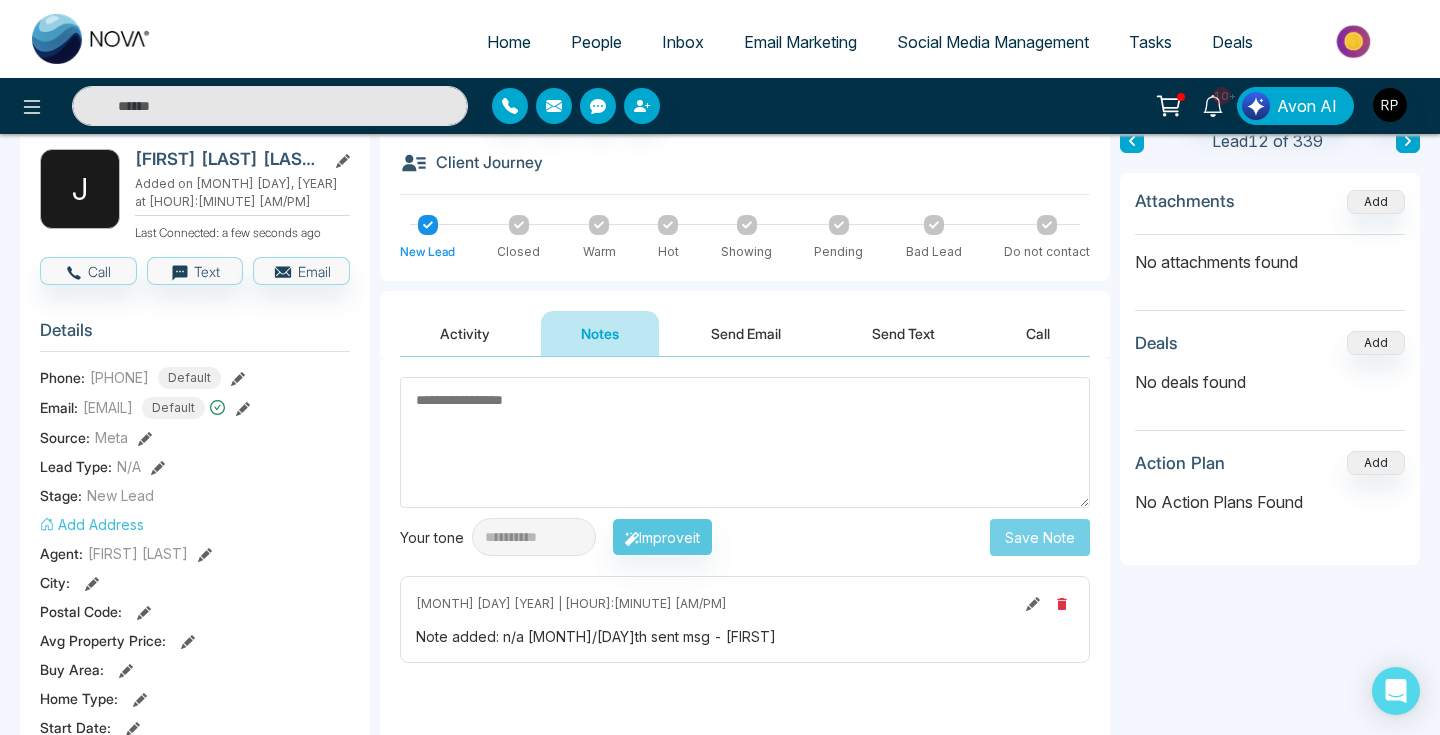click at bounding box center [745, 442] 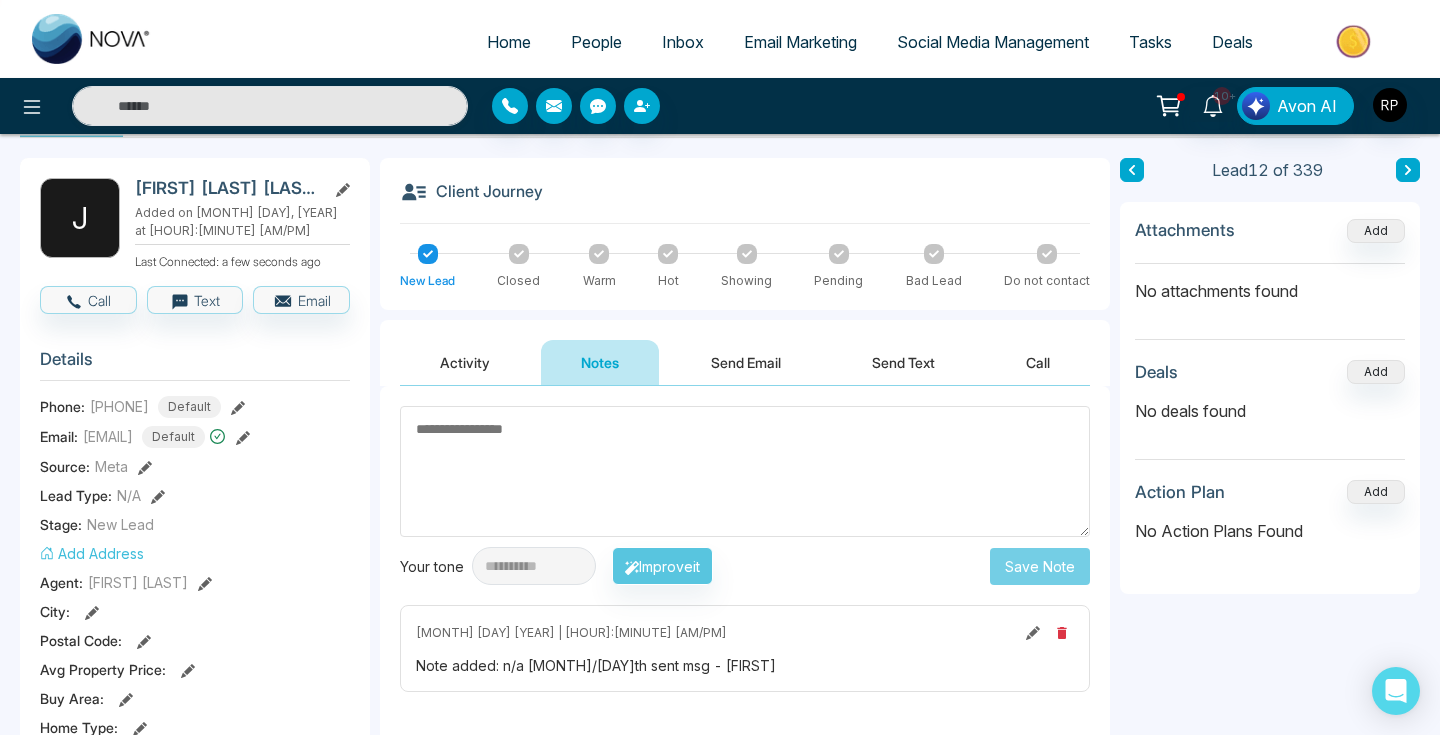 scroll, scrollTop: 73, scrollLeft: 0, axis: vertical 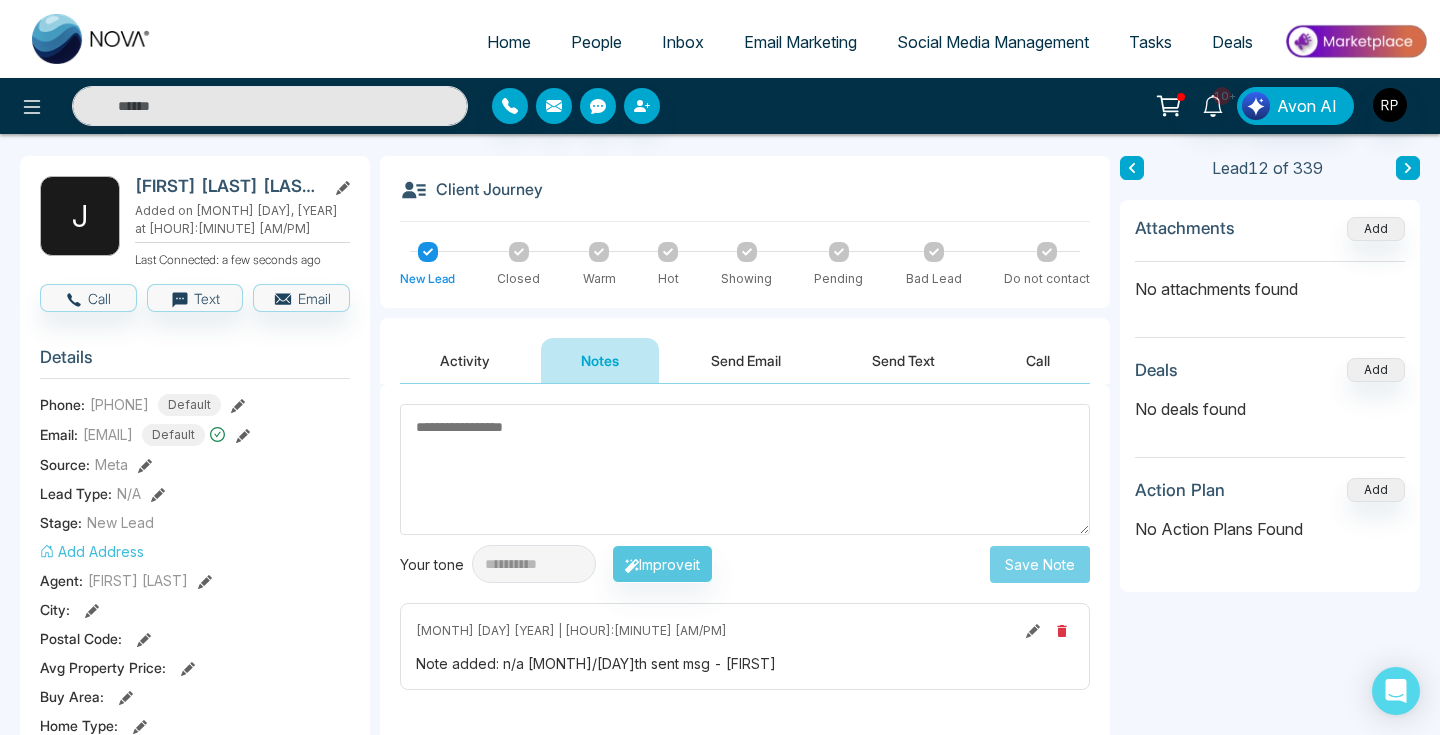 click at bounding box center (745, 469) 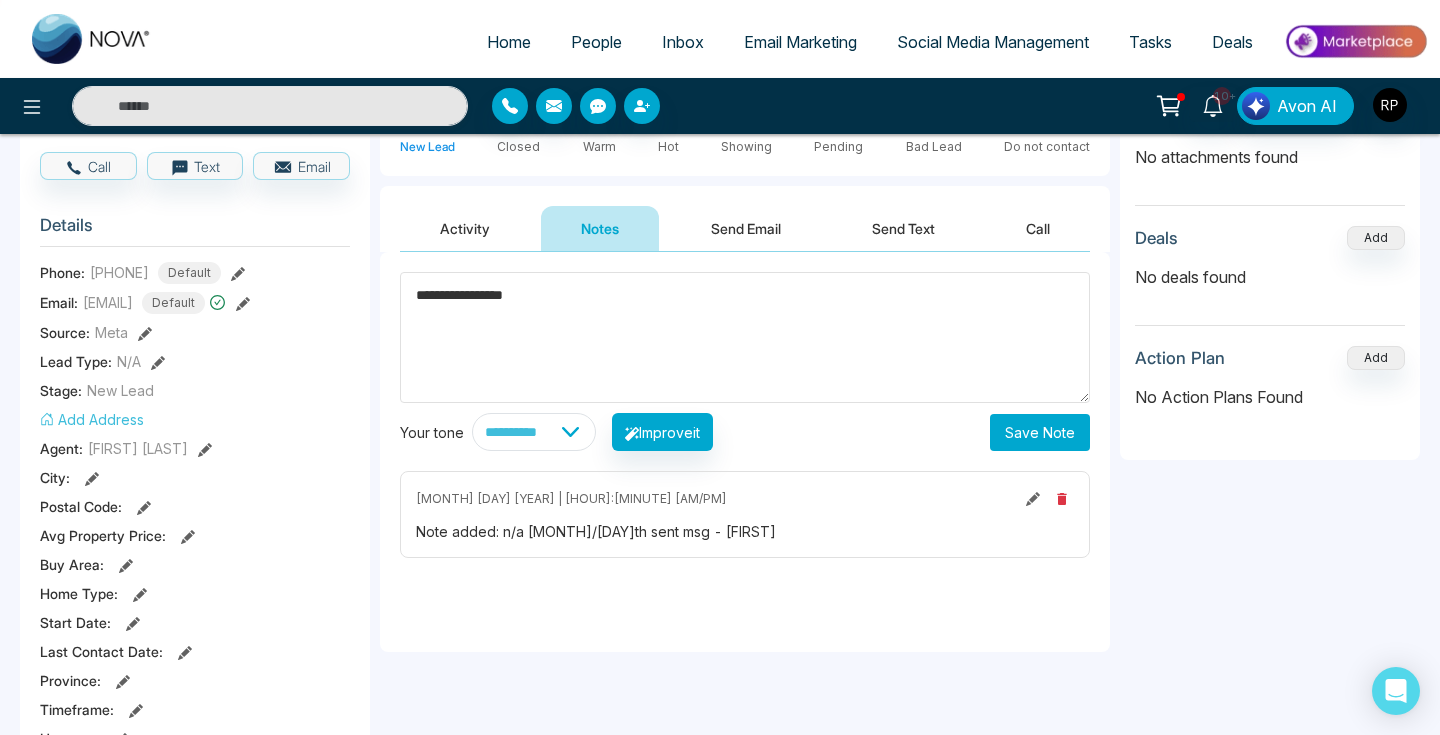 scroll, scrollTop: 207, scrollLeft: 0, axis: vertical 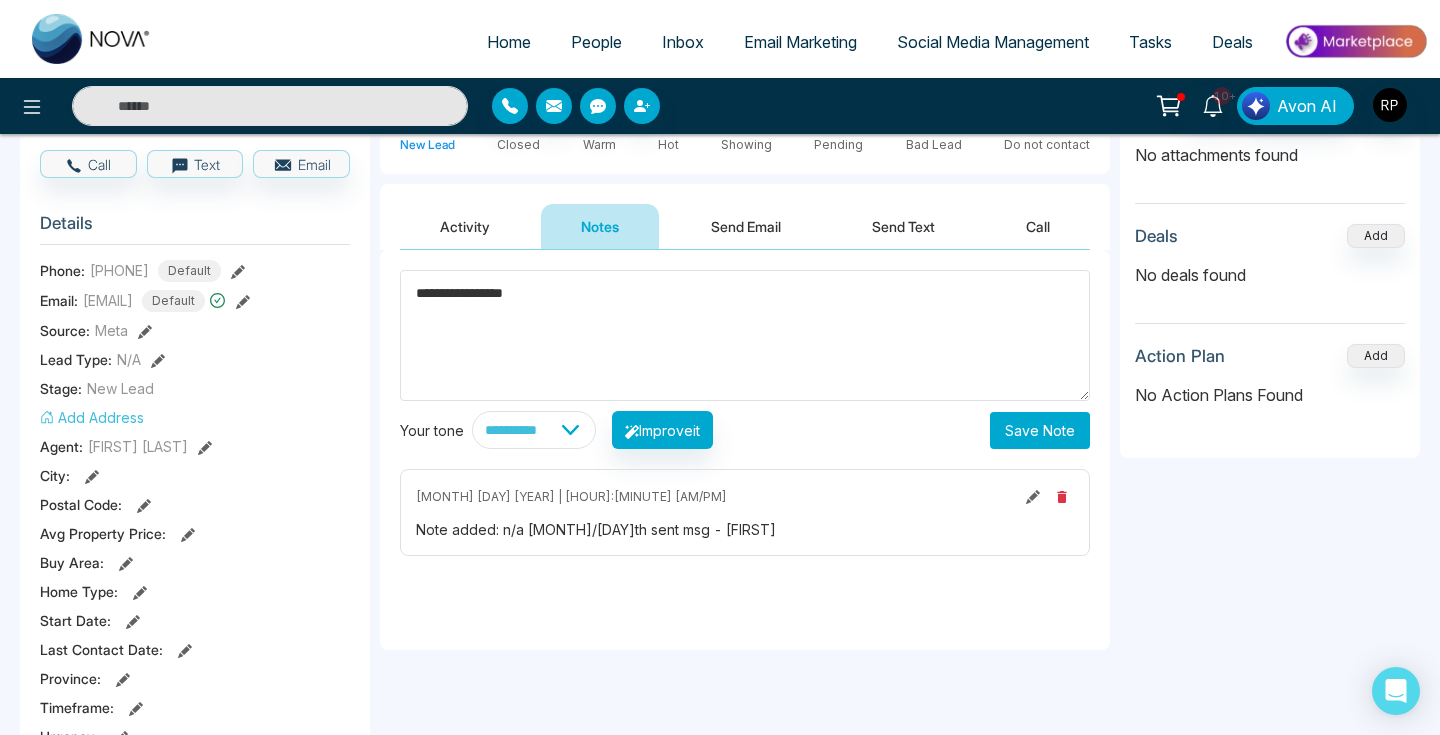 type on "**********" 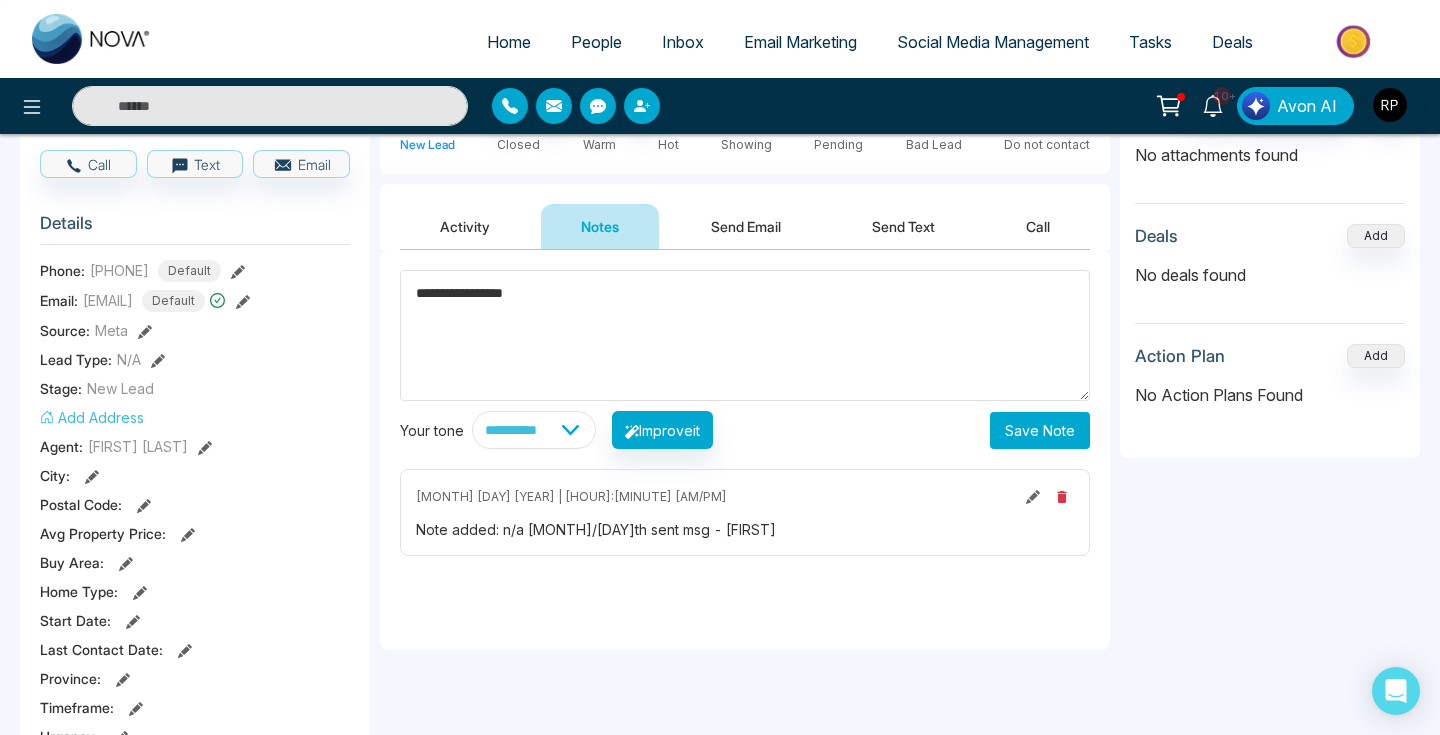 click on "Save Note" at bounding box center (1040, 430) 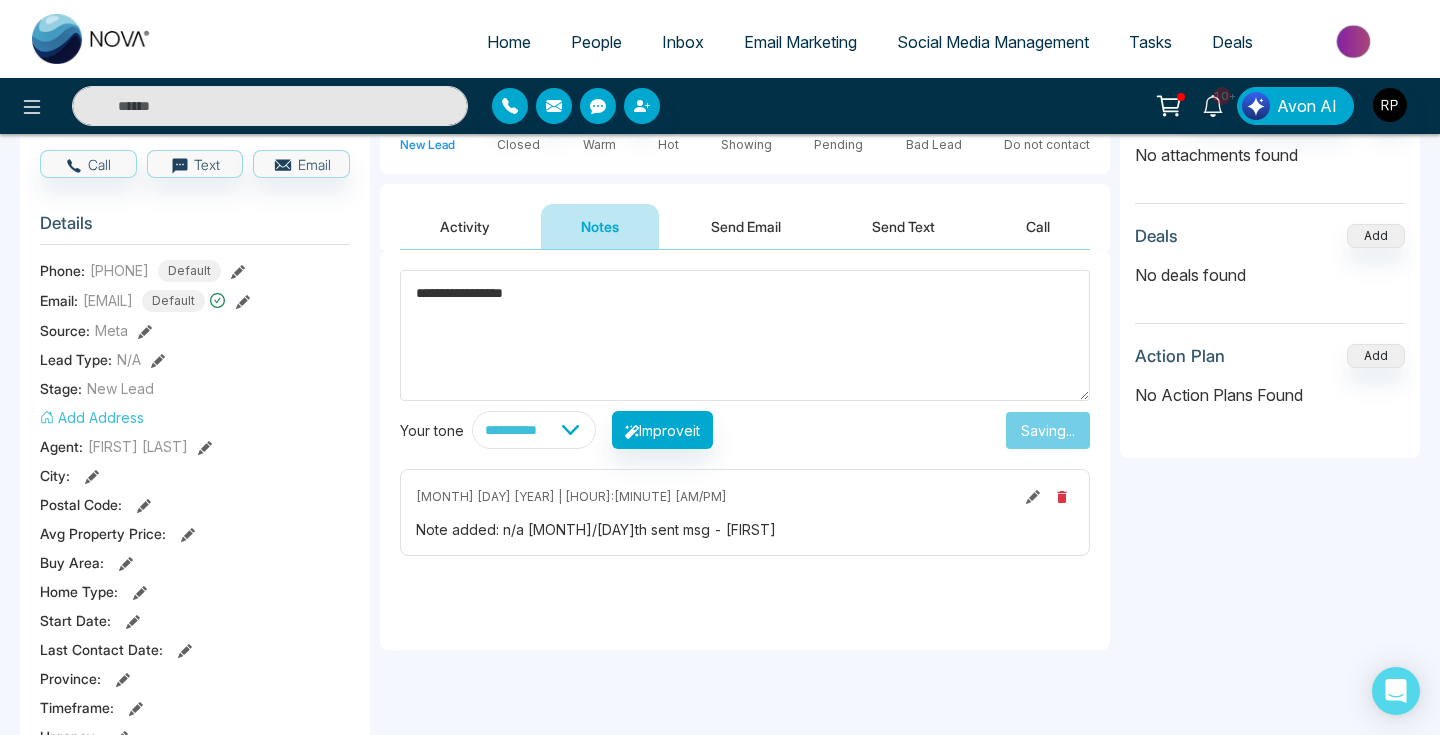 type 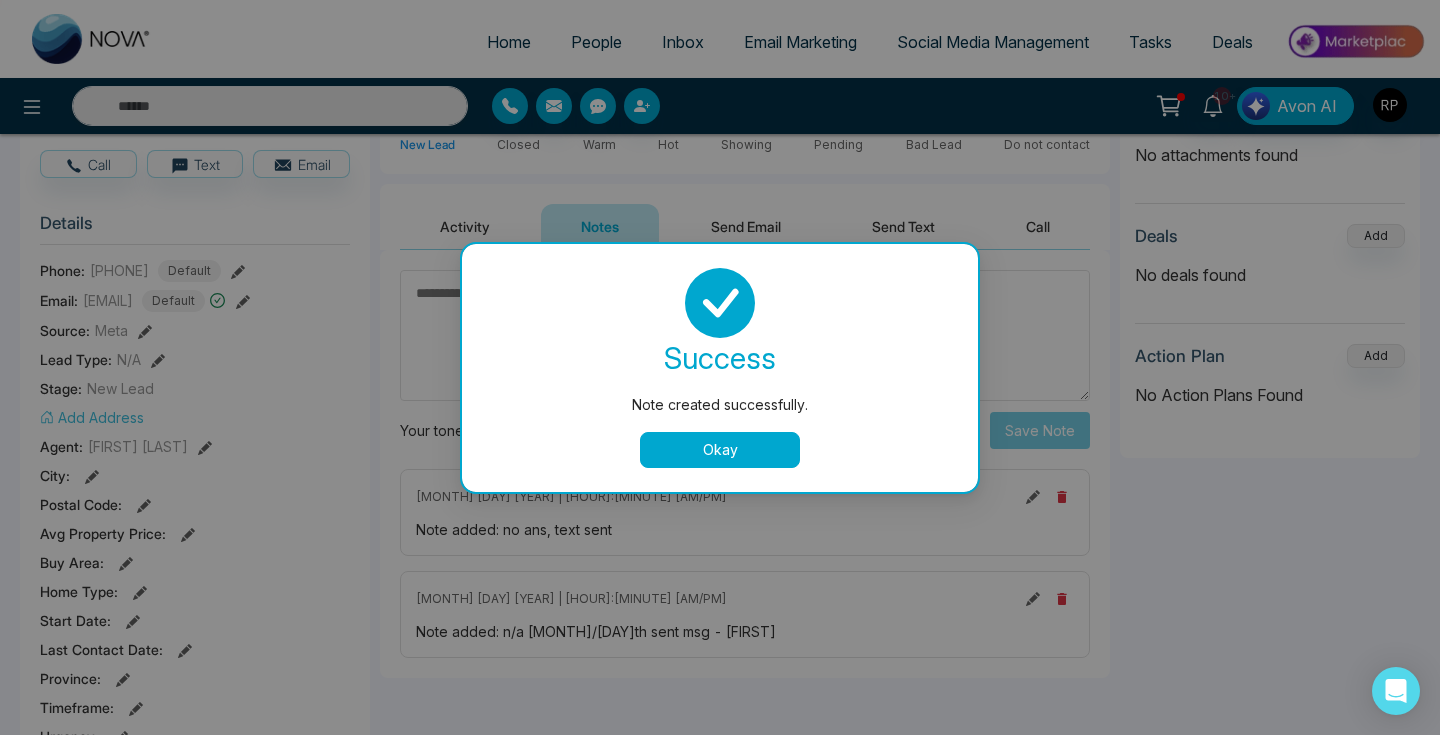 click on "Okay" at bounding box center [720, 450] 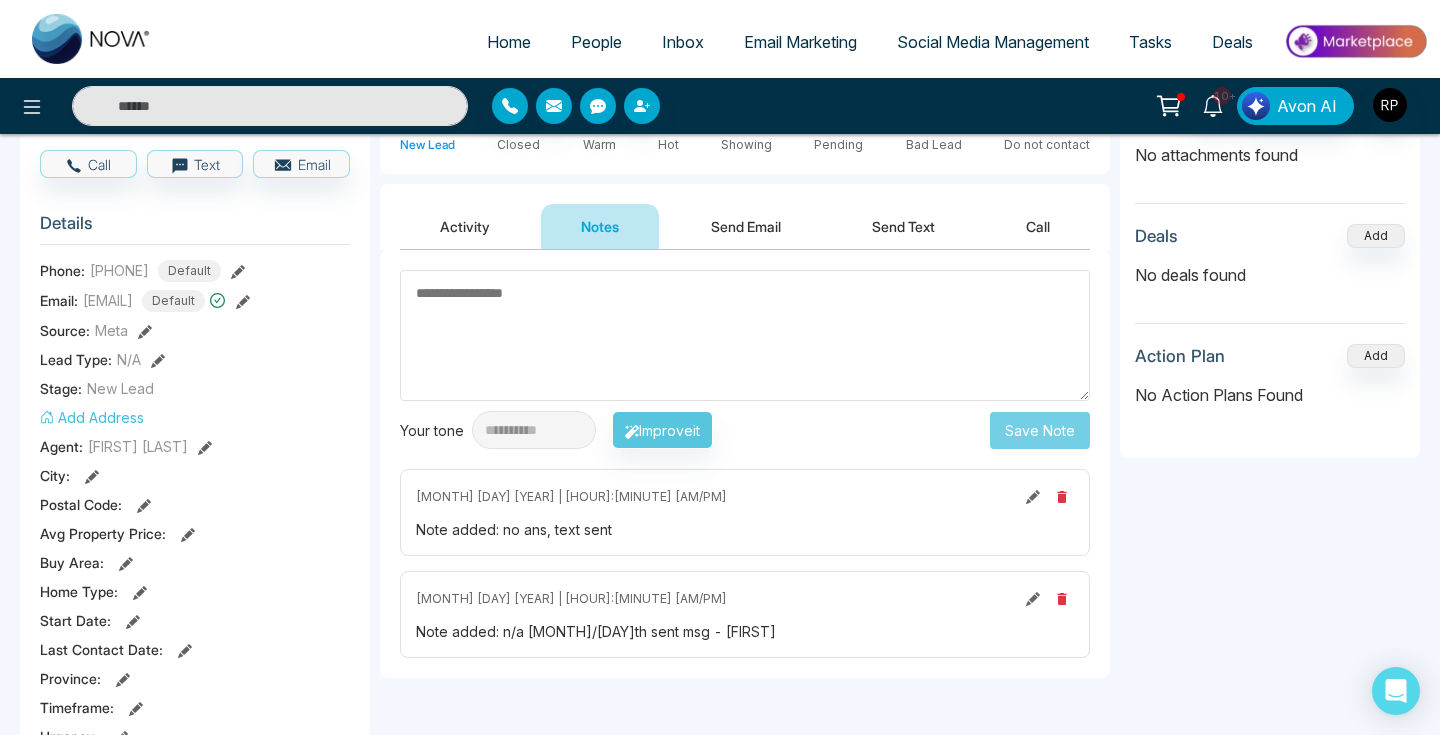 click on "**********" at bounding box center [556, 430] 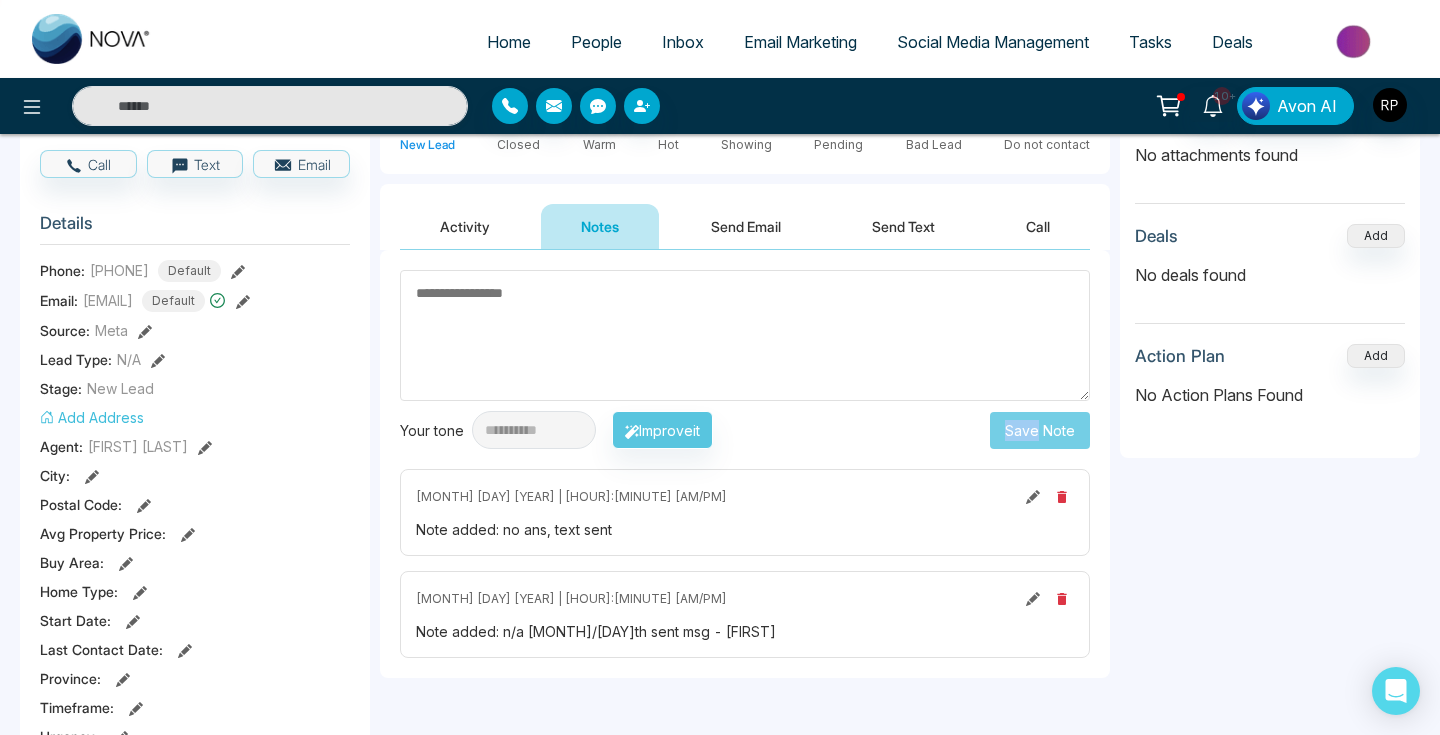 click on "Activity" at bounding box center [465, 226] 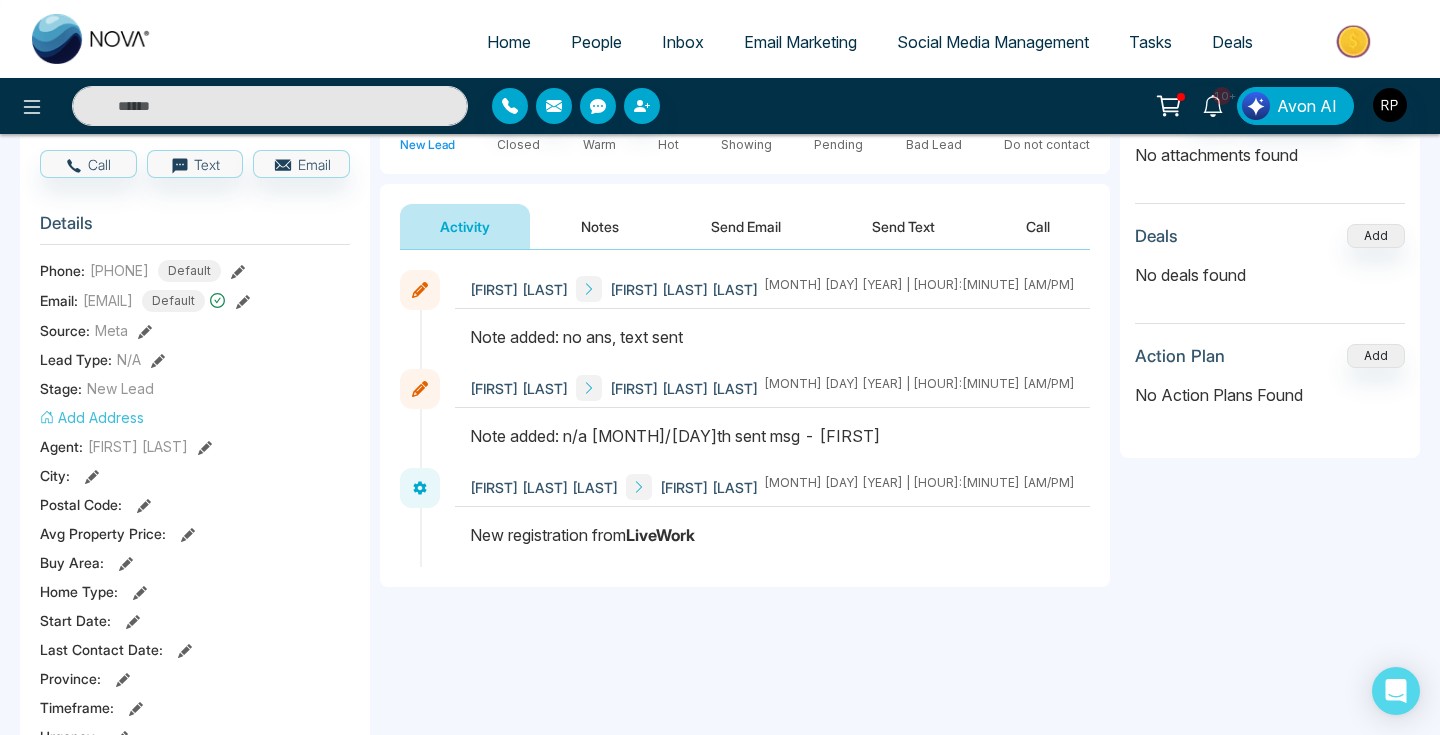 scroll, scrollTop: 0, scrollLeft: 0, axis: both 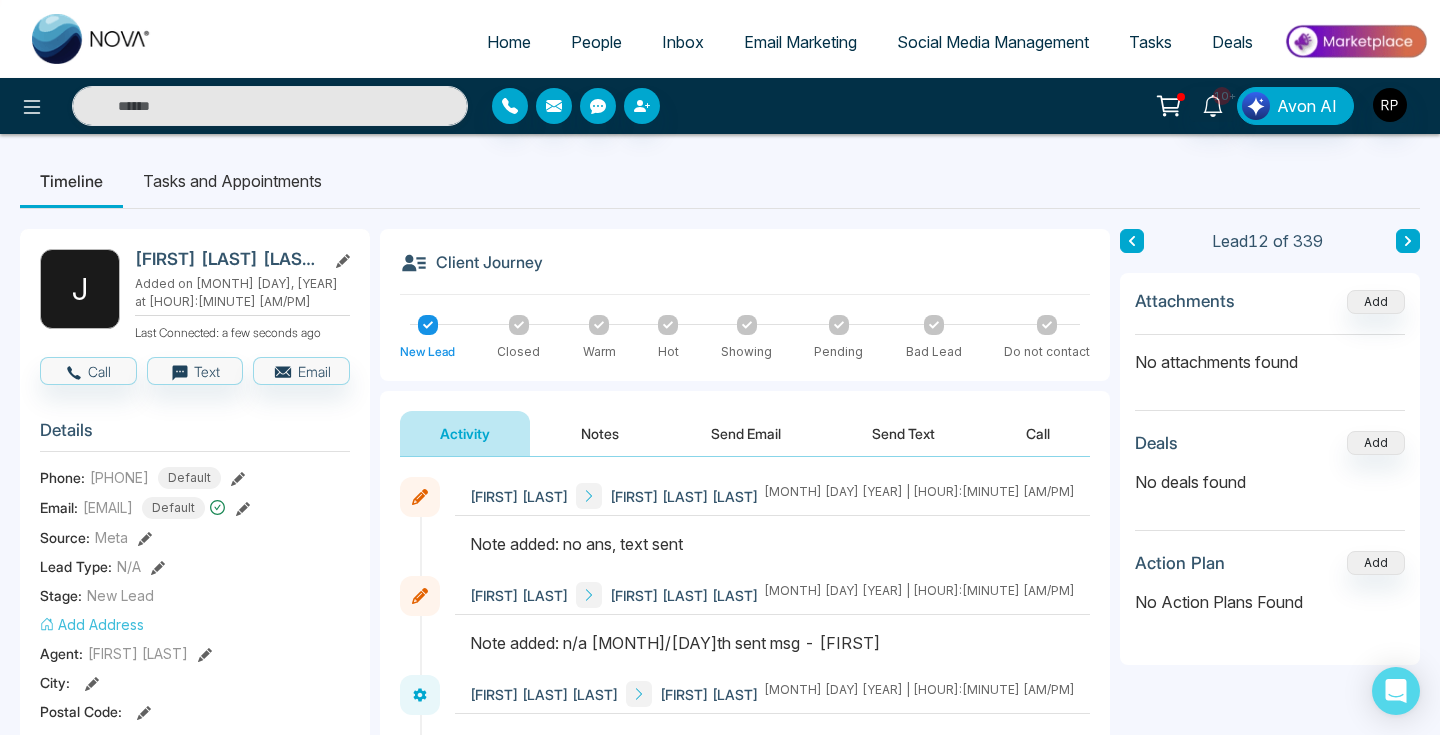 click on "People" at bounding box center [596, 42] 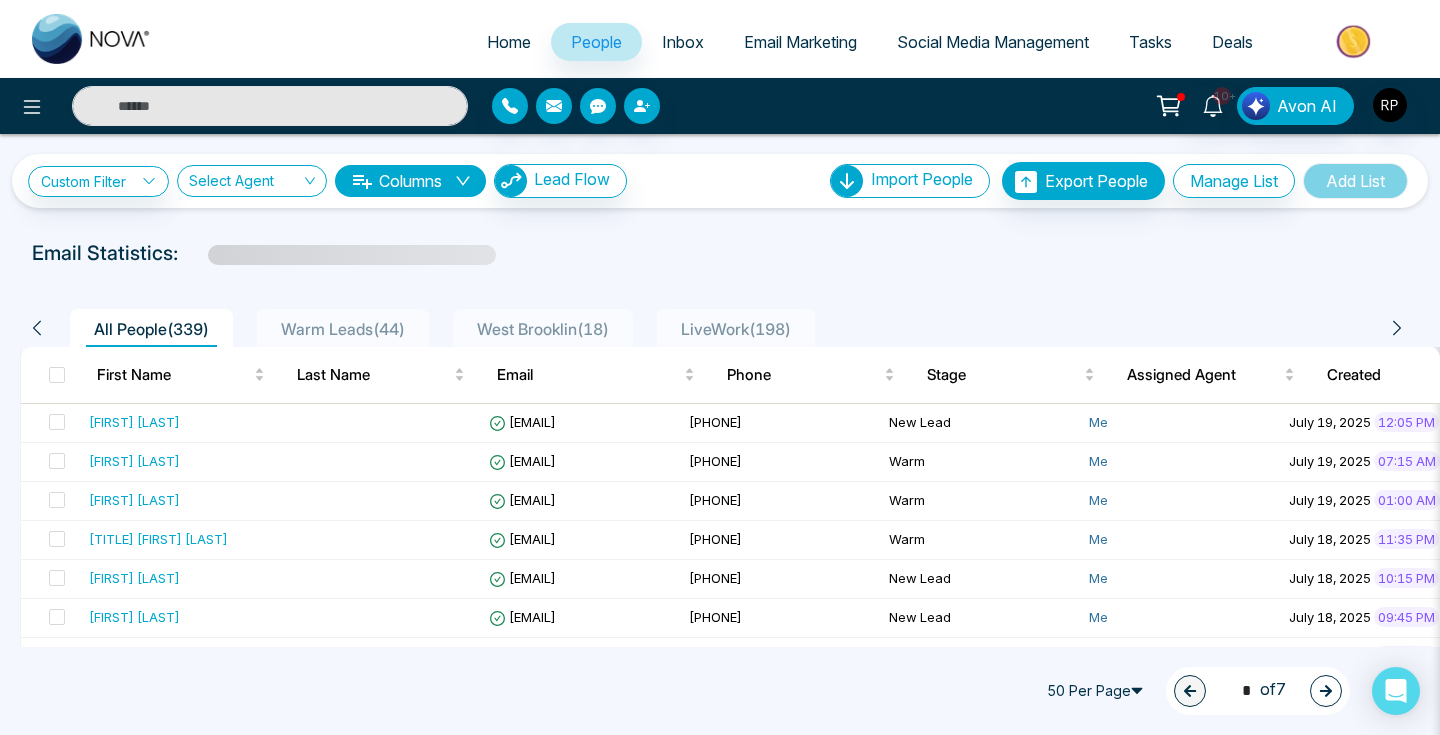 click on "LiveWork  ( 198 )" at bounding box center (736, 329) 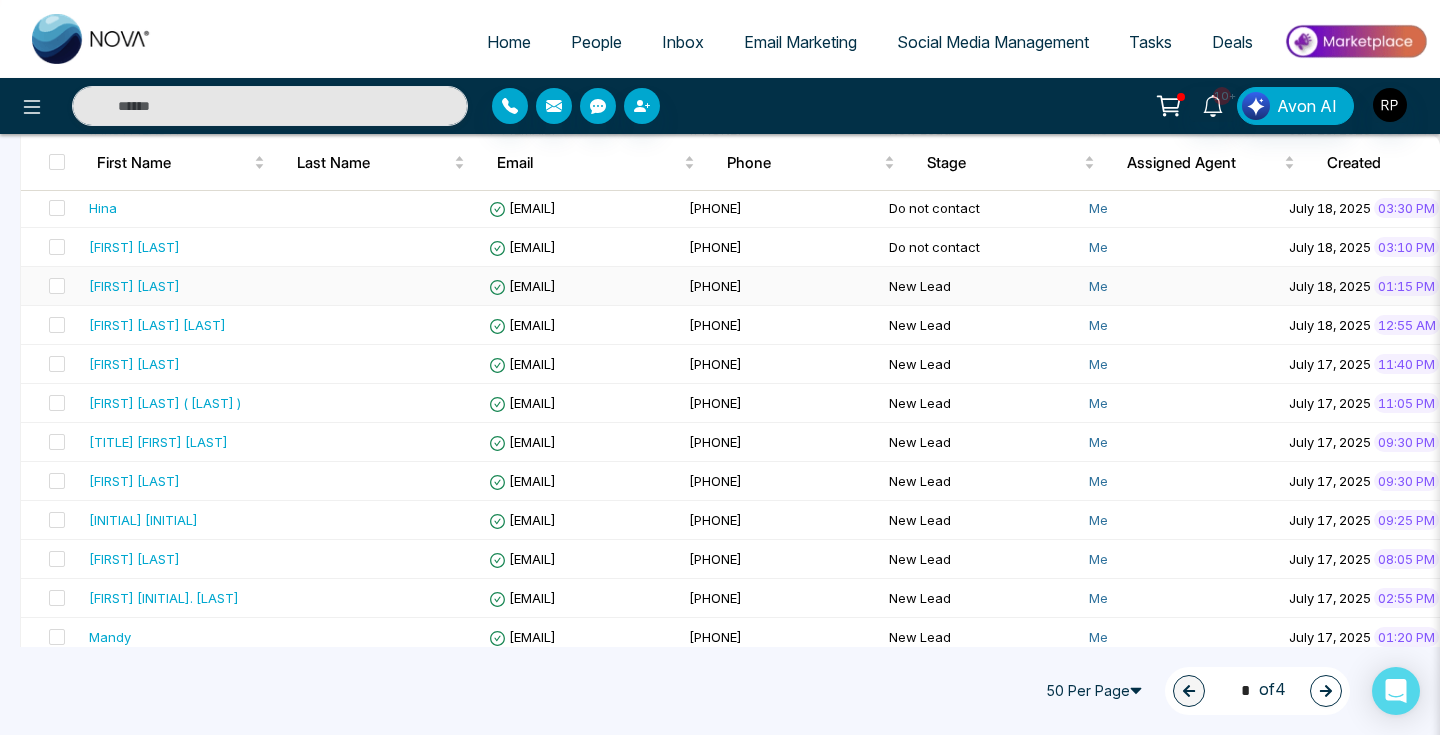 scroll, scrollTop: 530, scrollLeft: 0, axis: vertical 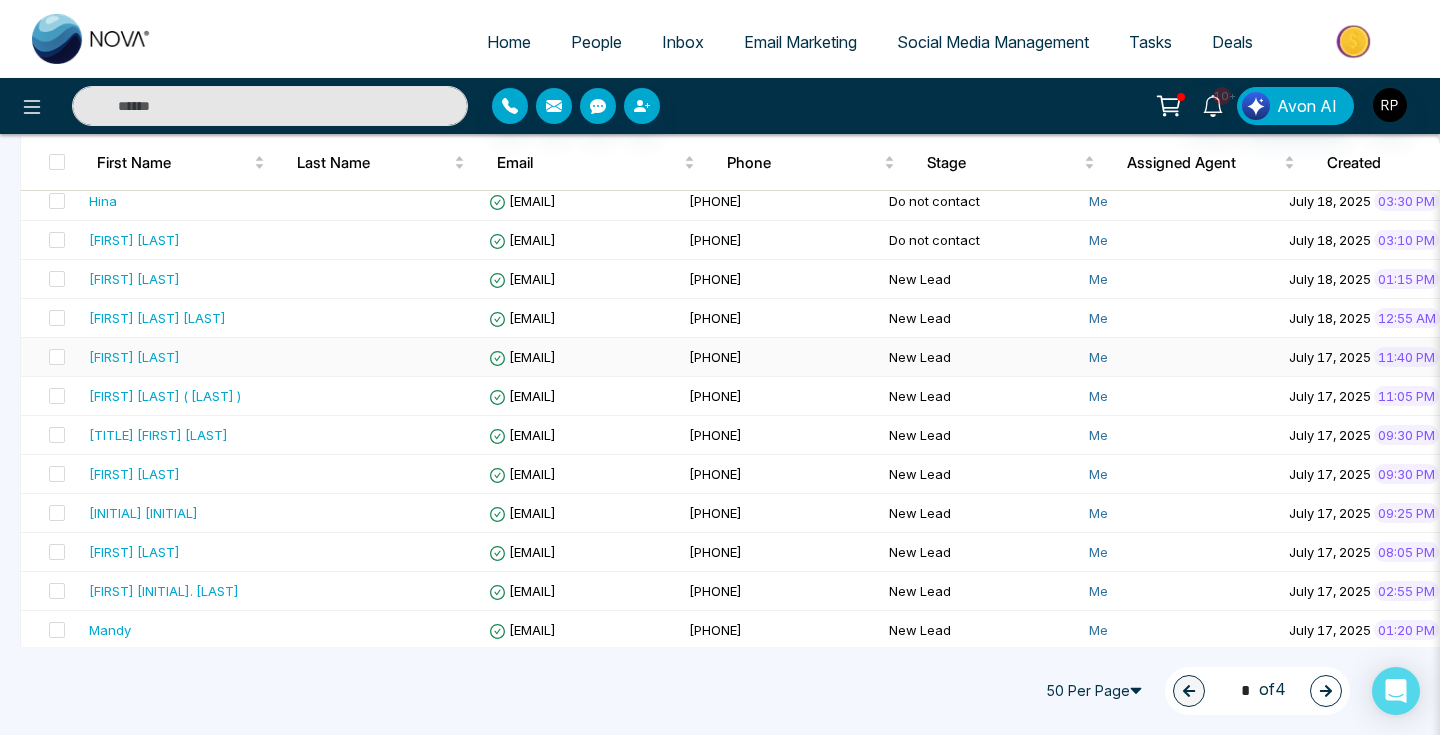 click on "[FIRST] [LAST]" at bounding box center (134, 357) 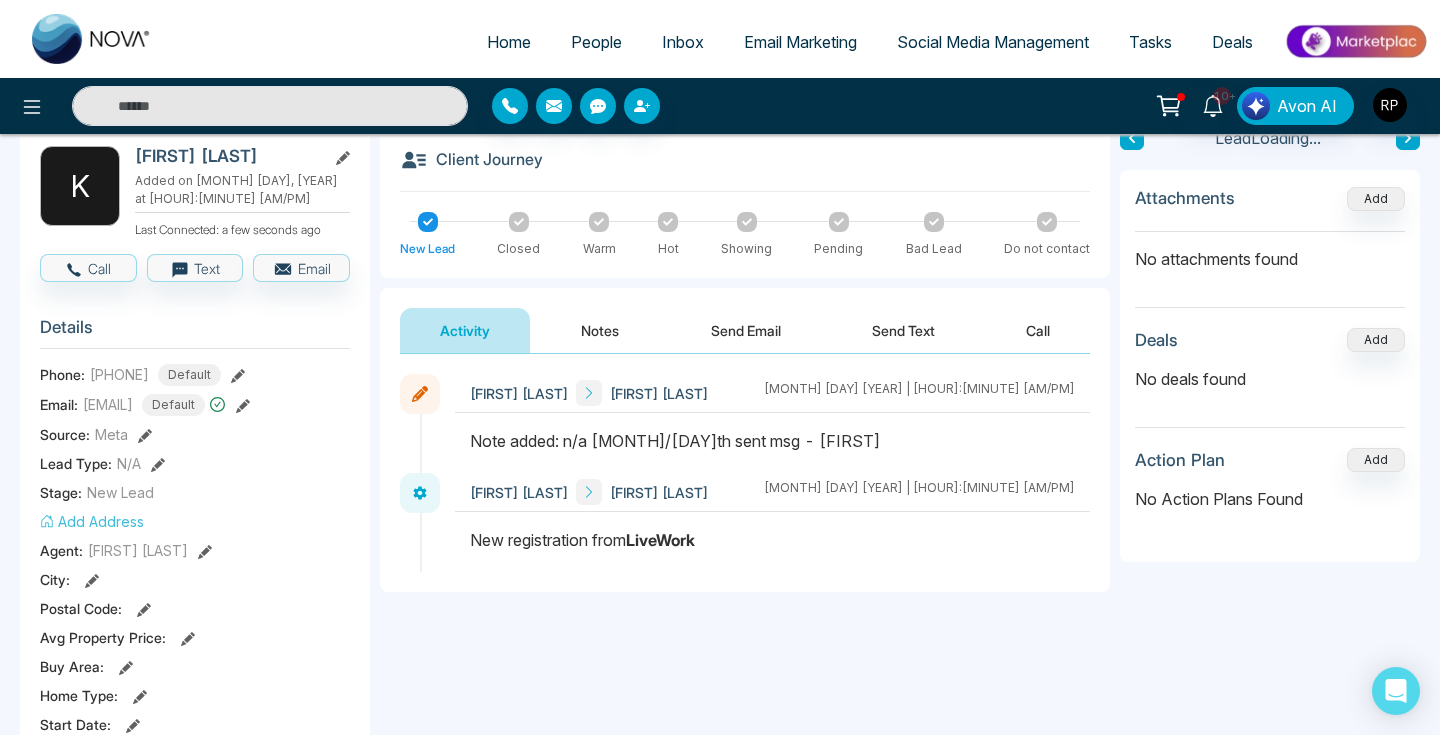 scroll, scrollTop: 111, scrollLeft: 0, axis: vertical 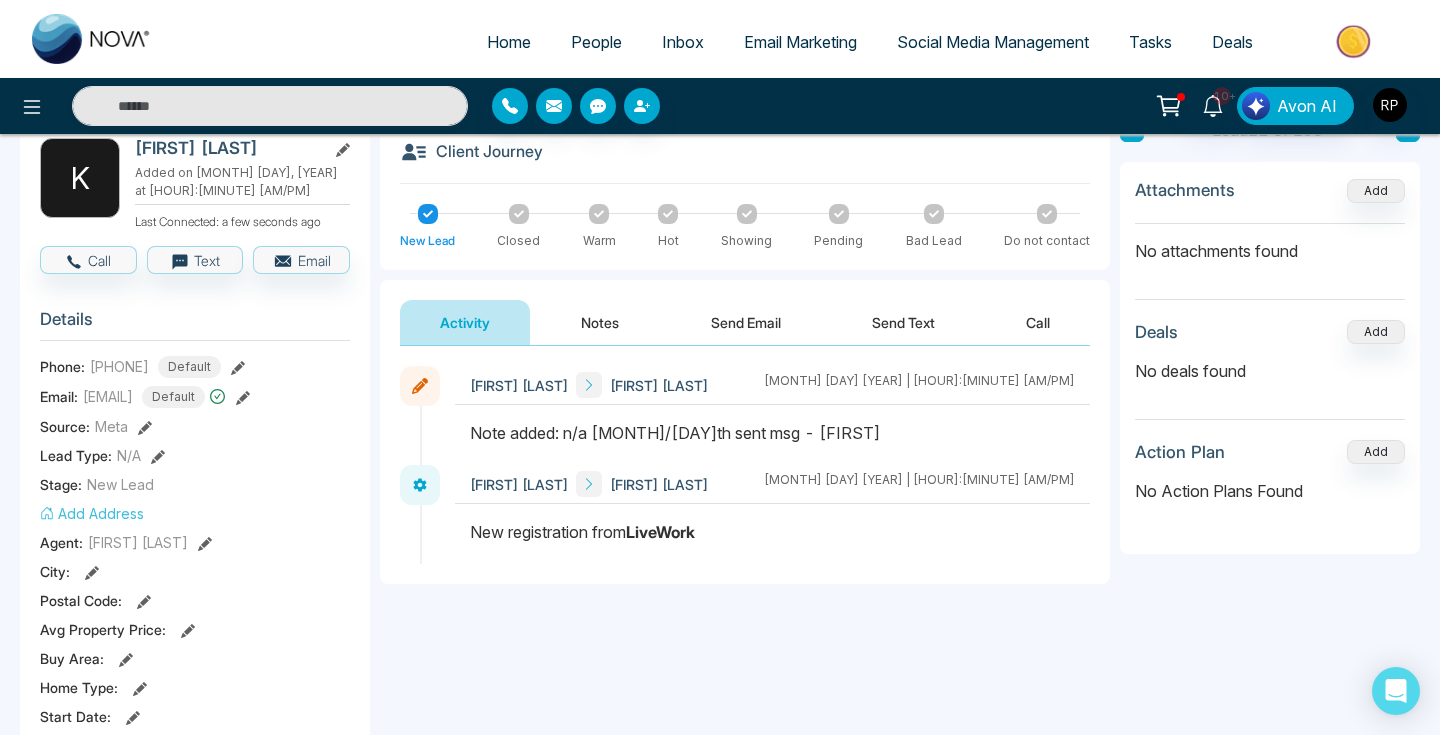 click on "Notes" at bounding box center [600, 322] 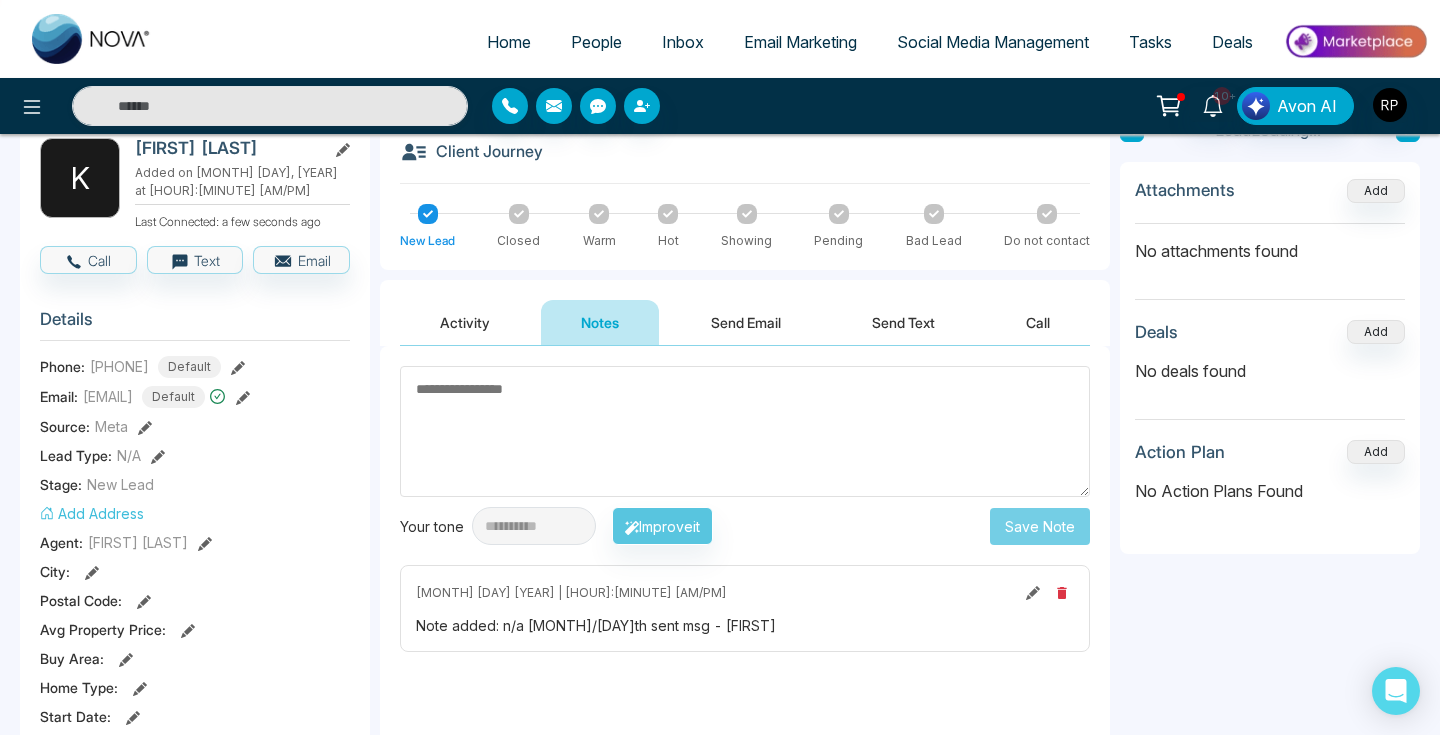 click on "Activity" at bounding box center [465, 322] 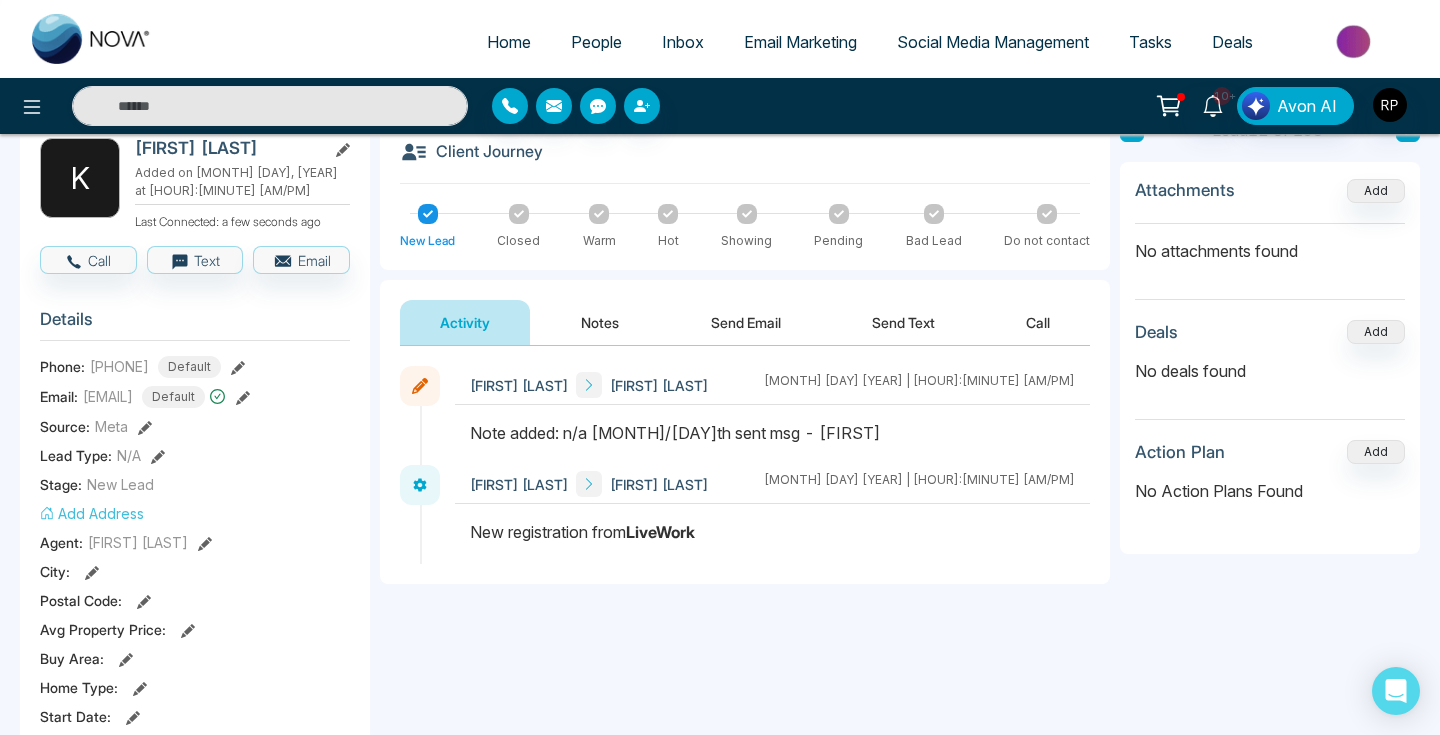 click on "Notes" at bounding box center (600, 322) 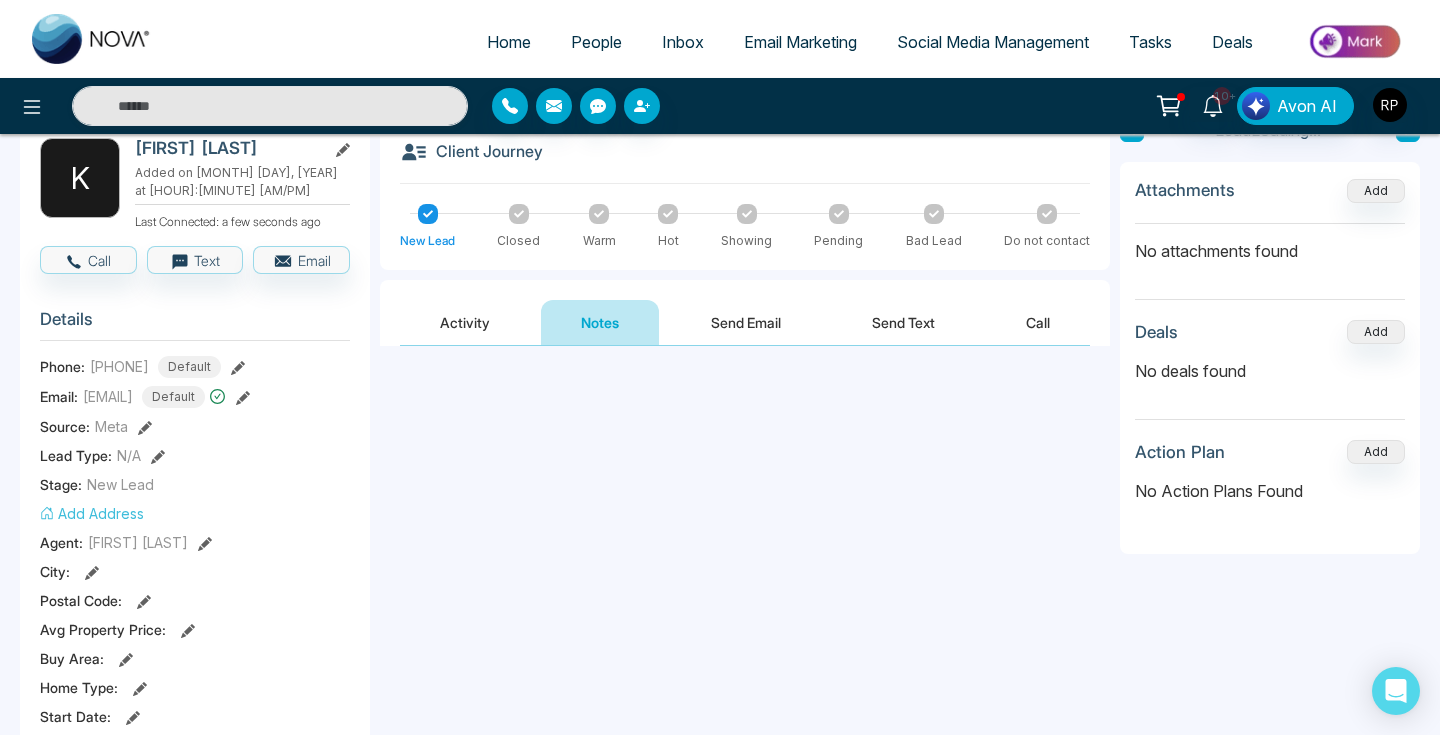 click on "Activity" at bounding box center [465, 322] 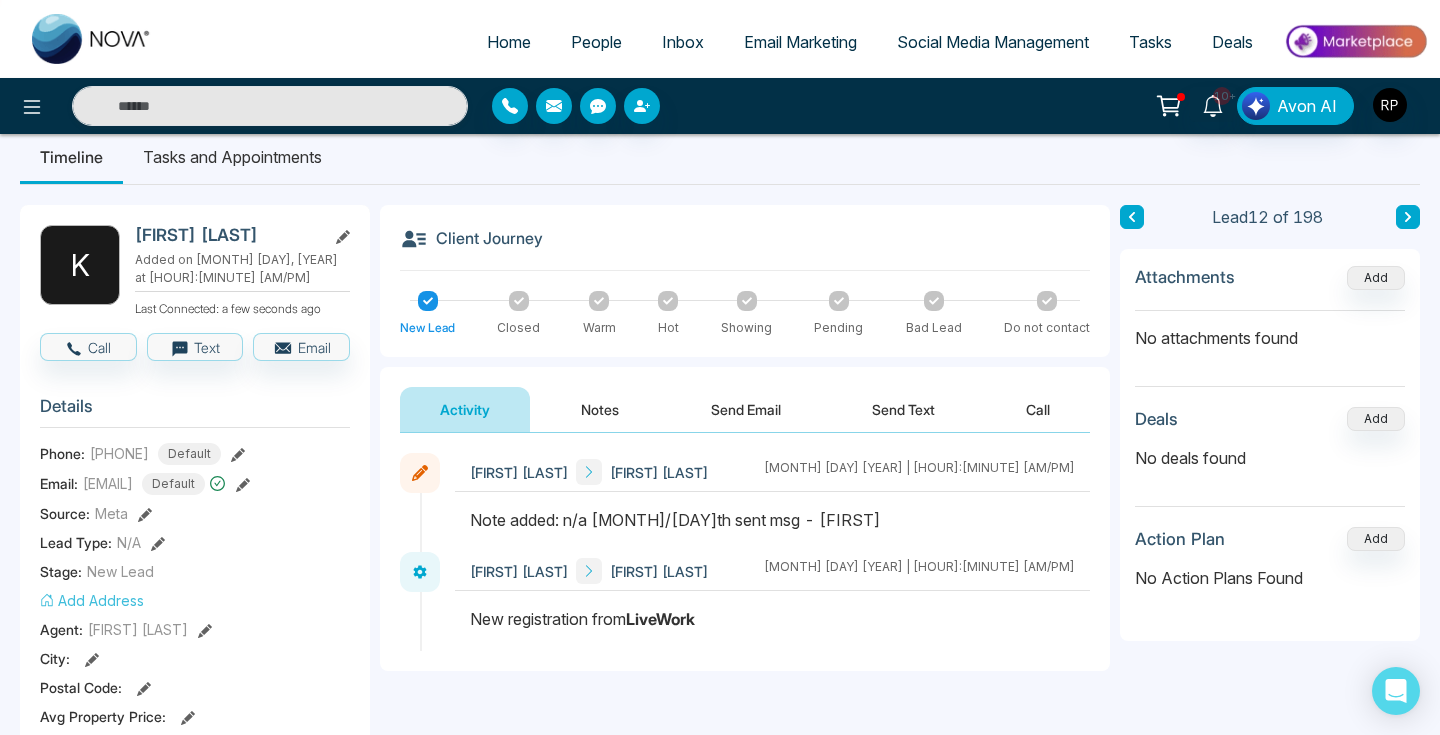 scroll, scrollTop: 0, scrollLeft: 0, axis: both 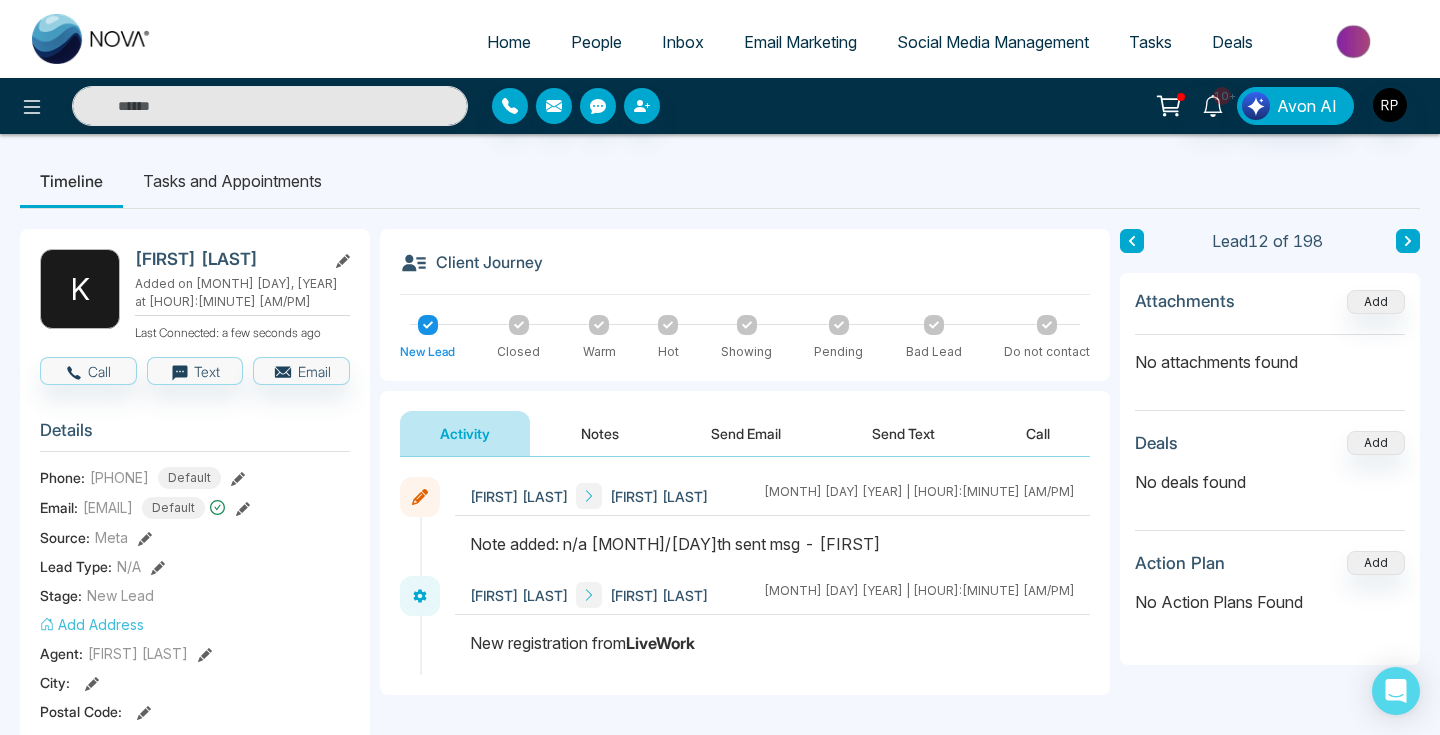 click on "Notes" at bounding box center [600, 433] 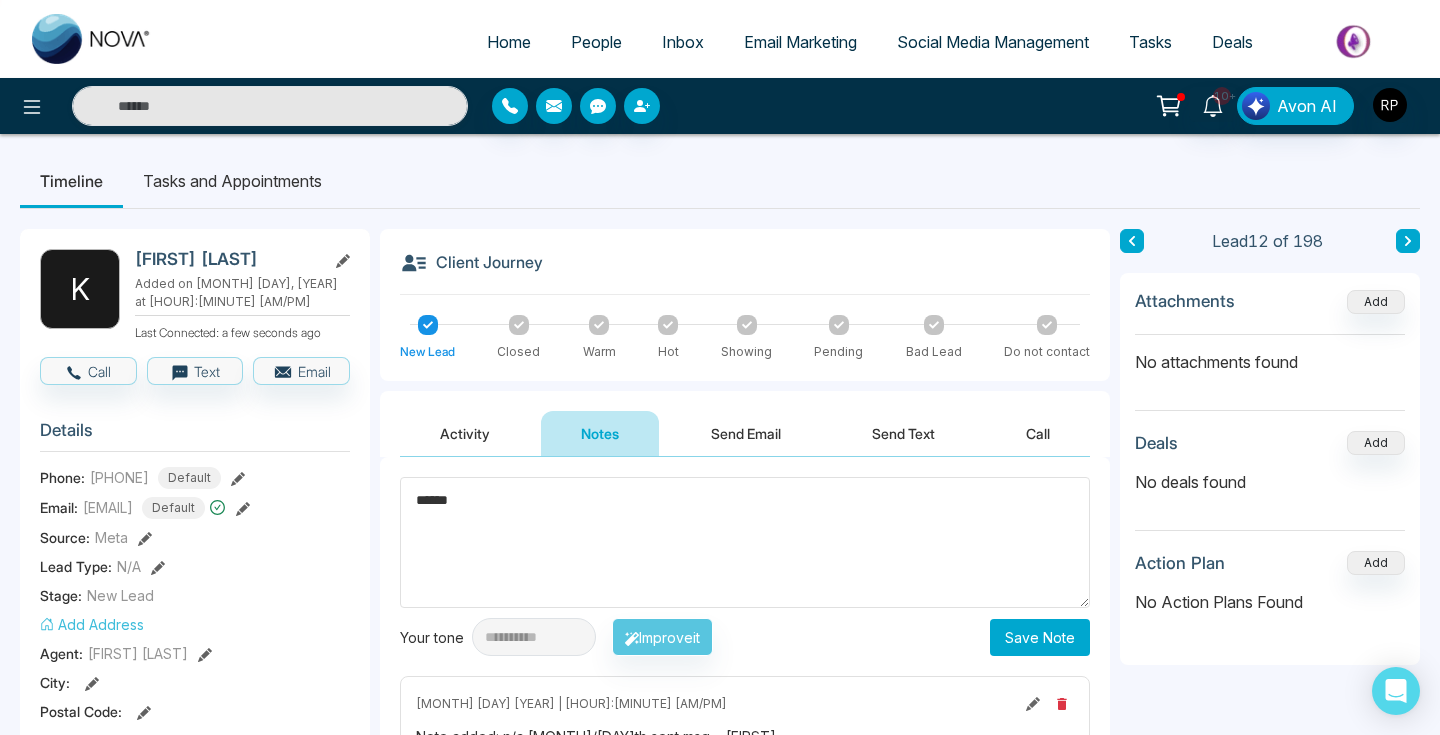 type on "******" 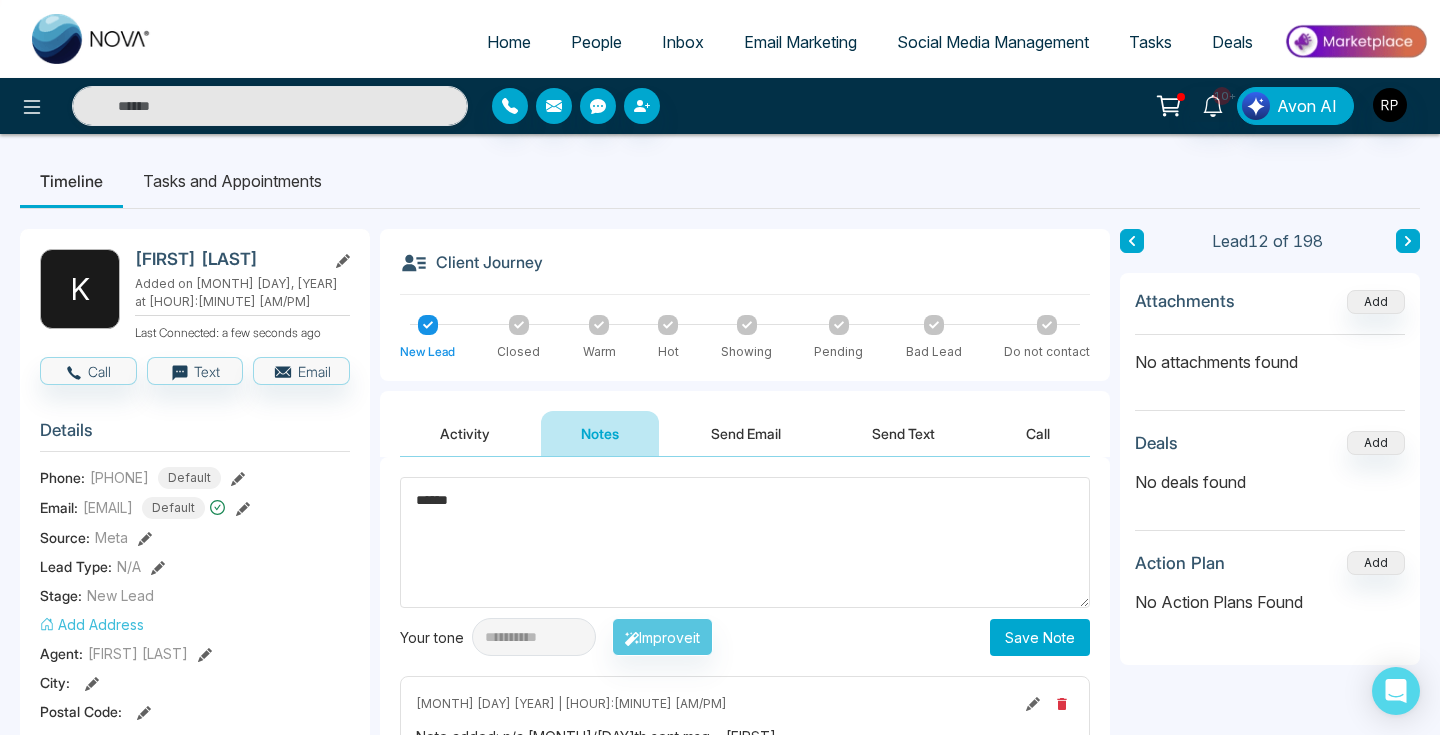 click on "Save Note" at bounding box center (1040, 637) 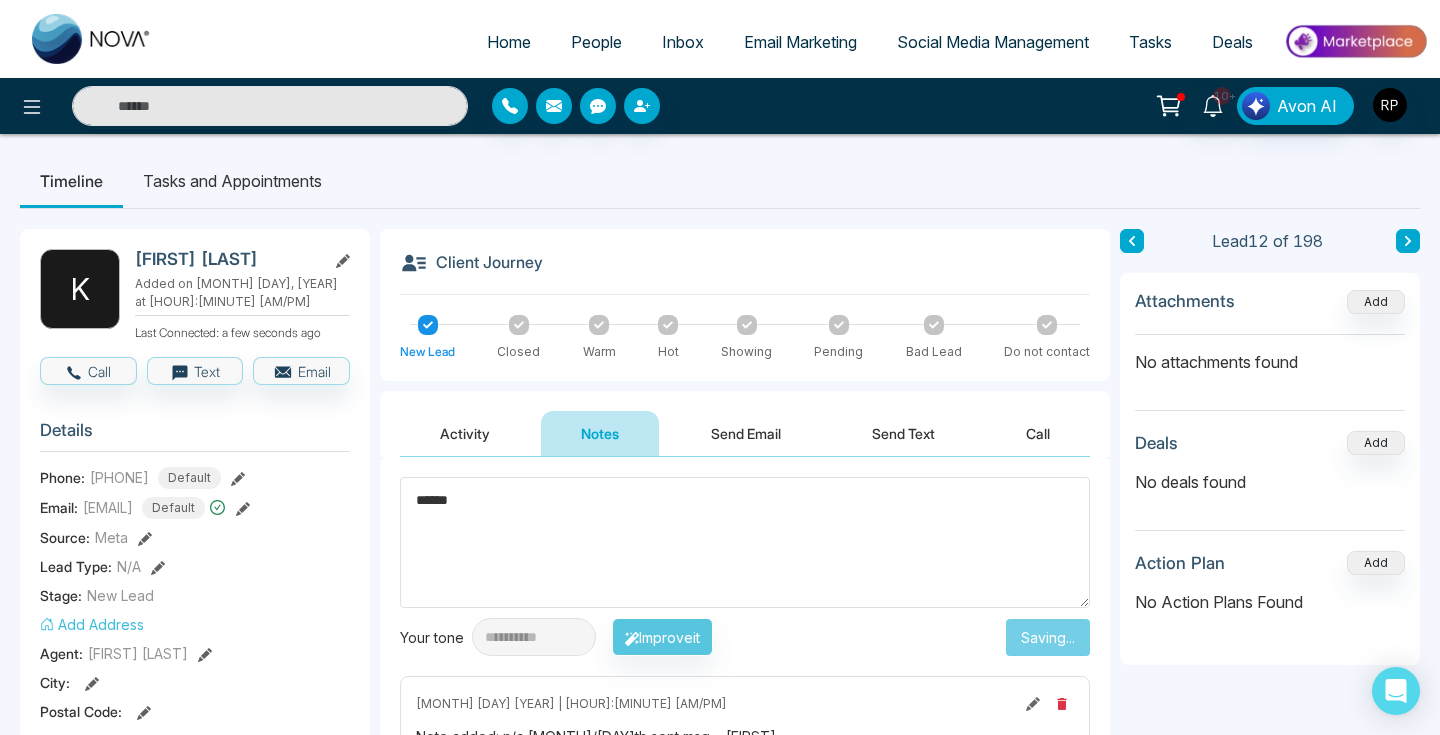 type 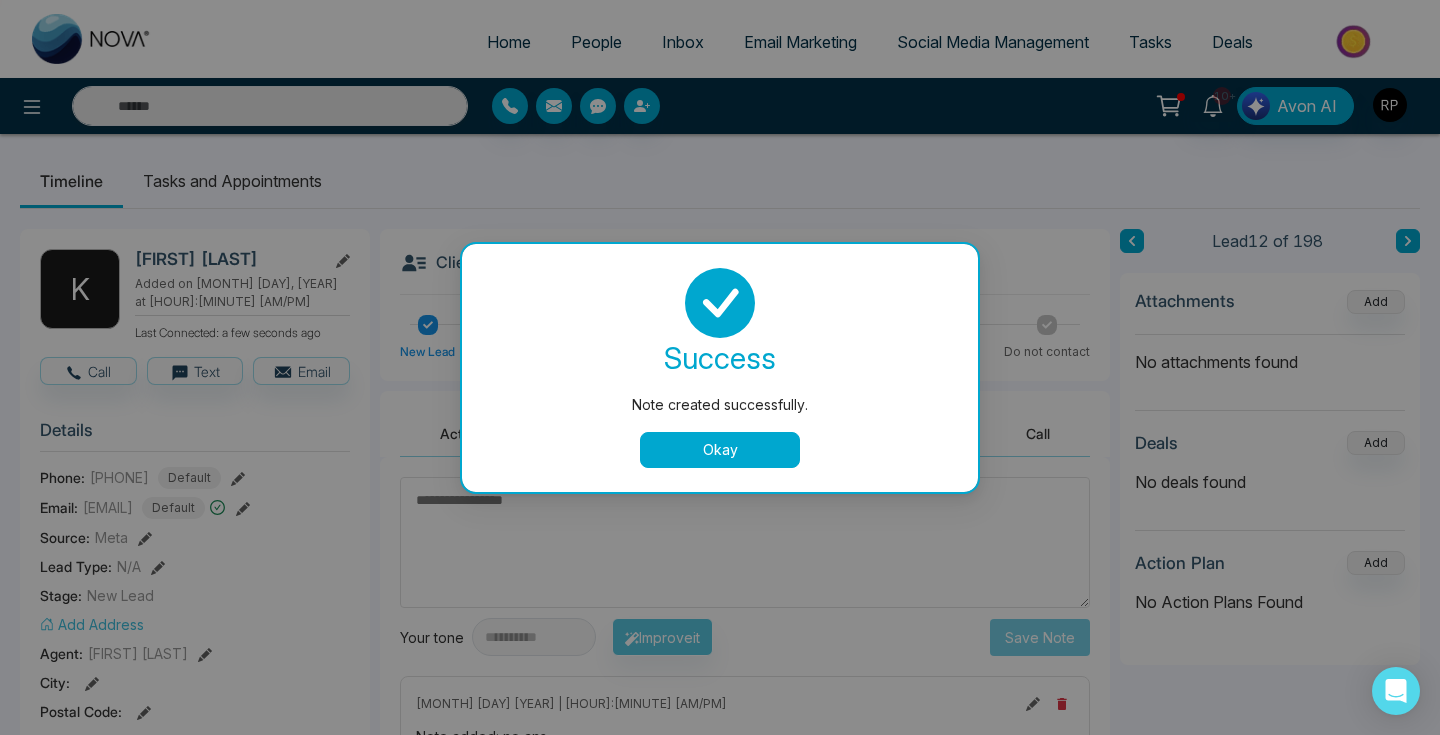 click on "Okay" at bounding box center [720, 450] 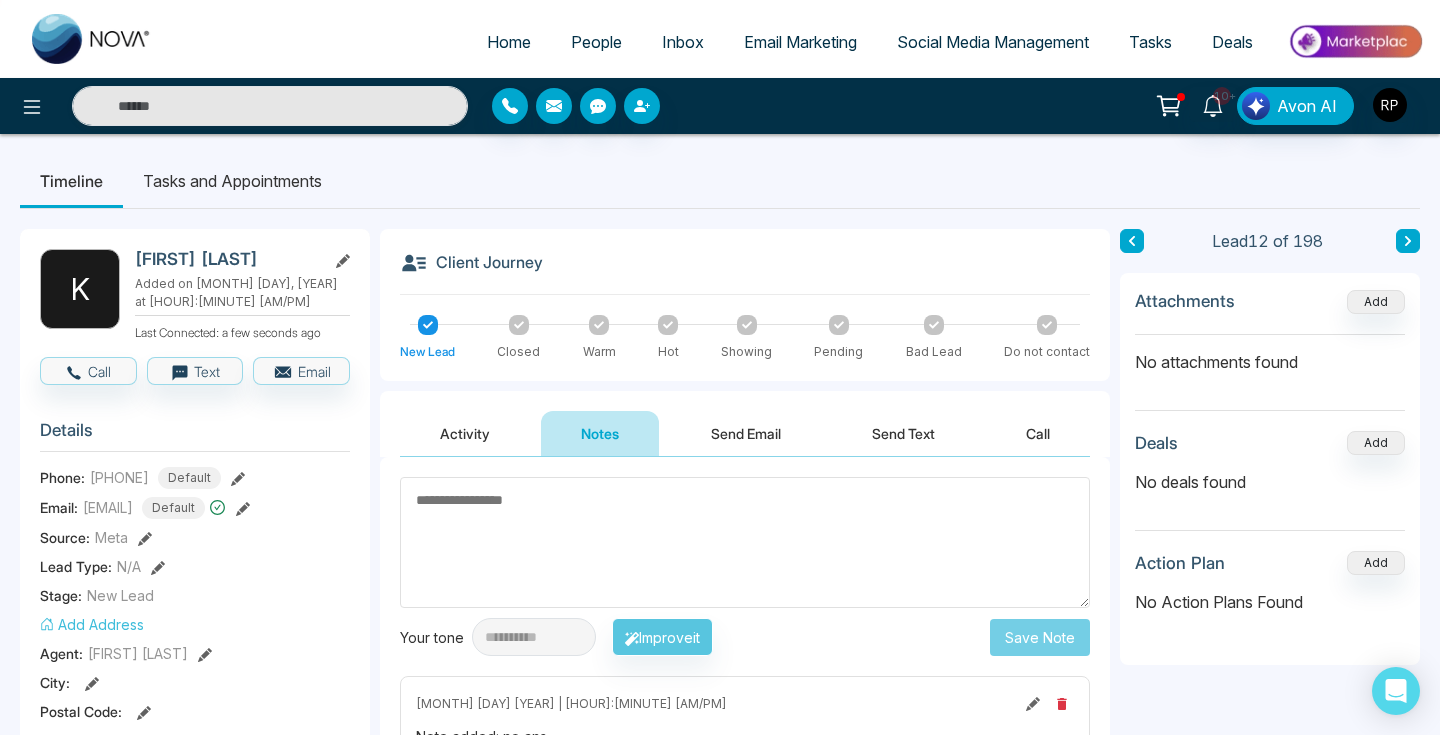 click 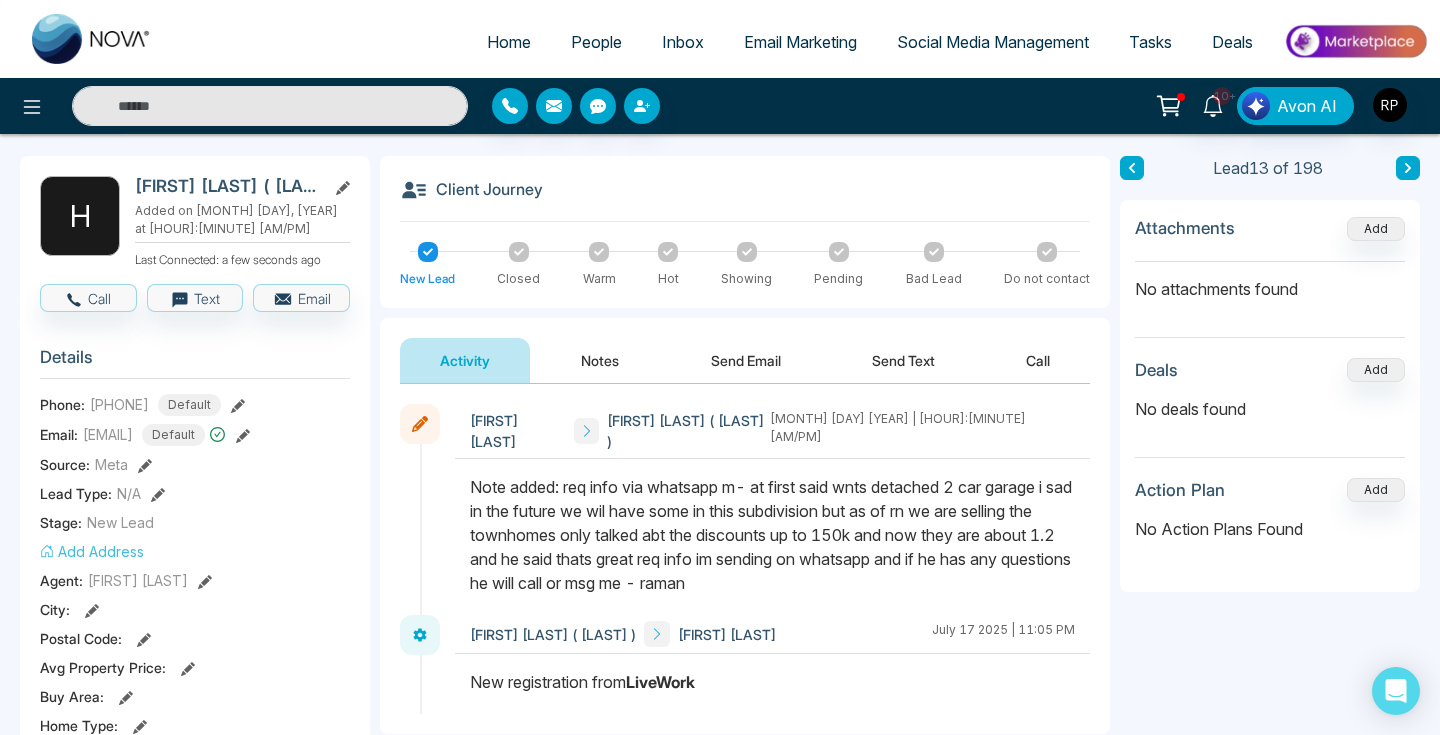 scroll, scrollTop: 71, scrollLeft: 0, axis: vertical 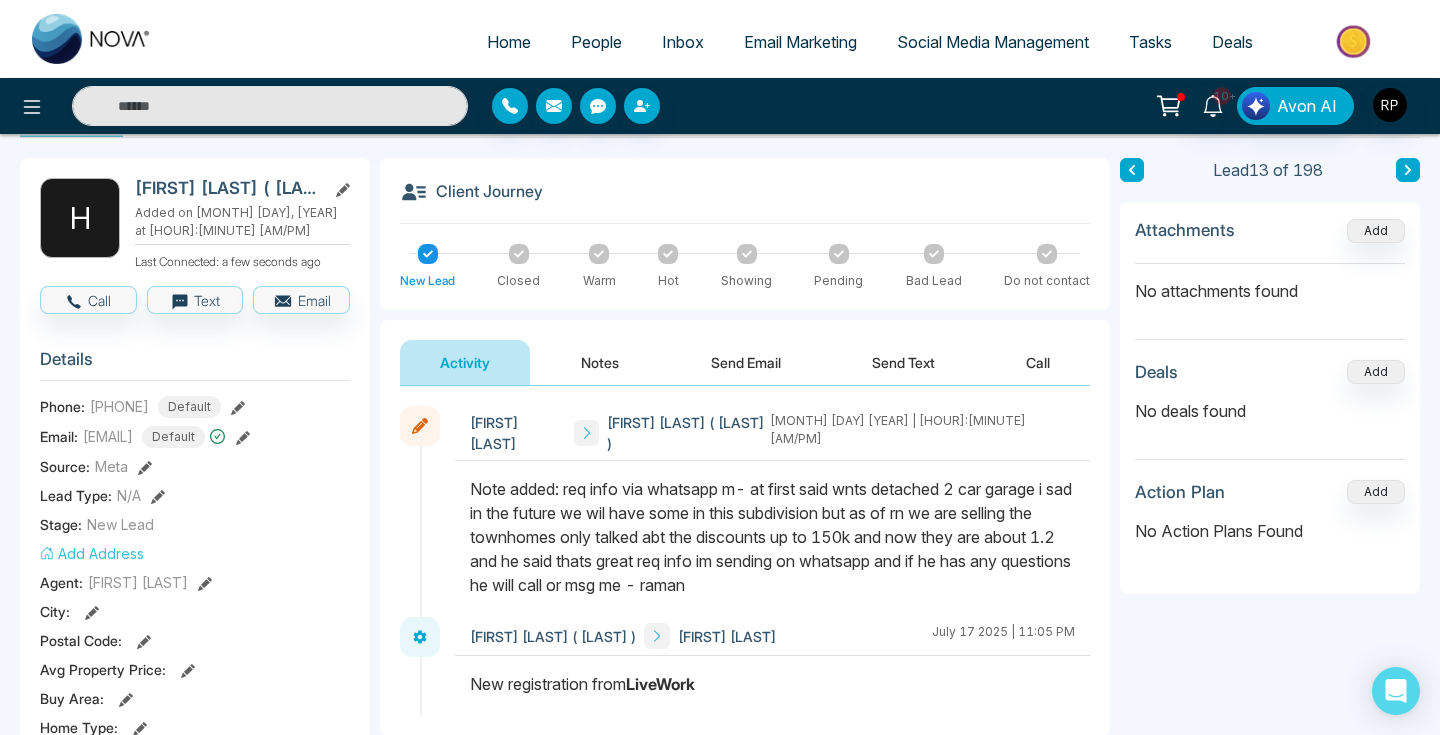 click on "Notes" at bounding box center [600, 362] 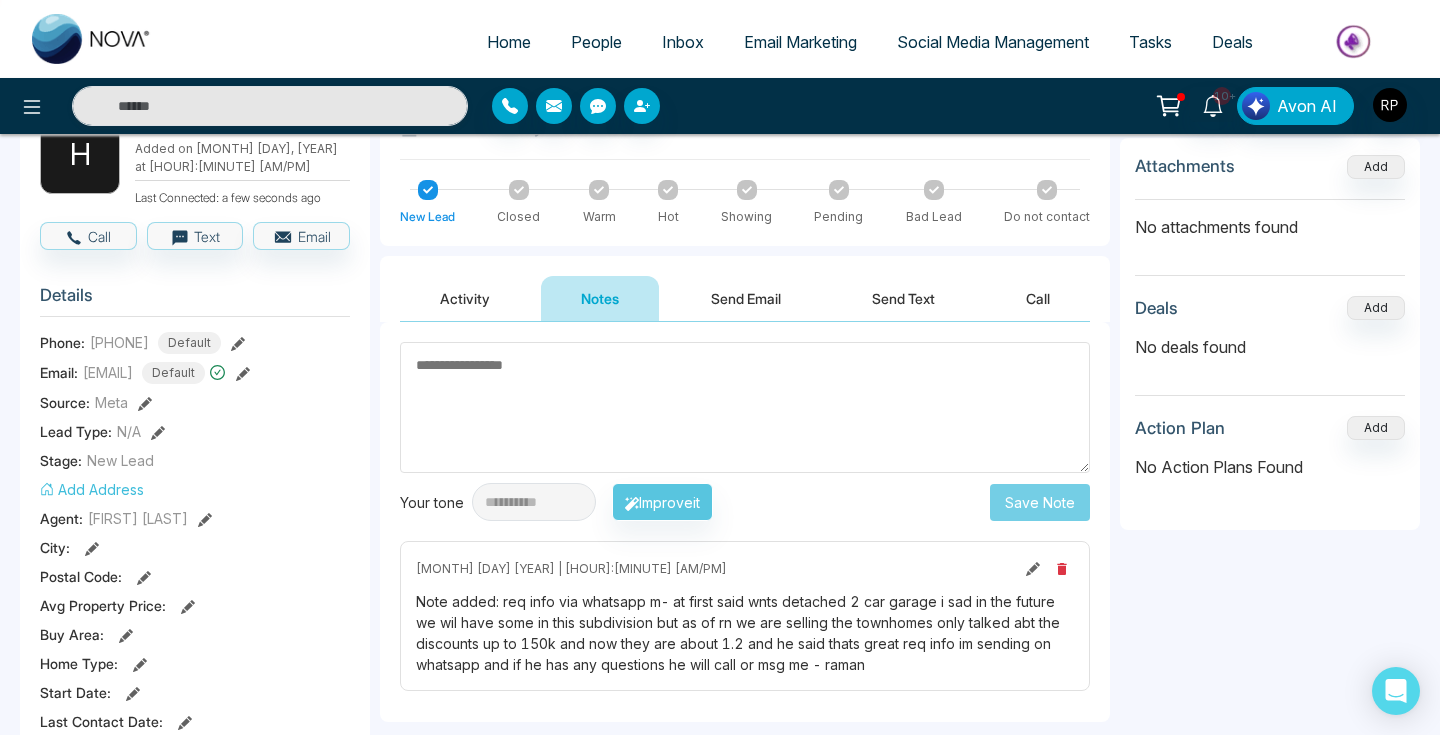 scroll, scrollTop: 150, scrollLeft: 0, axis: vertical 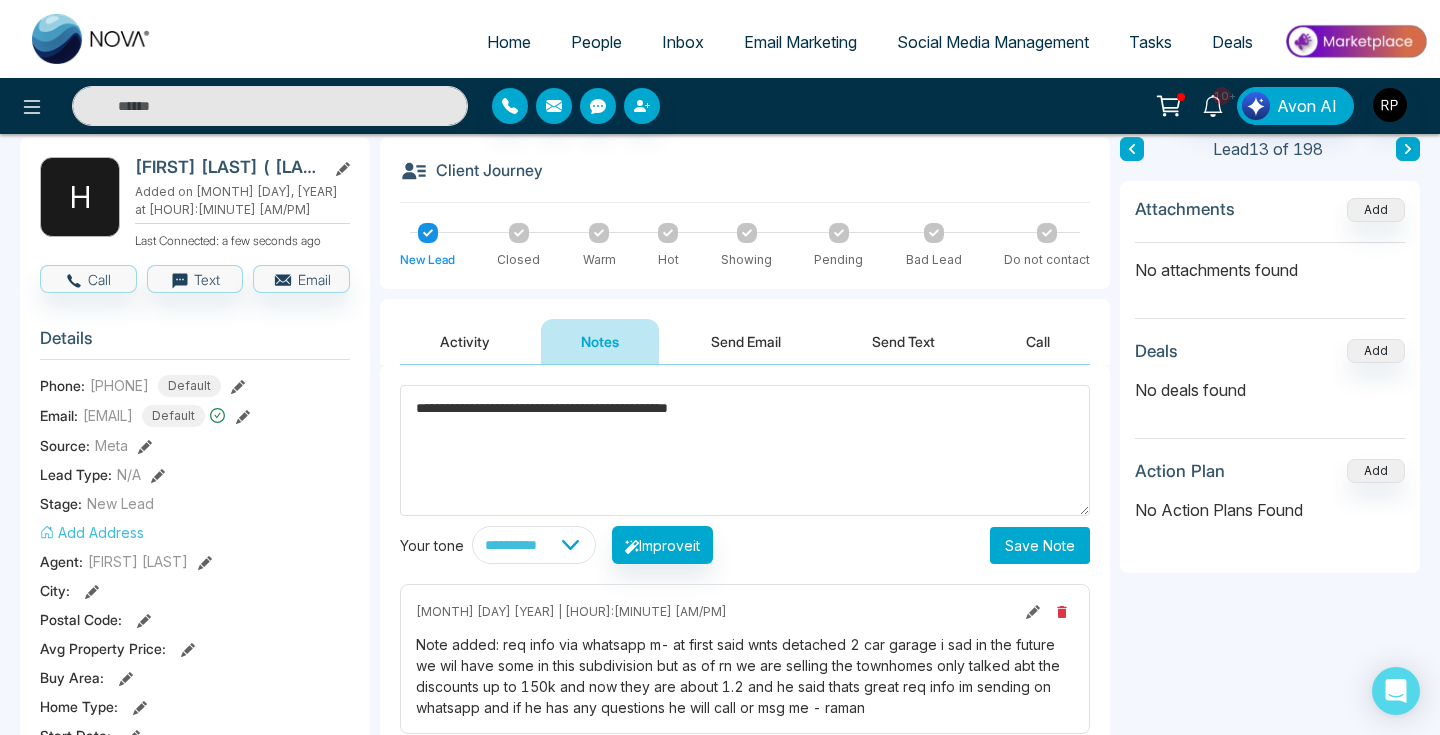 type on "**********" 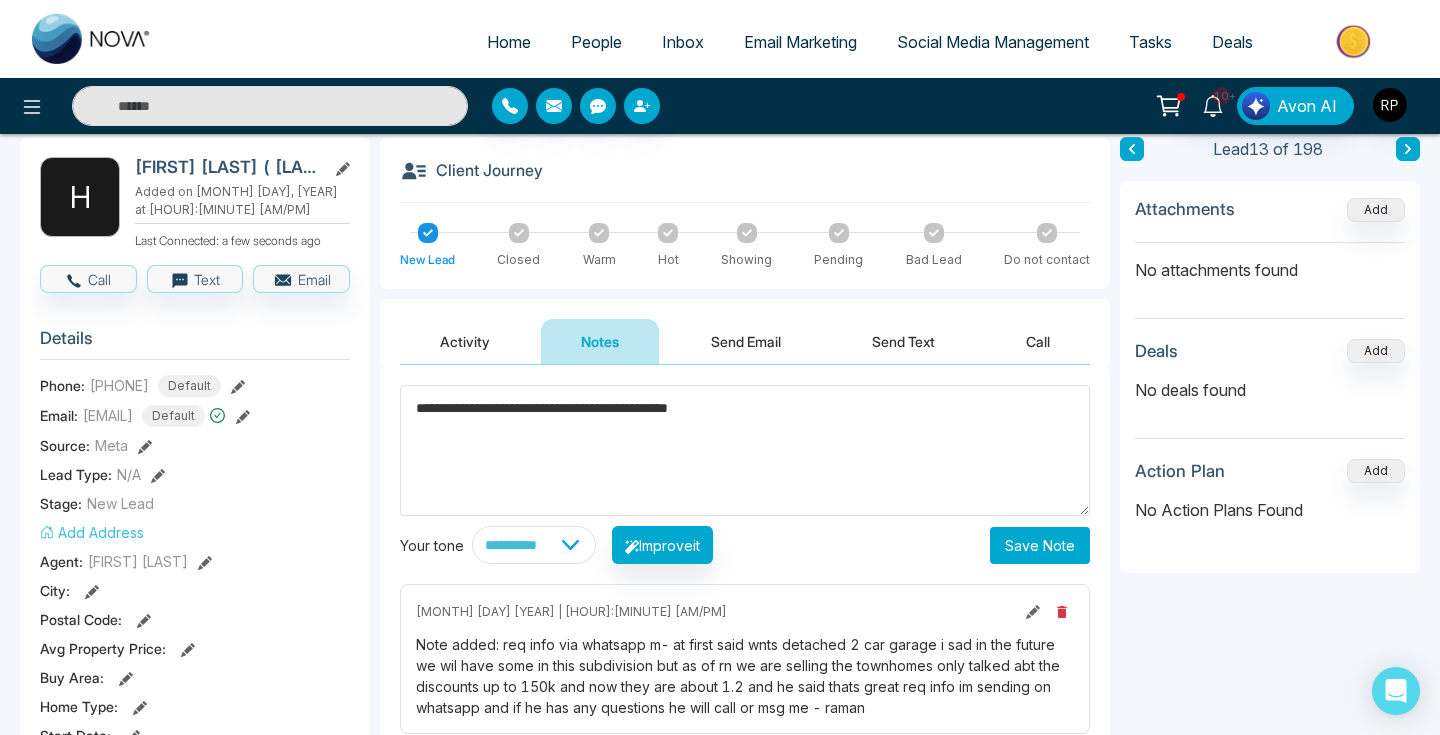 click on "Save Note" at bounding box center (1040, 545) 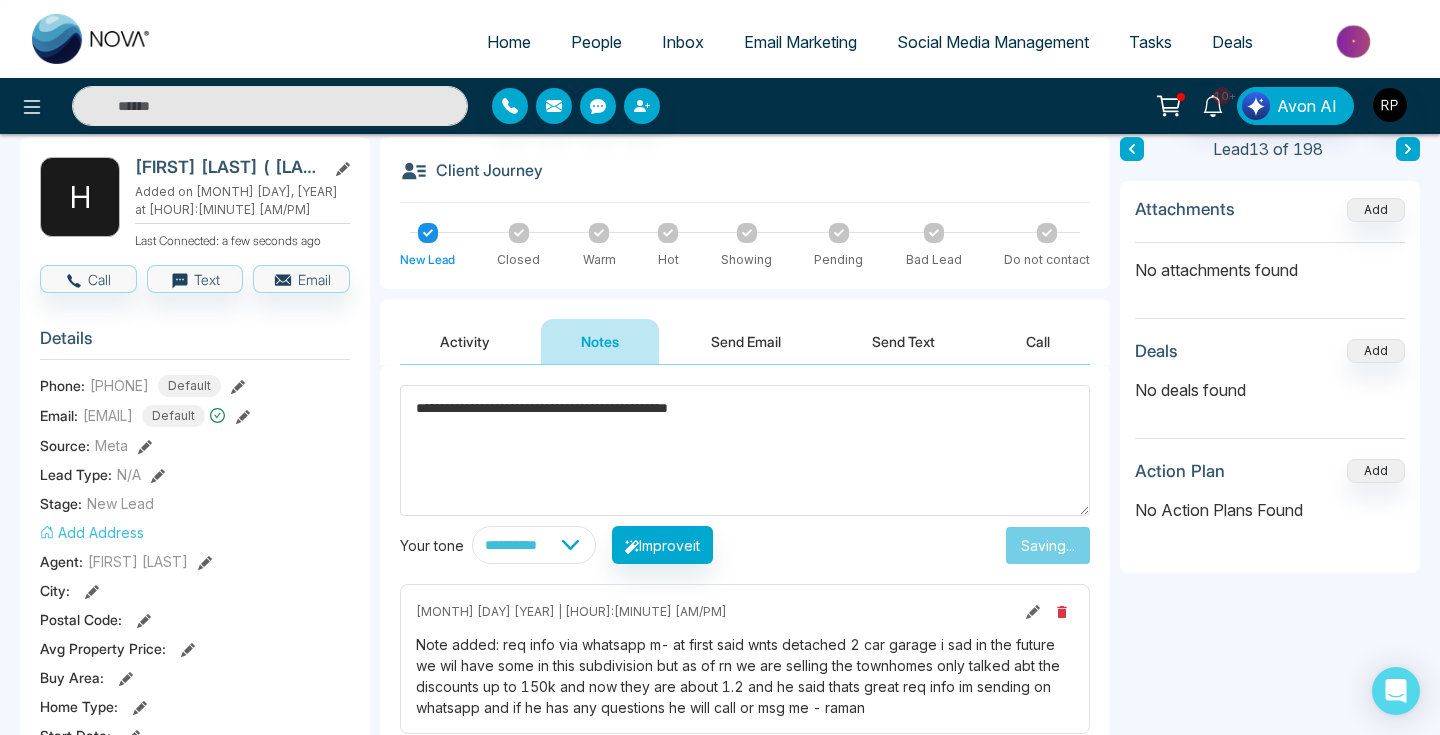type 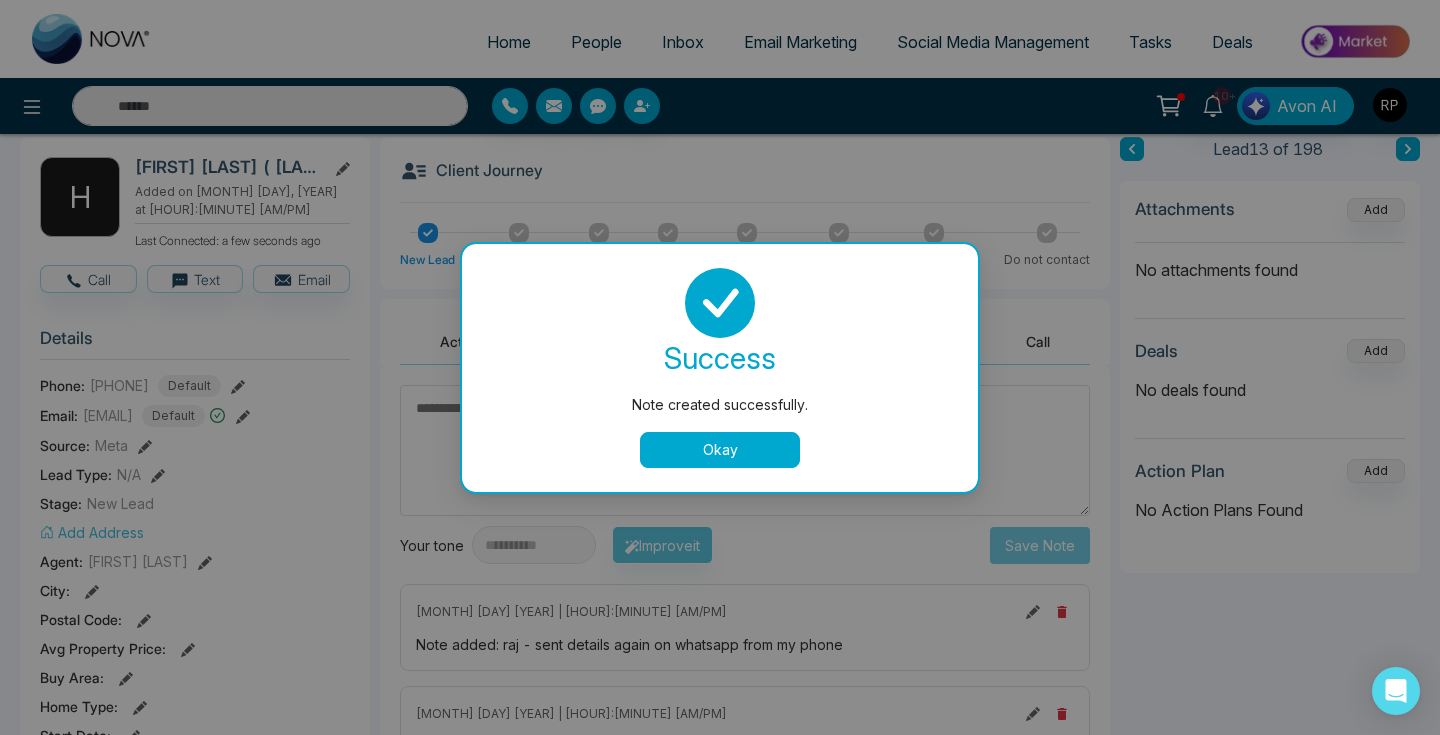 click on "Okay" at bounding box center [720, 450] 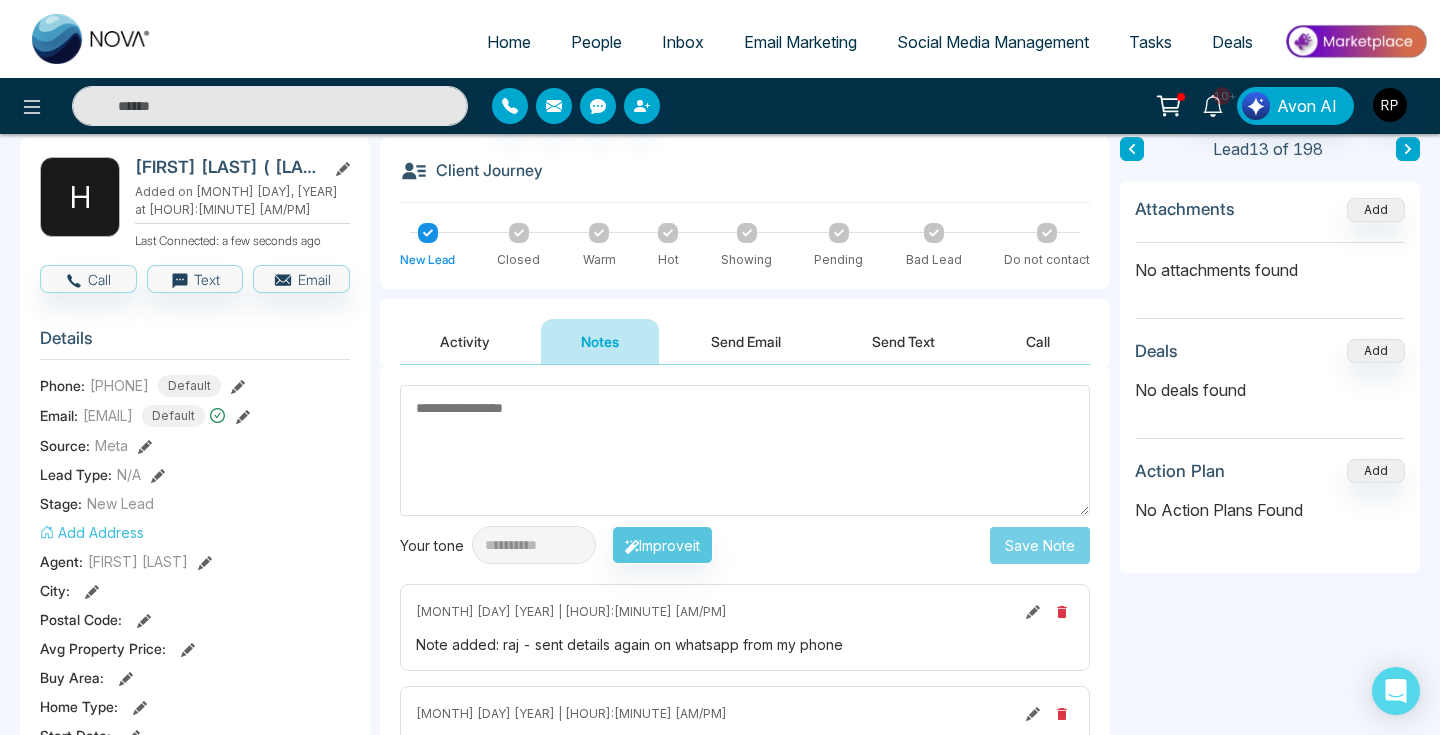 scroll, scrollTop: 0, scrollLeft: 0, axis: both 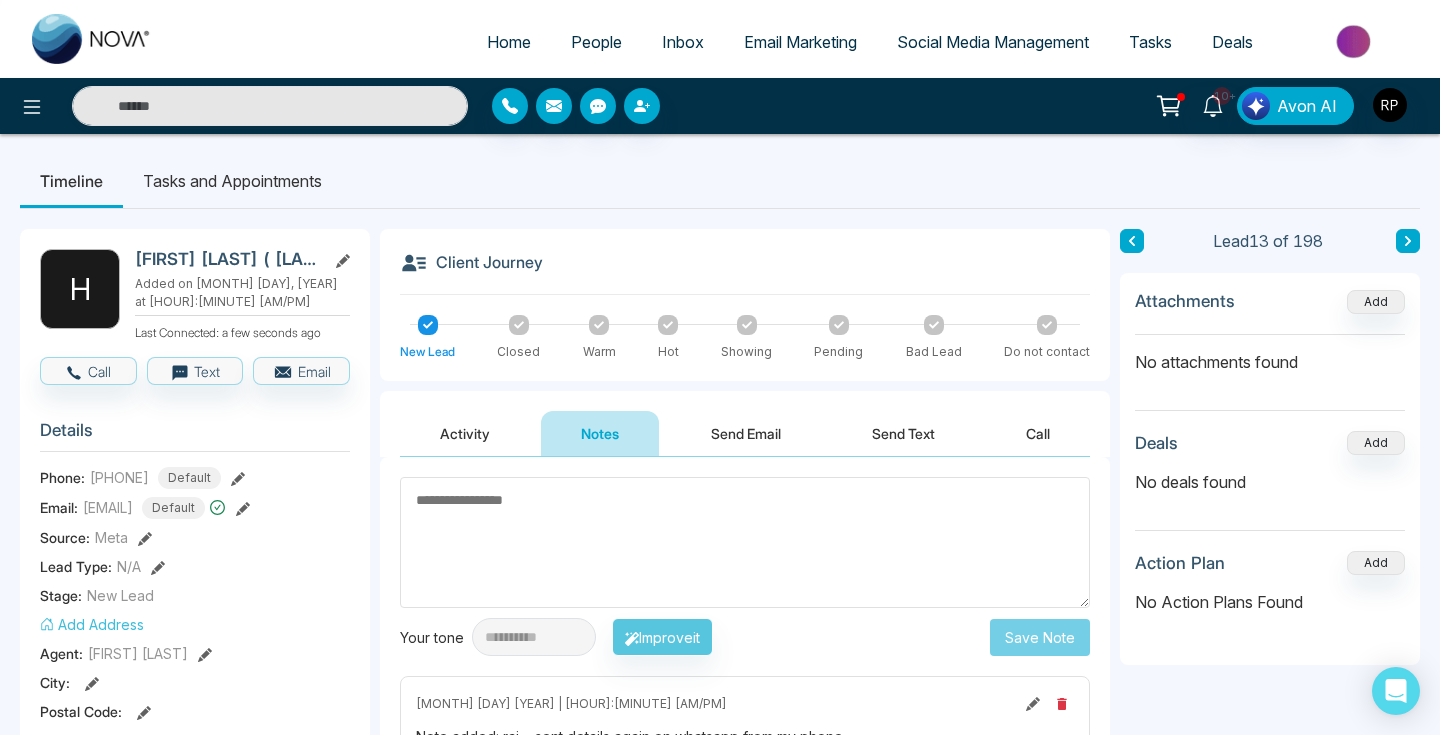click at bounding box center (1408, 241) 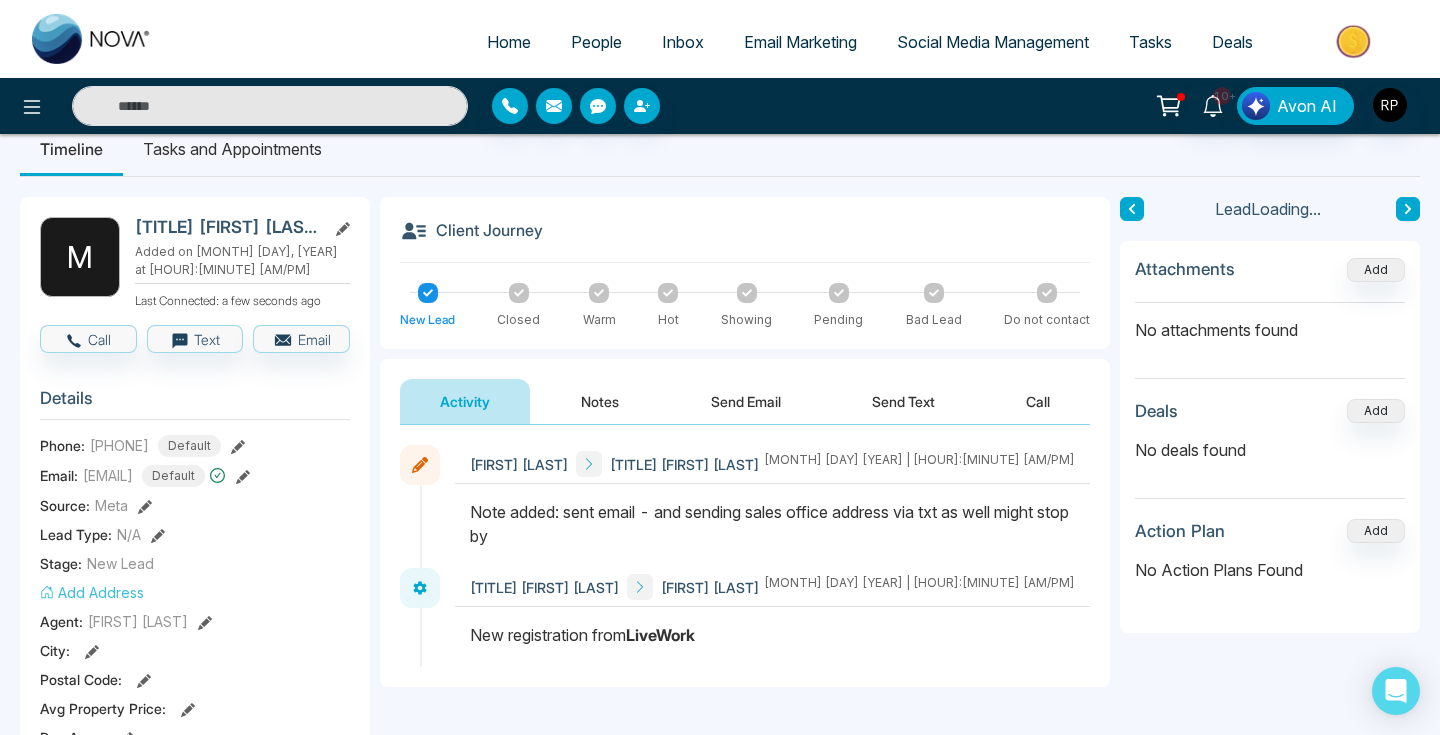 scroll, scrollTop: 29, scrollLeft: 0, axis: vertical 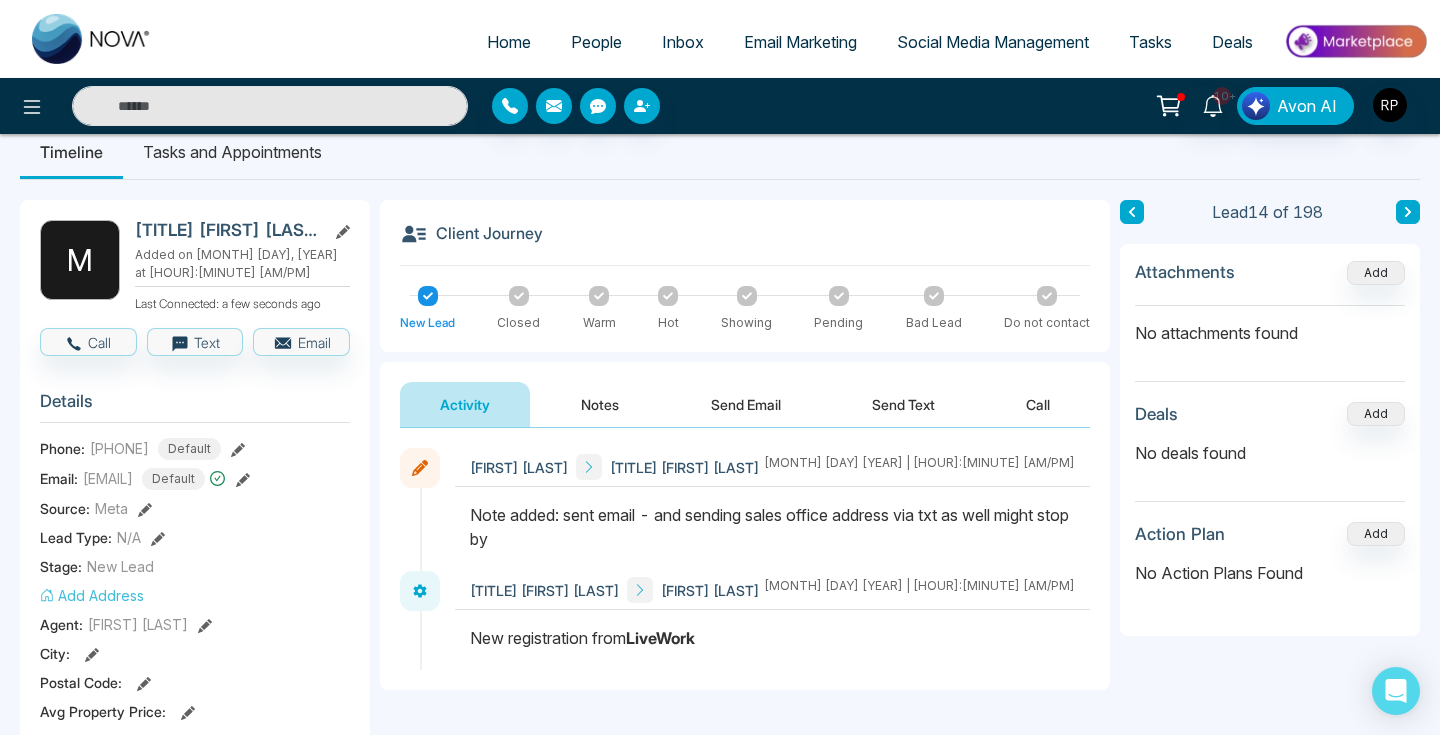 click on "Notes" at bounding box center [600, 404] 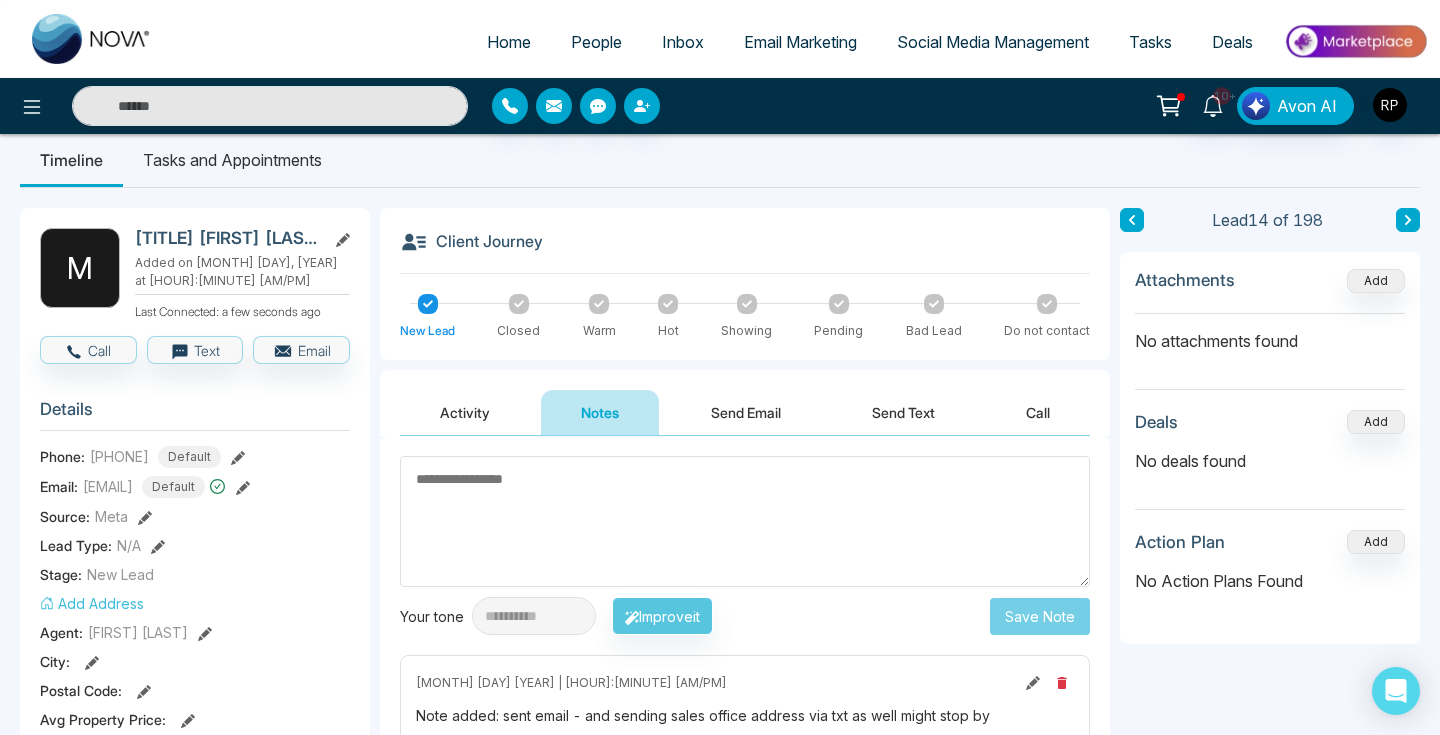scroll, scrollTop: 0, scrollLeft: 0, axis: both 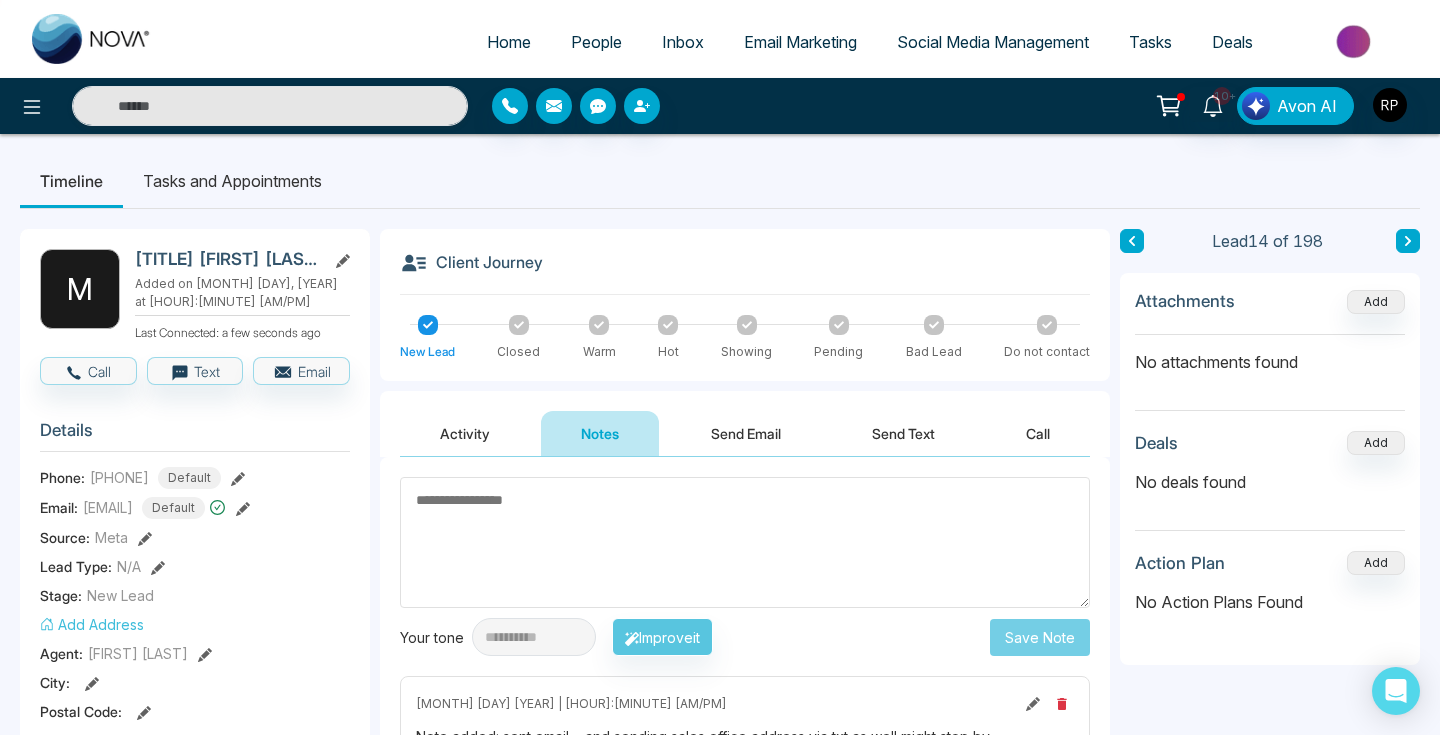 click at bounding box center [1408, 241] 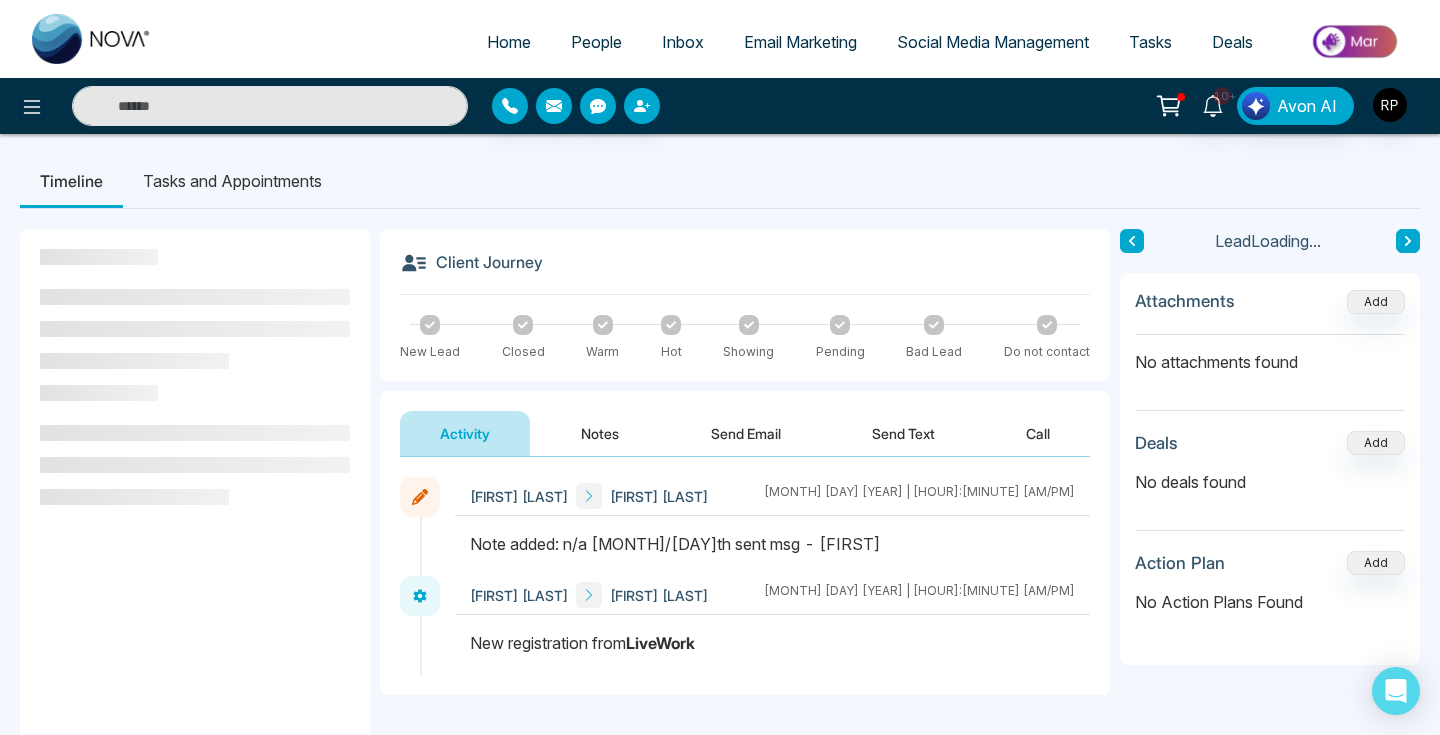 click 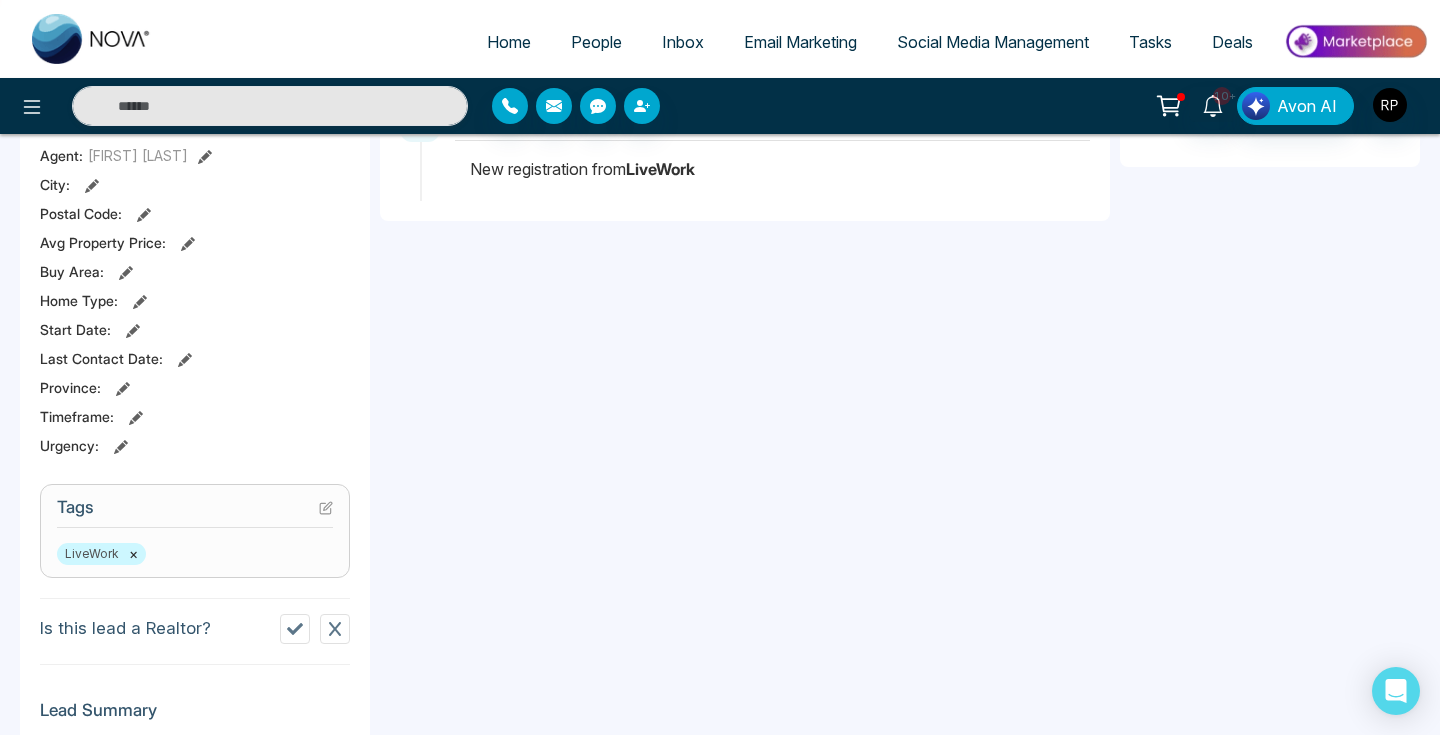 scroll, scrollTop: 512, scrollLeft: 0, axis: vertical 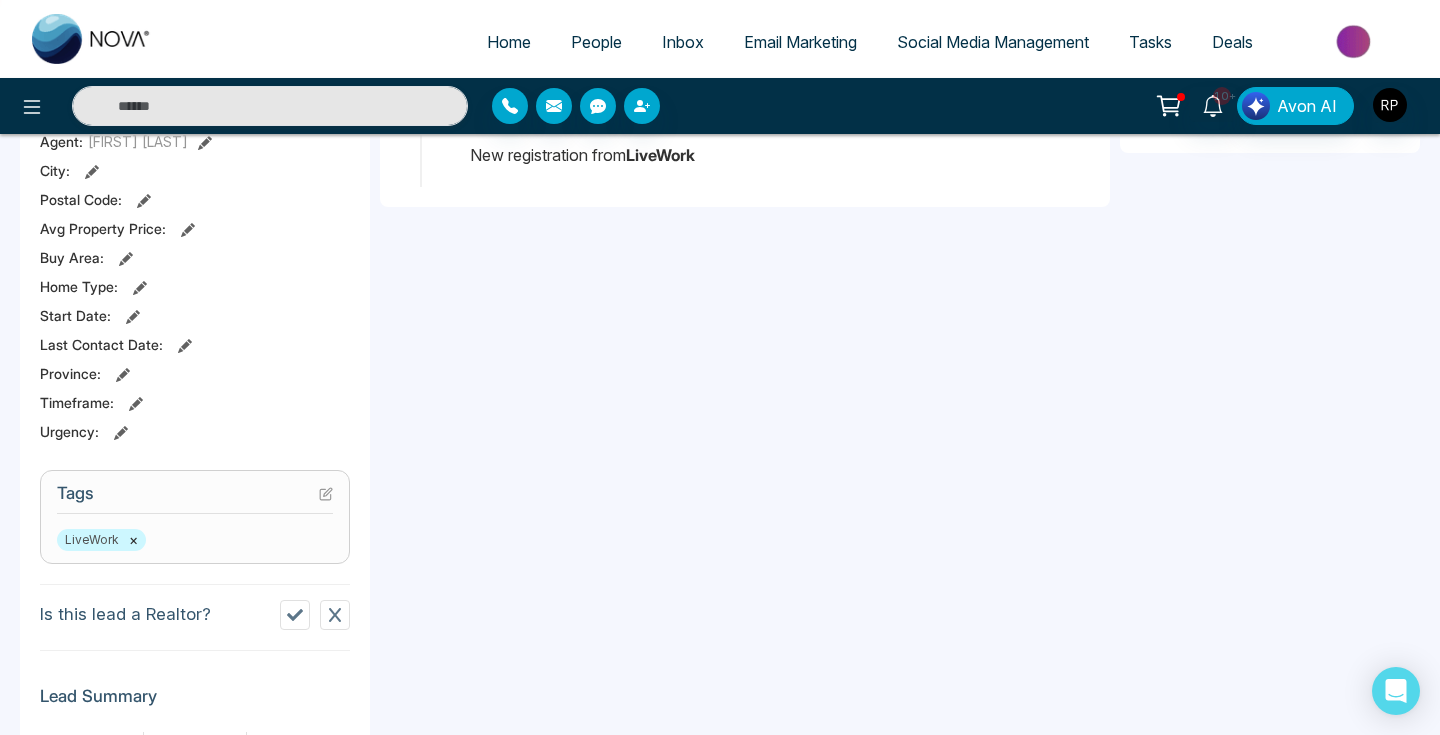 click 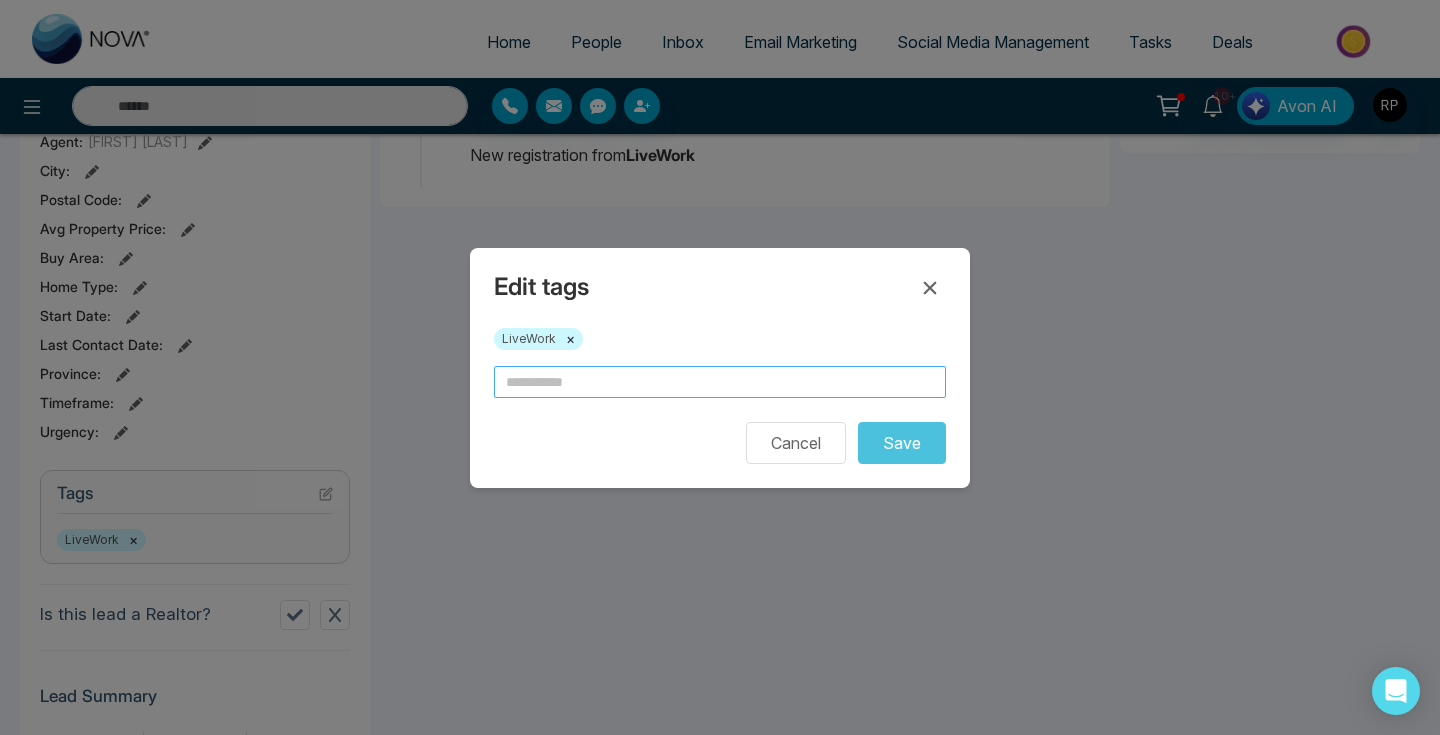 type 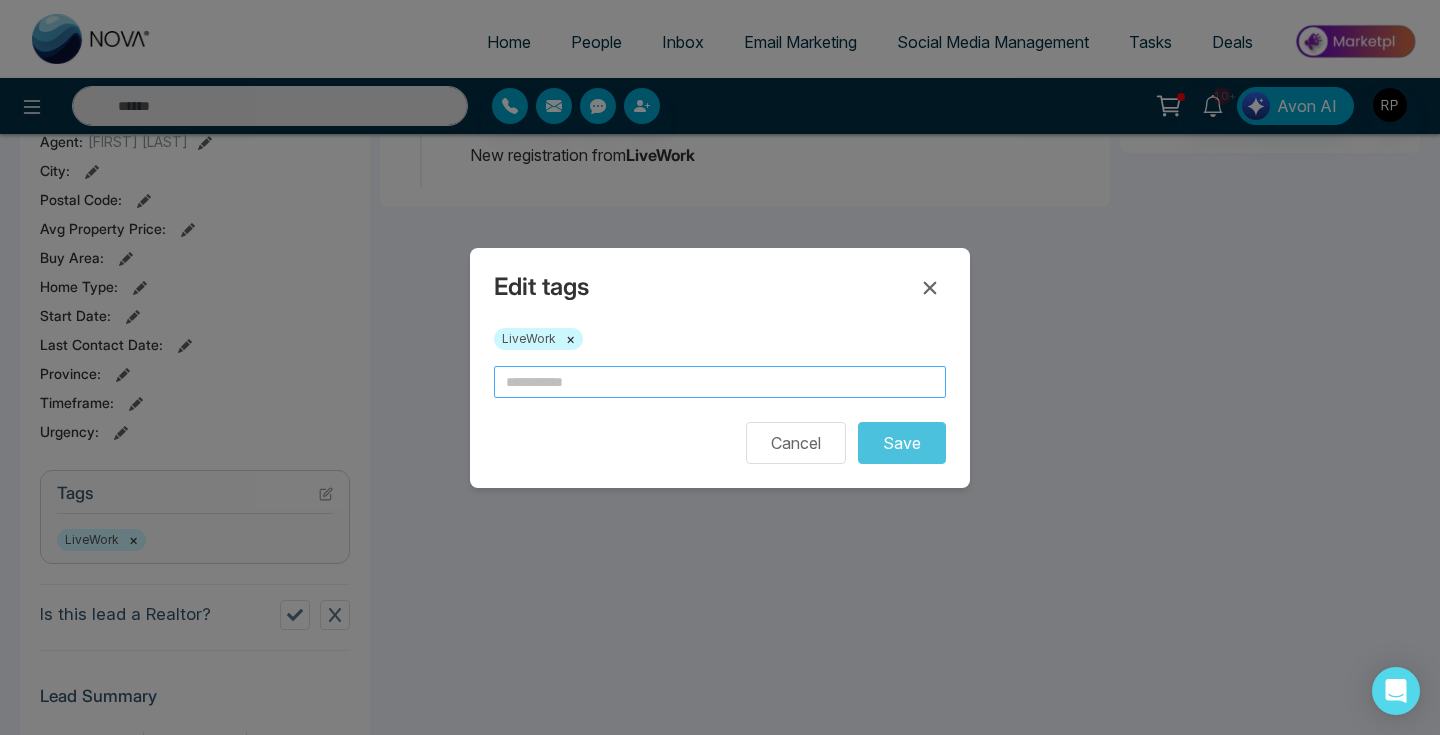 click at bounding box center (720, 382) 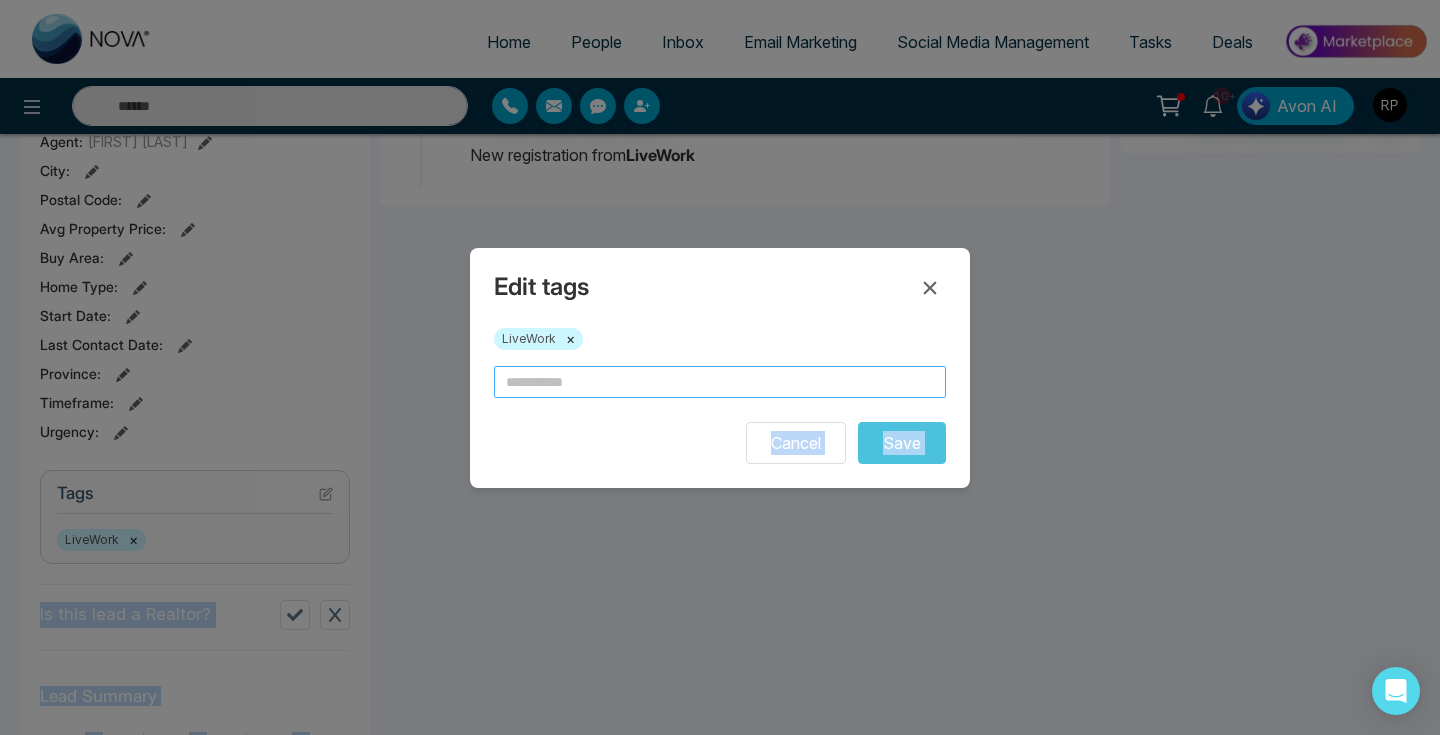 click at bounding box center [720, 382] 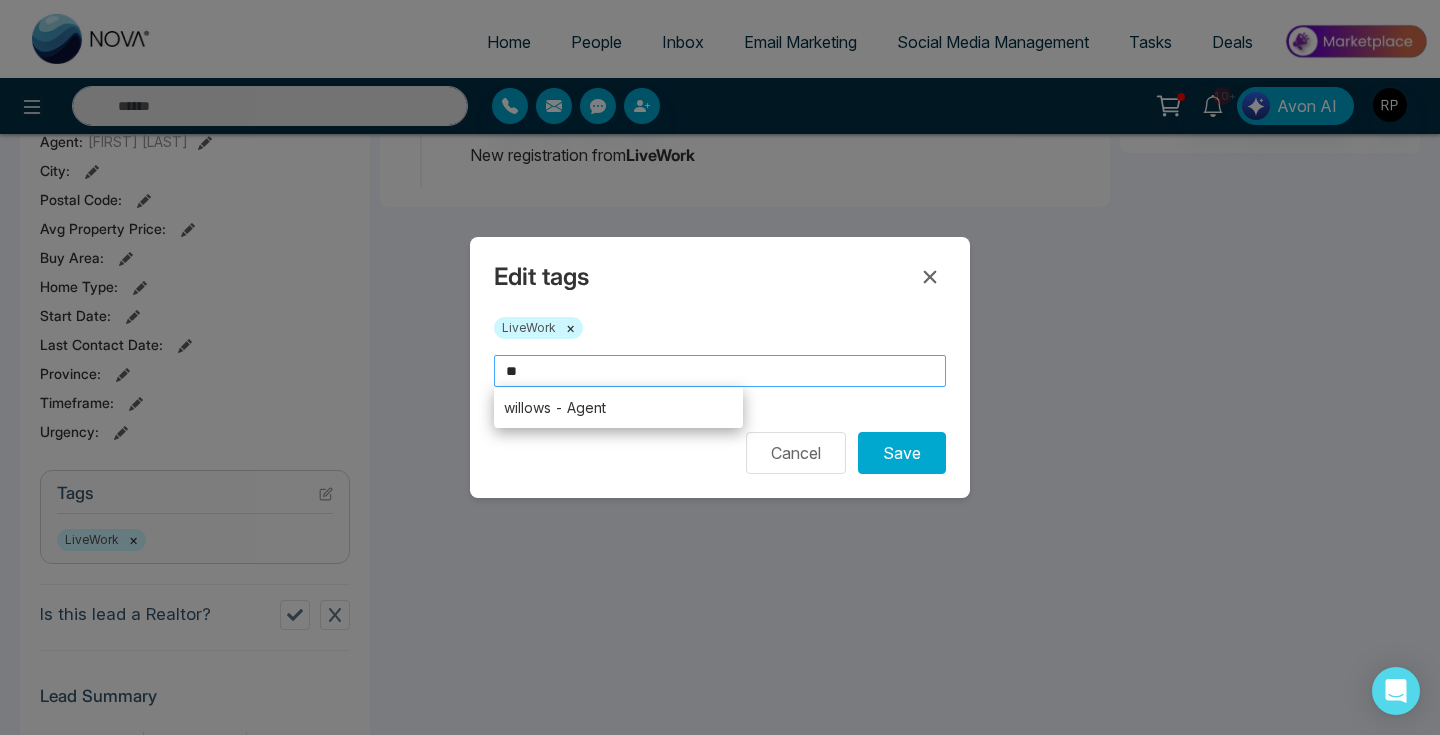 type on "*" 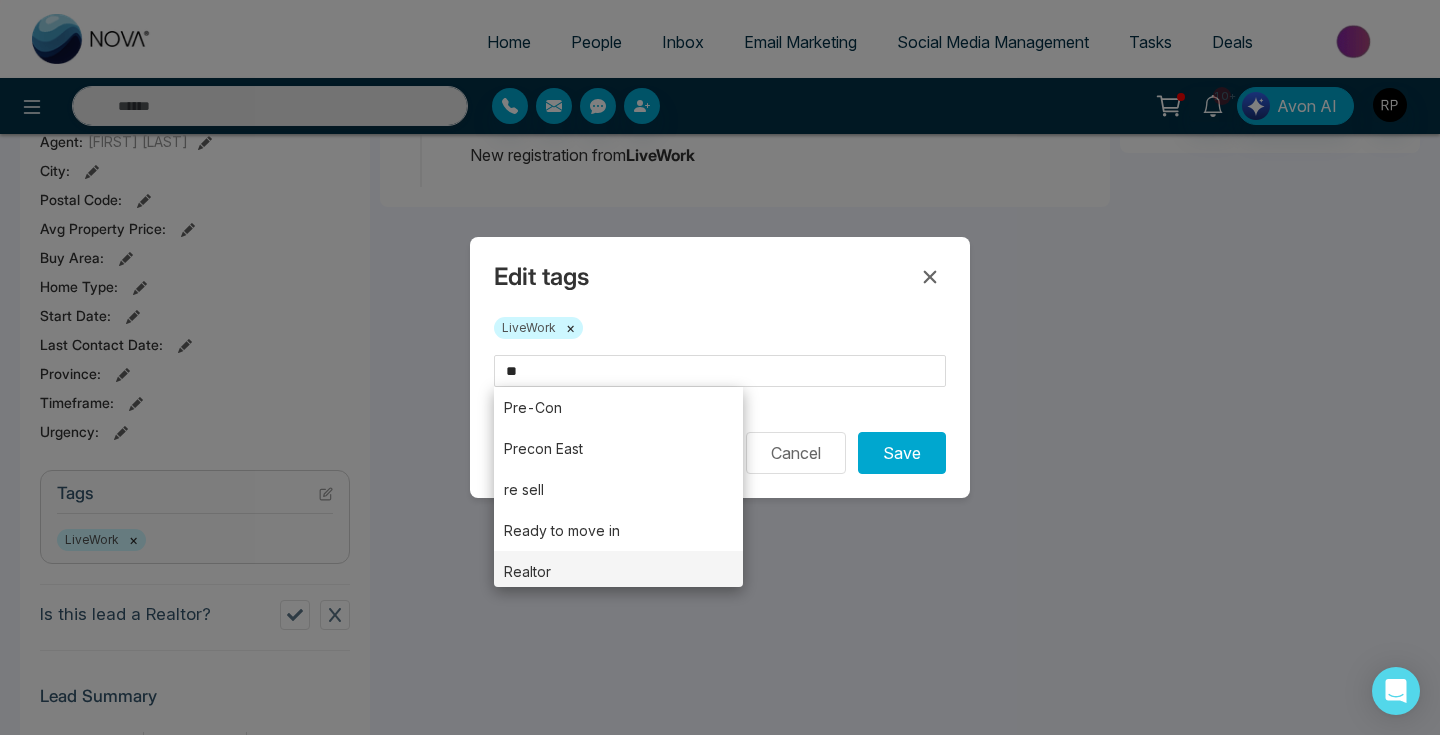click on "Realtor" at bounding box center (618, 571) 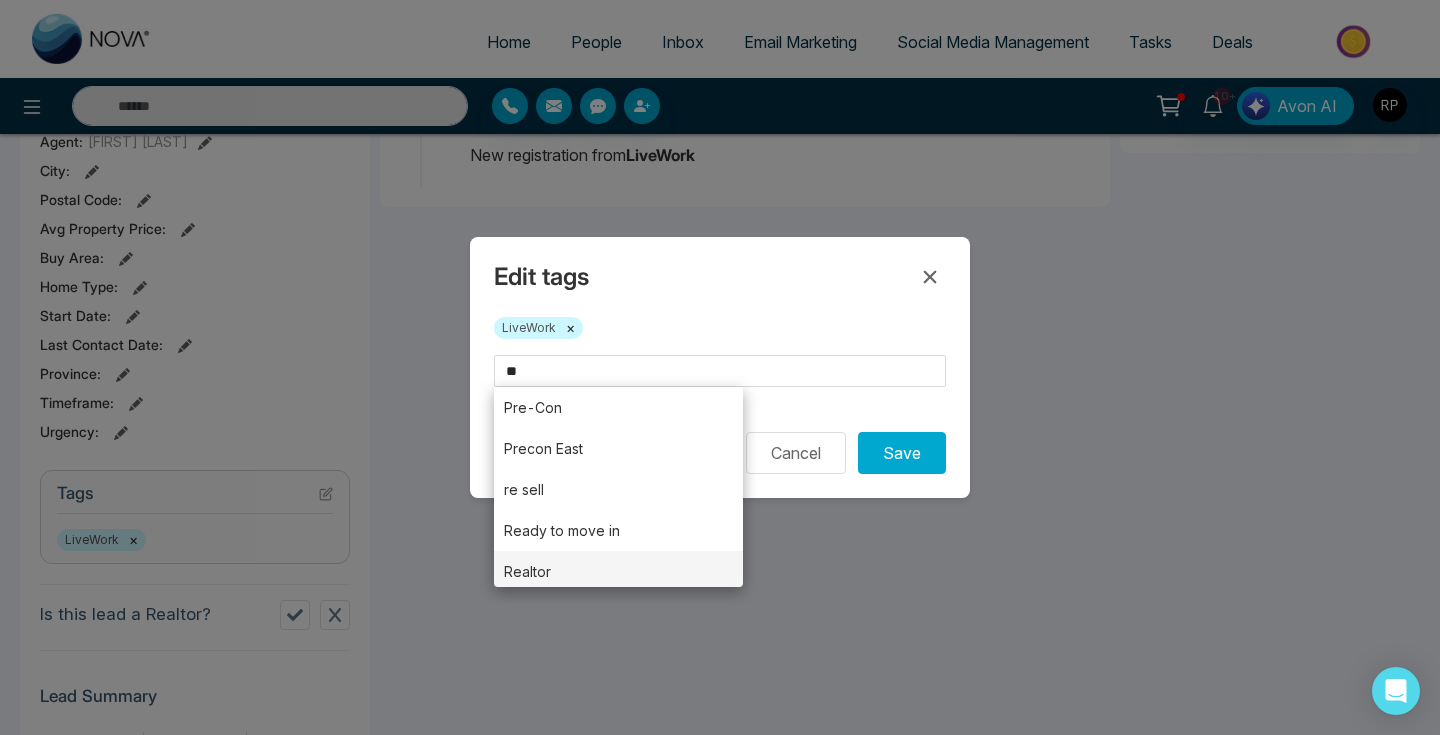 type on "*******" 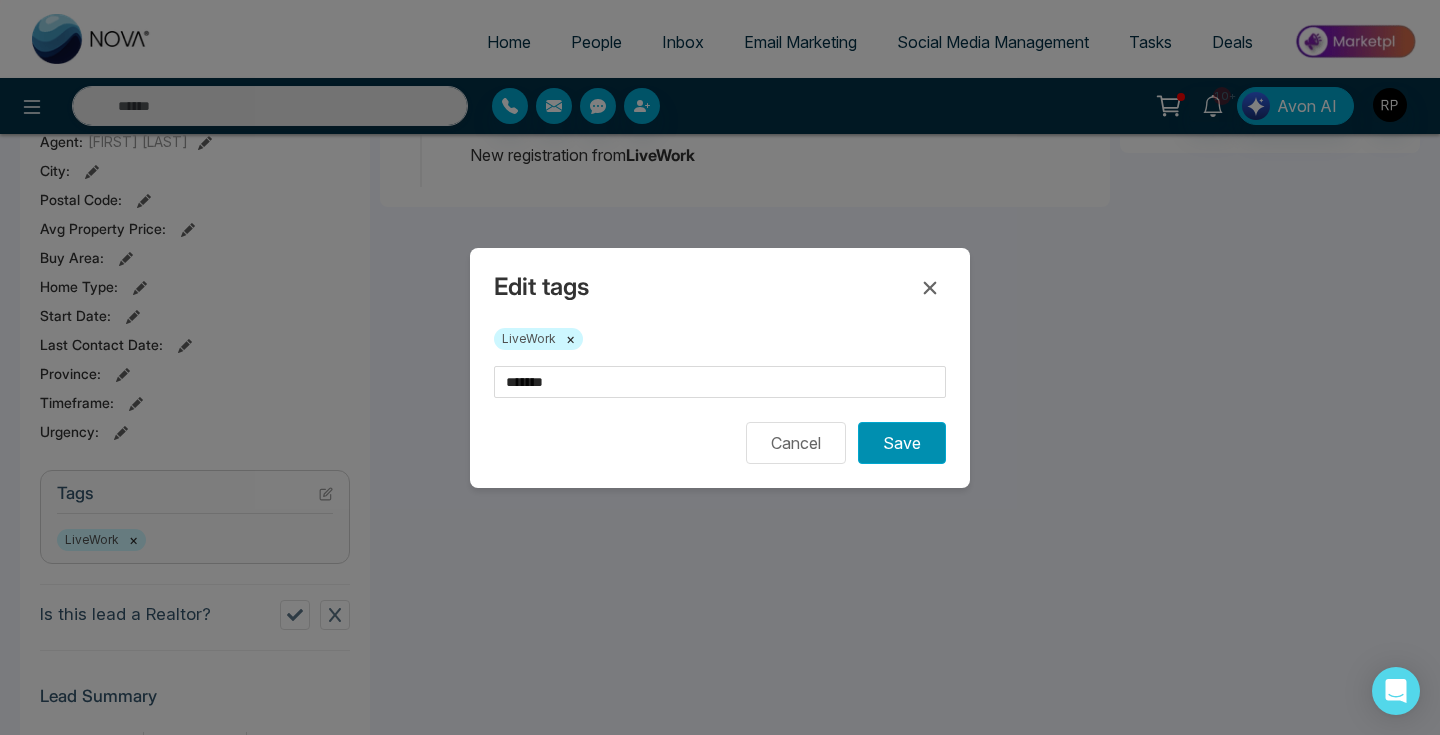 click on "Save" at bounding box center (902, 443) 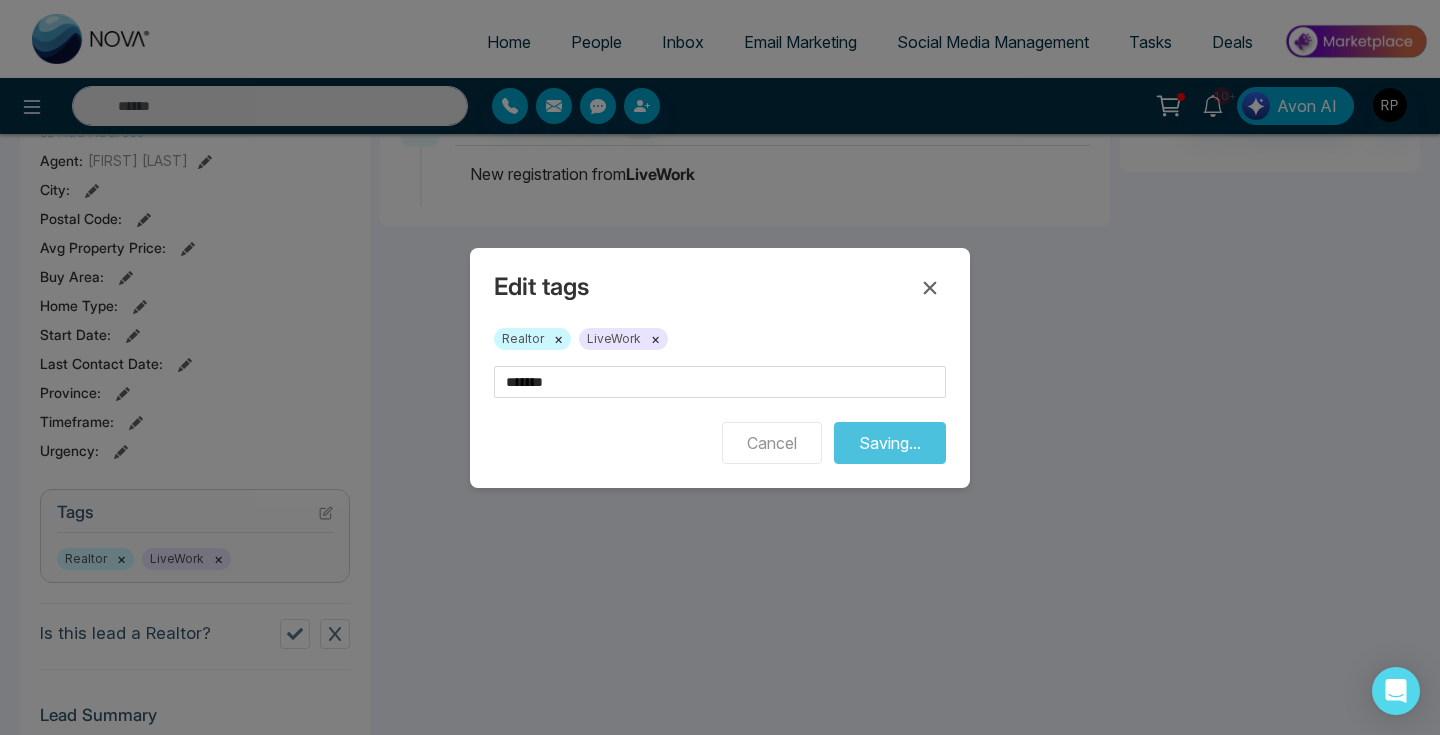 scroll, scrollTop: 492, scrollLeft: 0, axis: vertical 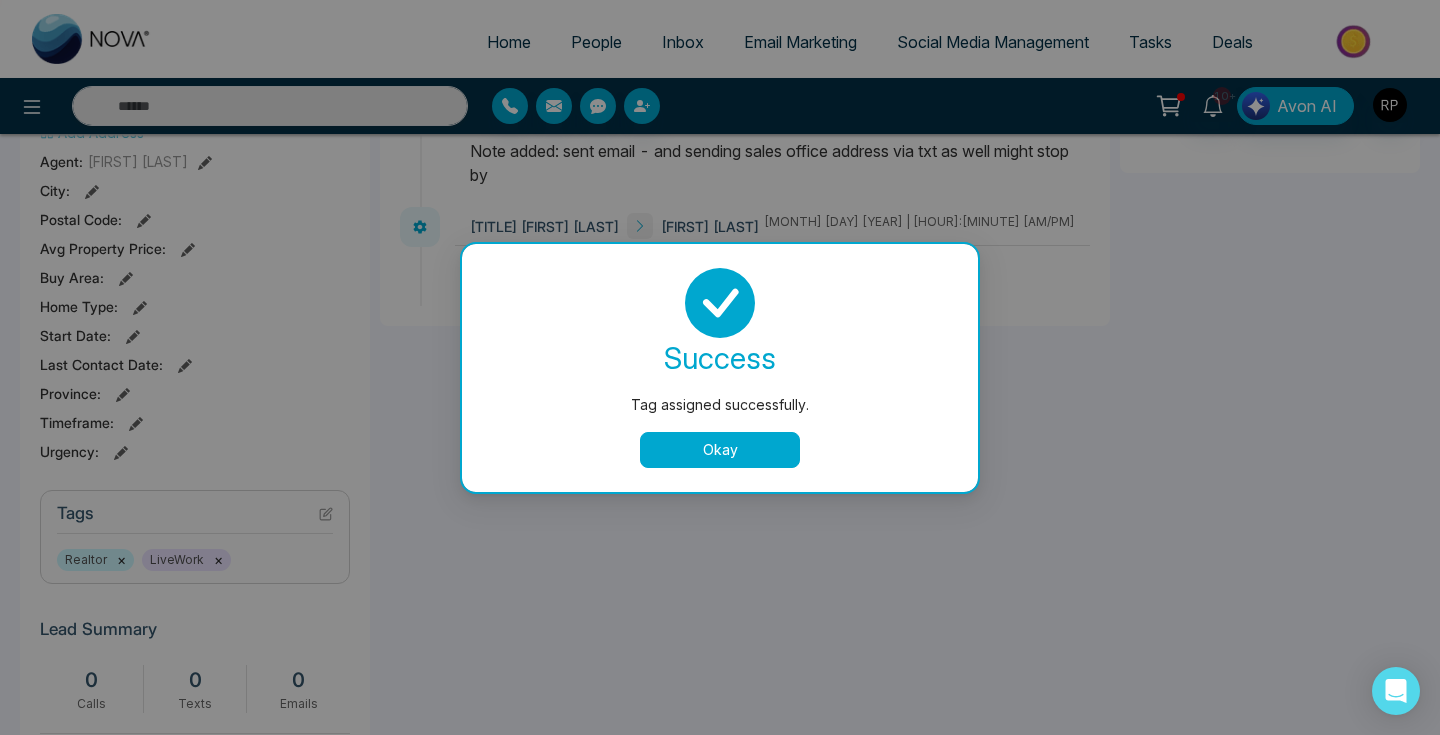 click on "Okay" at bounding box center (720, 450) 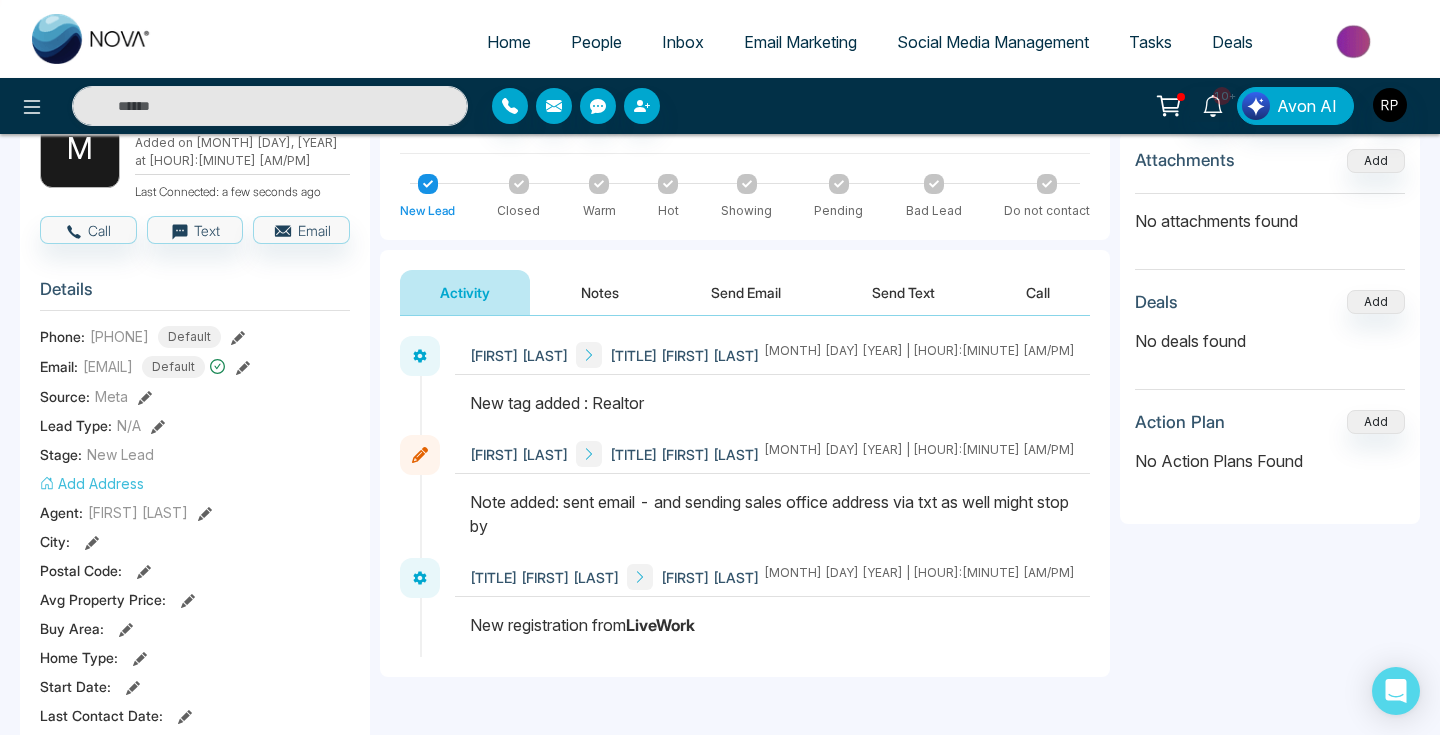 scroll, scrollTop: 0, scrollLeft: 0, axis: both 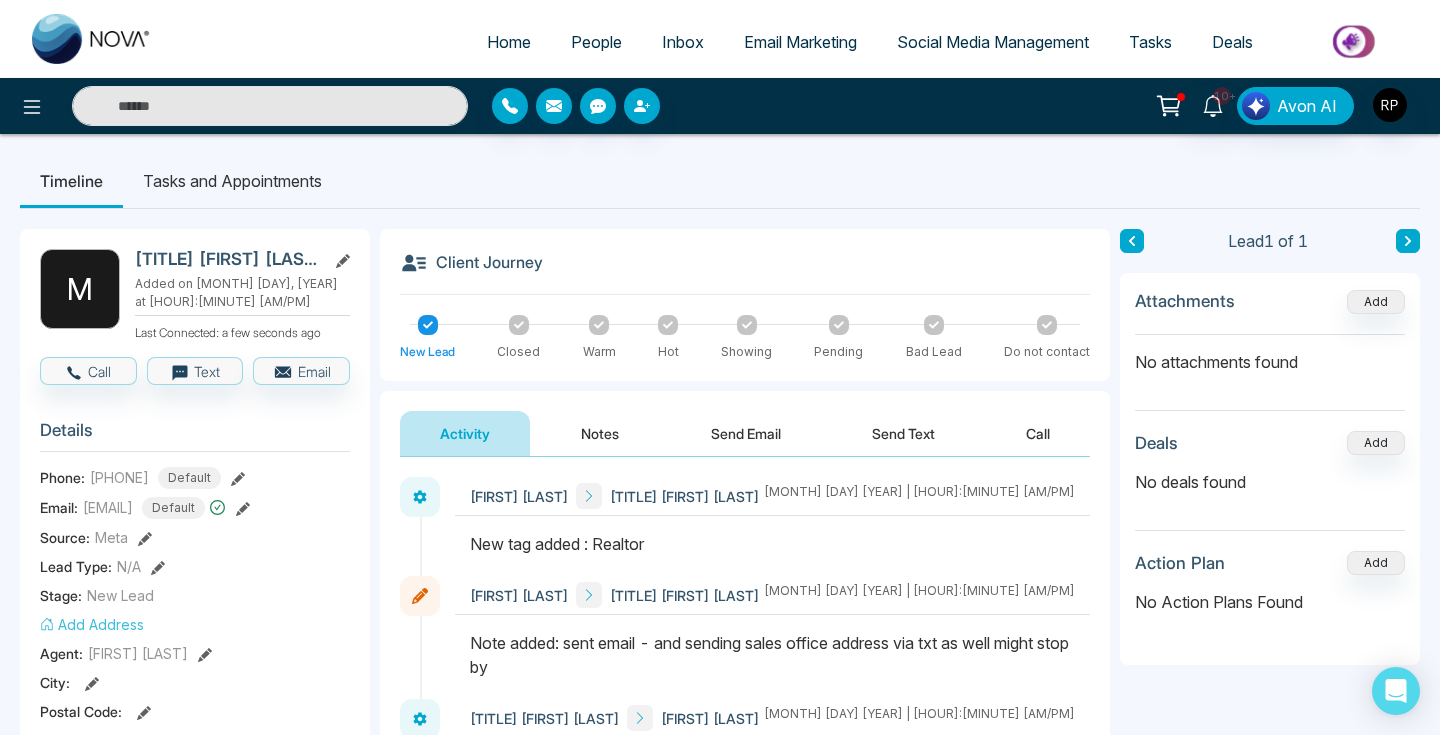 click on "People" at bounding box center (596, 42) 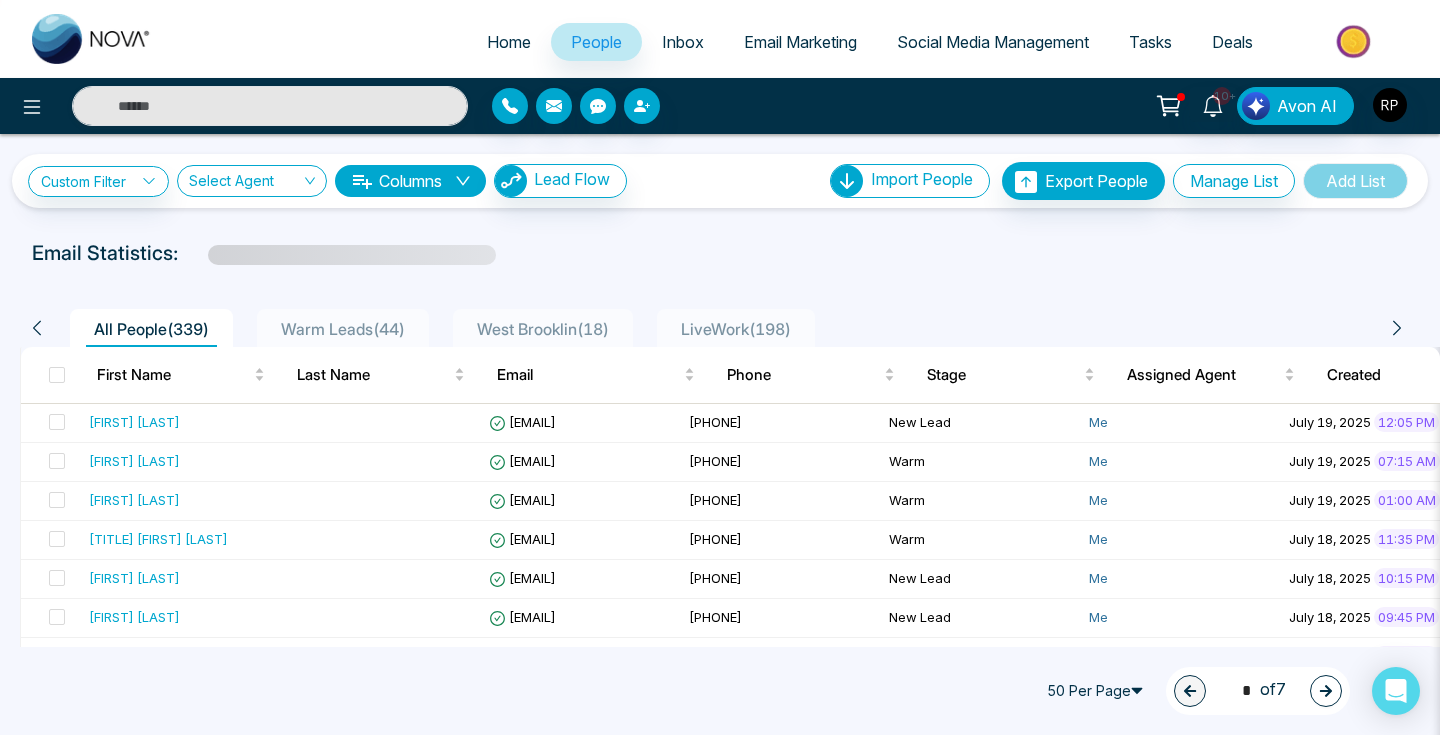 click on "LiveWork  ( 198 )" at bounding box center (736, 328) 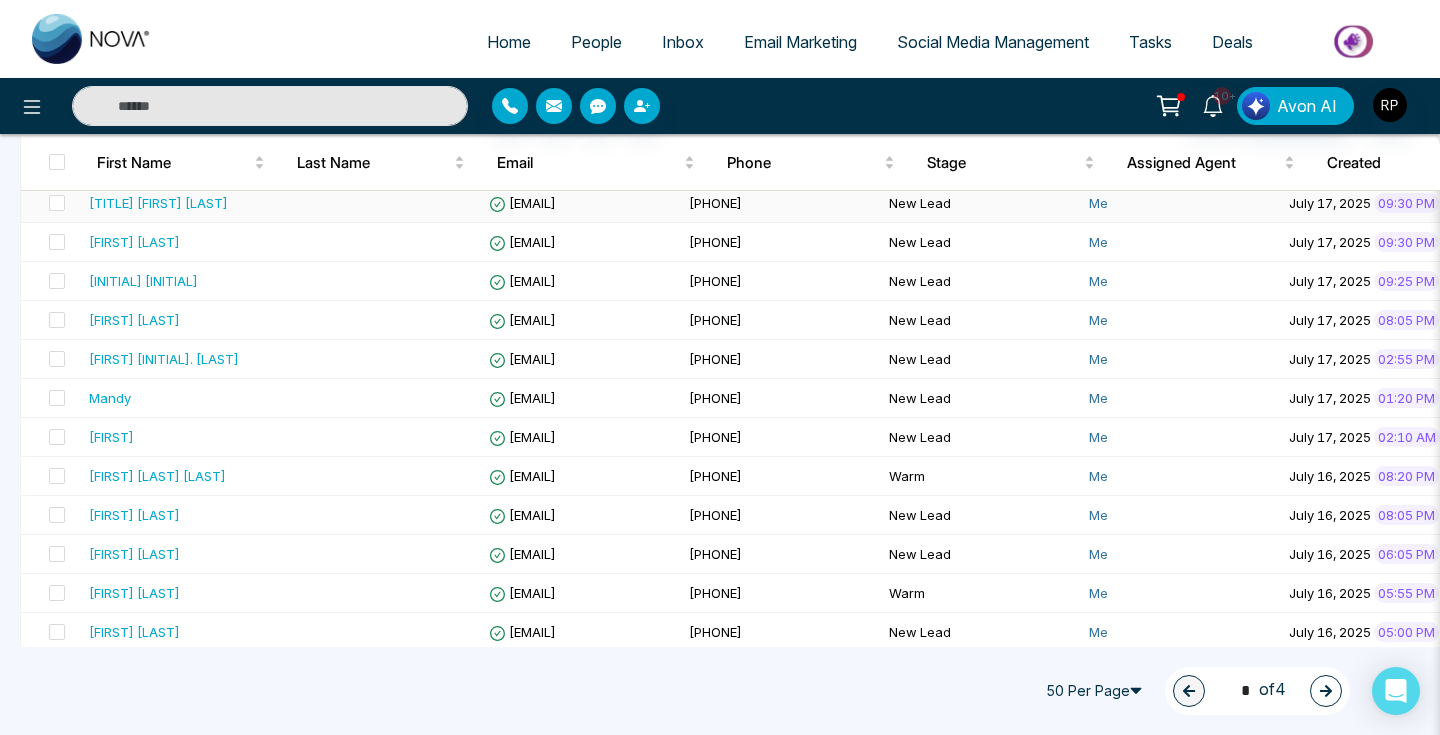 scroll, scrollTop: 728, scrollLeft: 0, axis: vertical 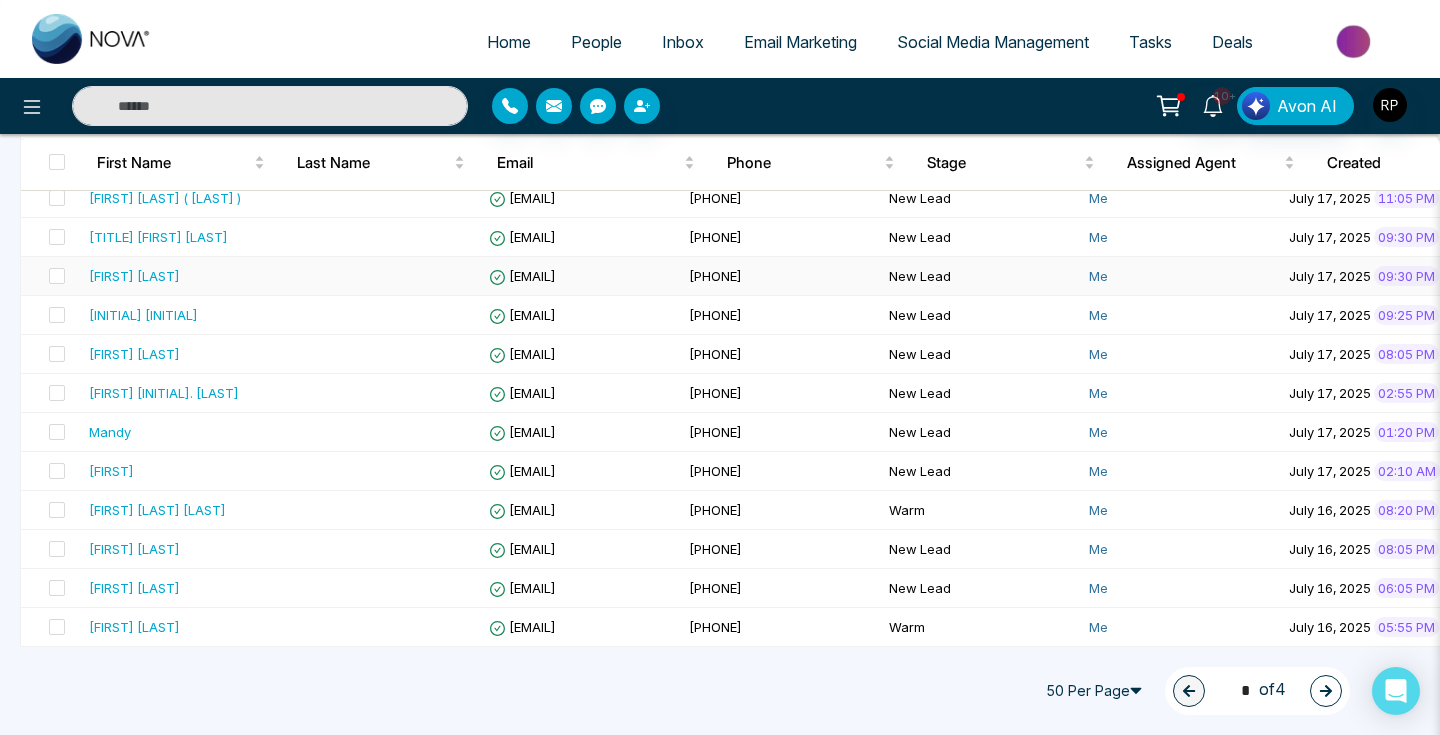 click on "[FIRST] [LAST]" at bounding box center (134, 276) 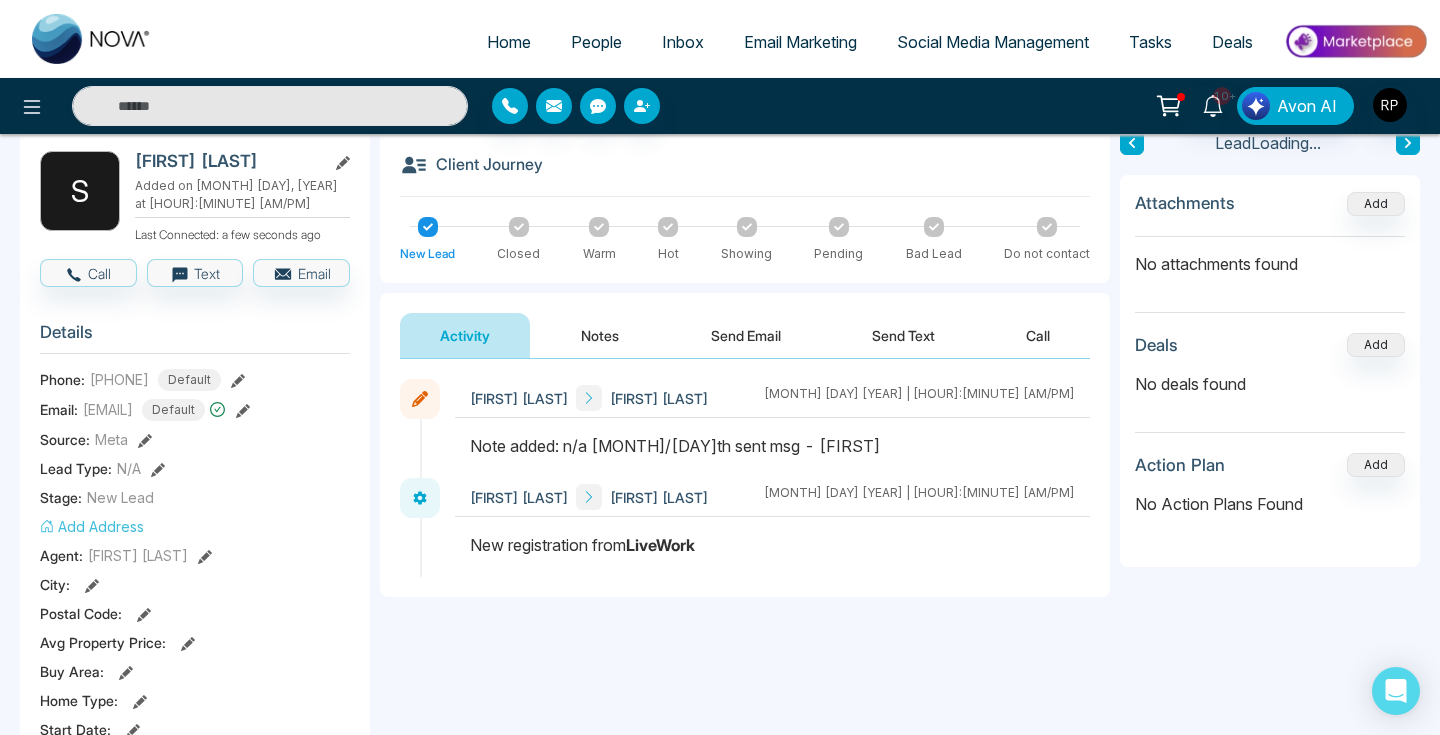 scroll, scrollTop: 116, scrollLeft: 0, axis: vertical 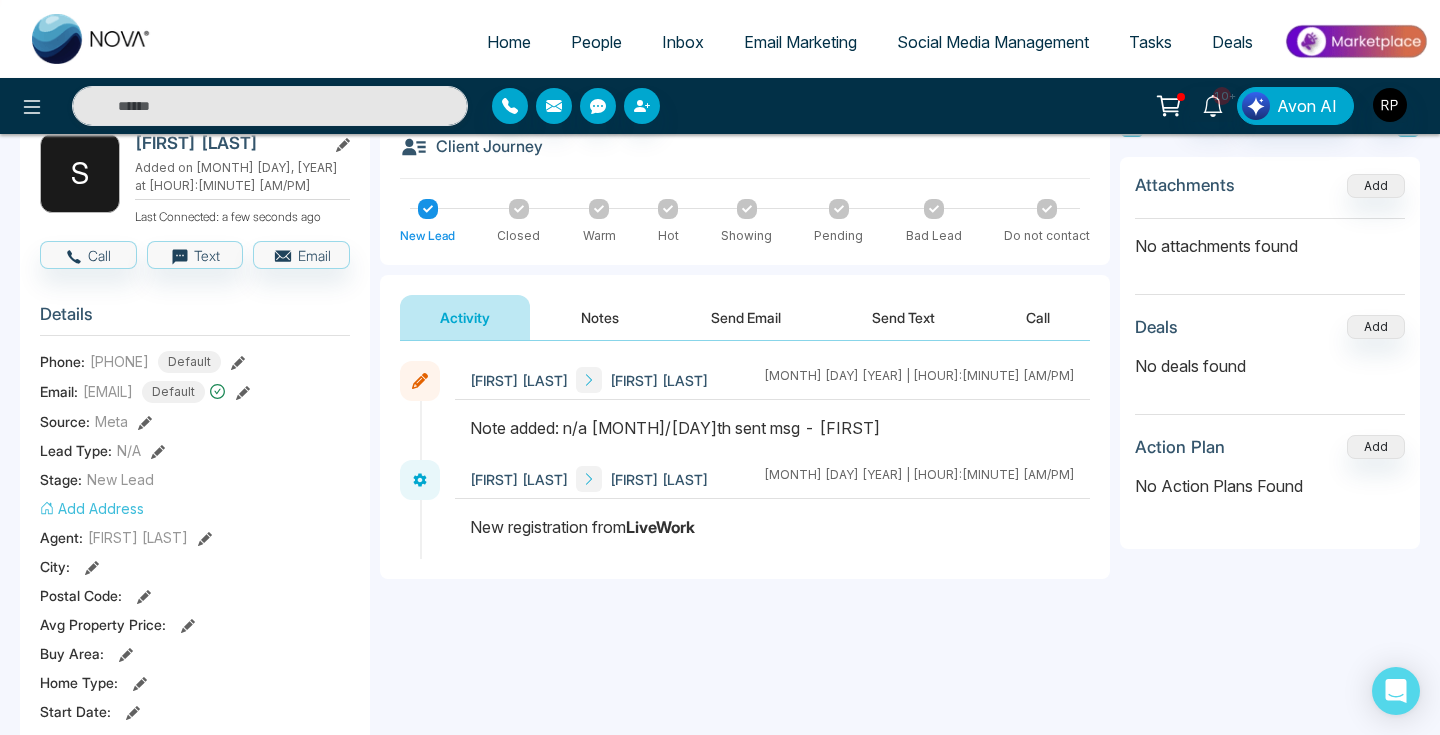 click on "Notes" at bounding box center (600, 317) 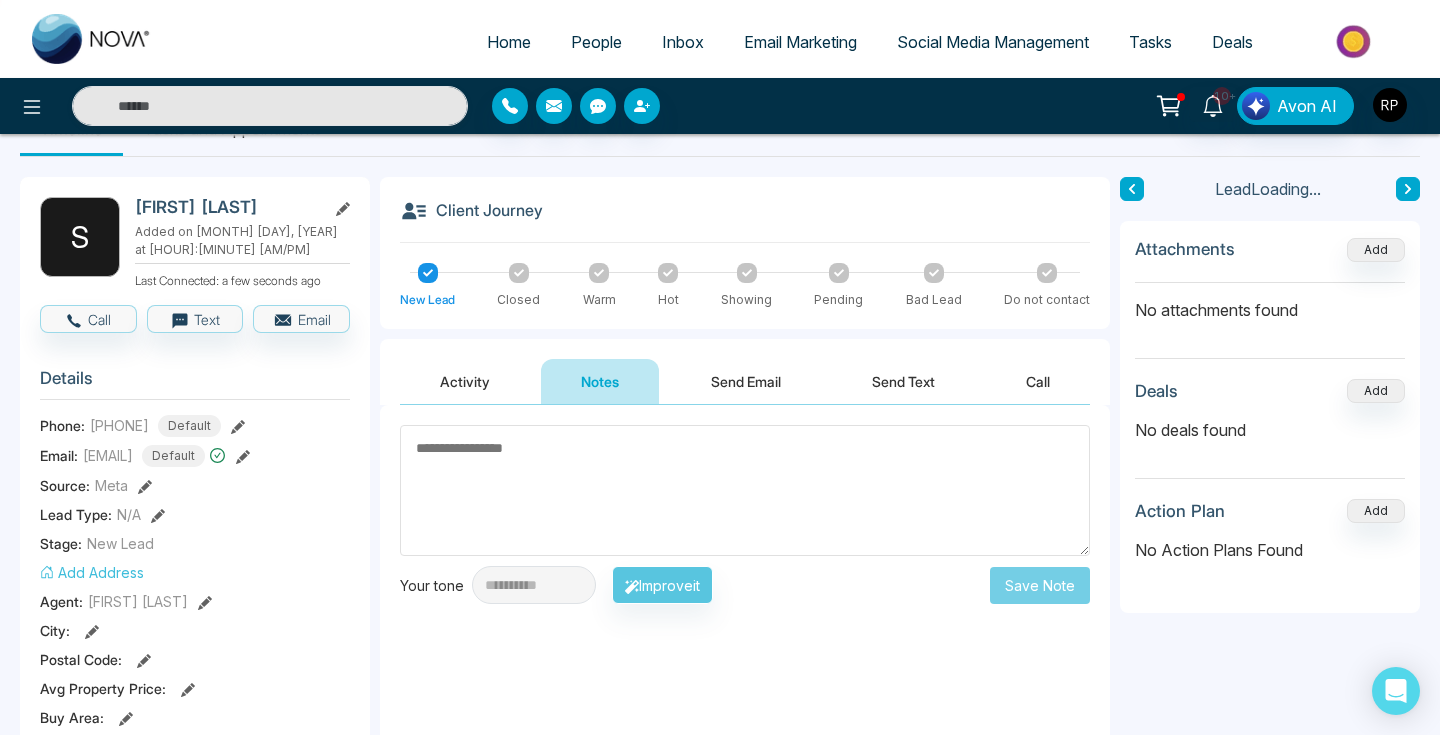 scroll, scrollTop: 23, scrollLeft: 0, axis: vertical 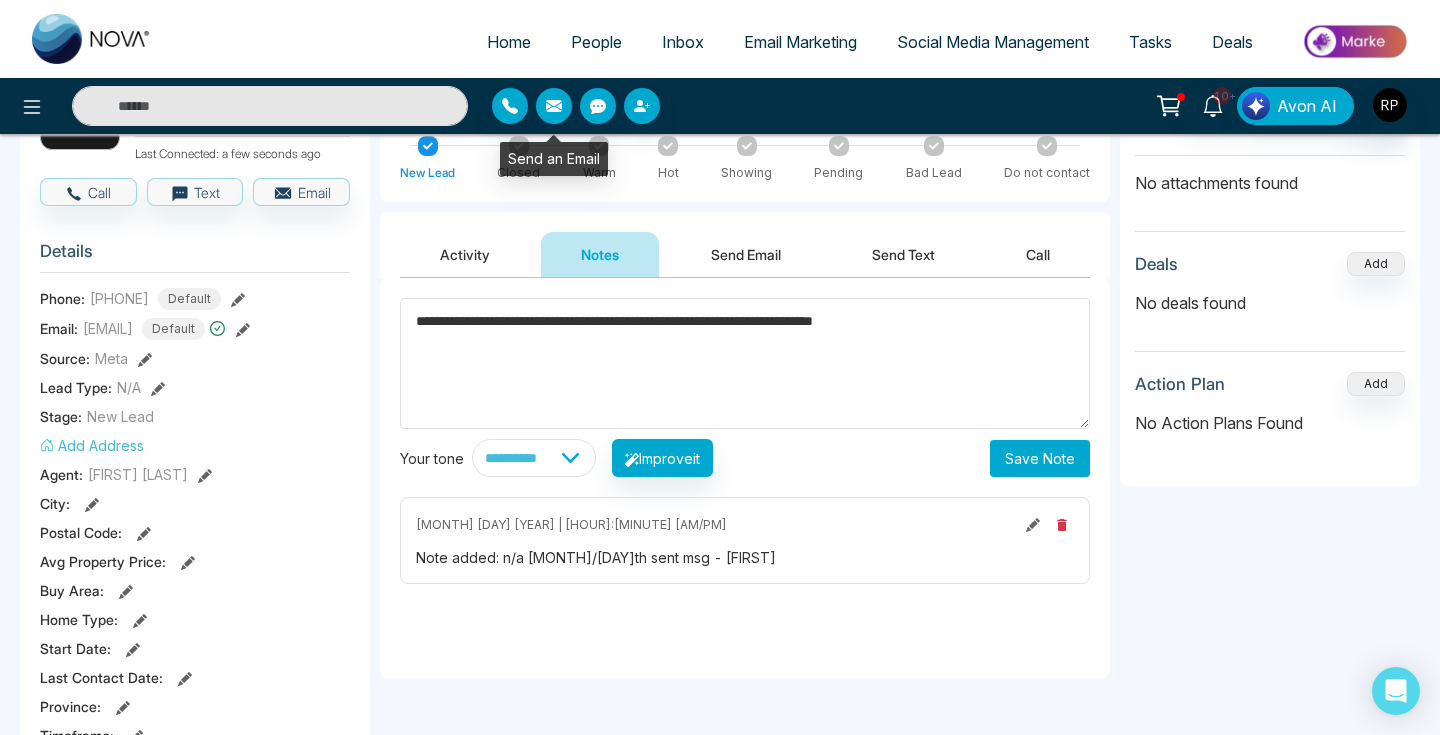 click on "Send an Email" at bounding box center (554, 159) 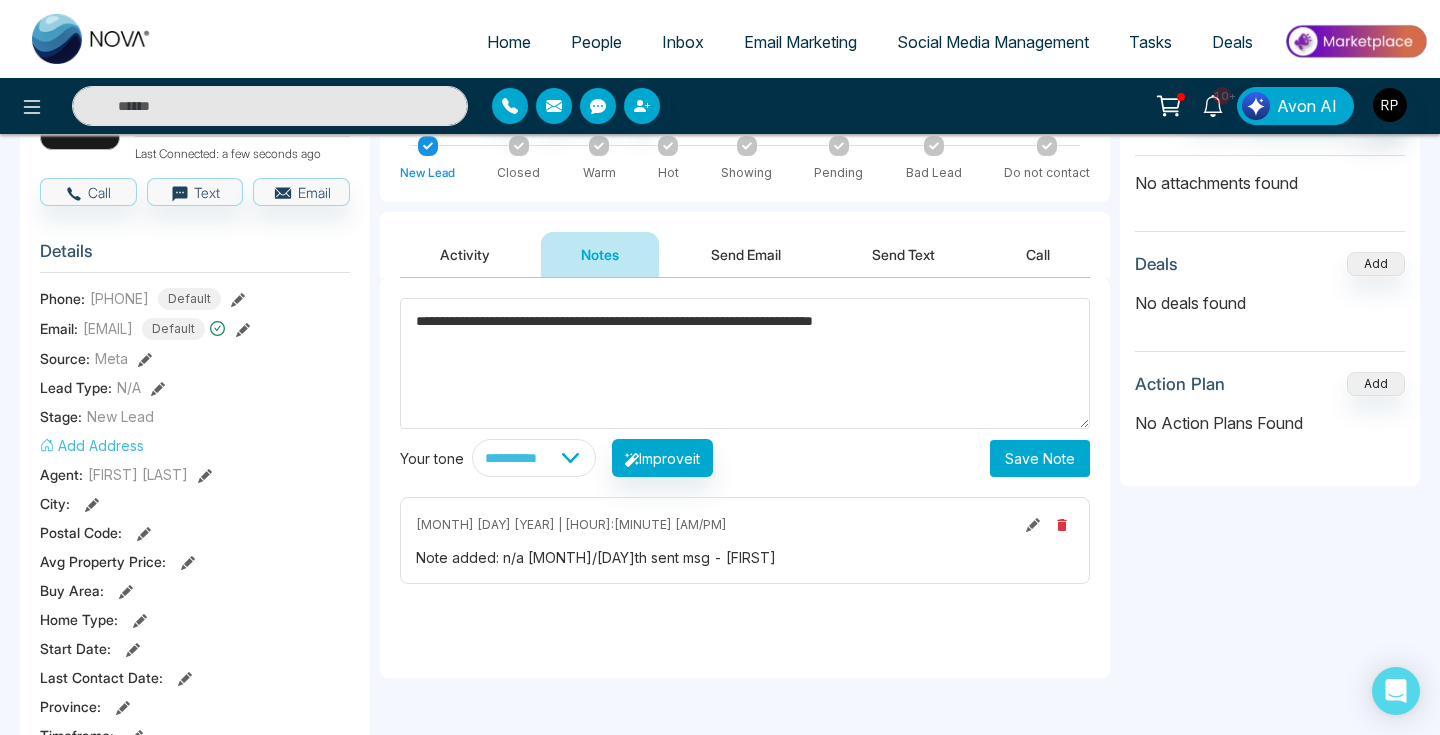 click 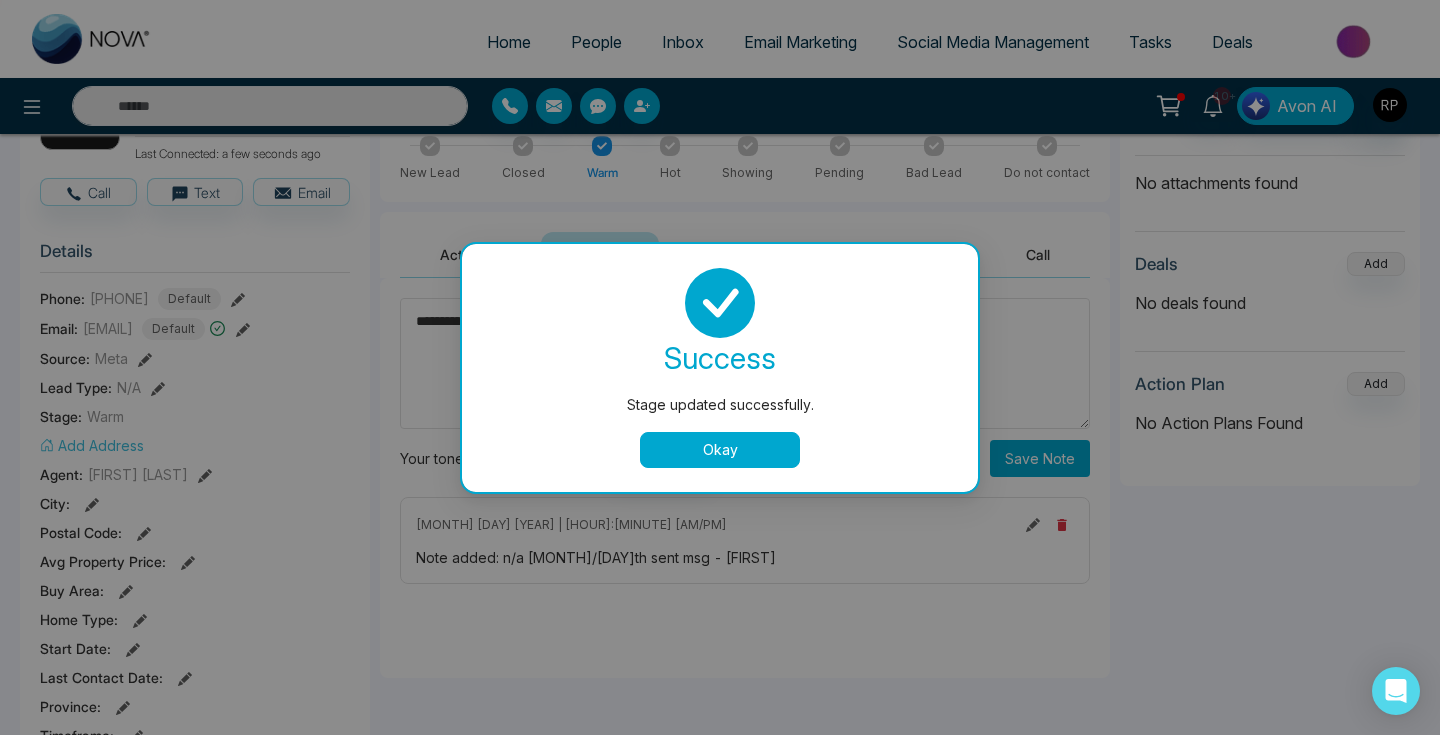click on "Okay" at bounding box center [720, 450] 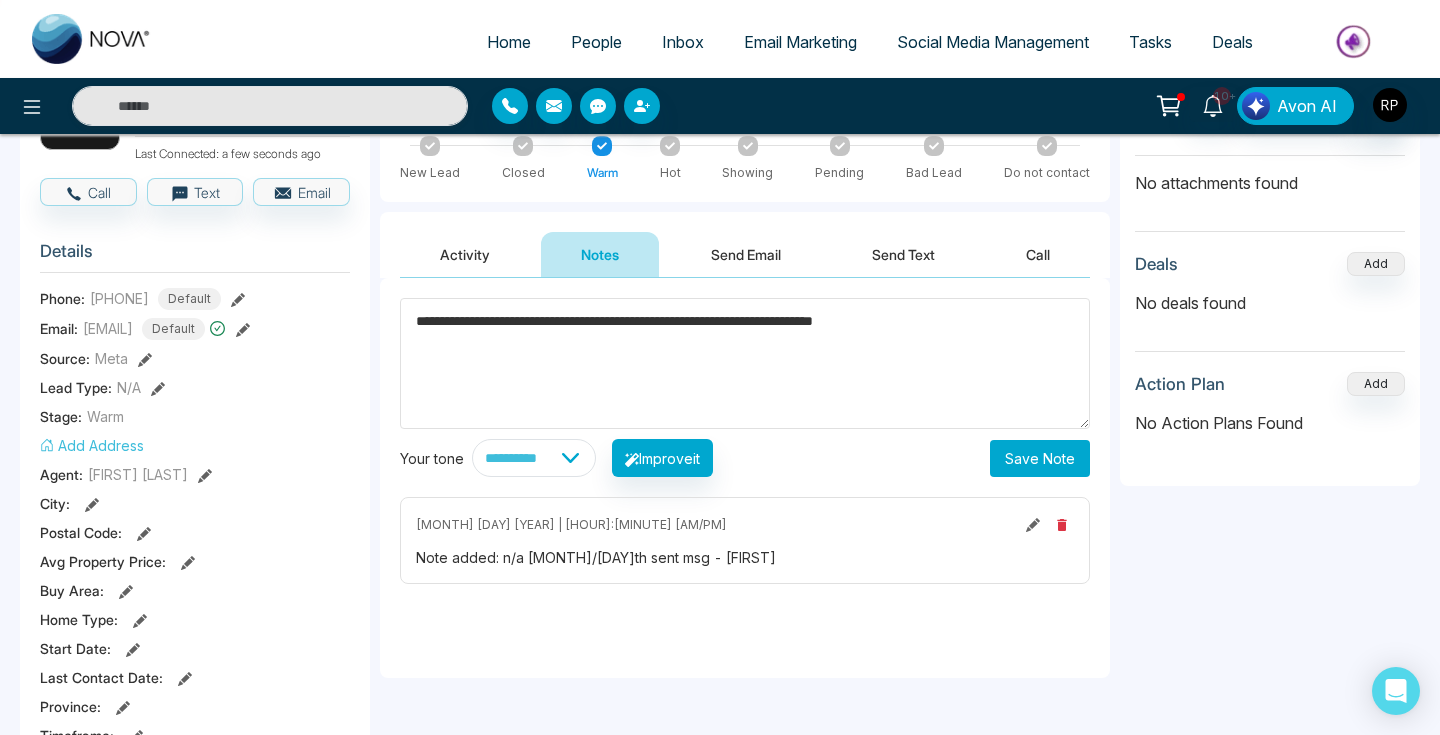 click on "**********" at bounding box center (745, 363) 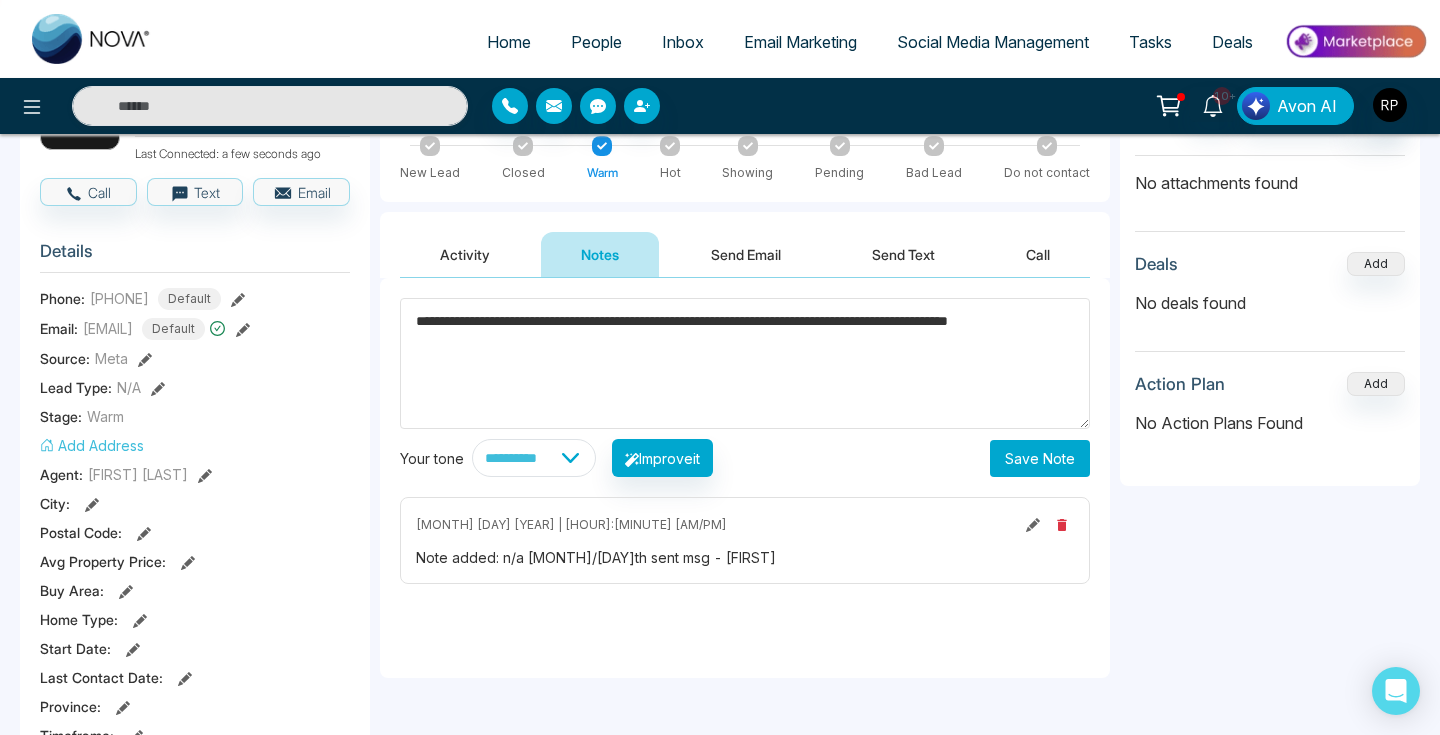 type on "**********" 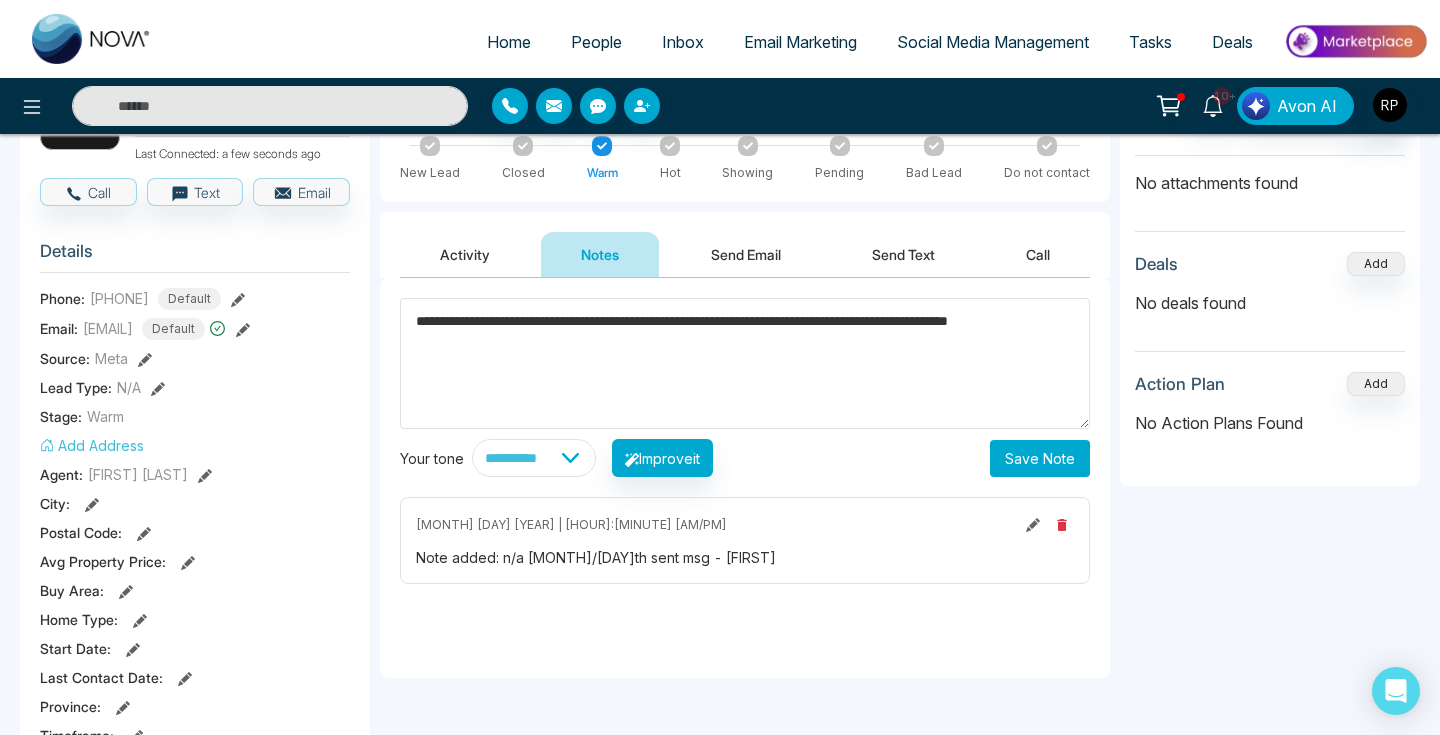 click on "Save Note" at bounding box center [1040, 458] 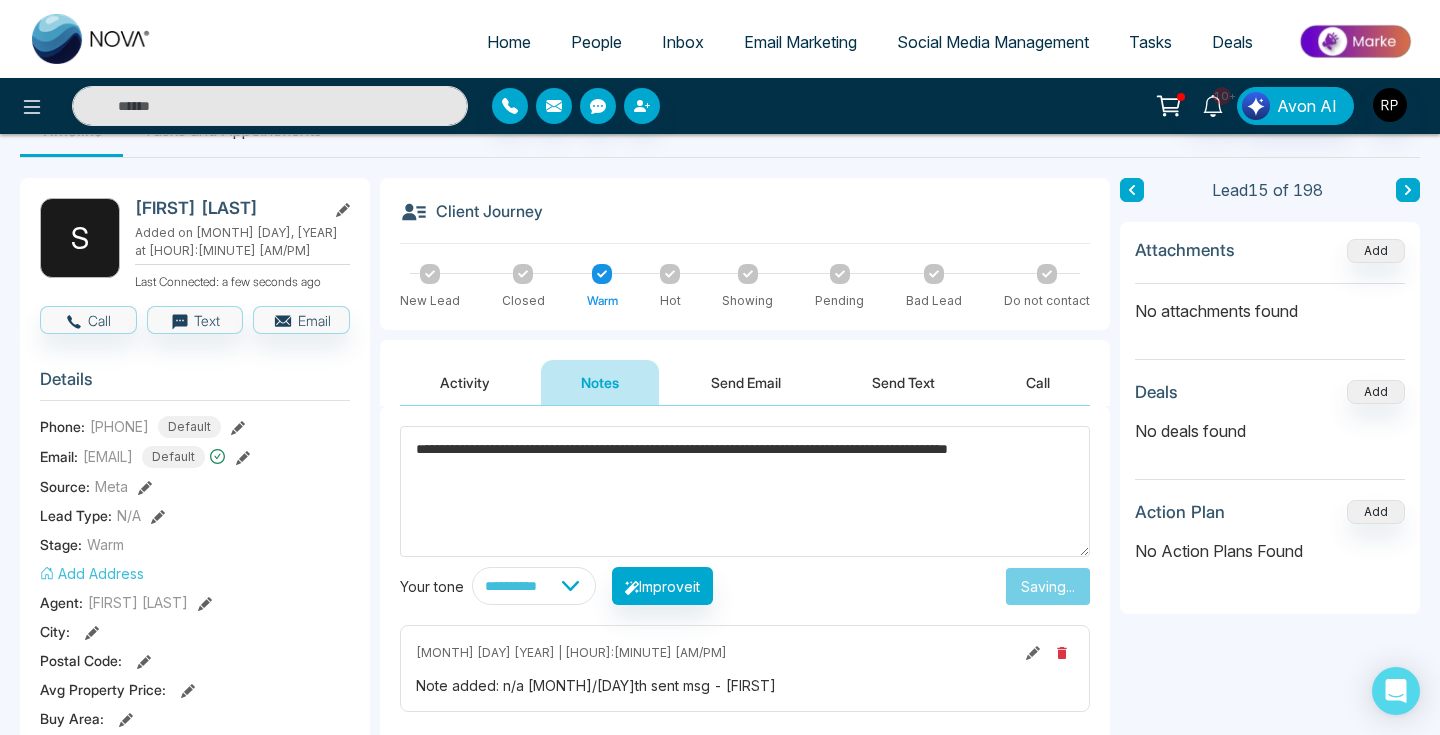 type 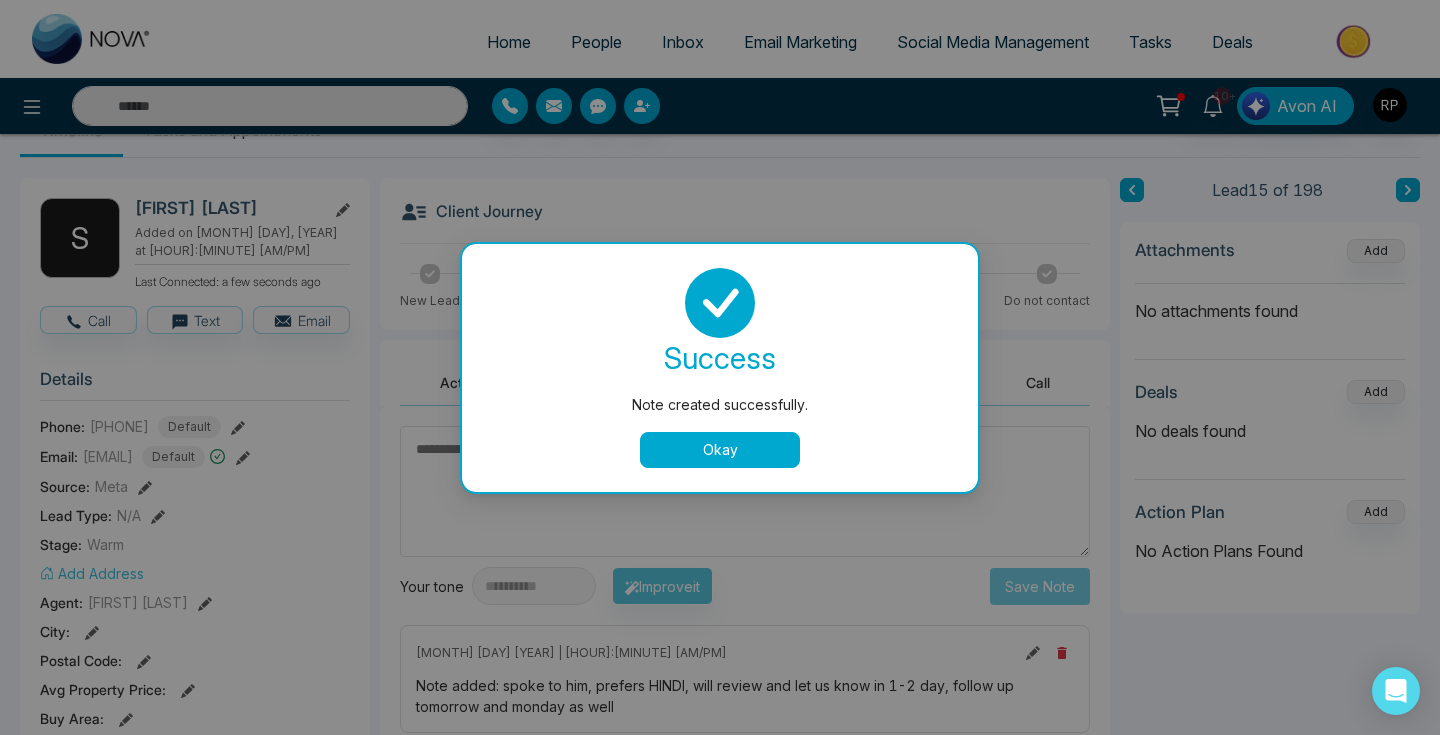 scroll, scrollTop: 11, scrollLeft: 0, axis: vertical 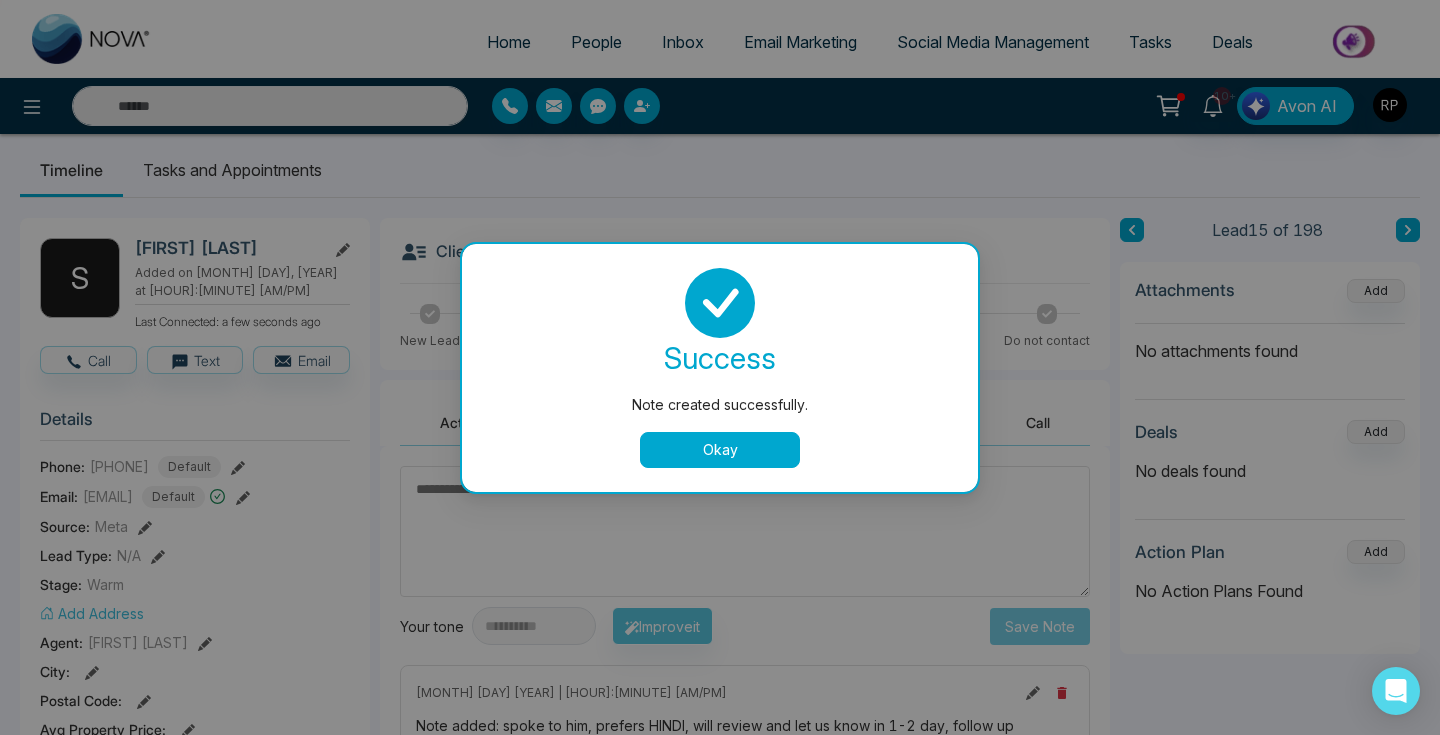 click on "Okay" at bounding box center (720, 450) 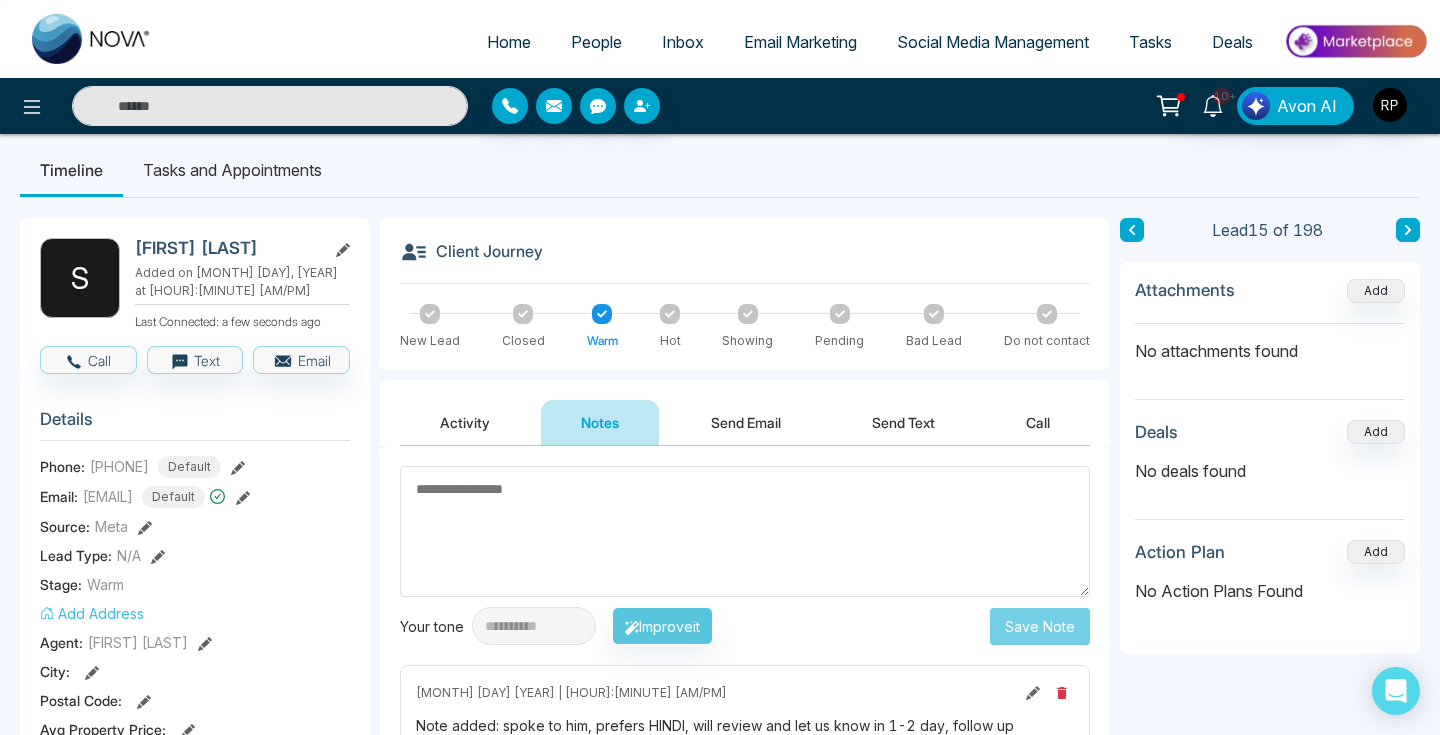 click on "Tasks and Appointments" at bounding box center [232, 170] 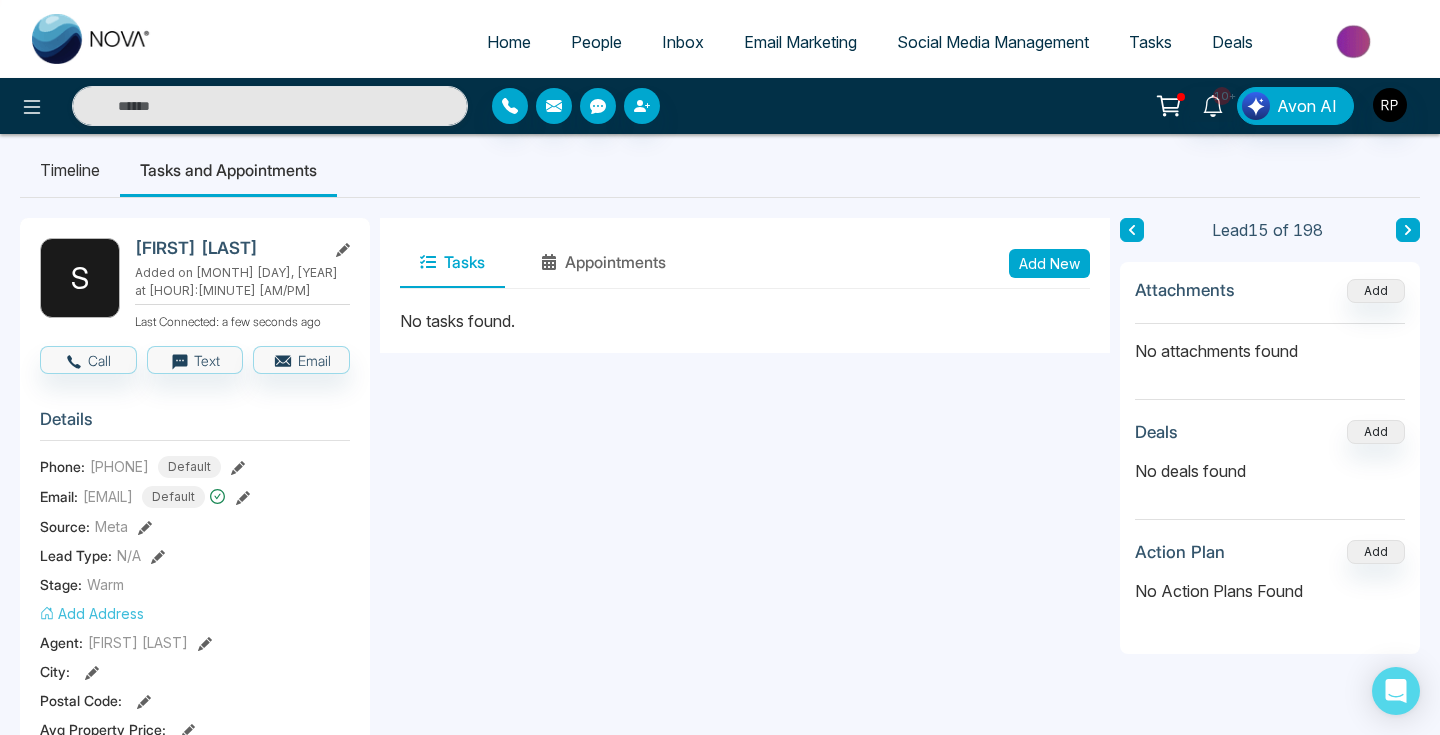 click on "Add New" at bounding box center (1049, 263) 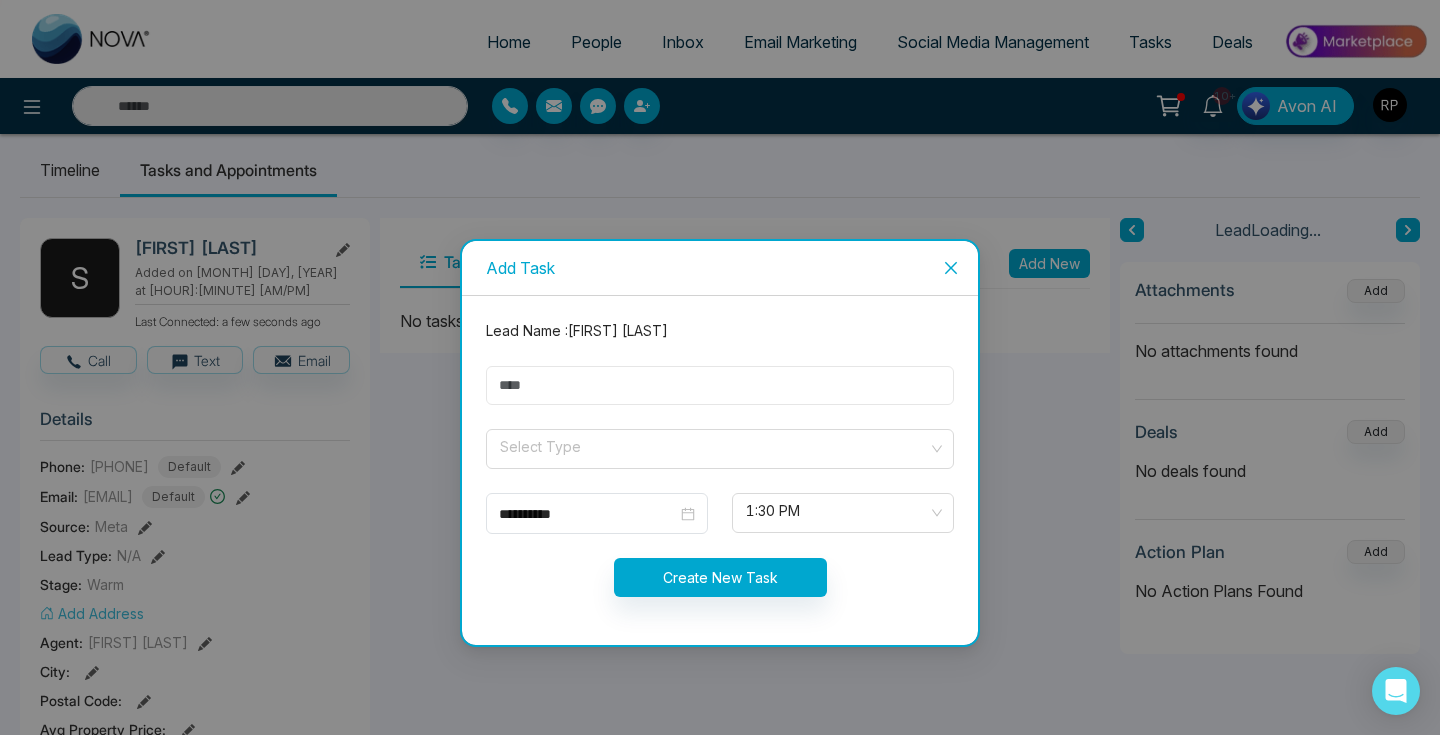 click at bounding box center [720, 385] 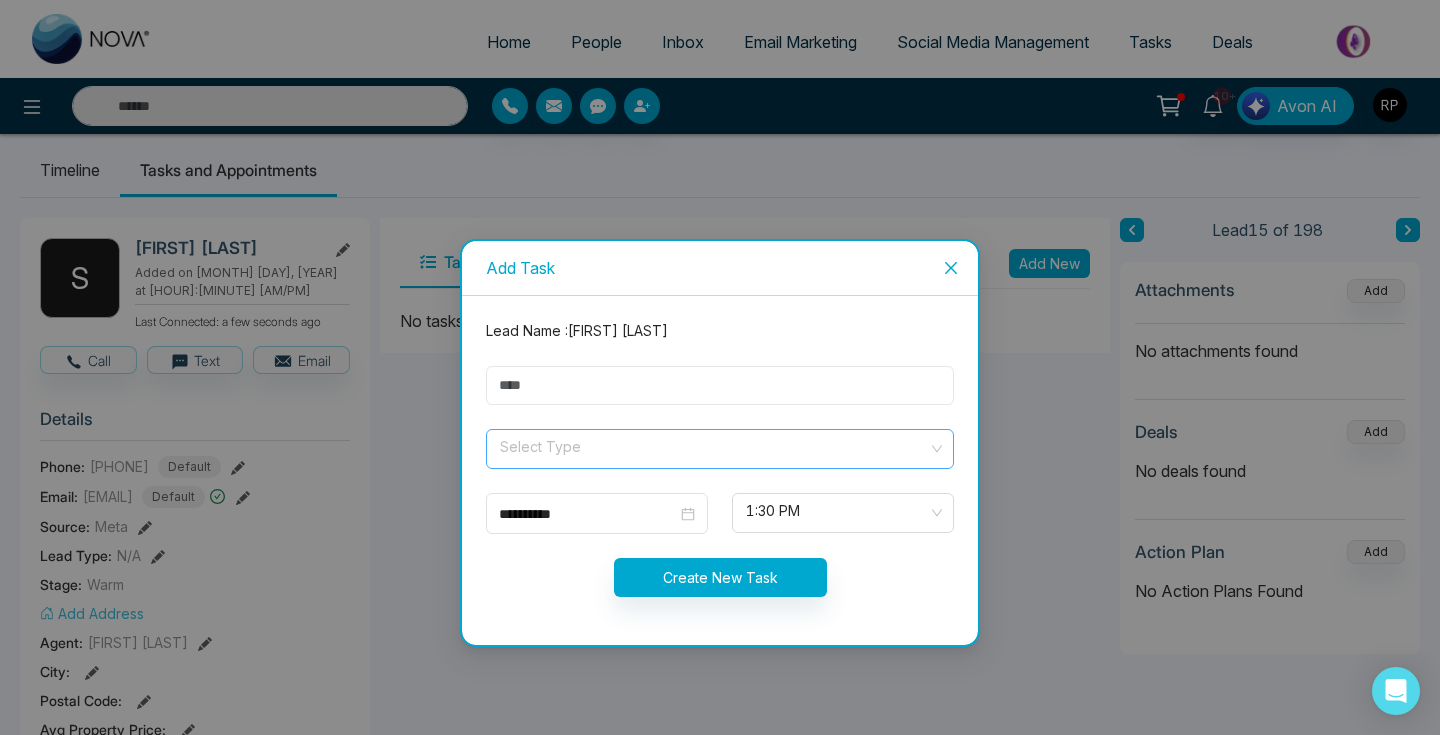 type on "*********" 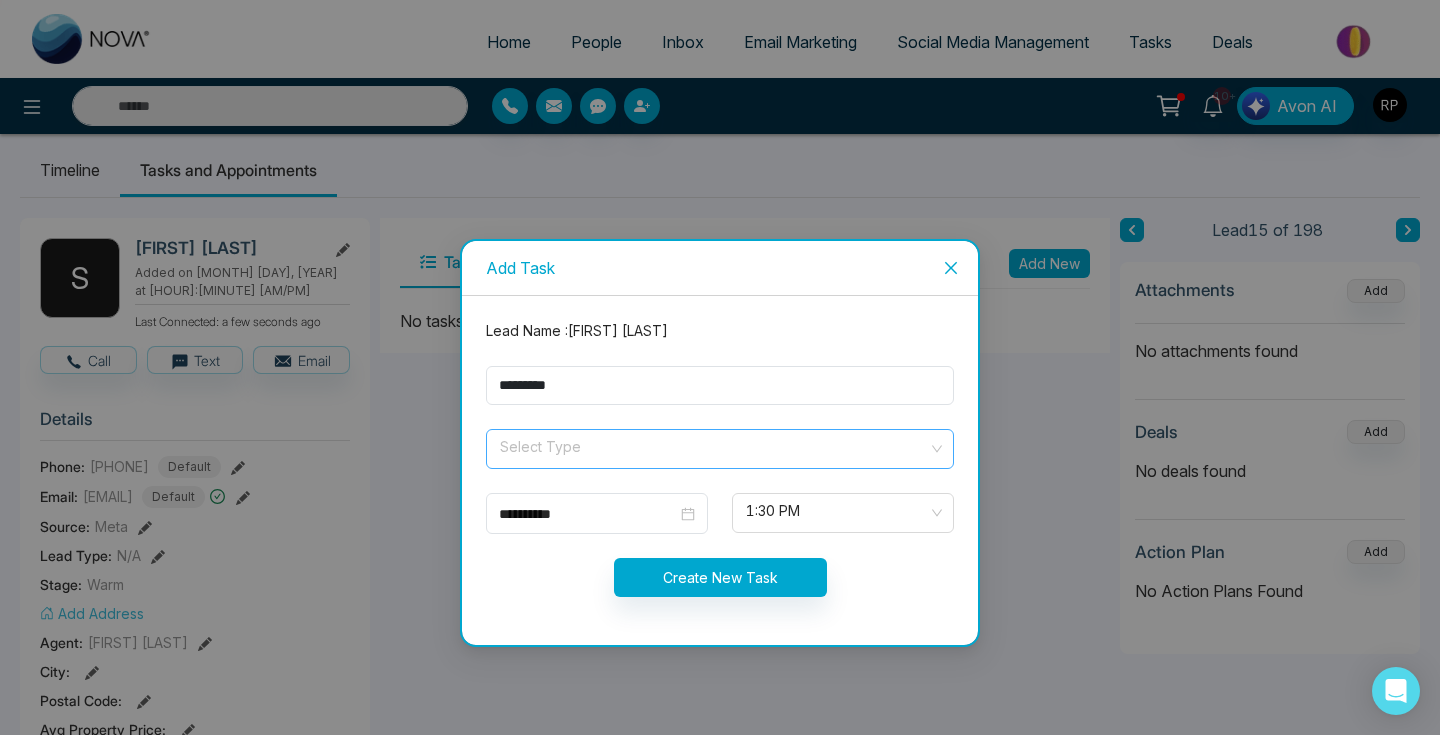 click at bounding box center (713, 445) 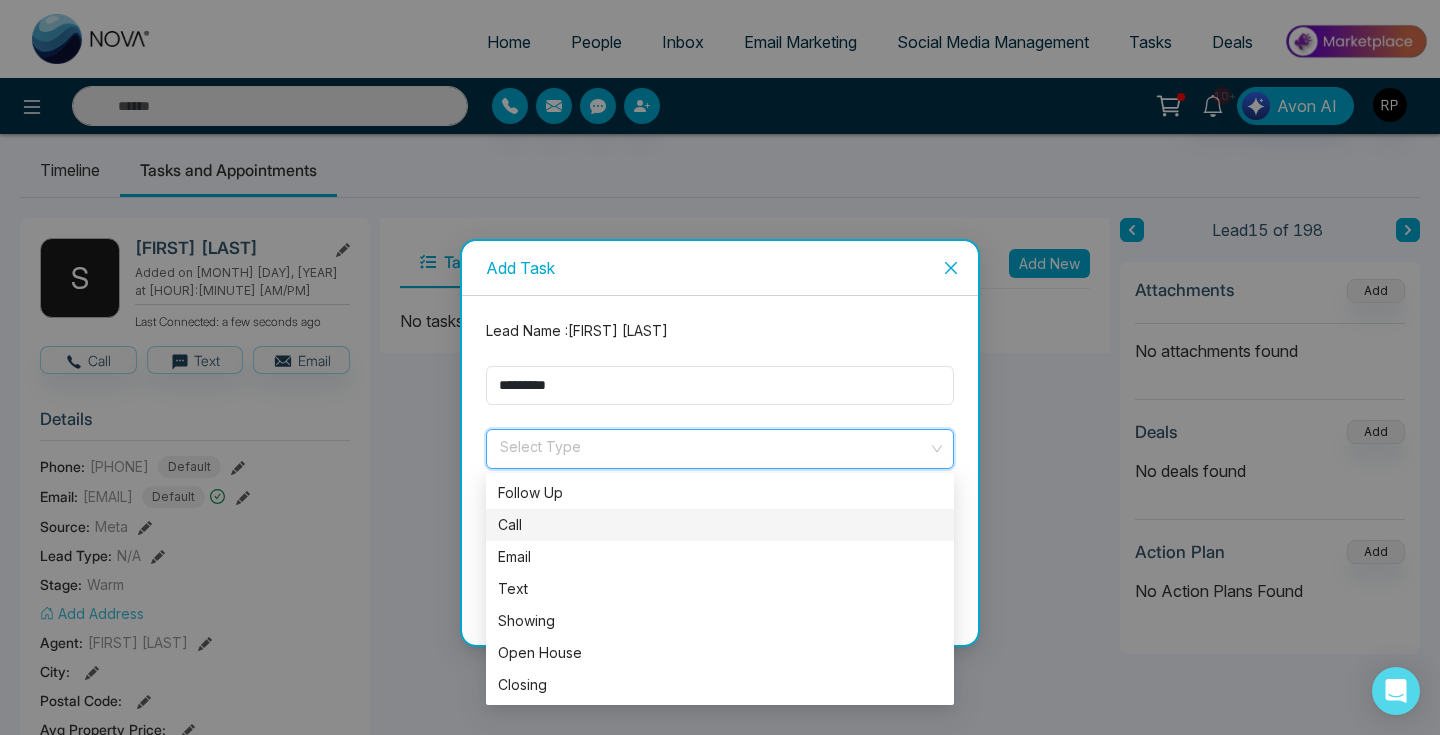 click on "Call" at bounding box center [720, 525] 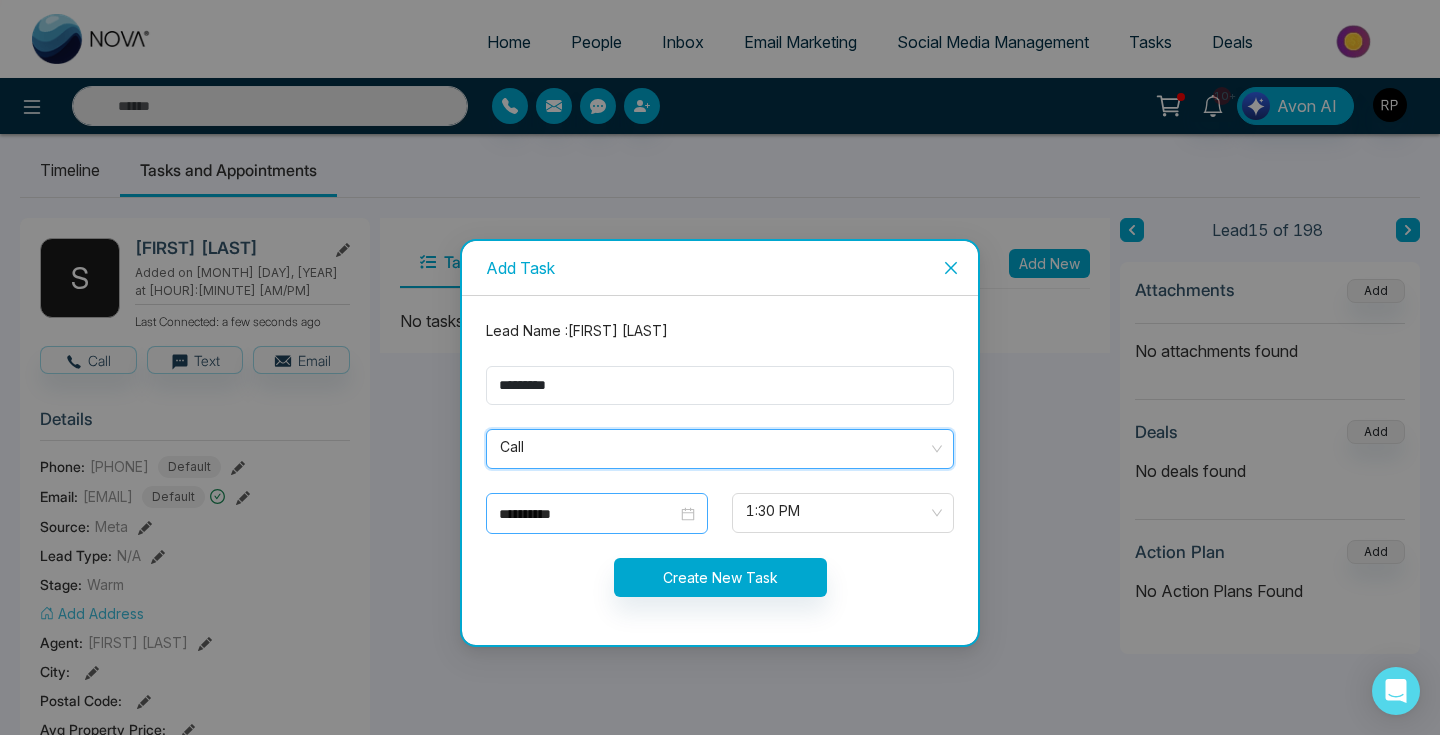 click on "**********" at bounding box center (597, 514) 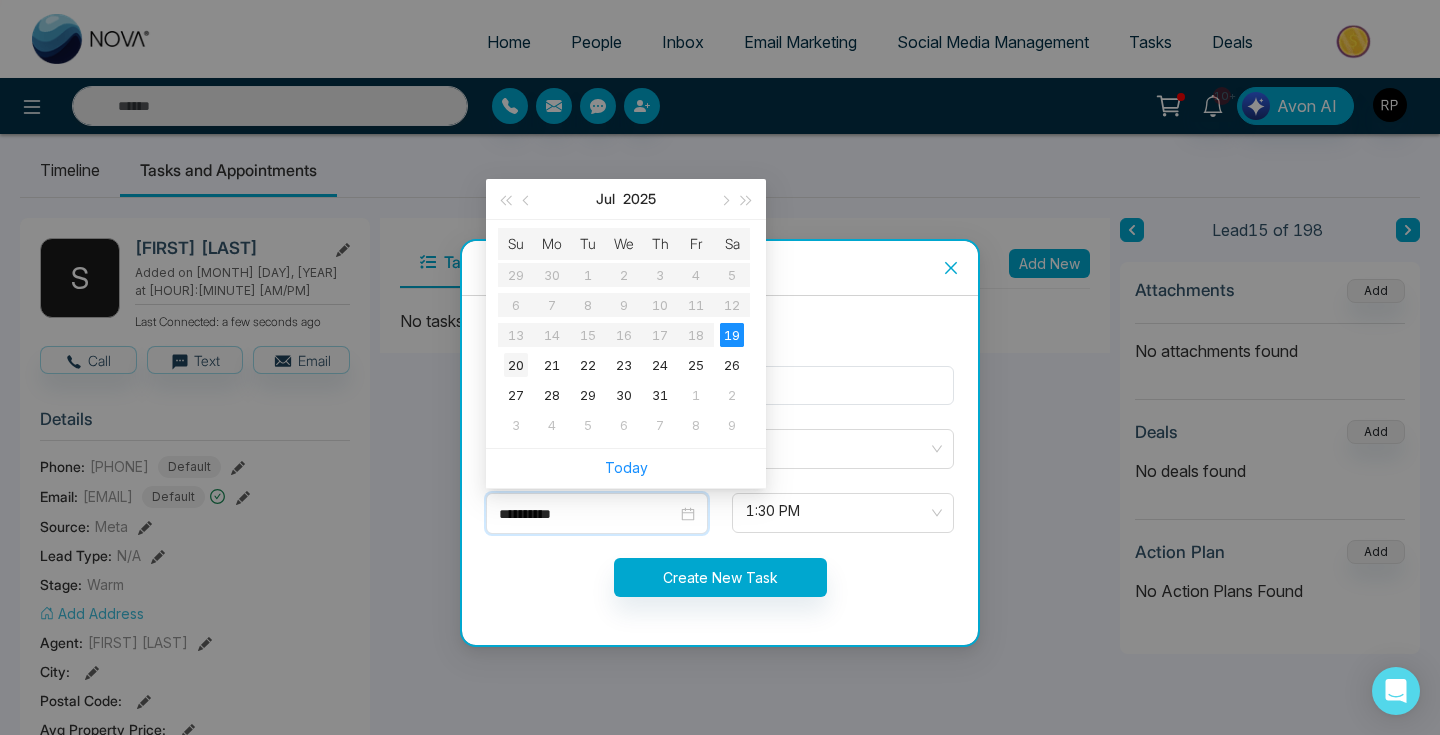 type on "**********" 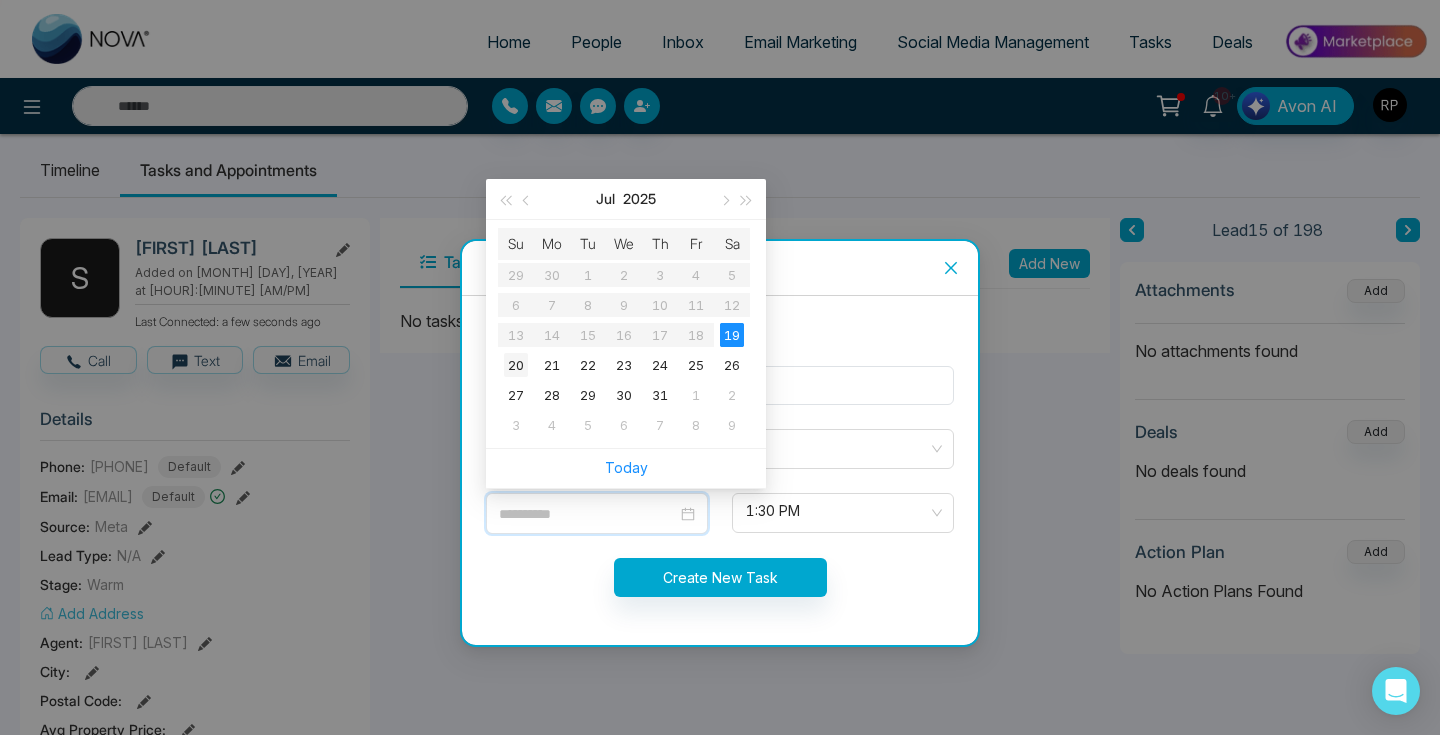 click on "20" at bounding box center (516, 365) 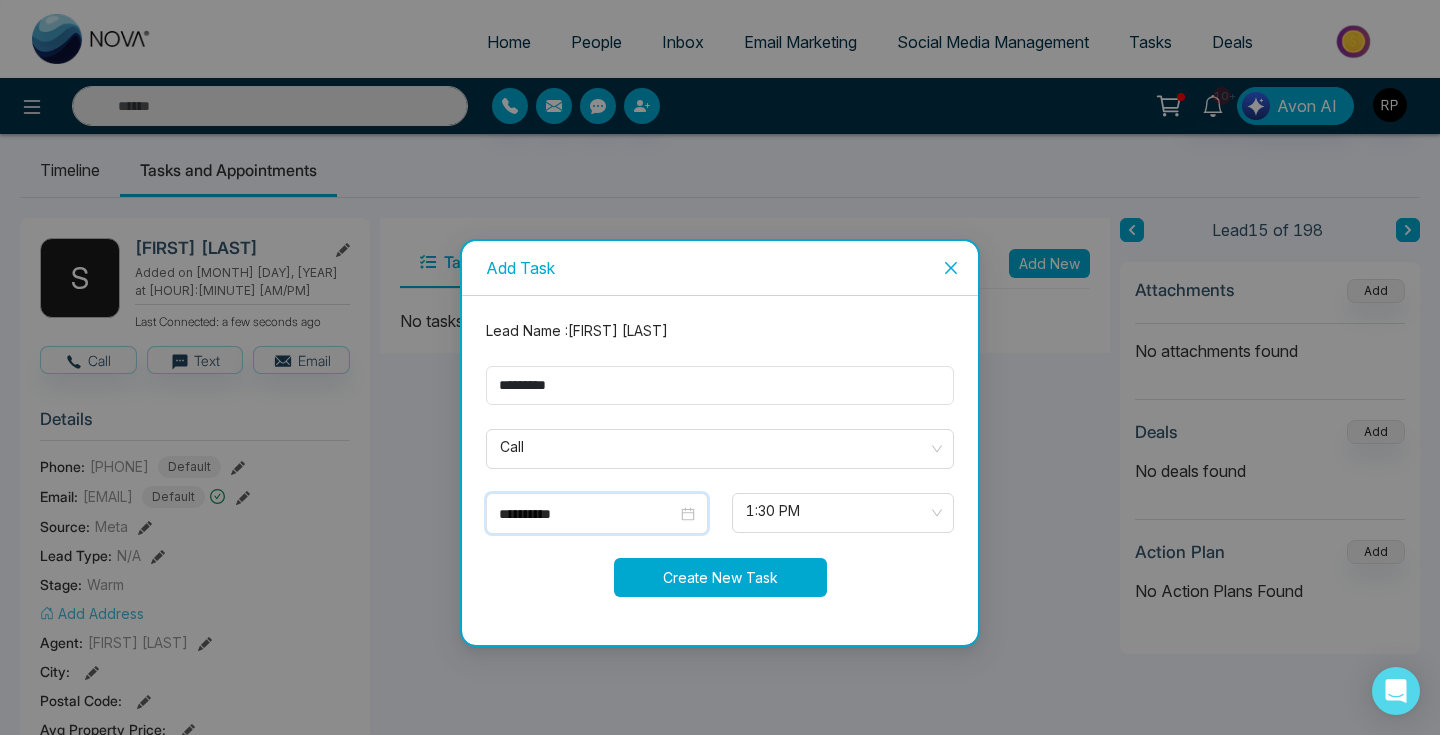 click on "Create New Task" at bounding box center (720, 577) 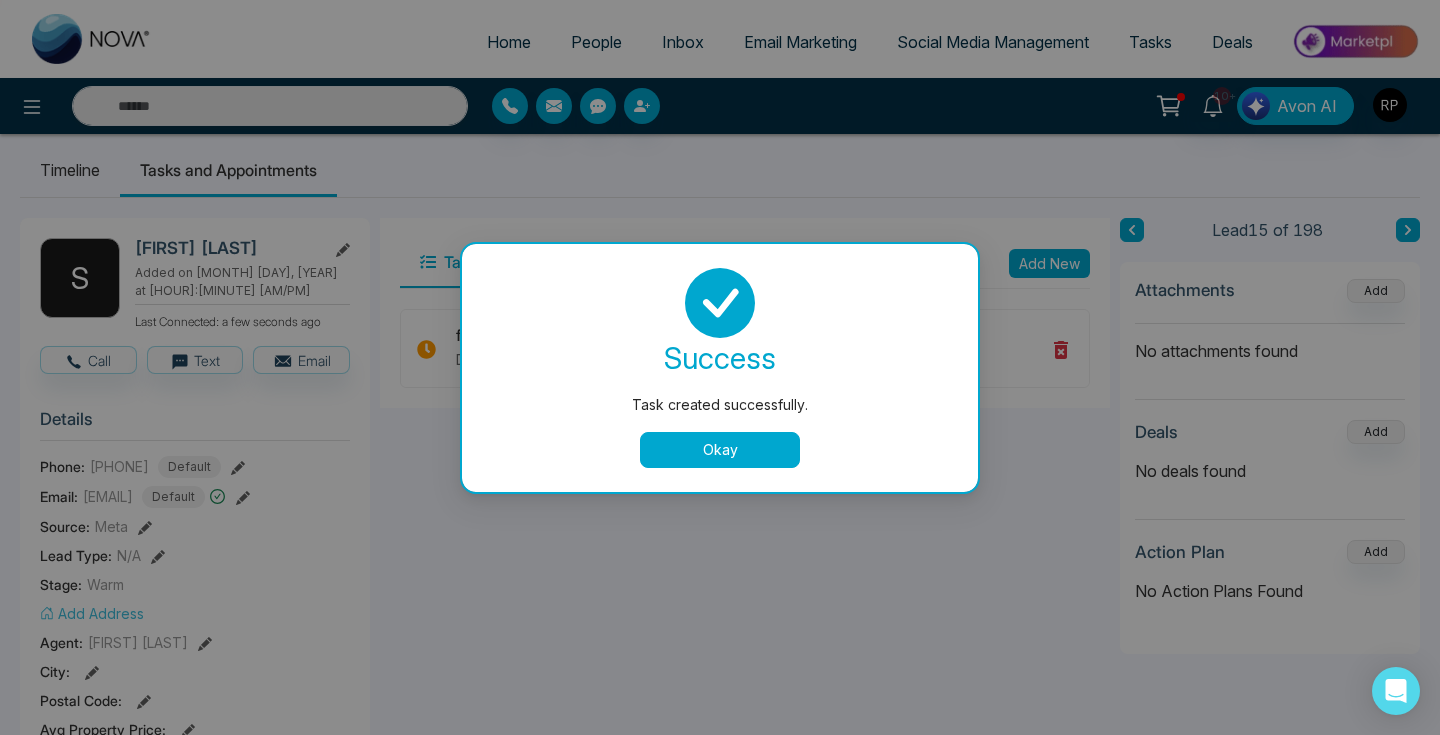 click on "Okay" at bounding box center [720, 450] 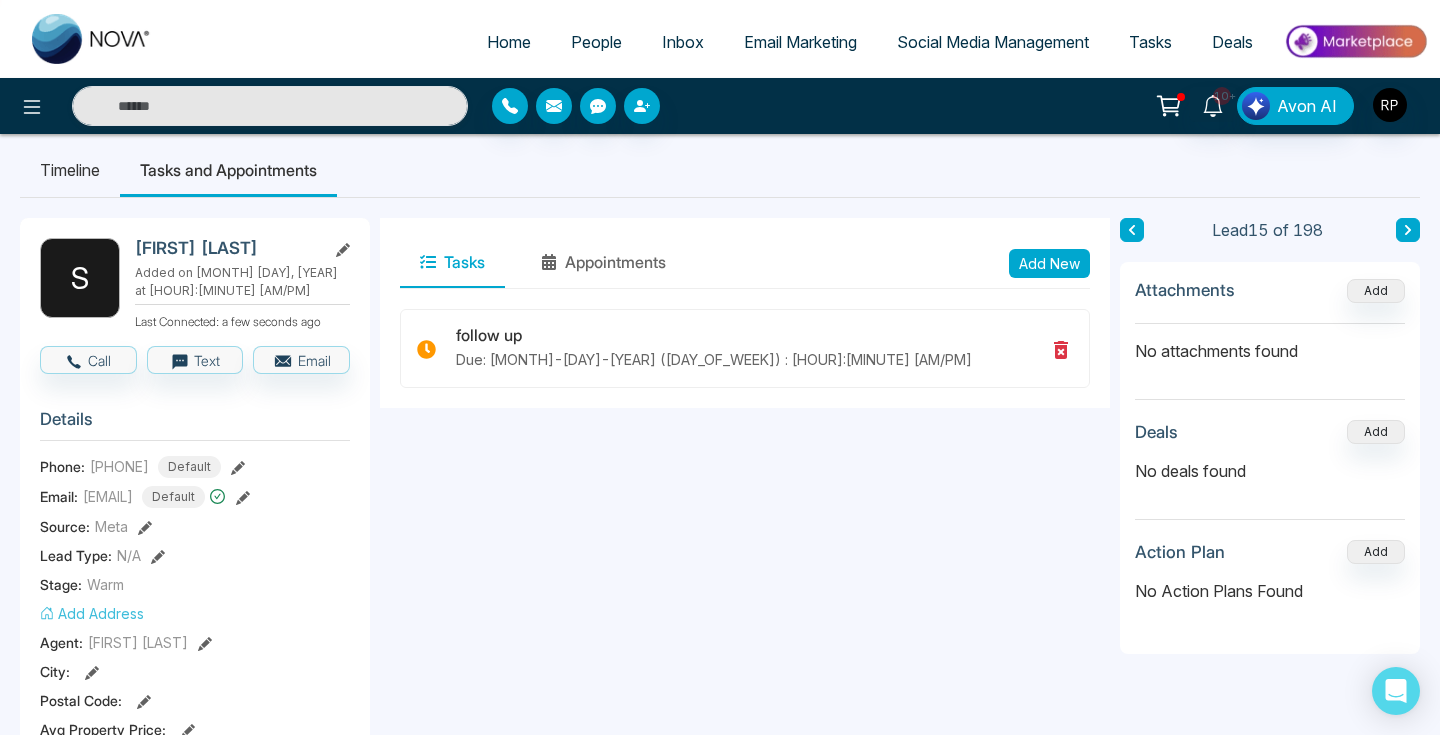 click at bounding box center [1408, 230] 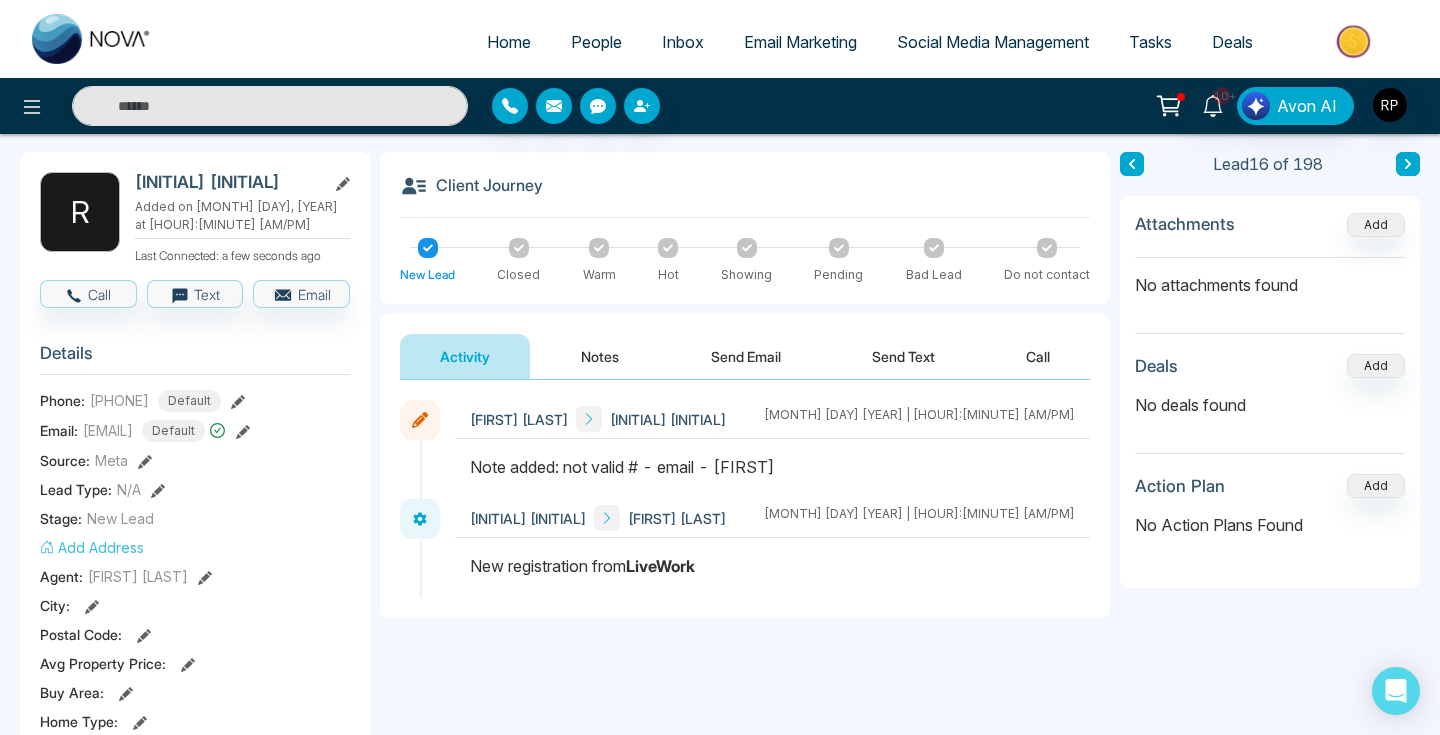 scroll, scrollTop: 79, scrollLeft: 0, axis: vertical 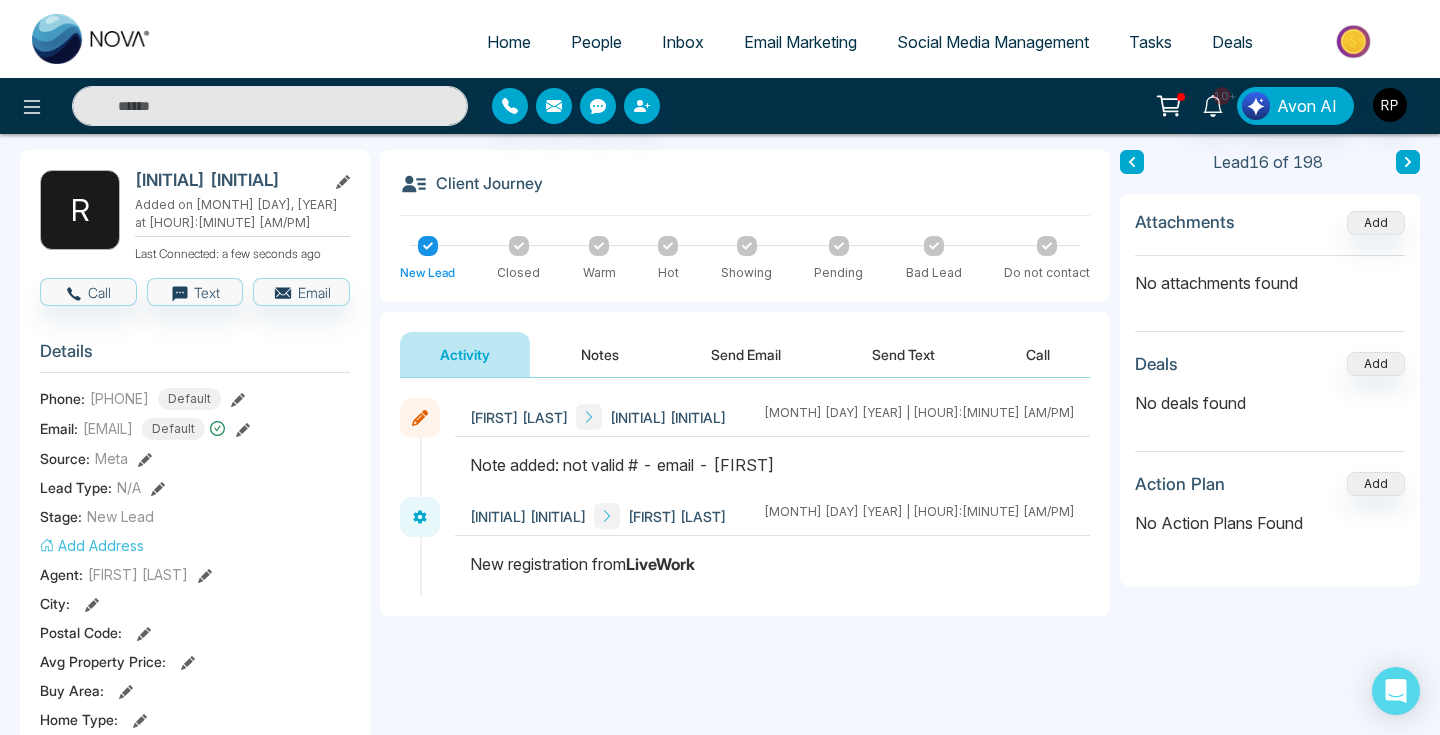click on "Notes" at bounding box center [600, 354] 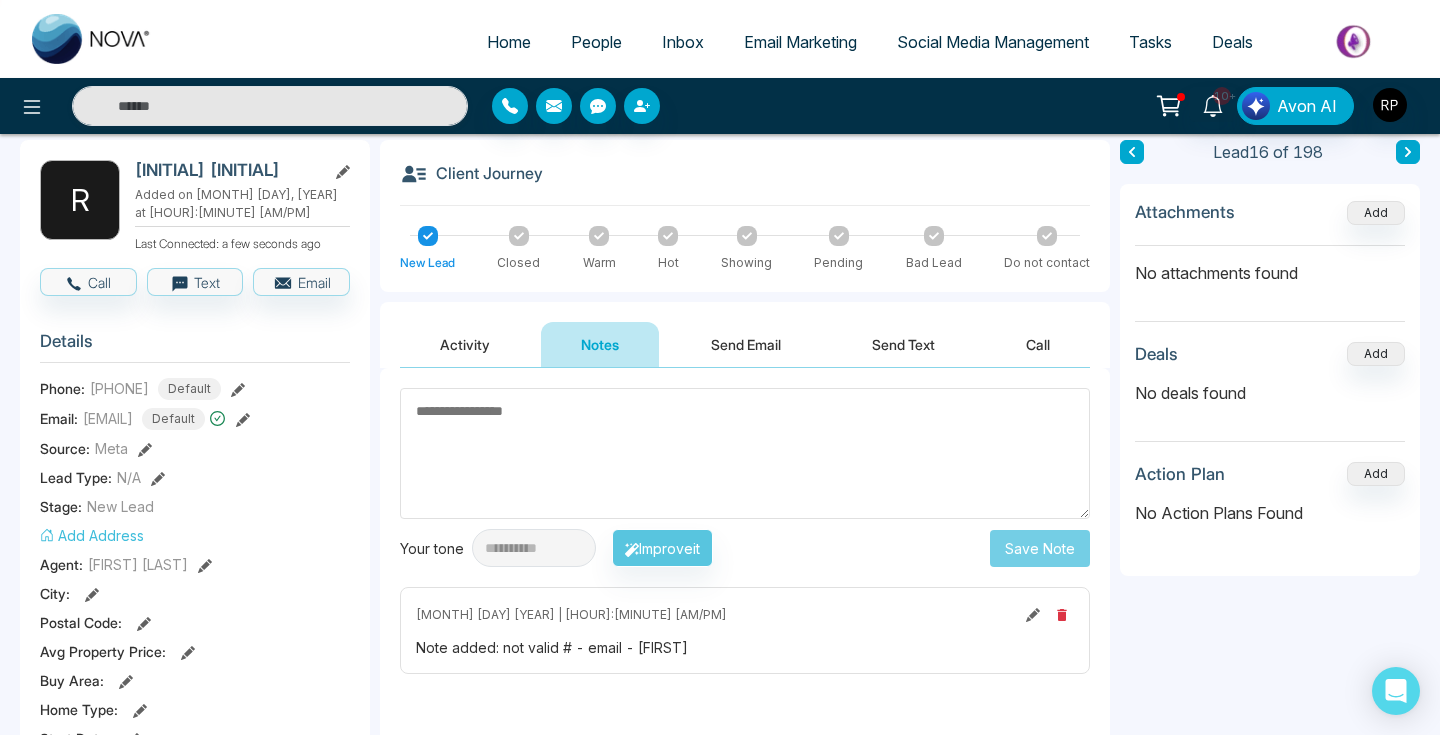 scroll, scrollTop: 93, scrollLeft: 0, axis: vertical 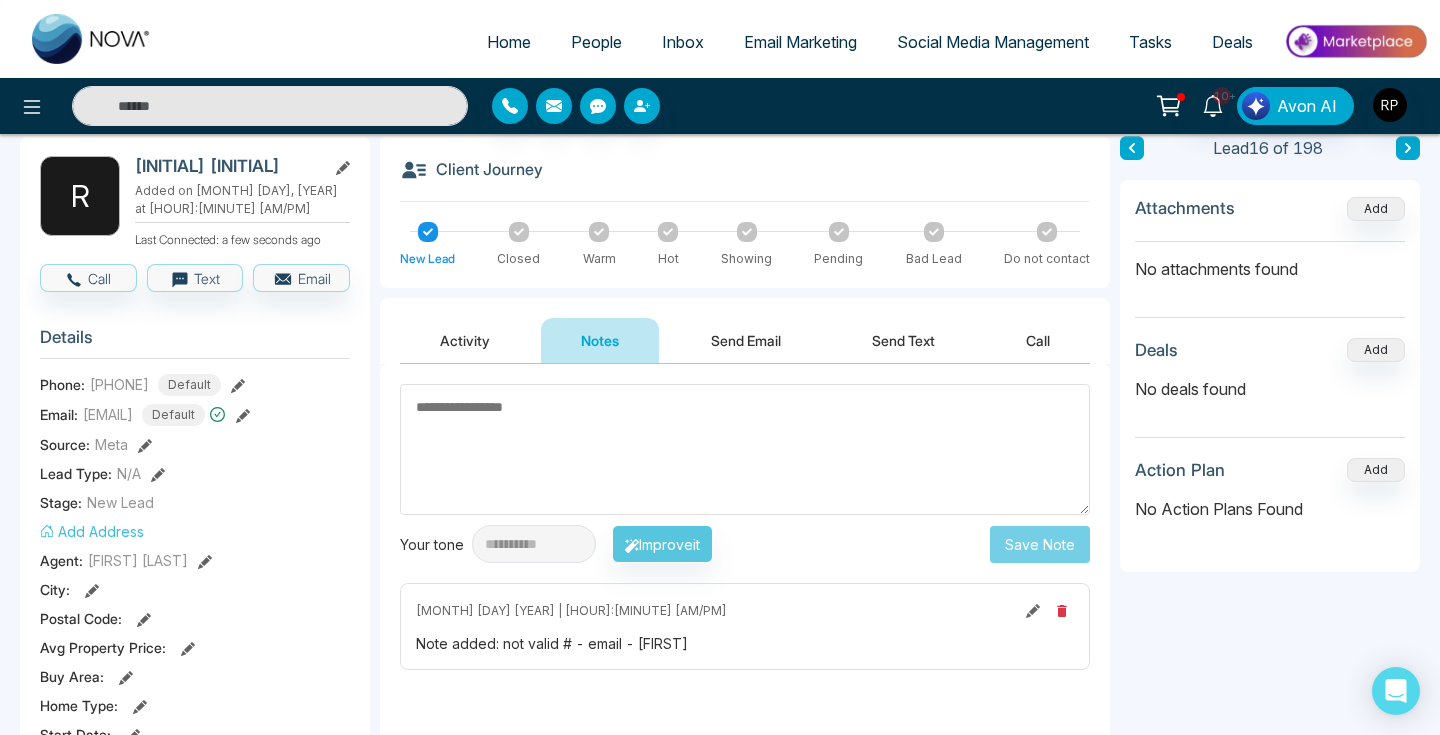 click at bounding box center (745, 449) 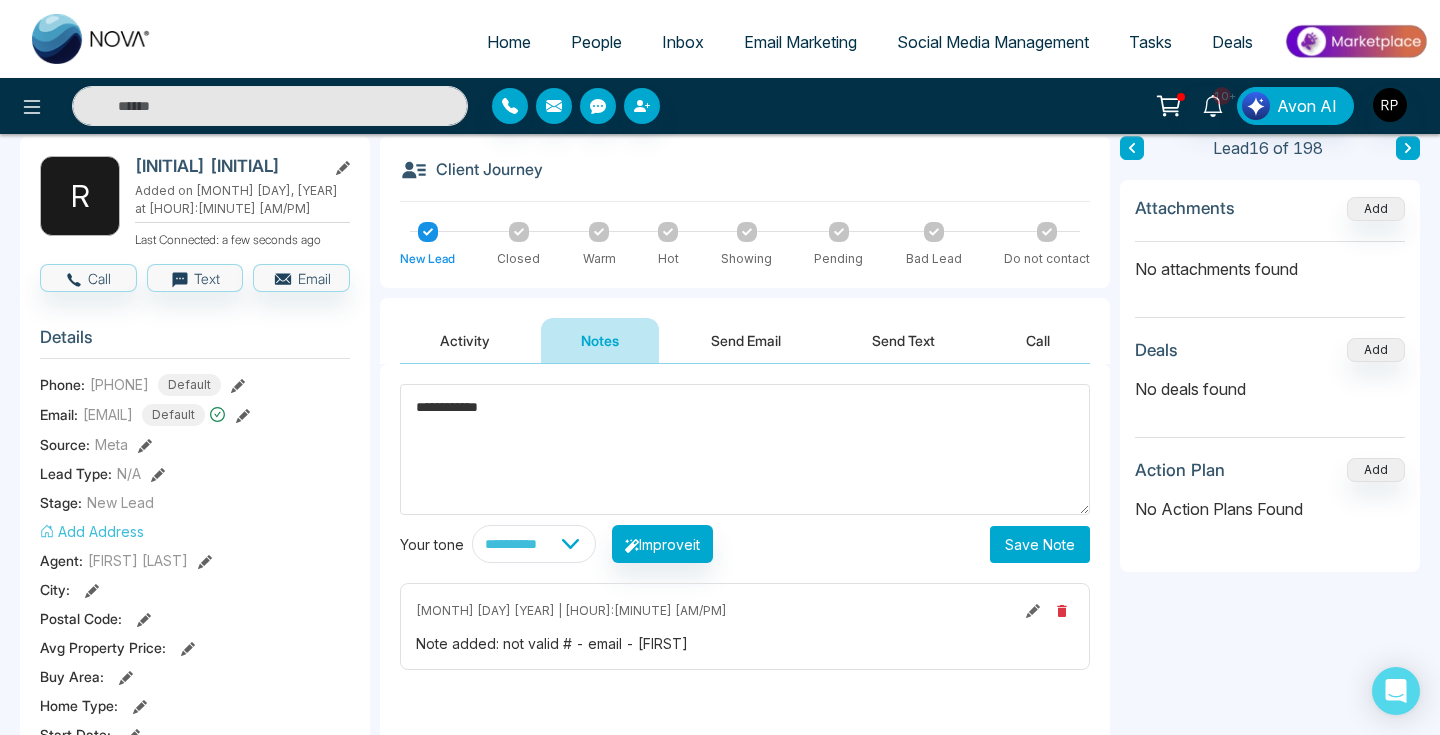 type on "**********" 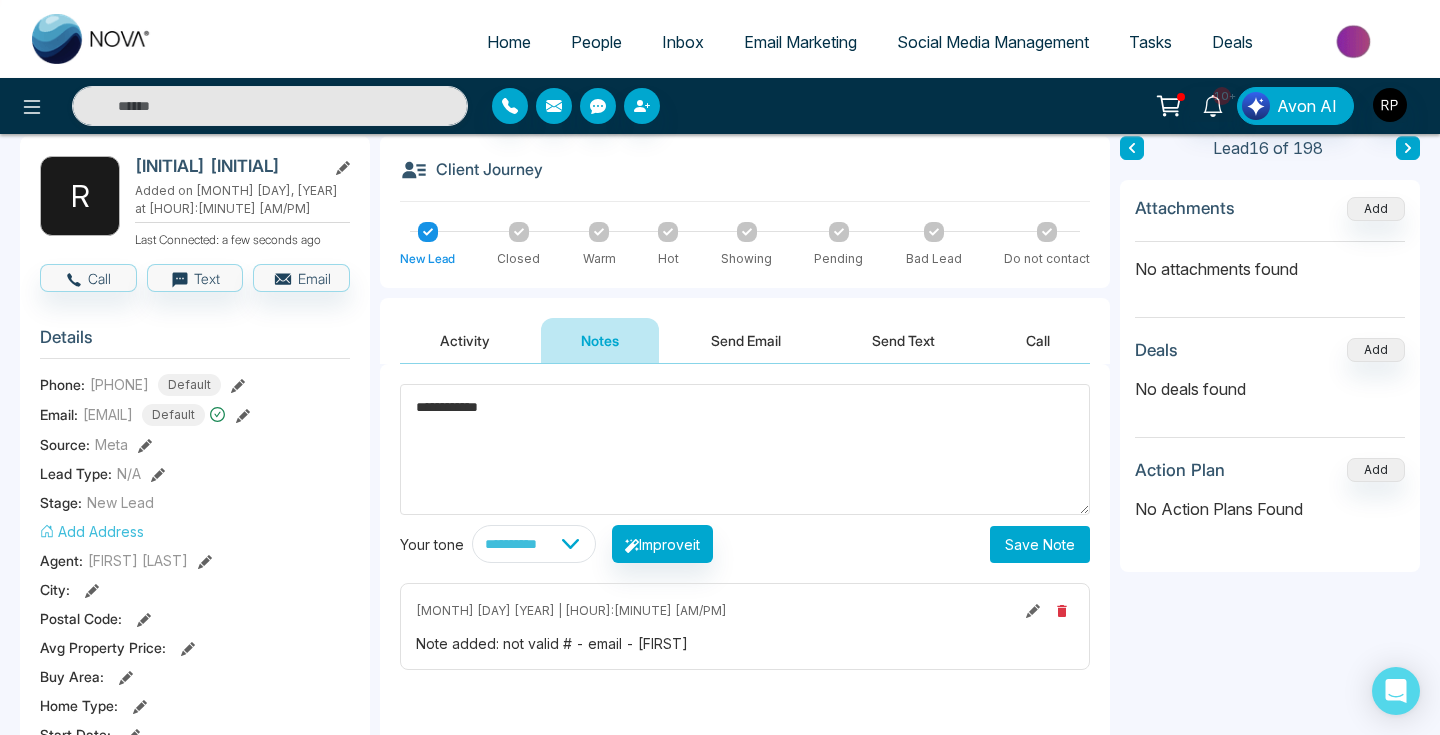 click on "Save Note" at bounding box center (1040, 544) 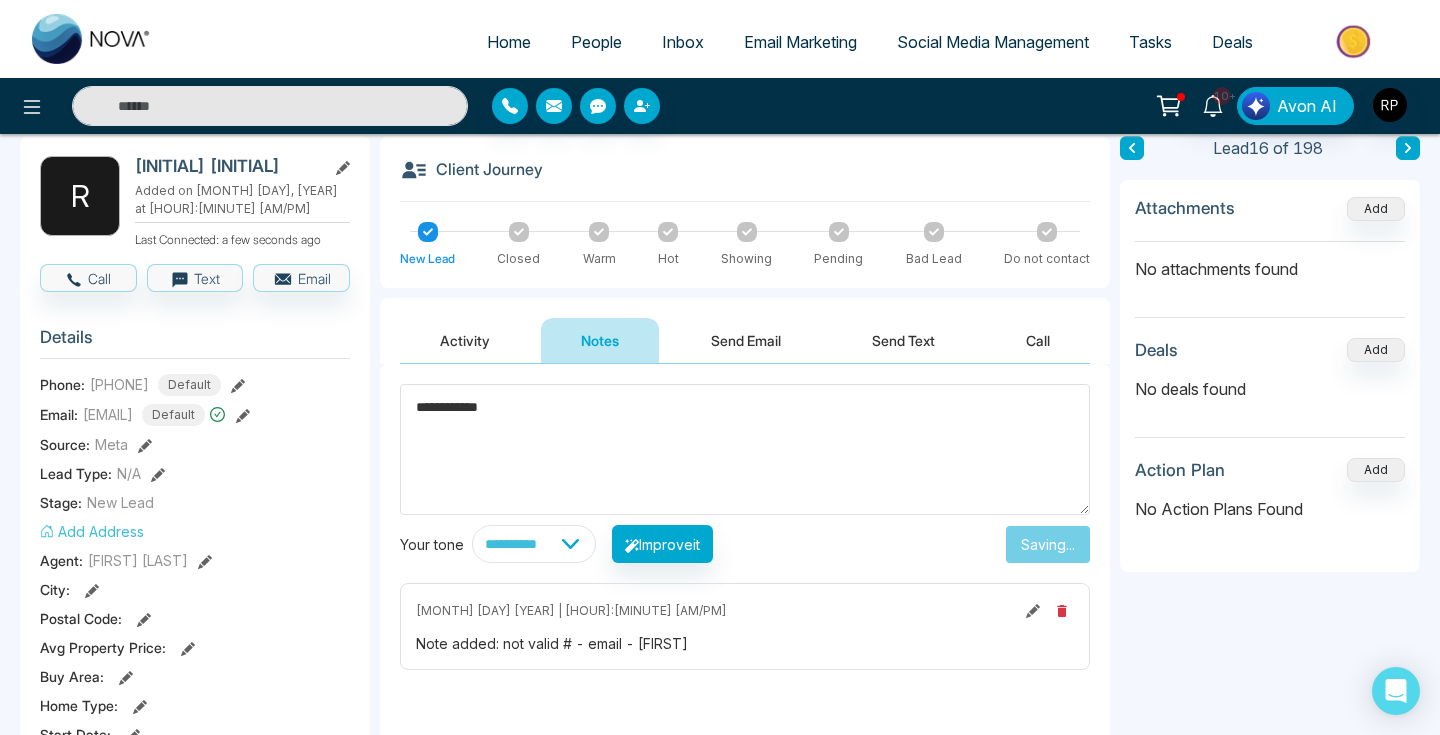 type 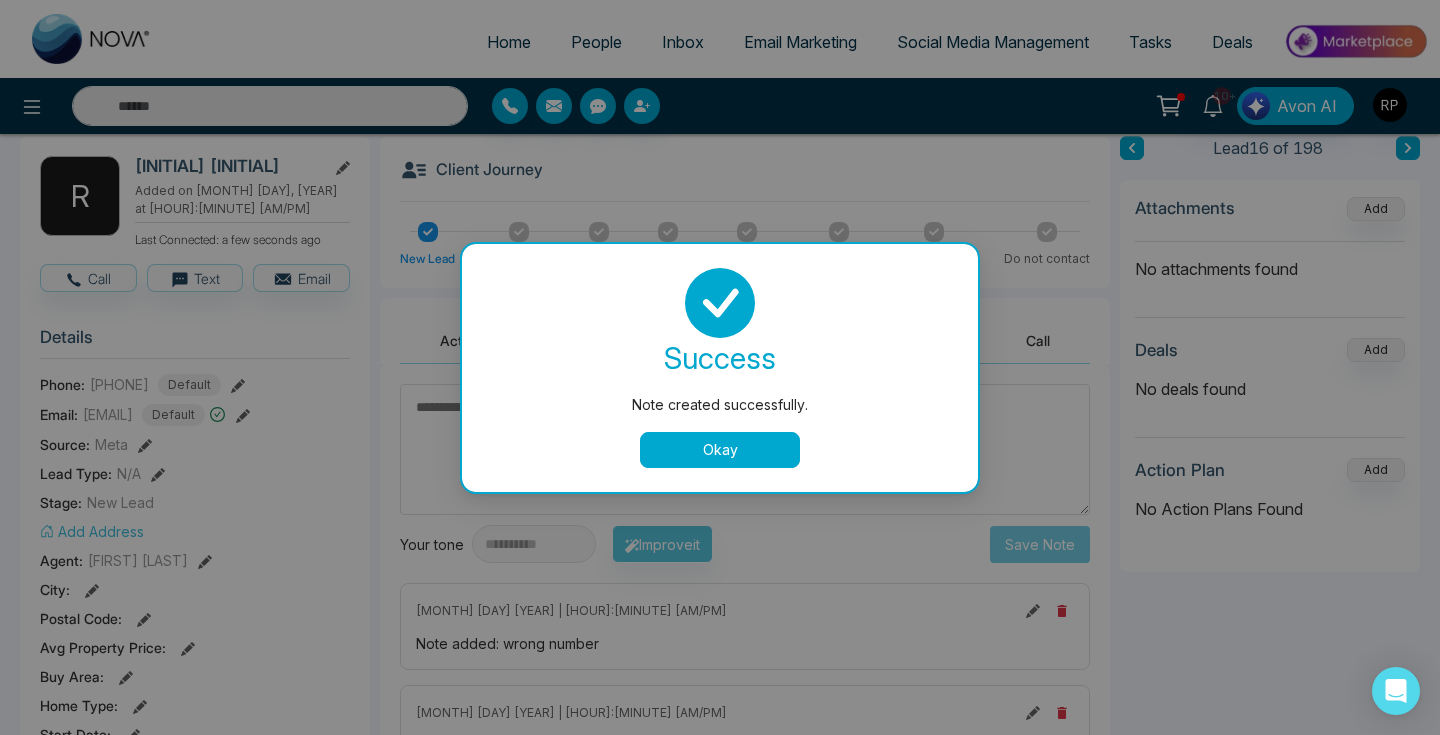 click on "Okay" at bounding box center [720, 450] 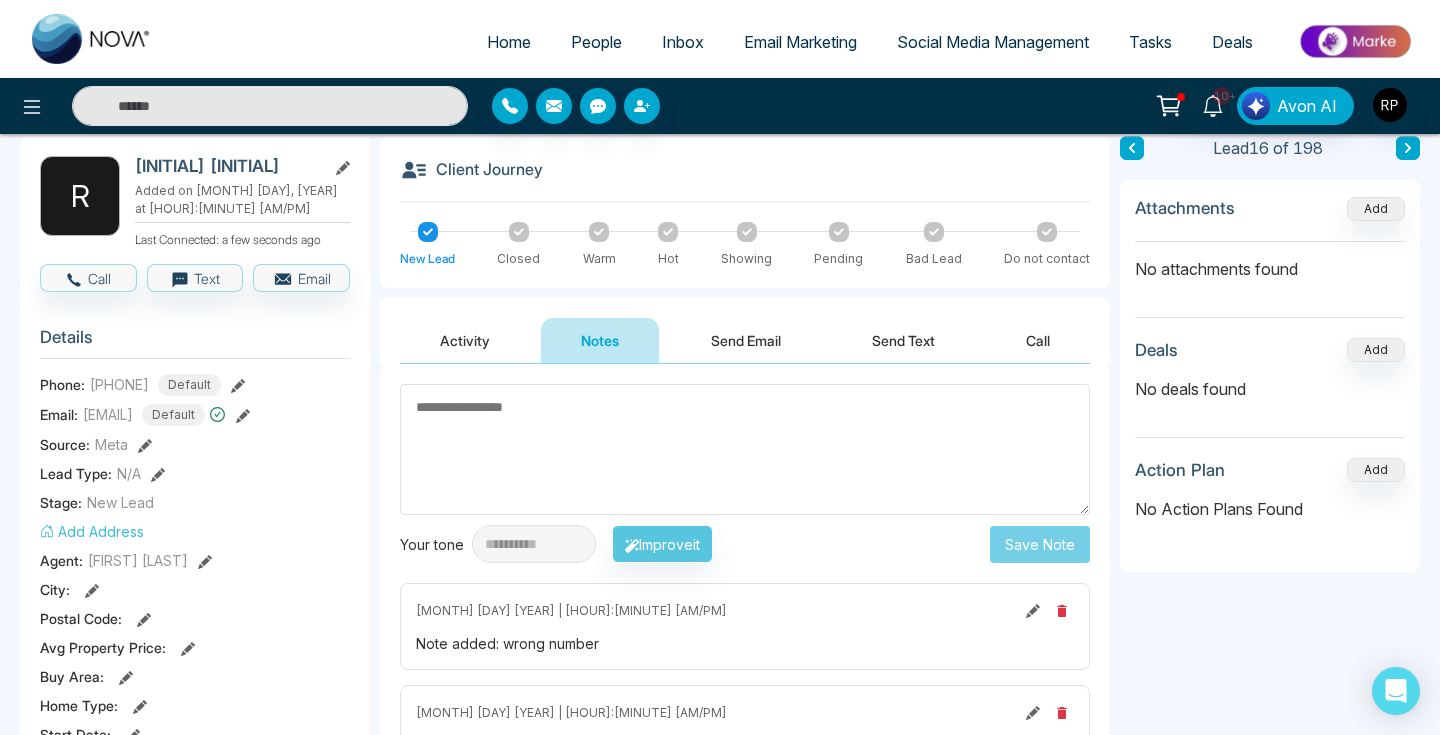 click on "Do not contact" at bounding box center [1047, 245] 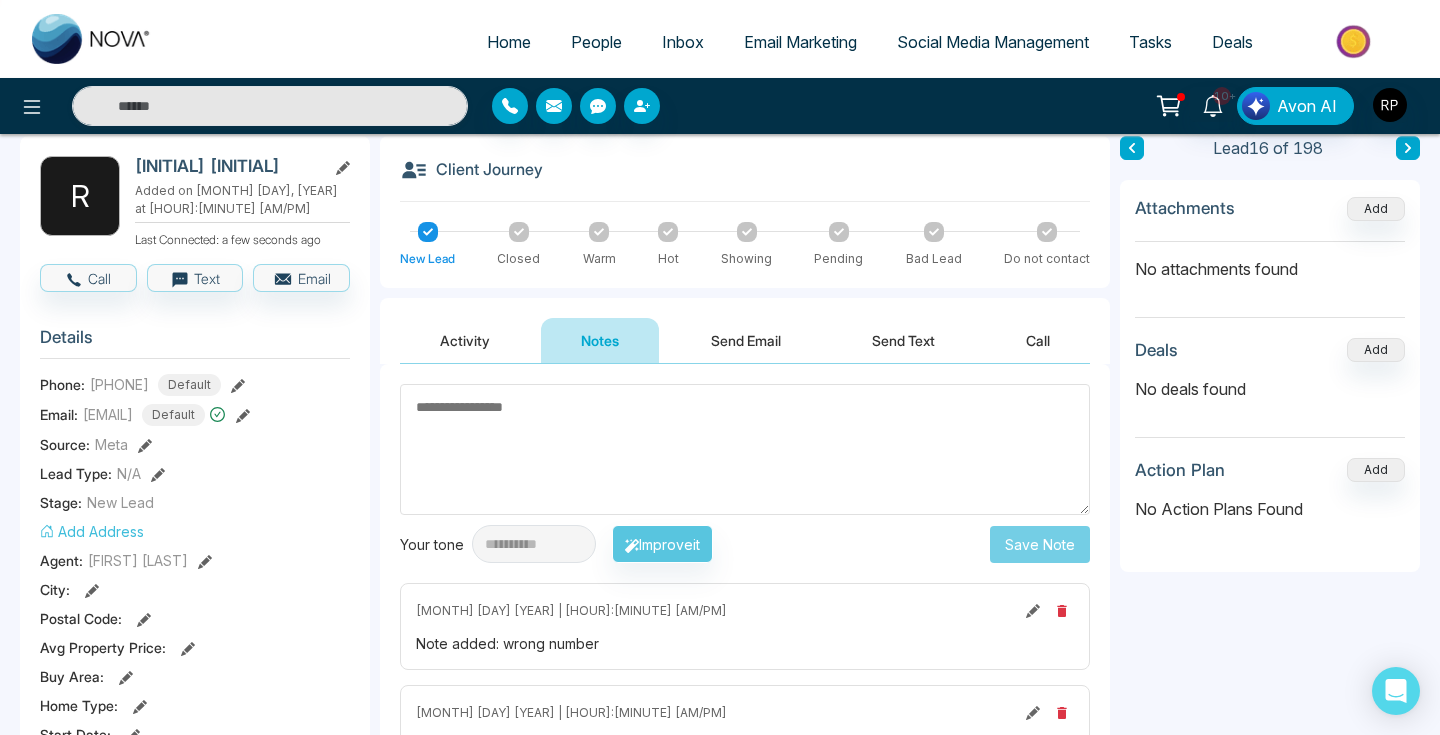 click at bounding box center [1047, 232] 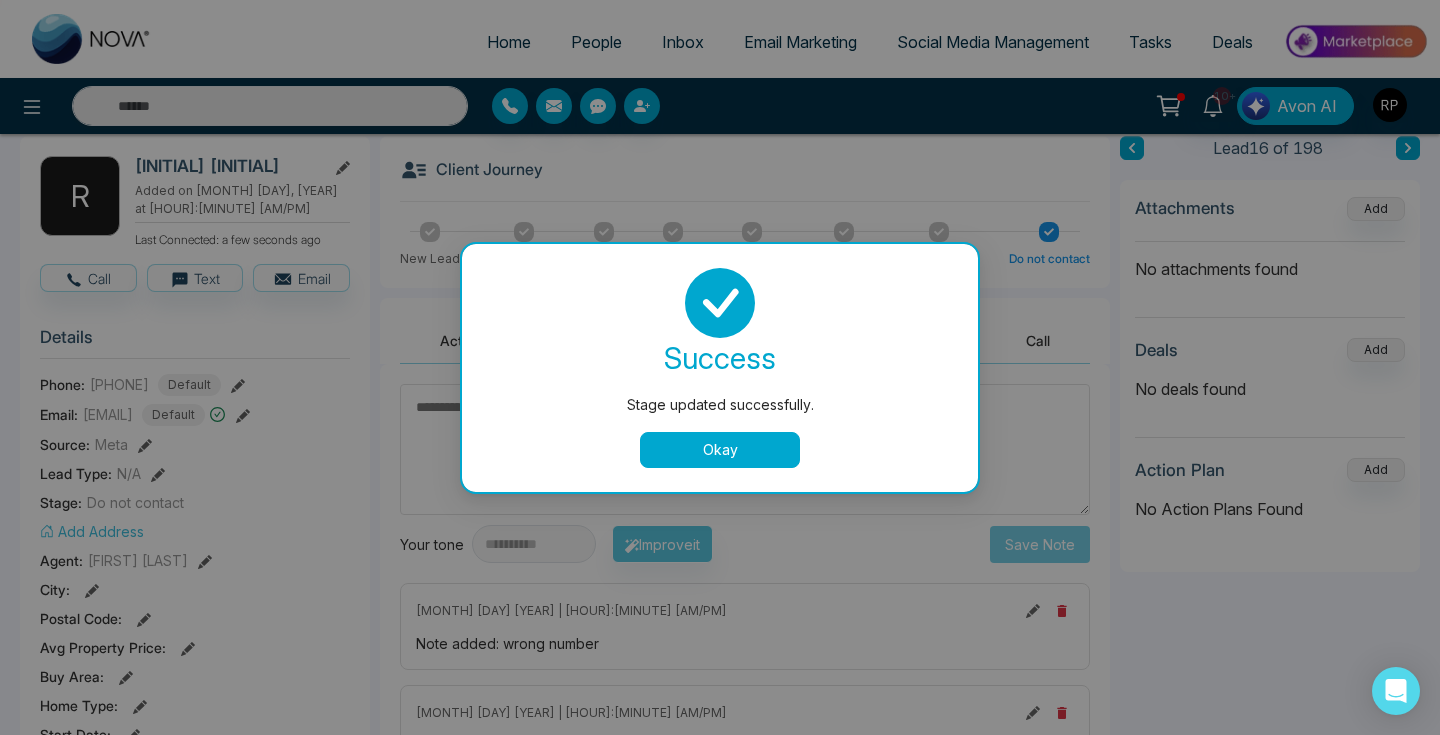 click on "Okay" at bounding box center [720, 450] 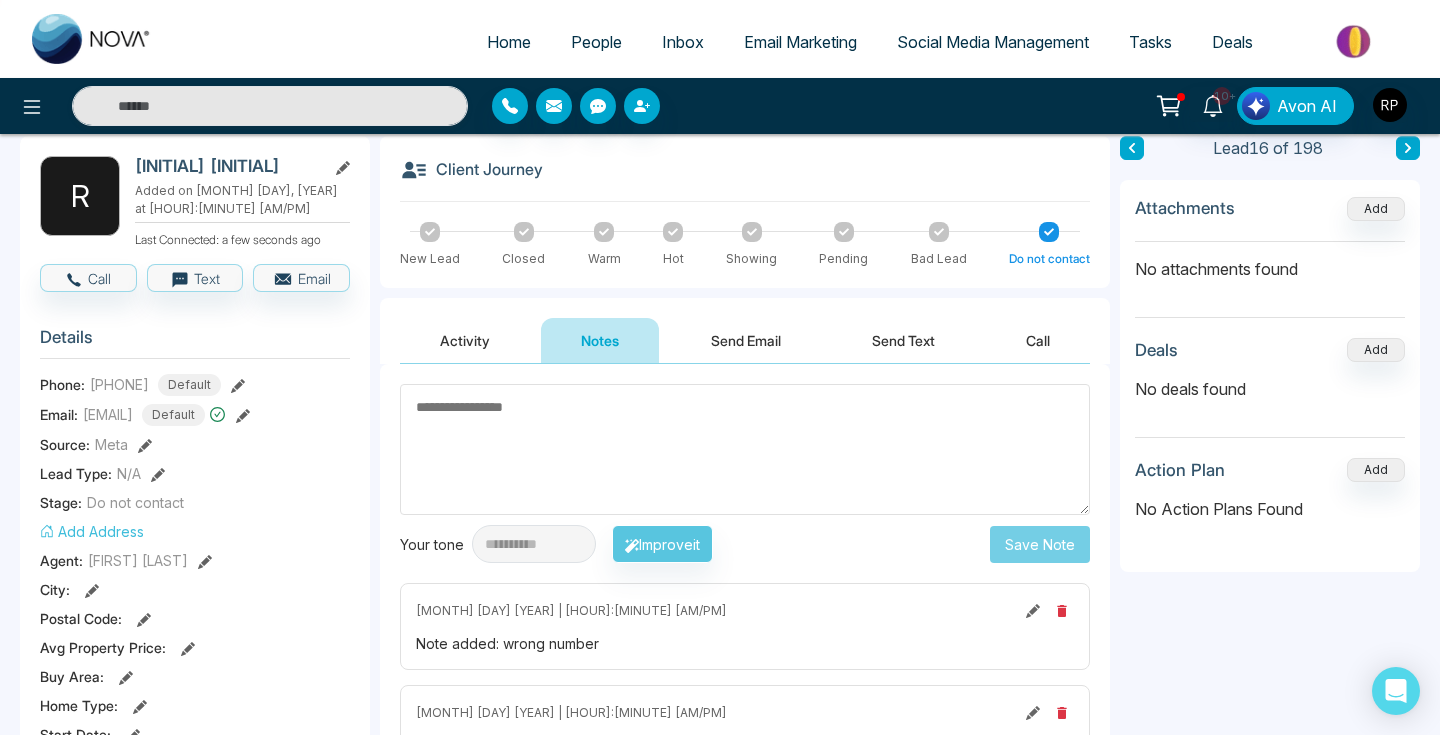 click at bounding box center (1408, 148) 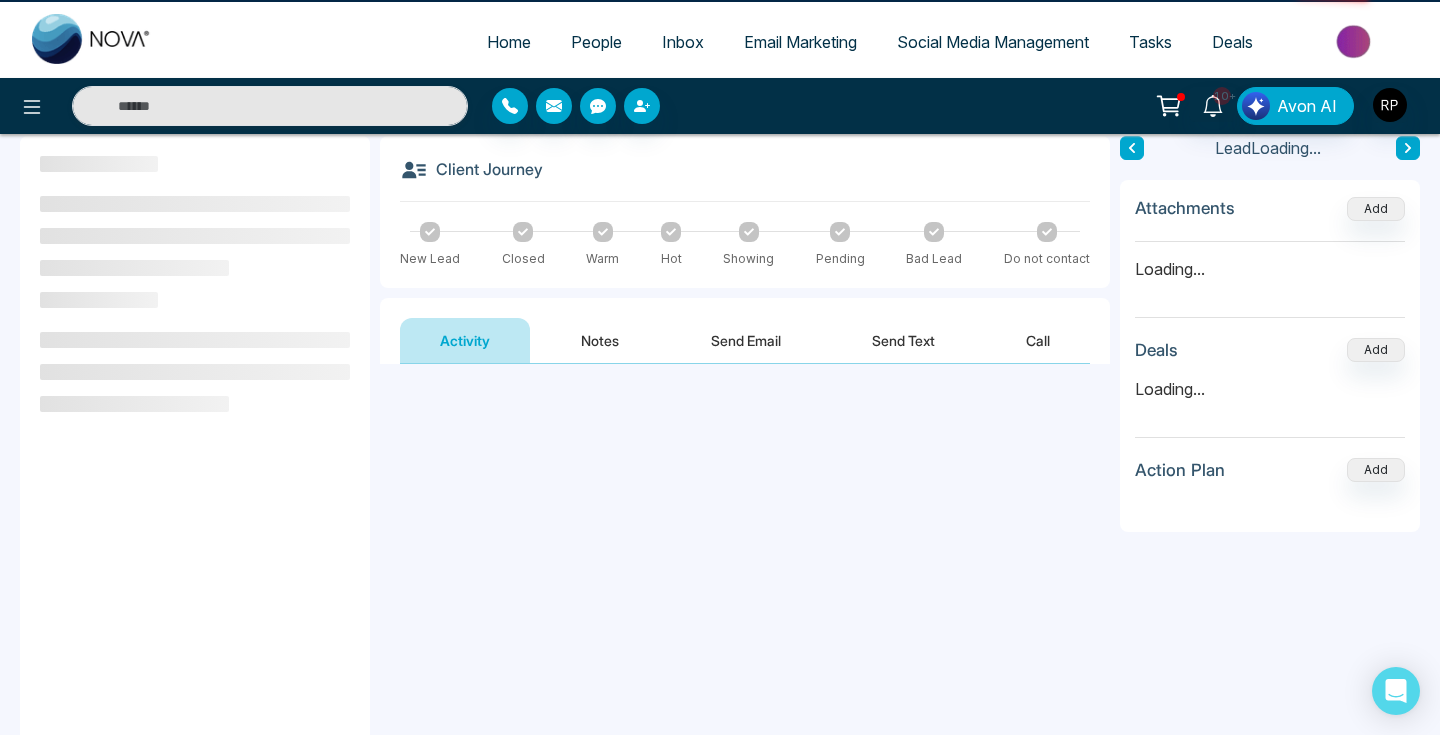 scroll, scrollTop: 0, scrollLeft: 0, axis: both 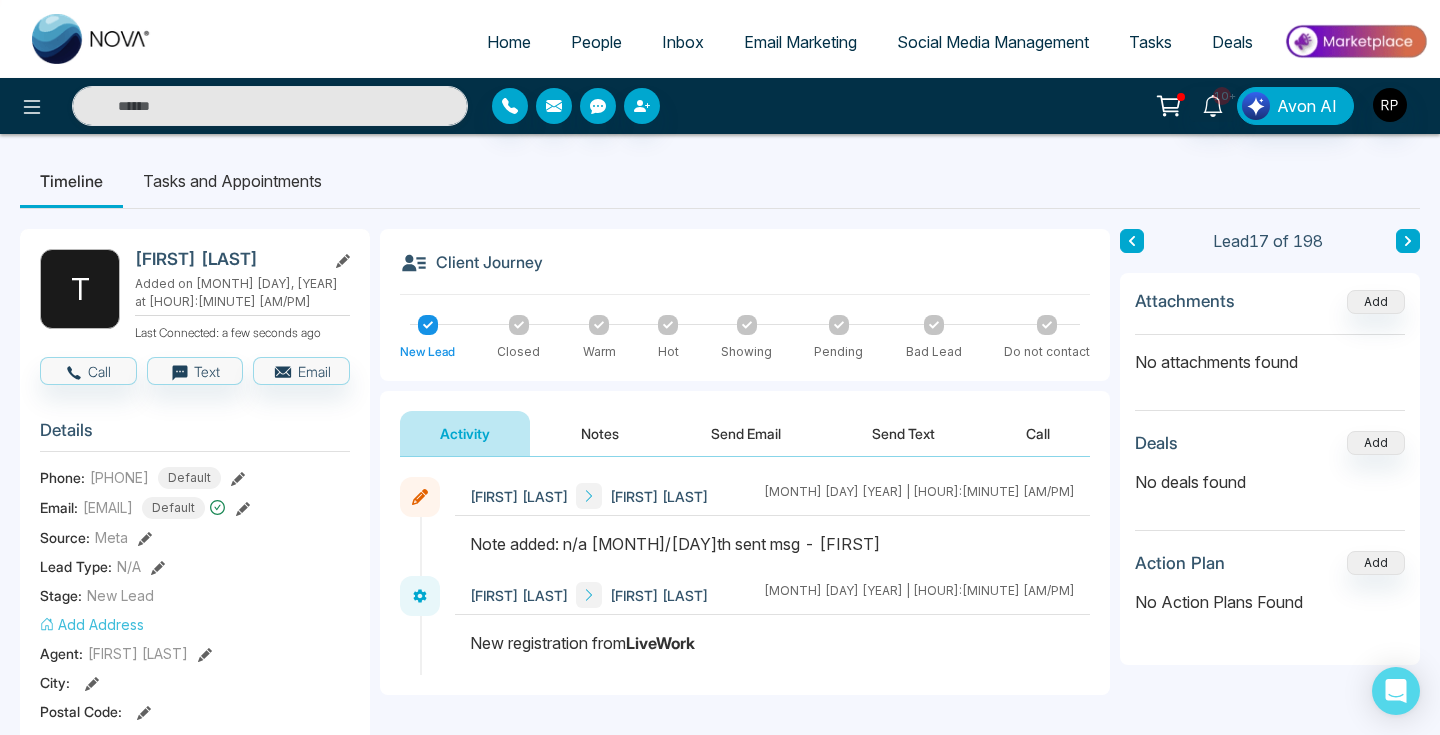 click on "Notes" at bounding box center (600, 433) 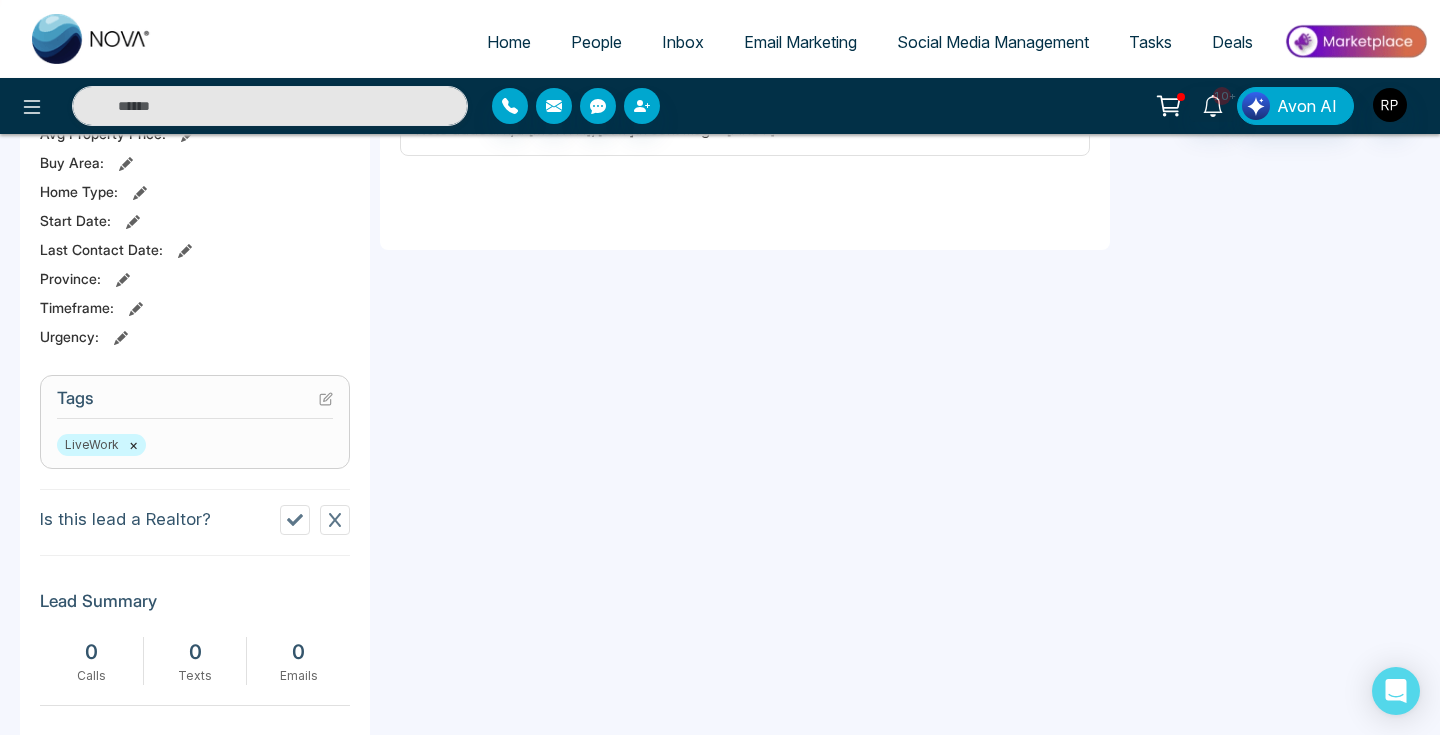 scroll, scrollTop: 0, scrollLeft: 0, axis: both 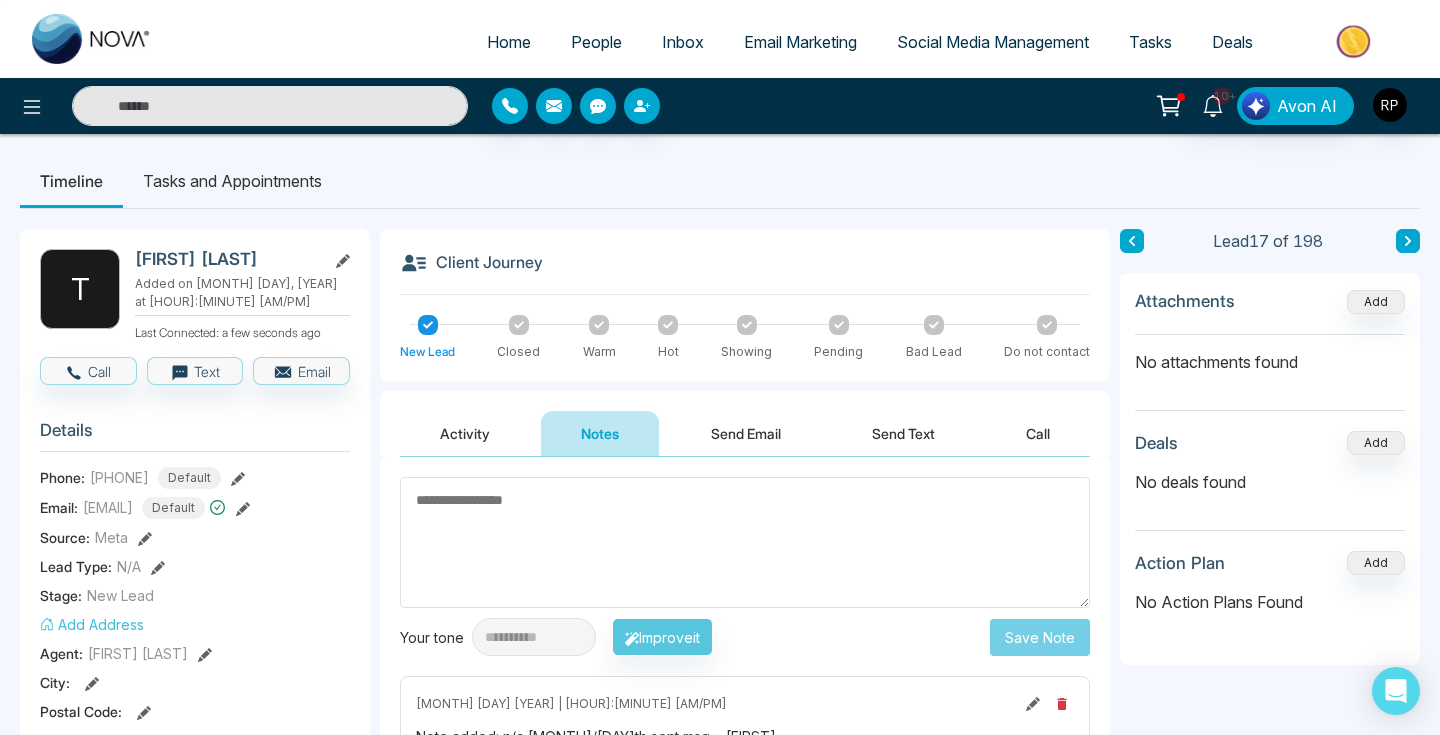click at bounding box center (745, 542) 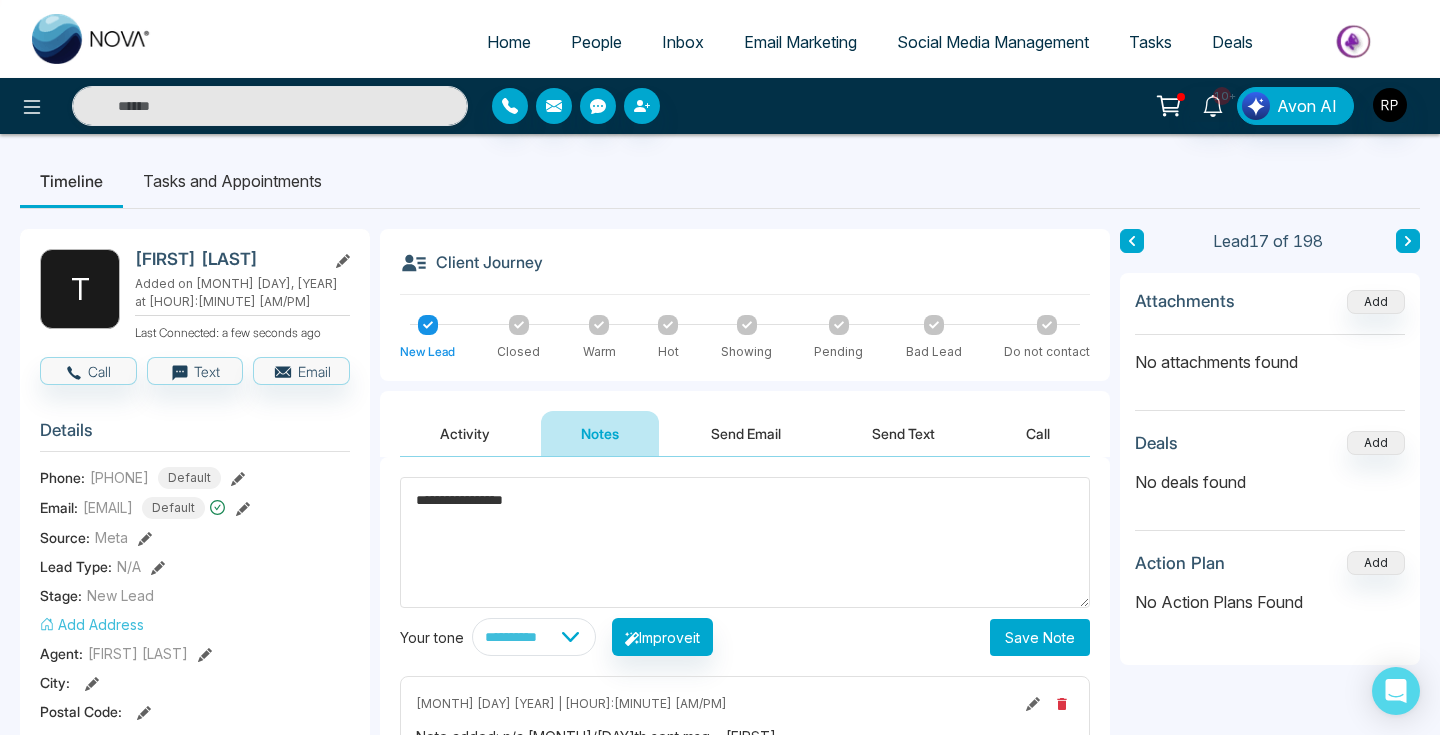 type on "**********" 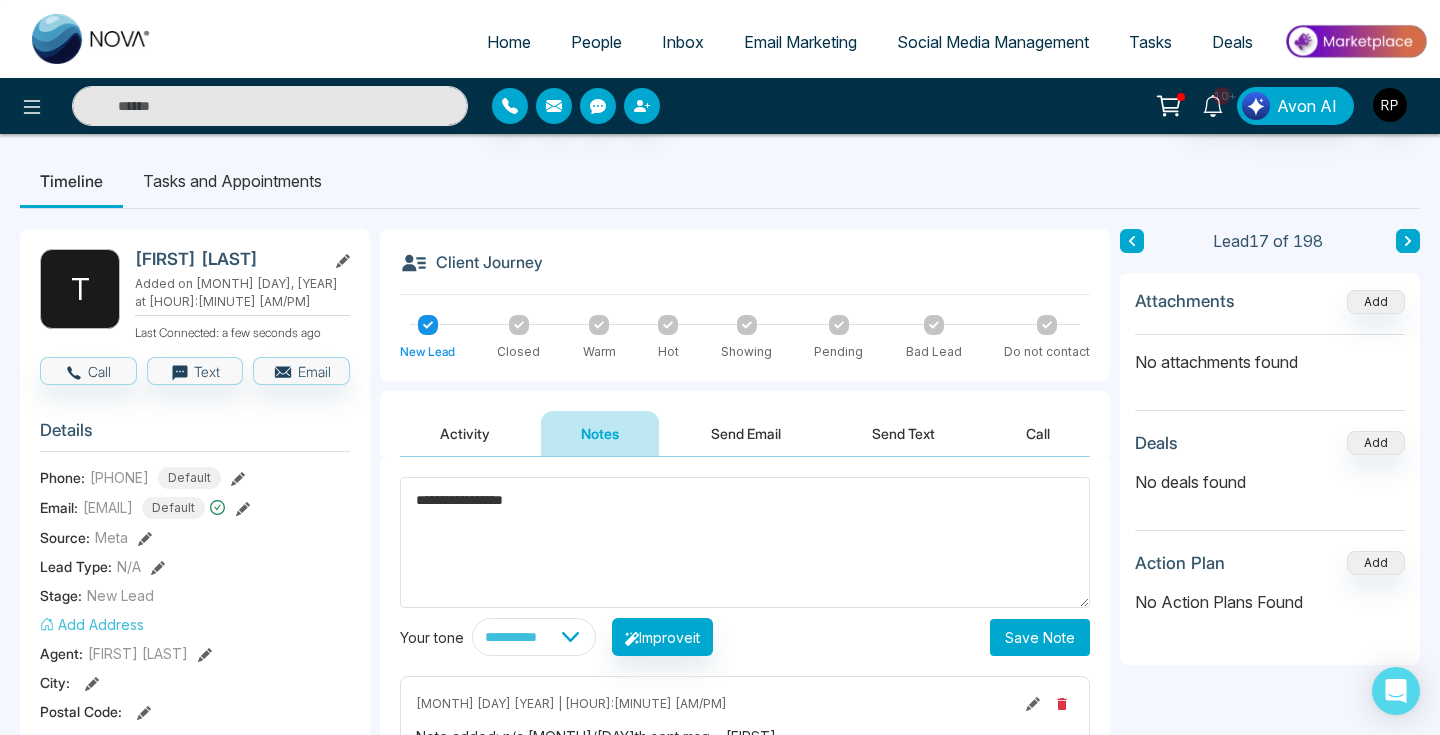 click on "Save Note" at bounding box center (1040, 637) 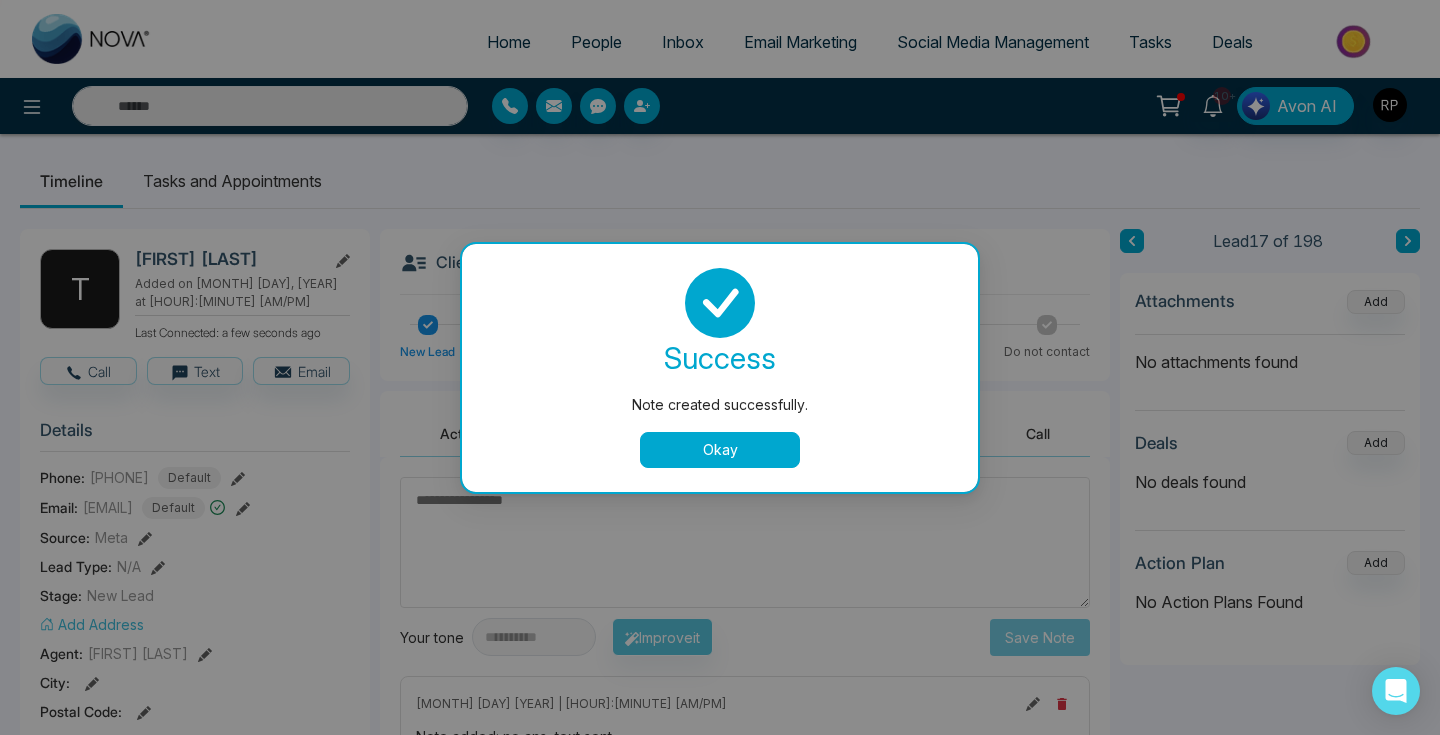 click on "Okay" at bounding box center (720, 450) 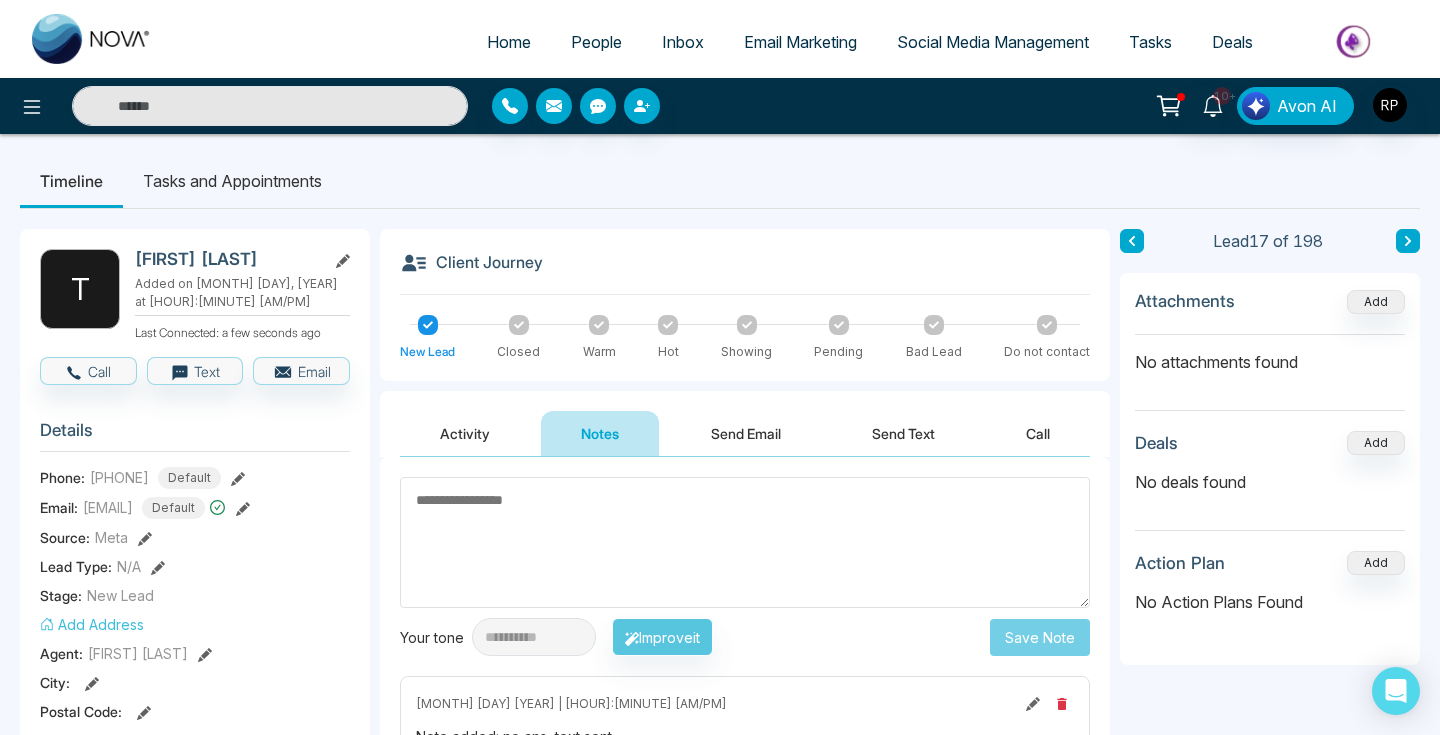 click at bounding box center (745, 542) 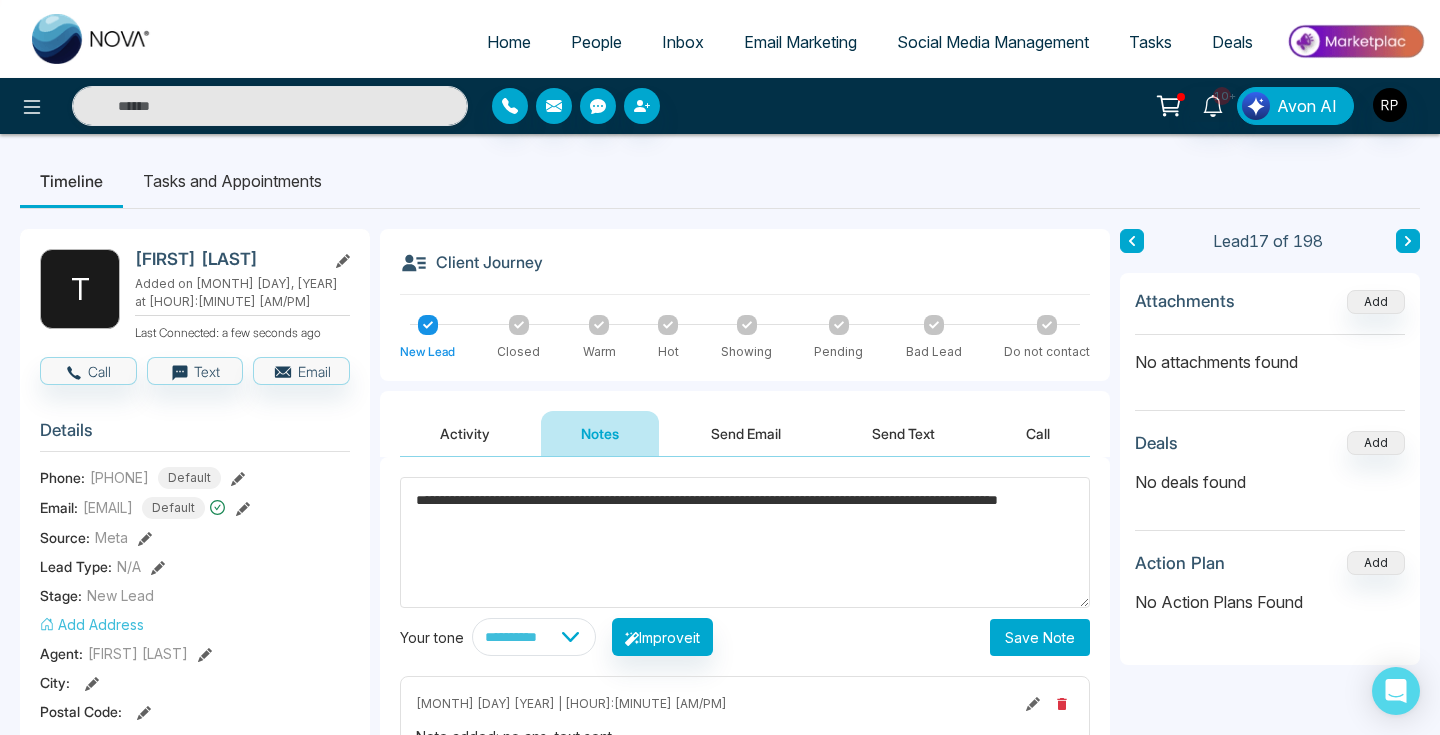 type on "**********" 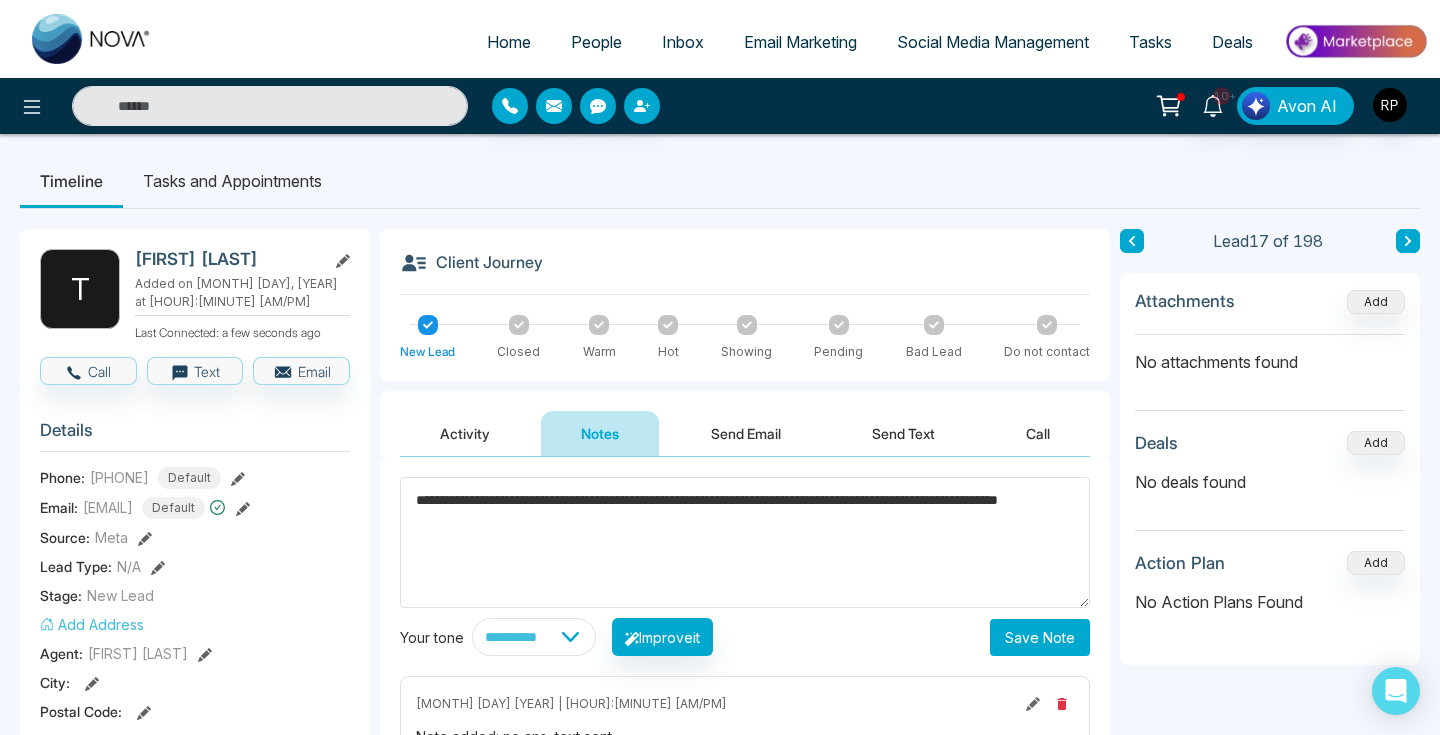 click on "Save Note" at bounding box center (1040, 637) 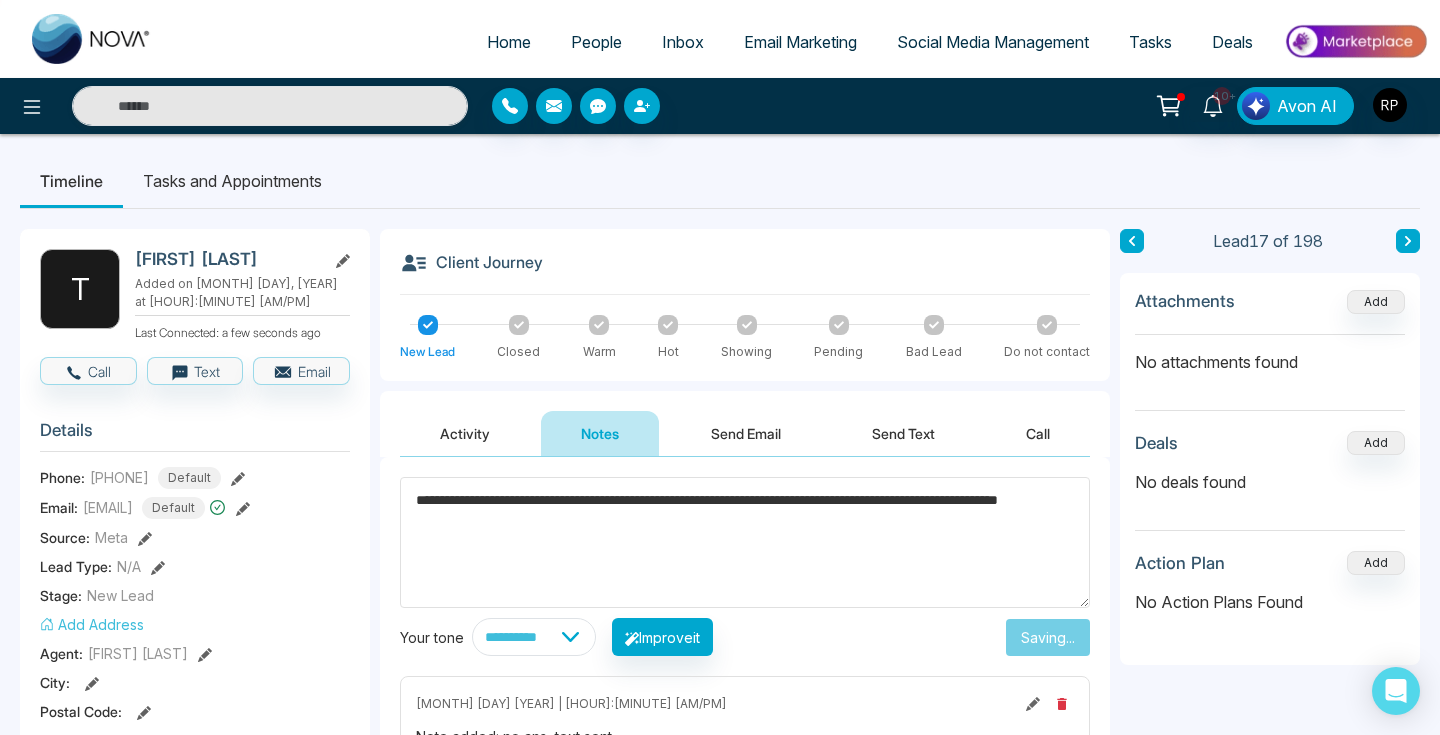 type 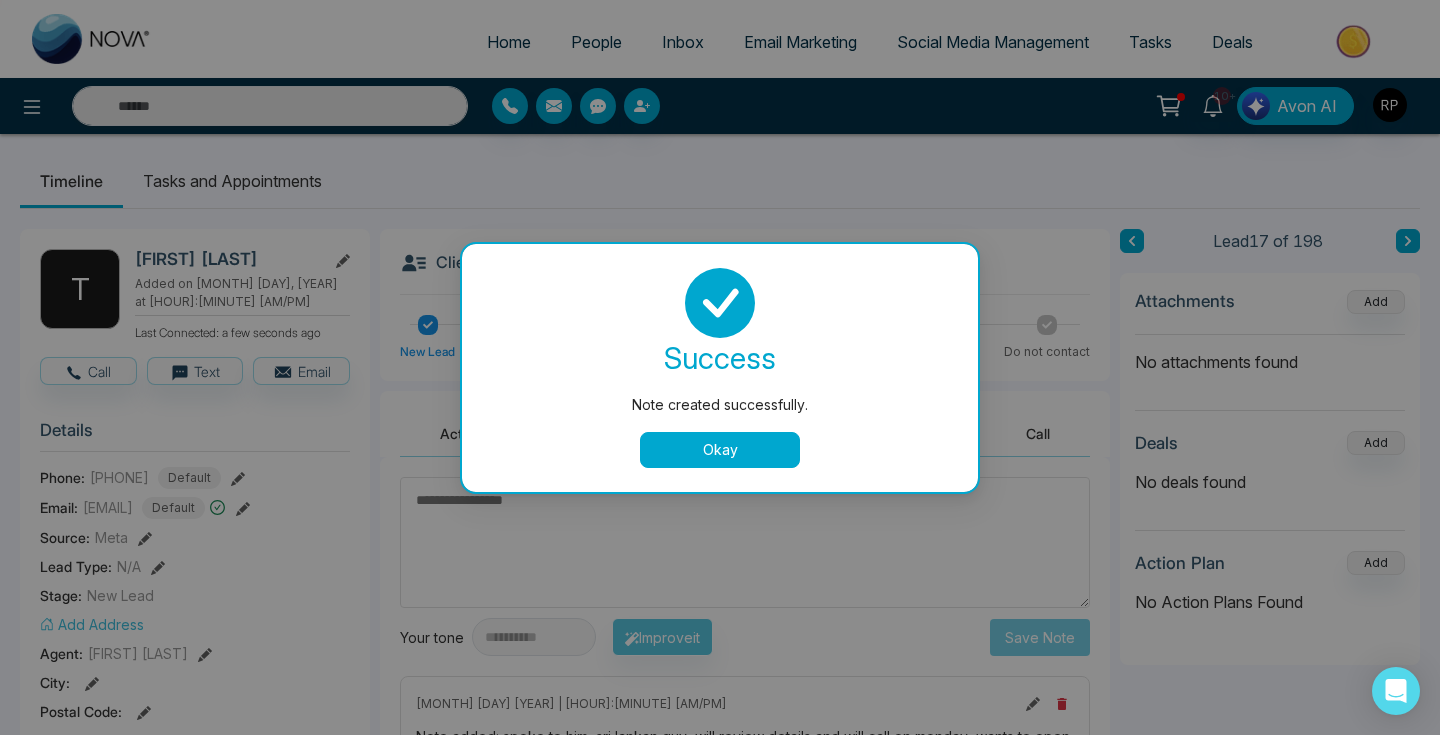 click on "Okay" at bounding box center [720, 450] 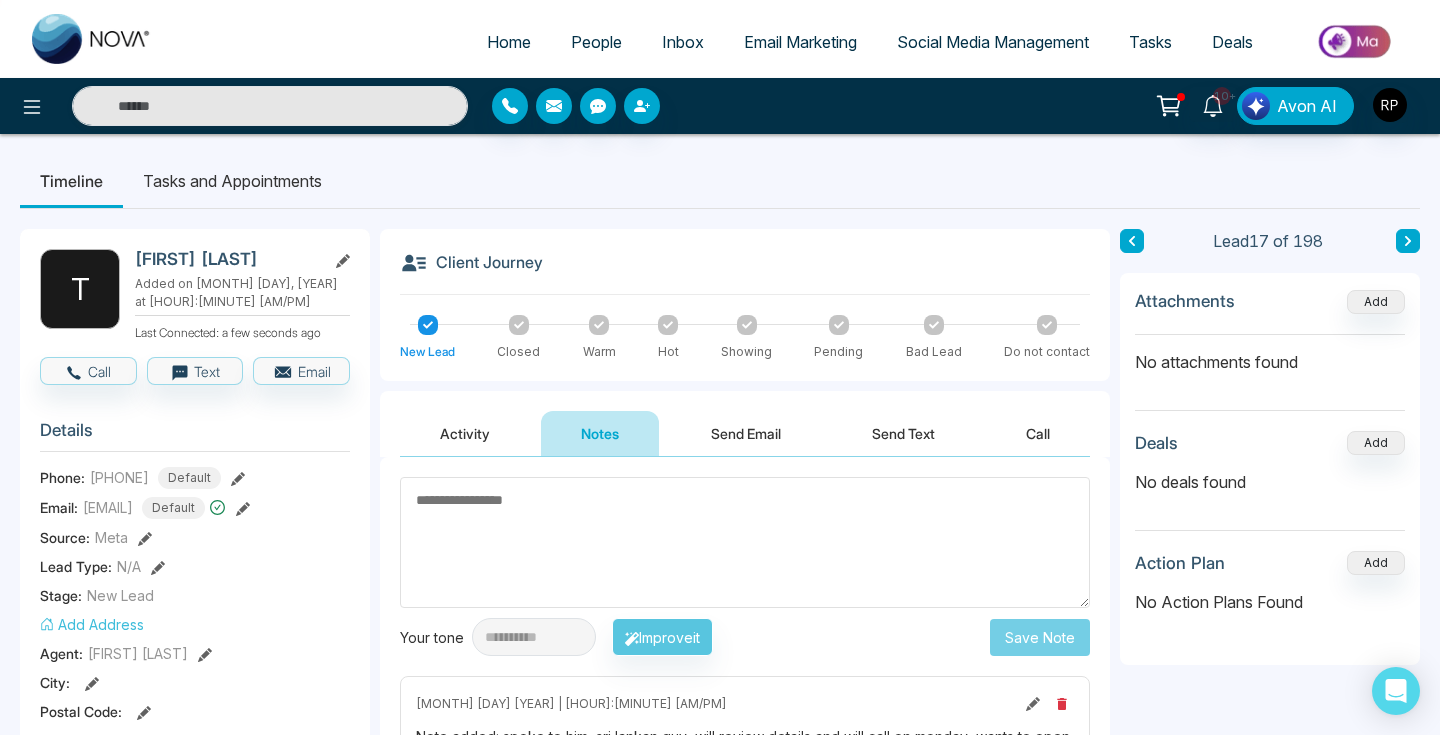 click on "Tasks and Appointments" at bounding box center (232, 181) 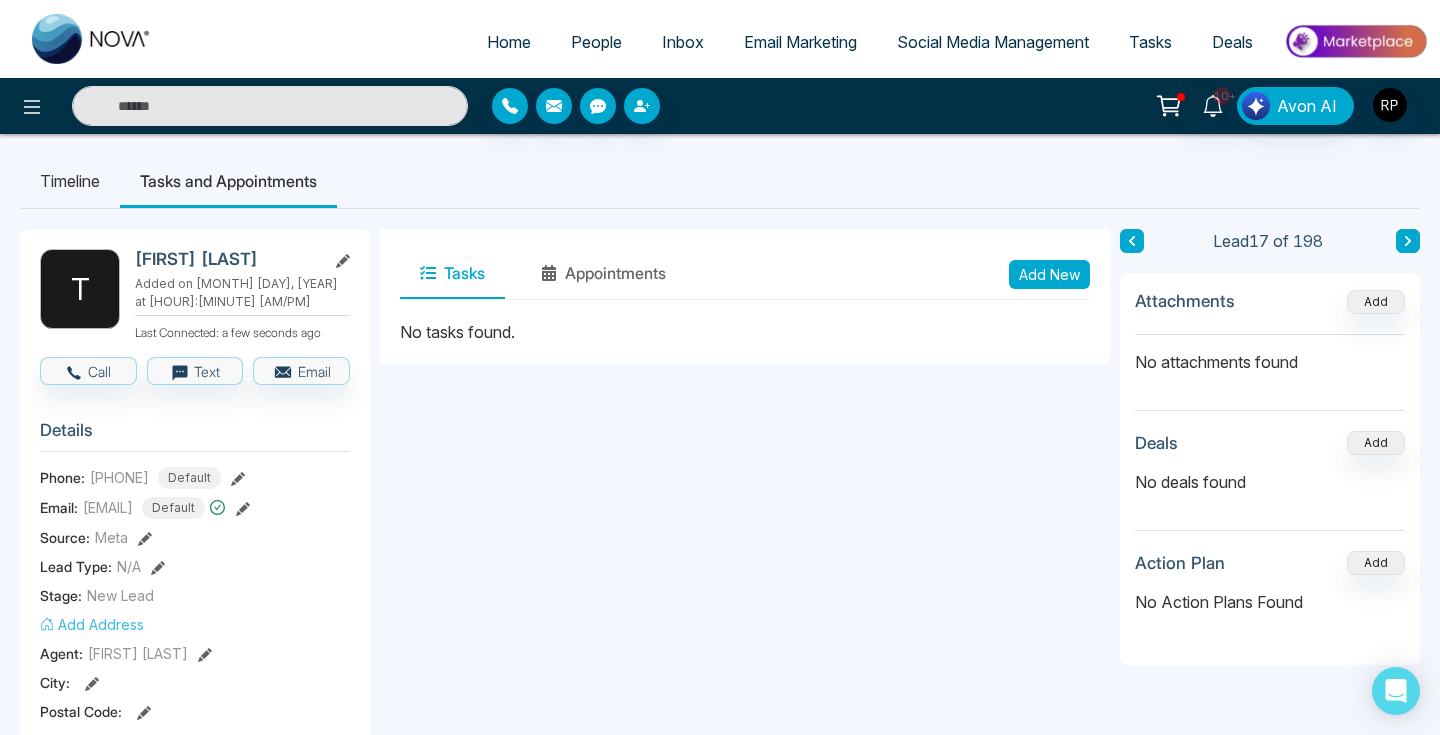 click on "Add New" at bounding box center (1049, 274) 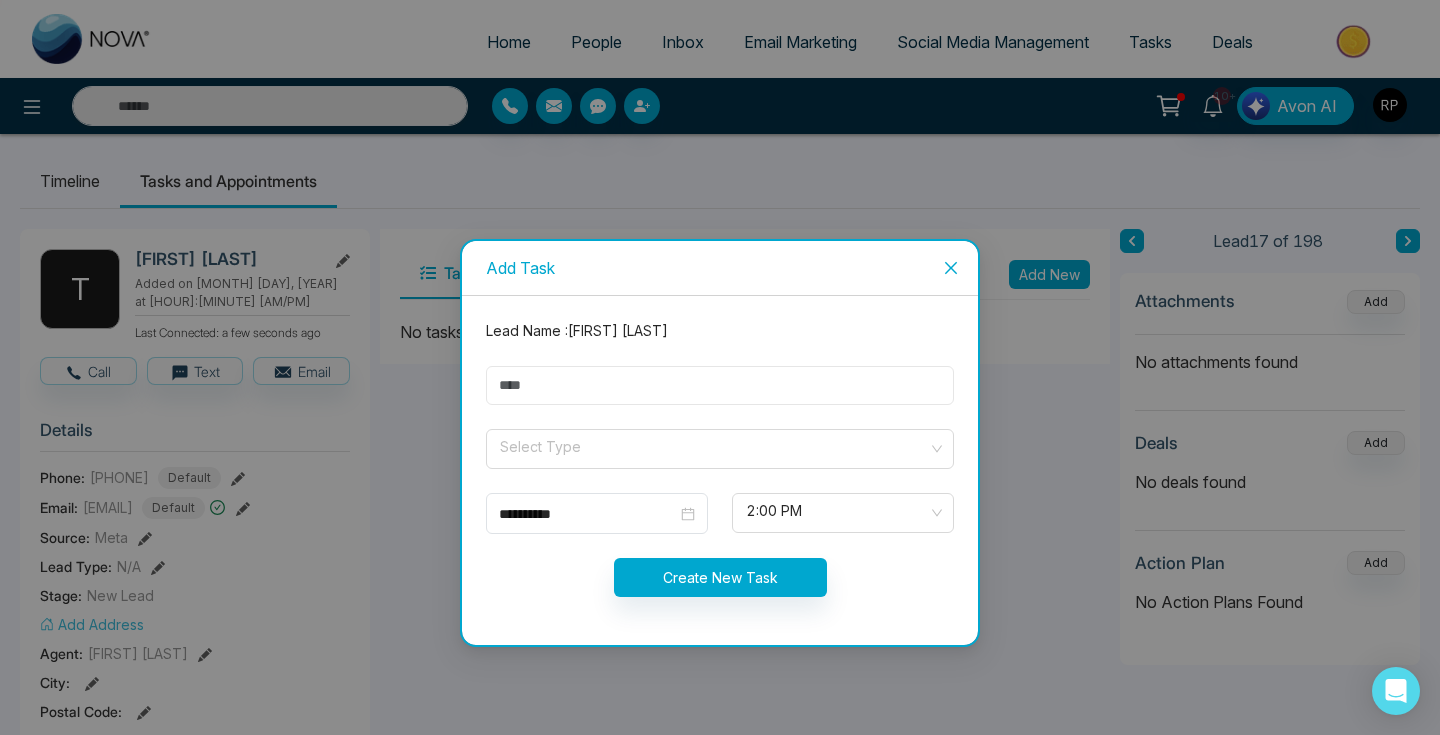 click at bounding box center [720, 385] 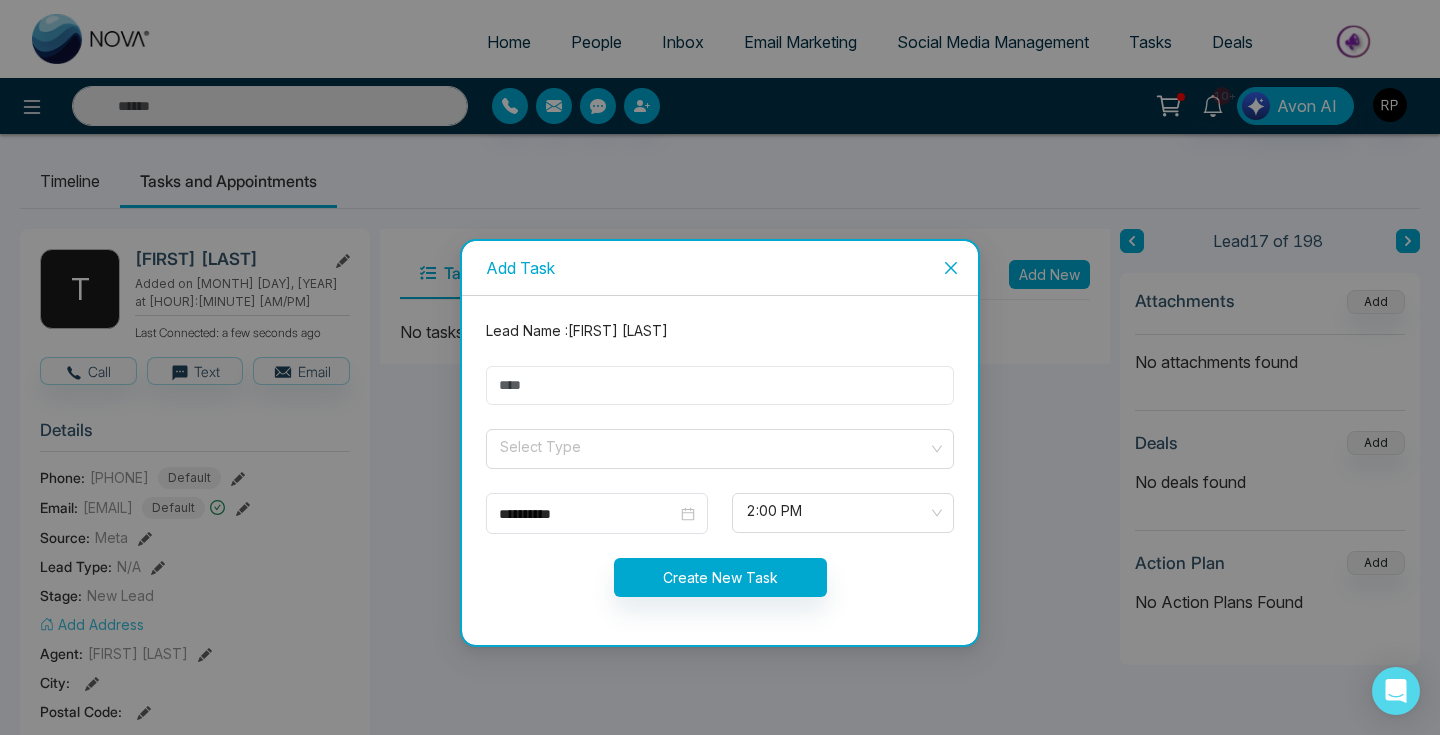 type on "*********" 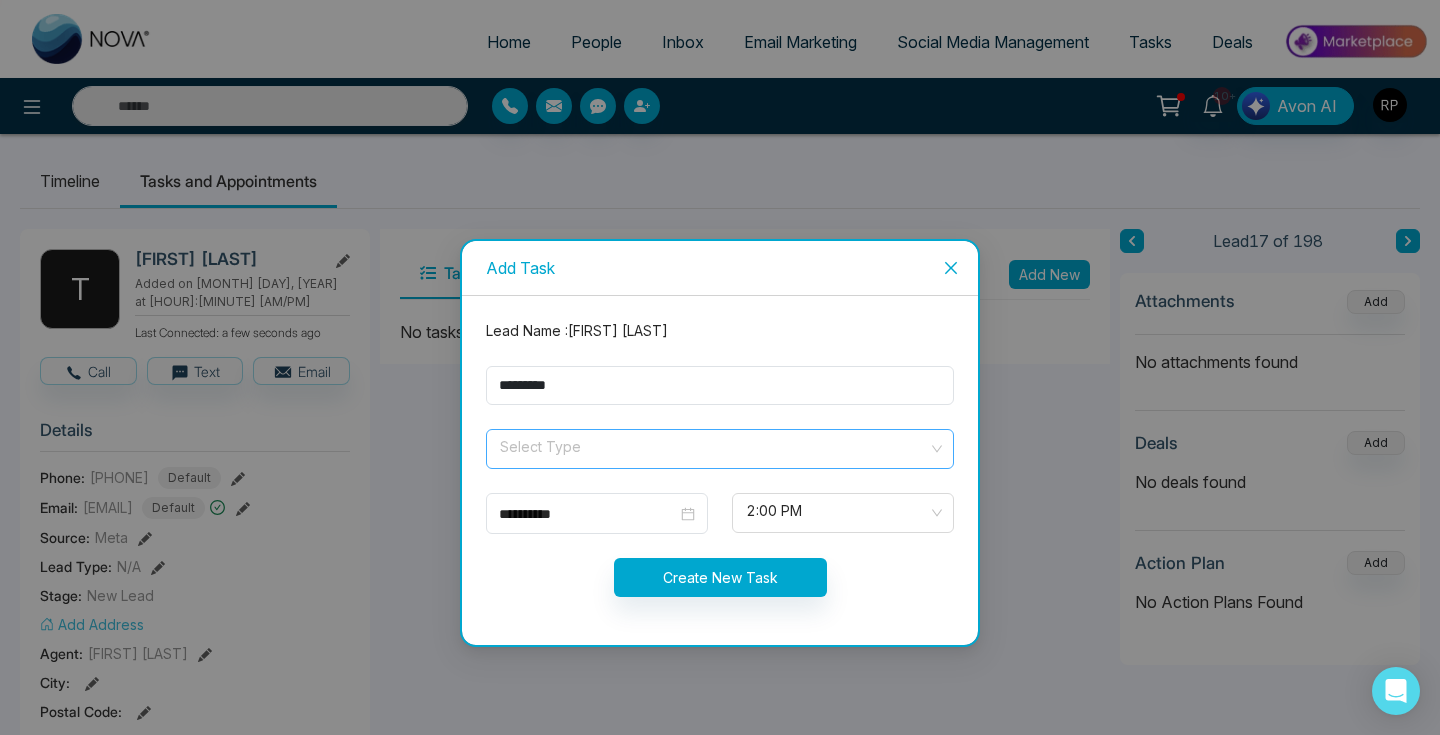 click at bounding box center (713, 445) 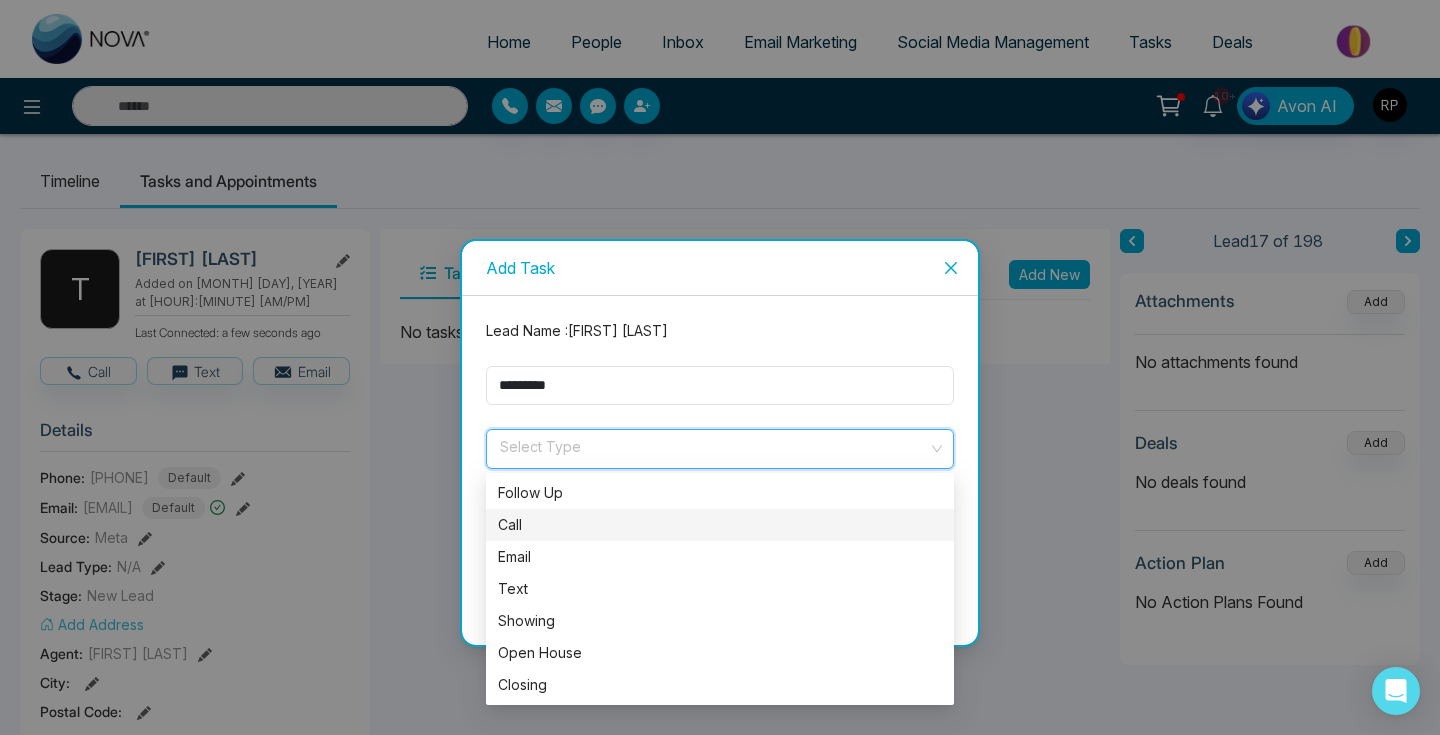 click on "Call" at bounding box center (720, 525) 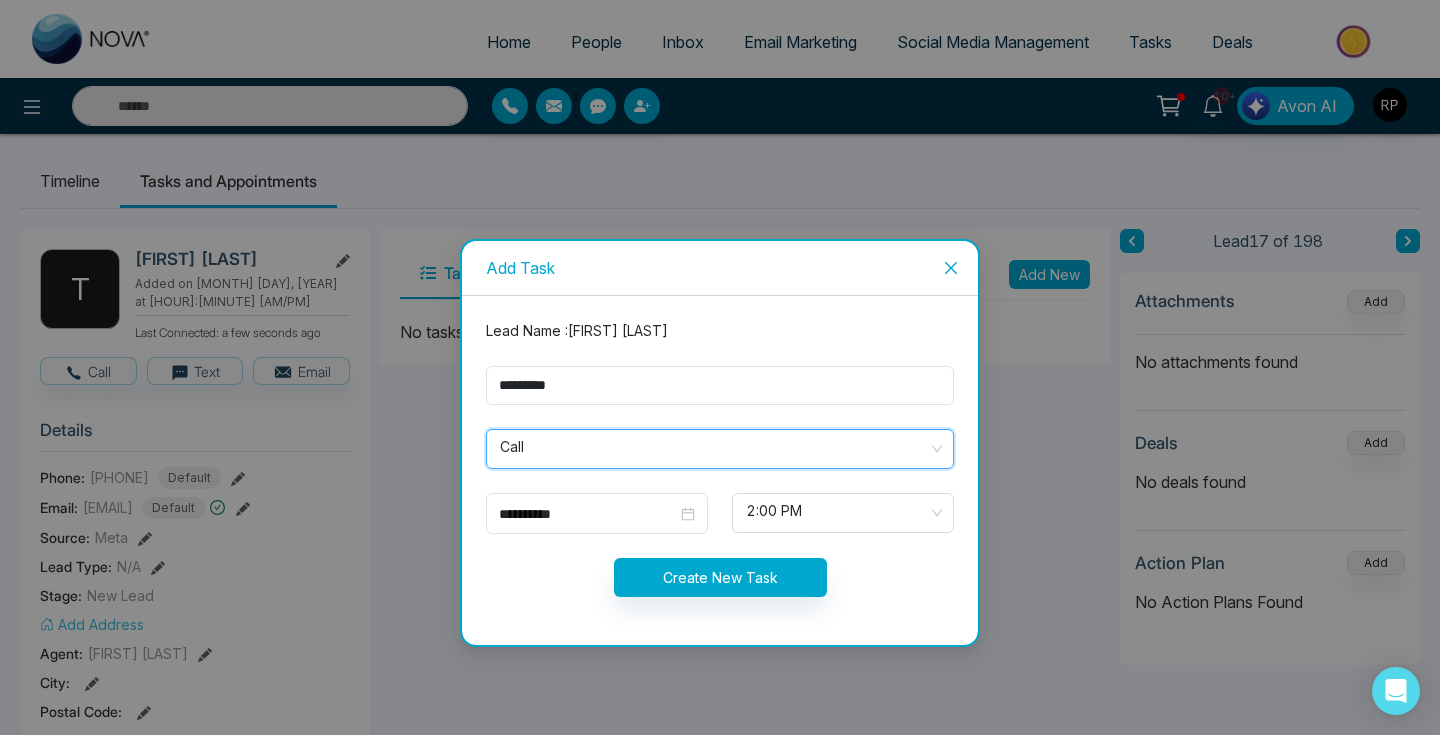 click on "Call" at bounding box center (720, 449) 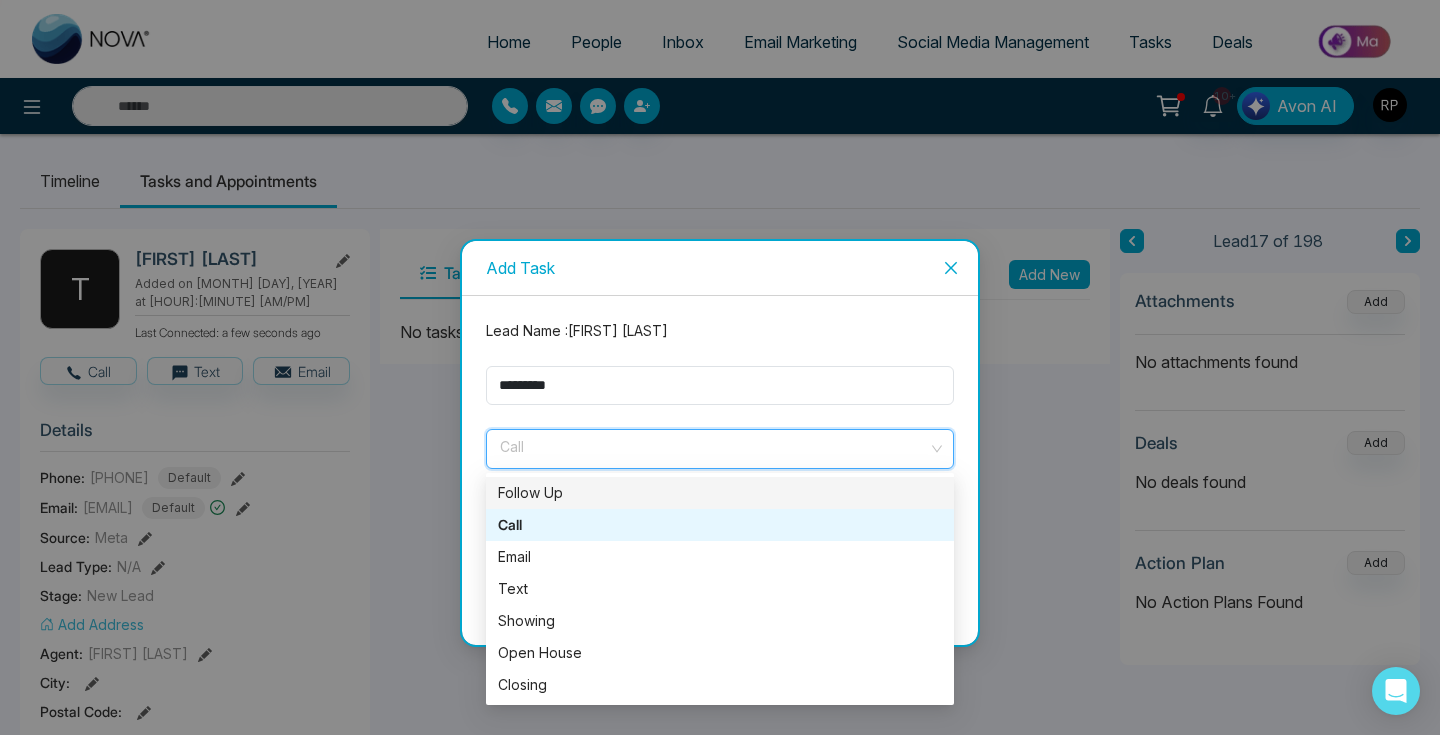 click on "Follow Up" at bounding box center [720, 493] 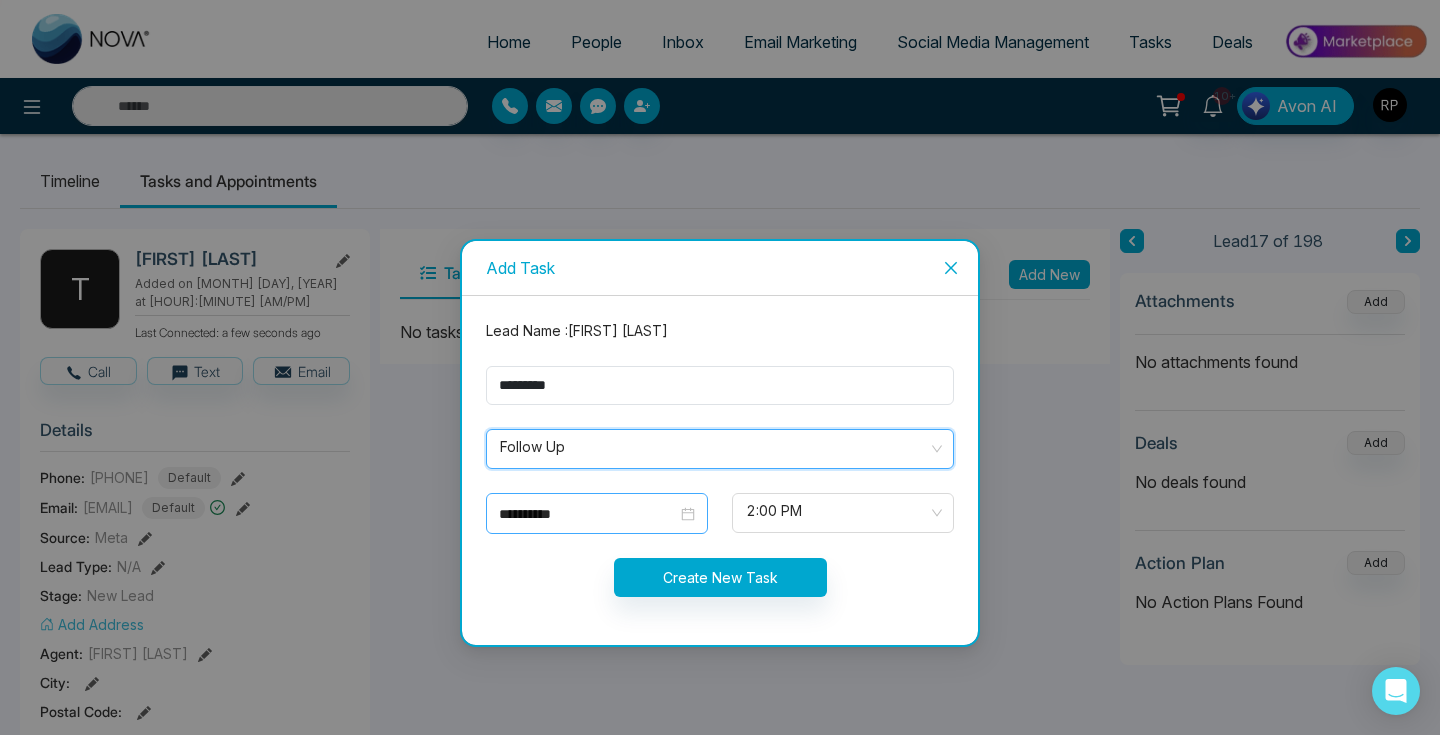 click on "**********" at bounding box center (597, 514) 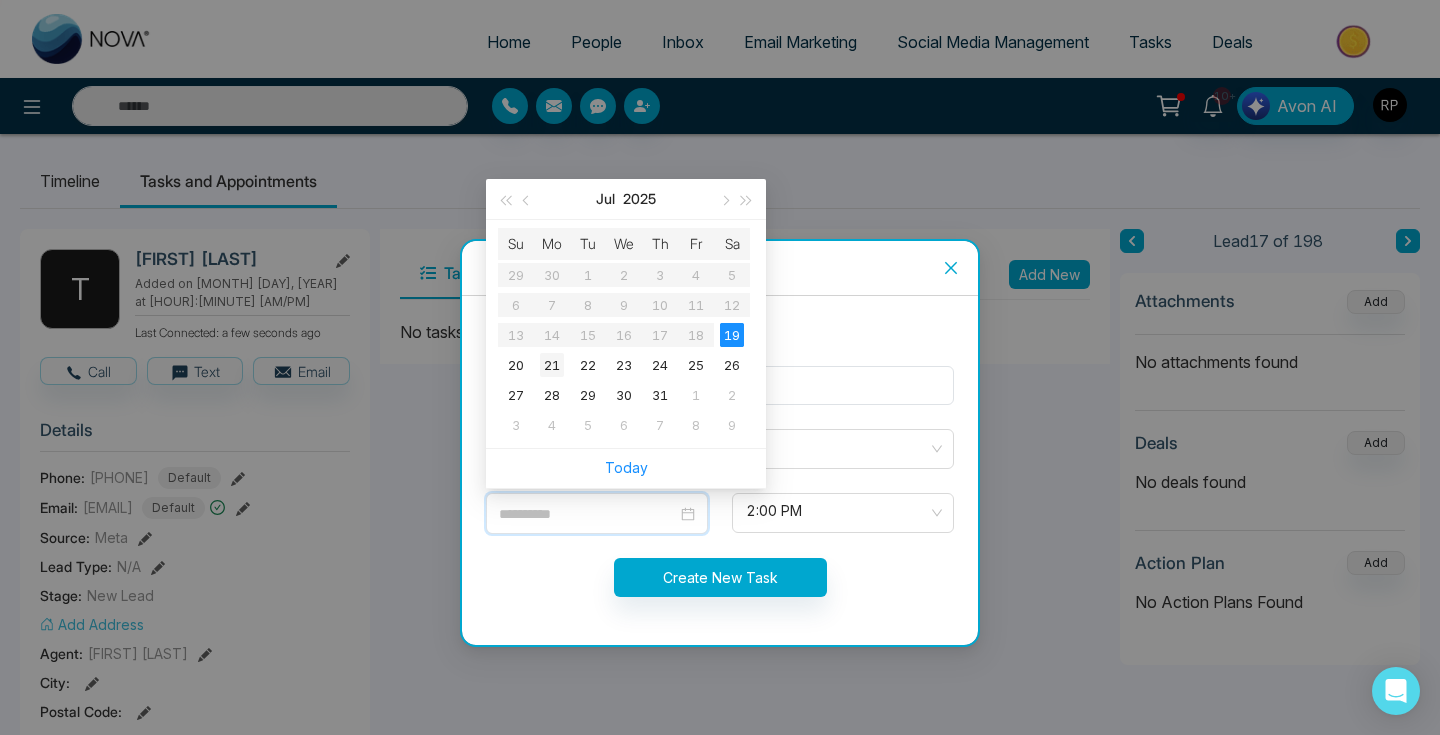type on "**********" 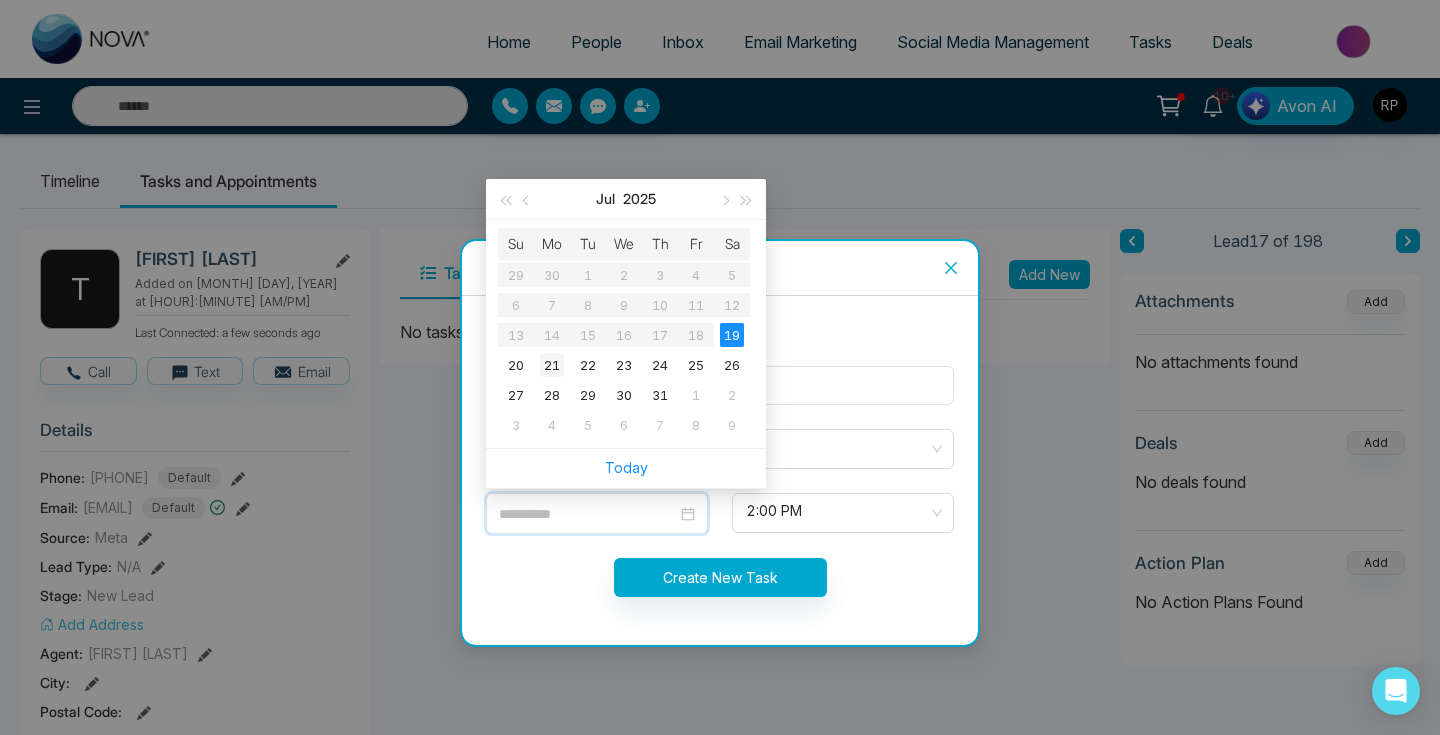 click on "21" at bounding box center (552, 365) 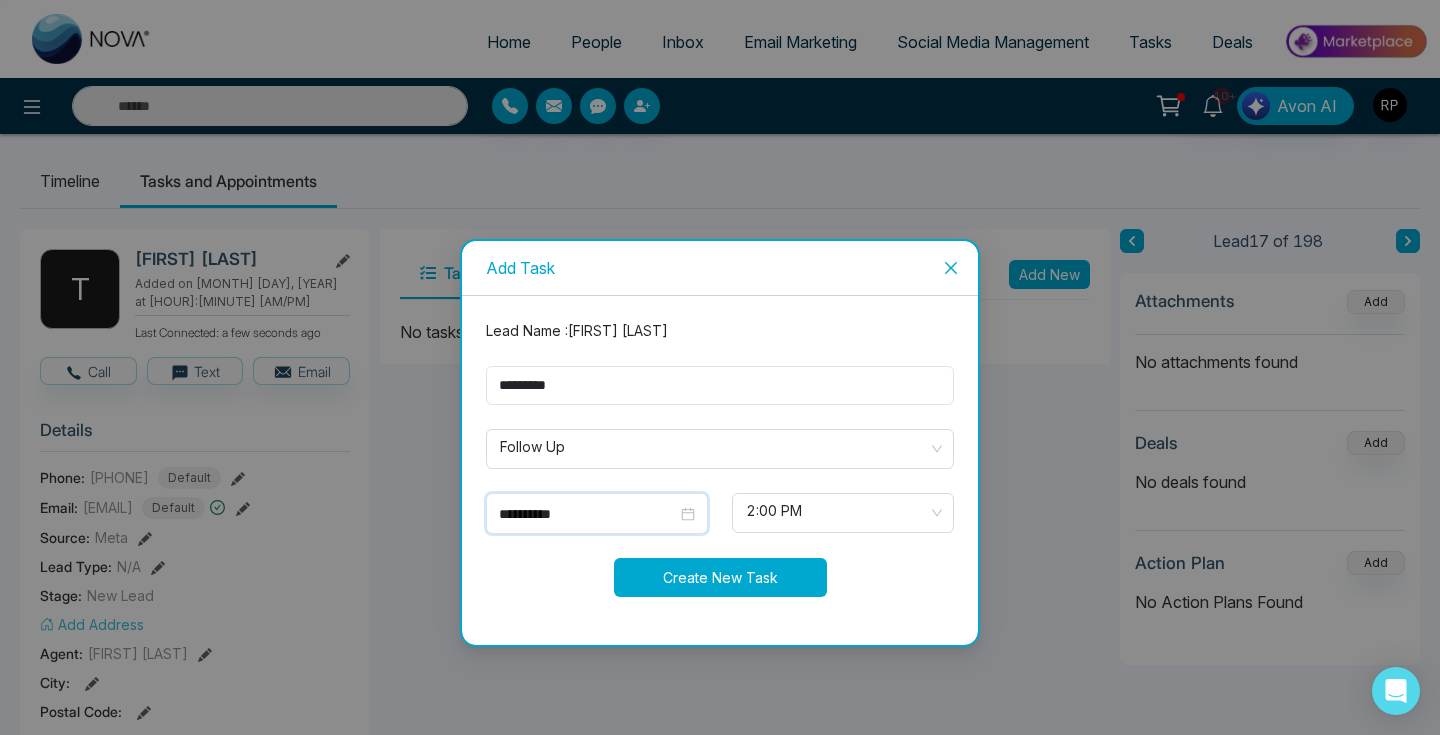 click on "Create New Task" at bounding box center [720, 577] 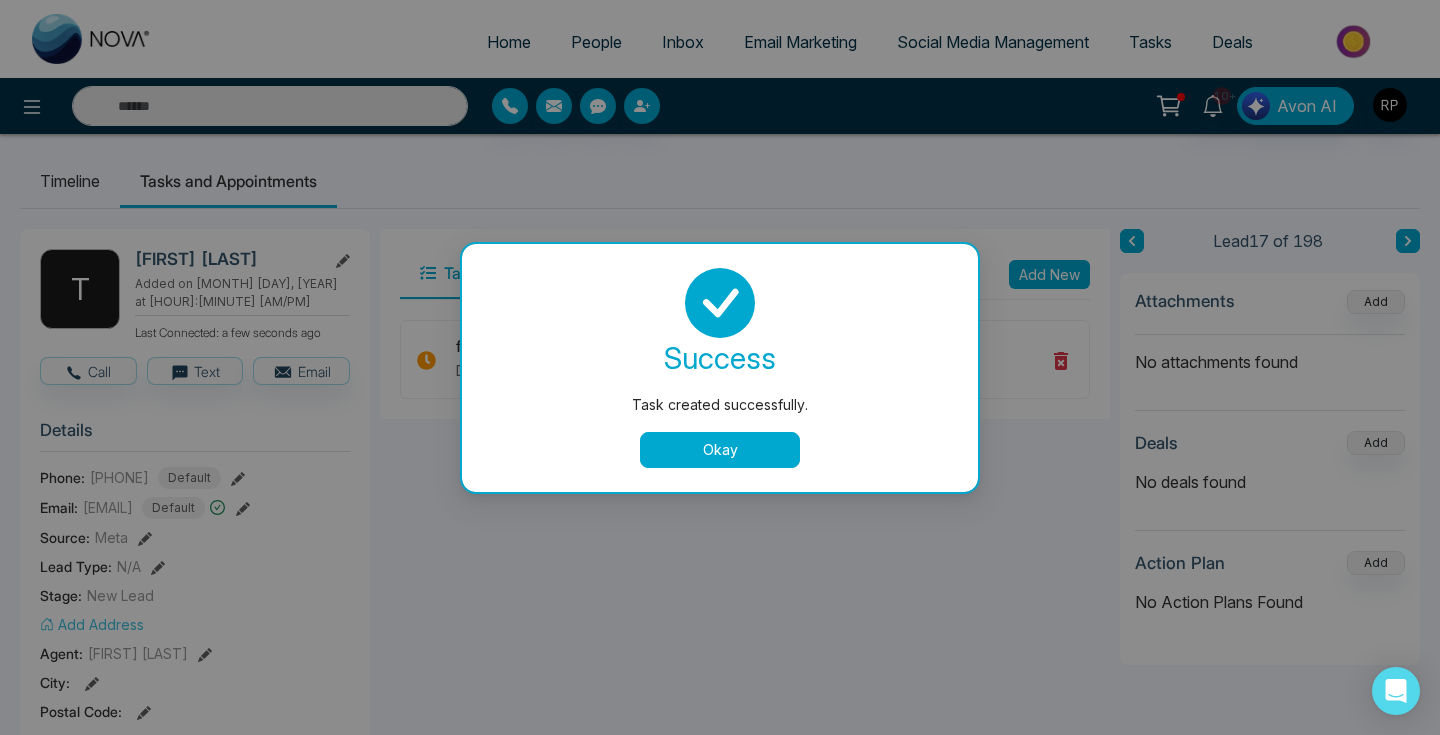 click on "Okay" at bounding box center [720, 450] 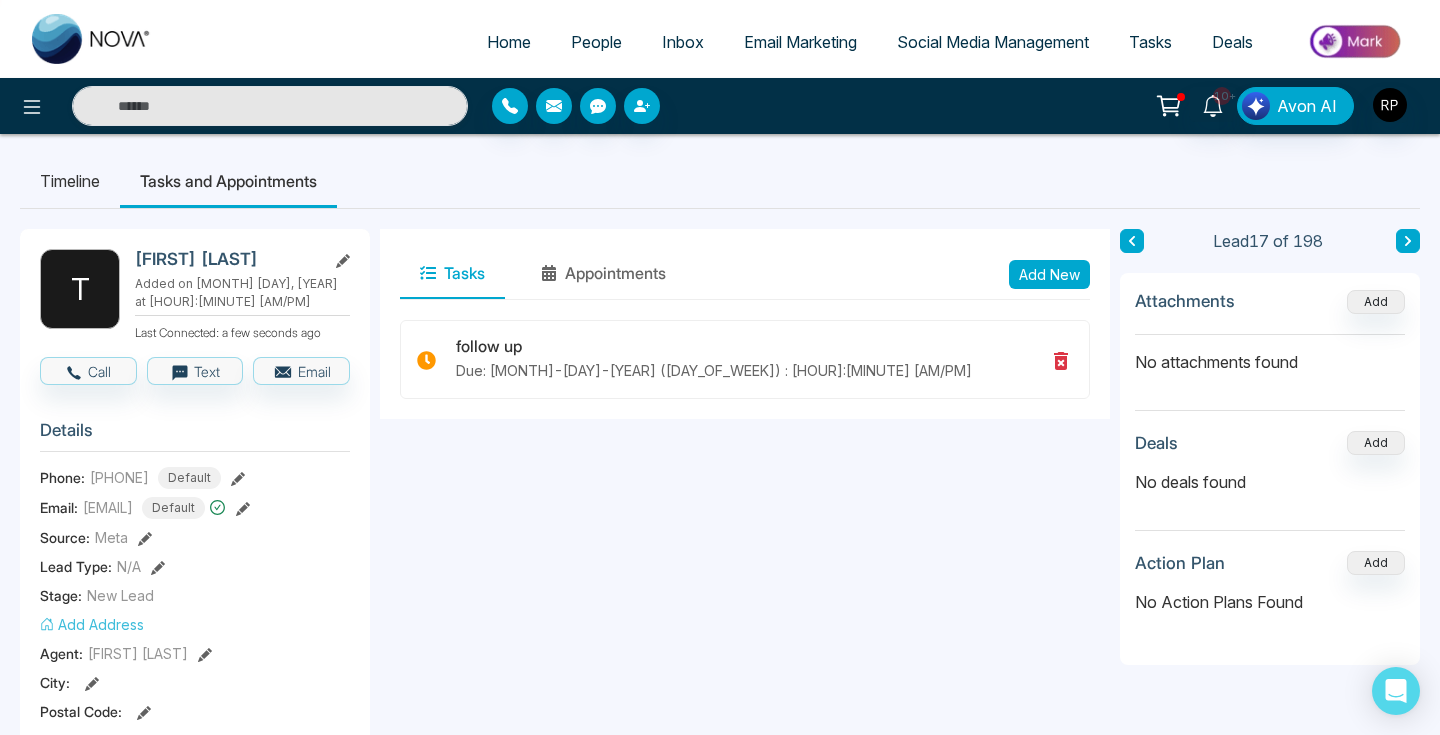 click at bounding box center [1408, 241] 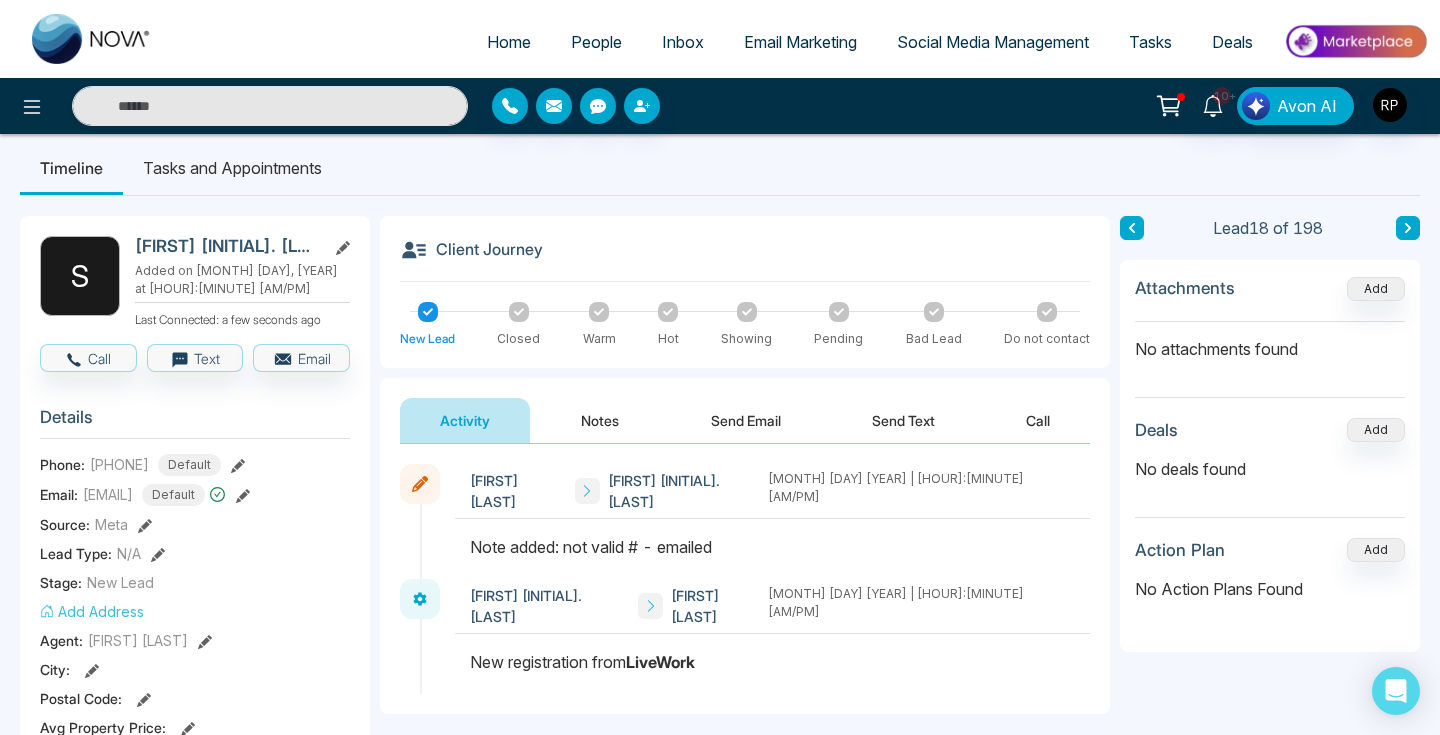 scroll, scrollTop: 0, scrollLeft: 0, axis: both 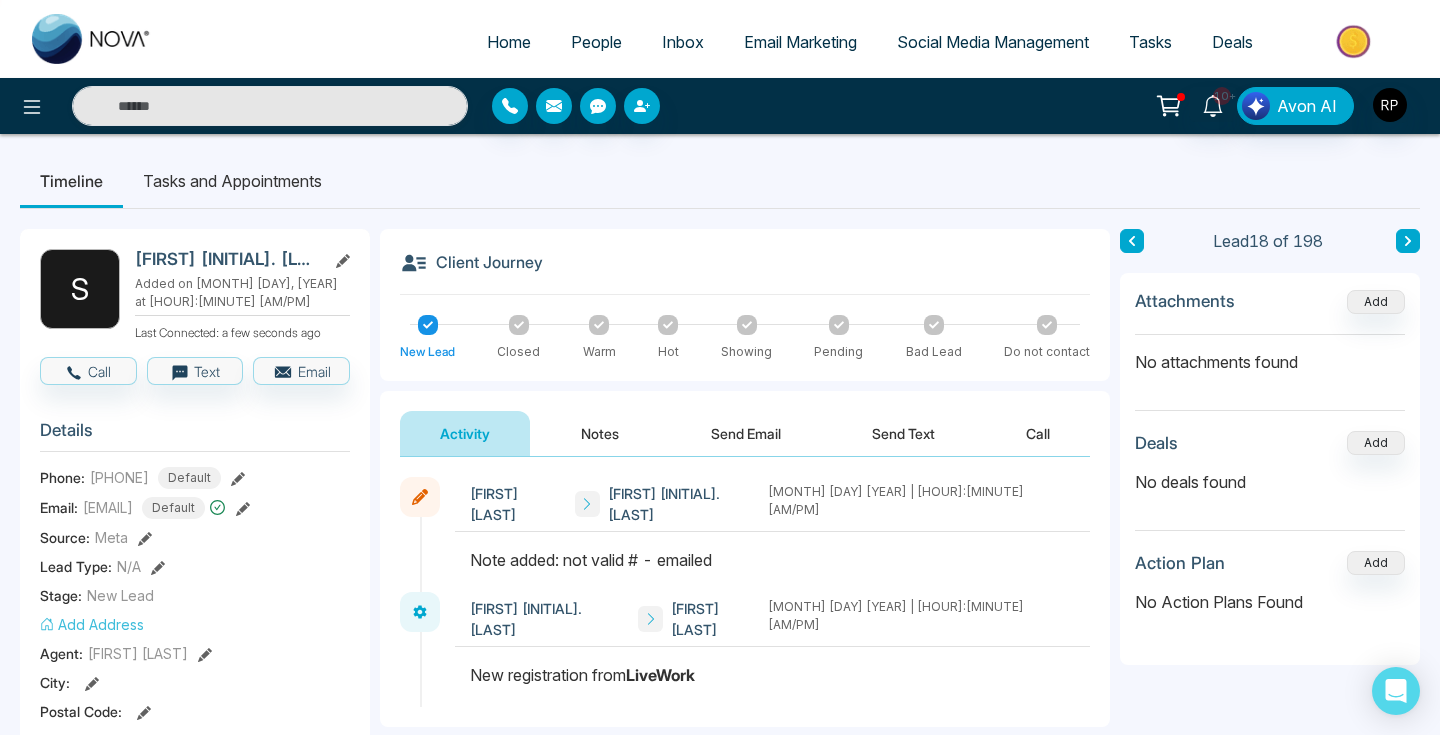 click at bounding box center (1047, 325) 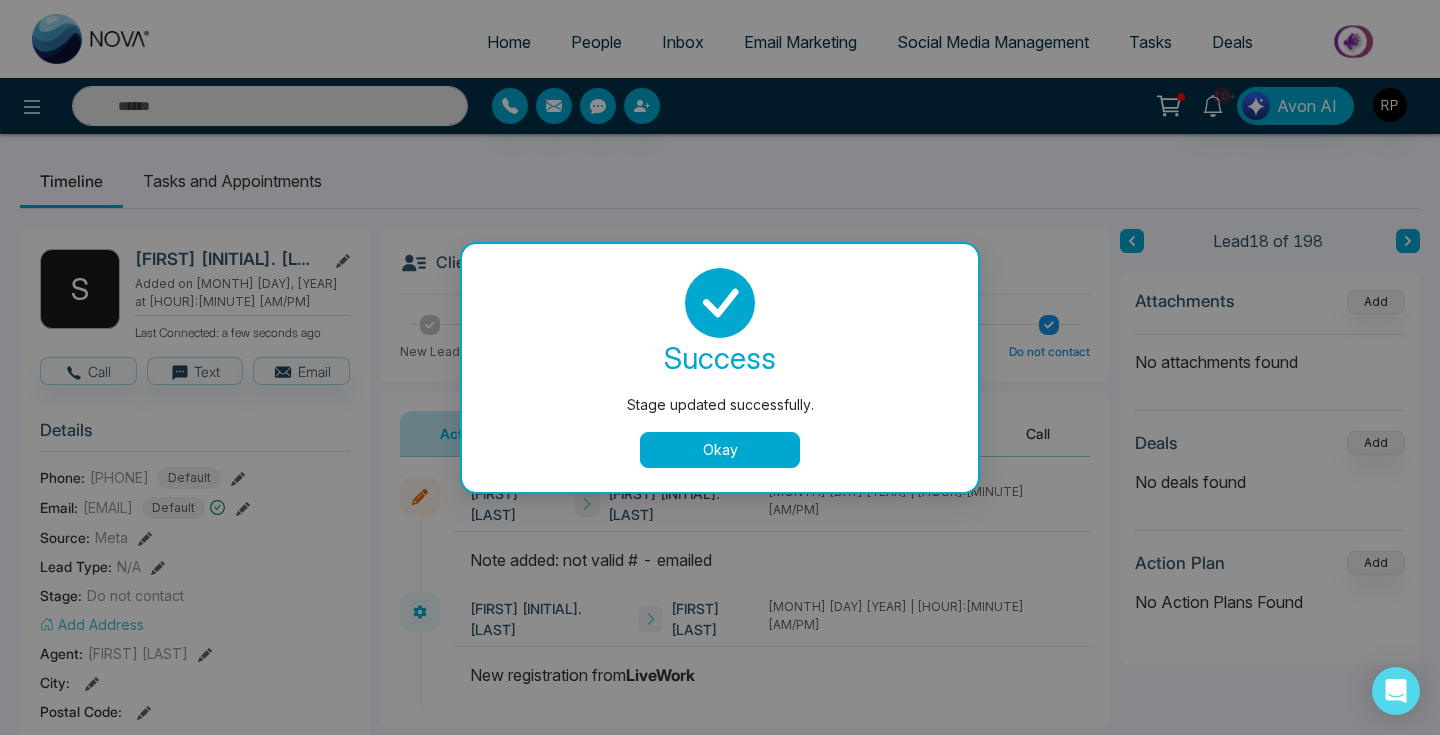 click on "Stage updated successfully. success Stage updated successfully.   Okay" at bounding box center [720, 367] 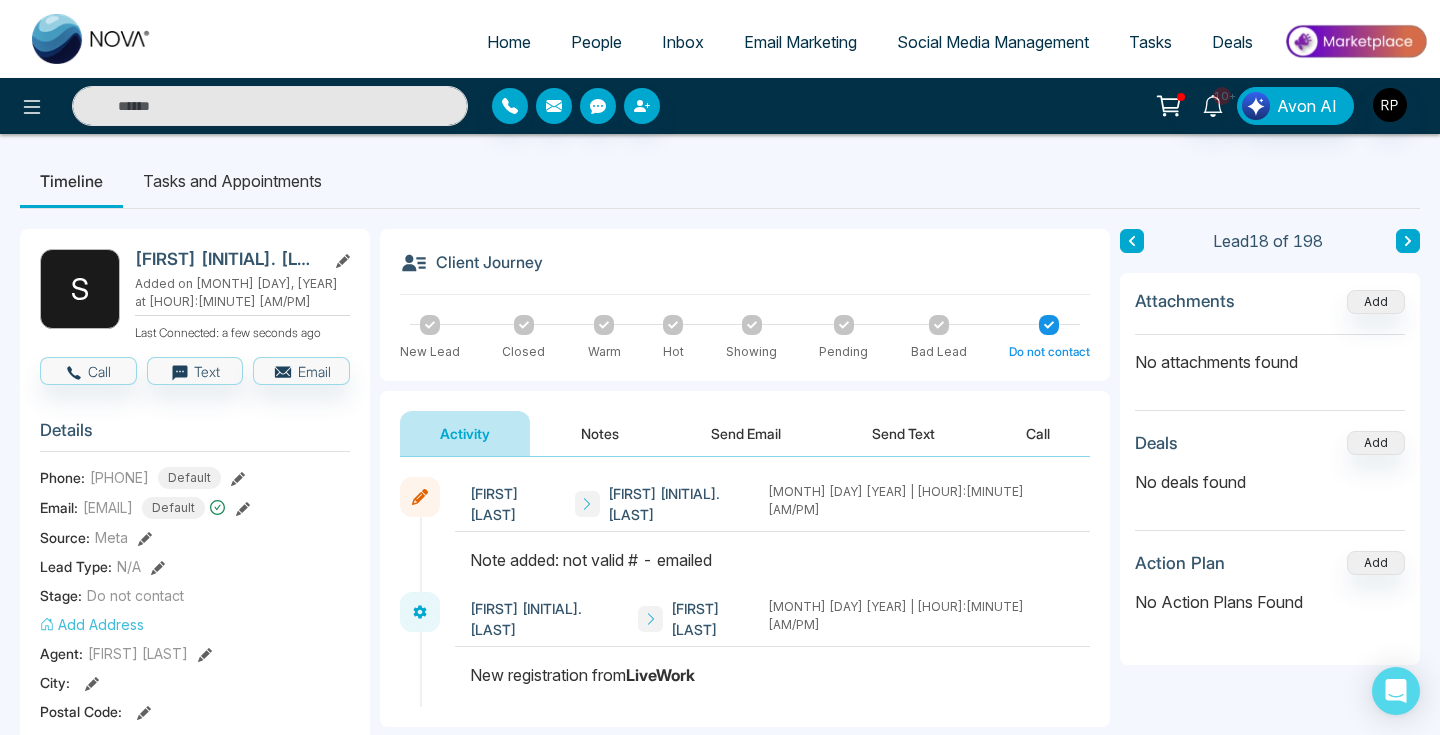 click 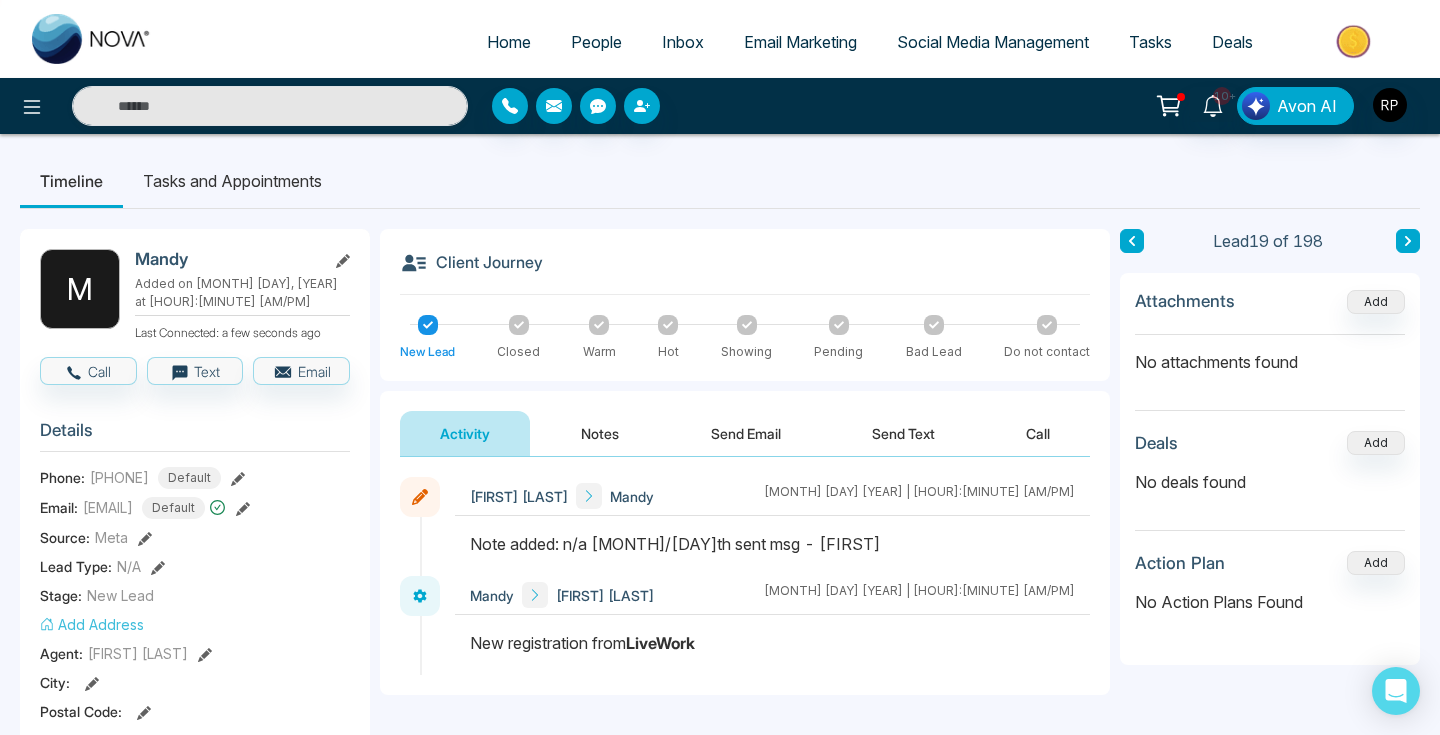 click on "People" at bounding box center [596, 42] 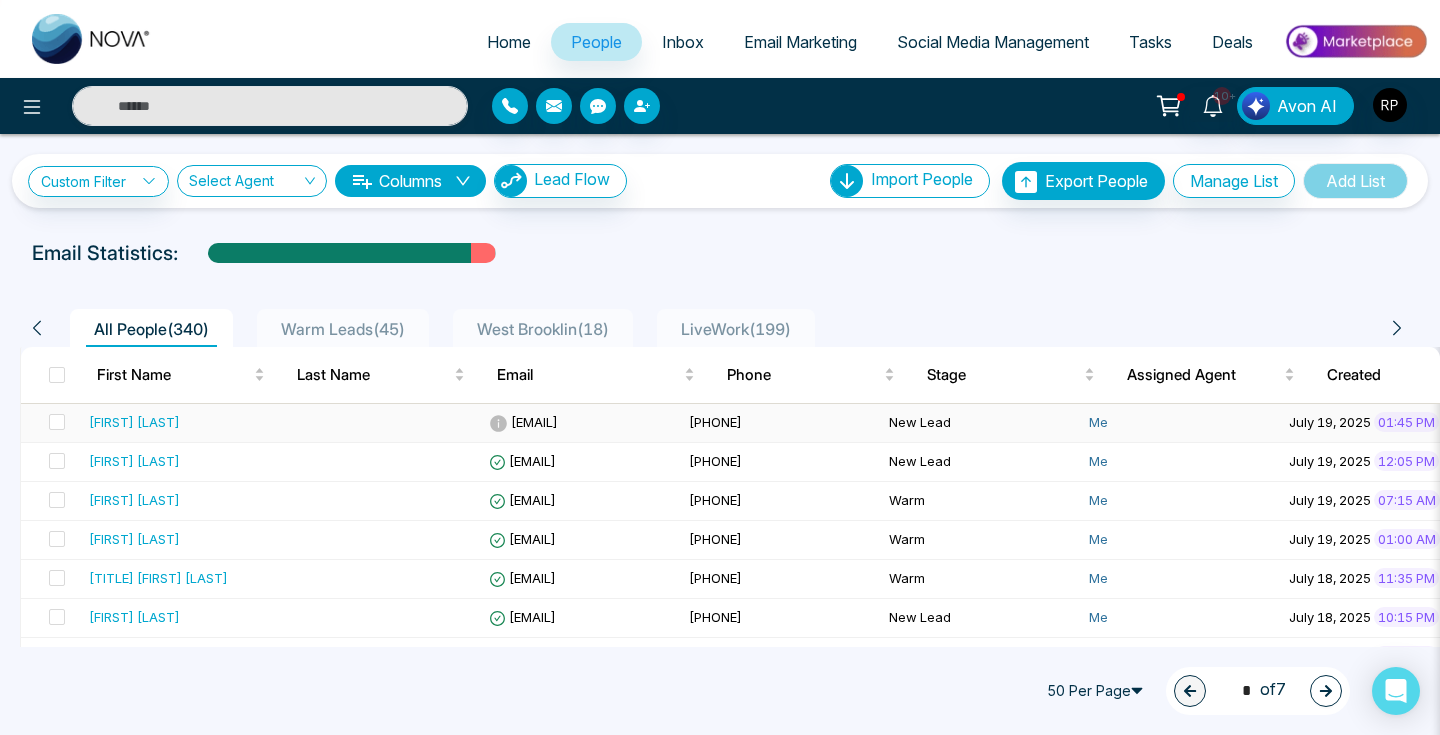 click on "[FIRST] [LAST]" at bounding box center [134, 422] 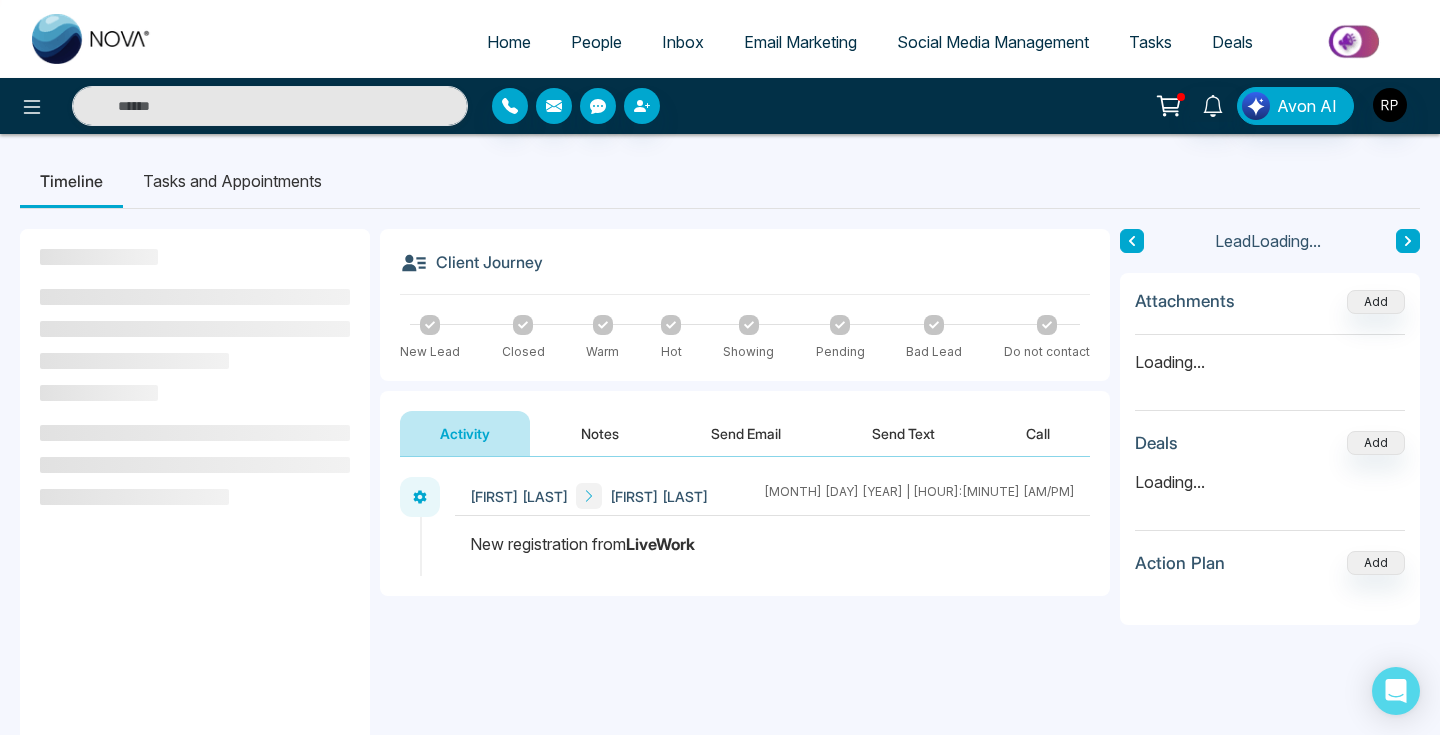 click on "Notes" at bounding box center (600, 433) 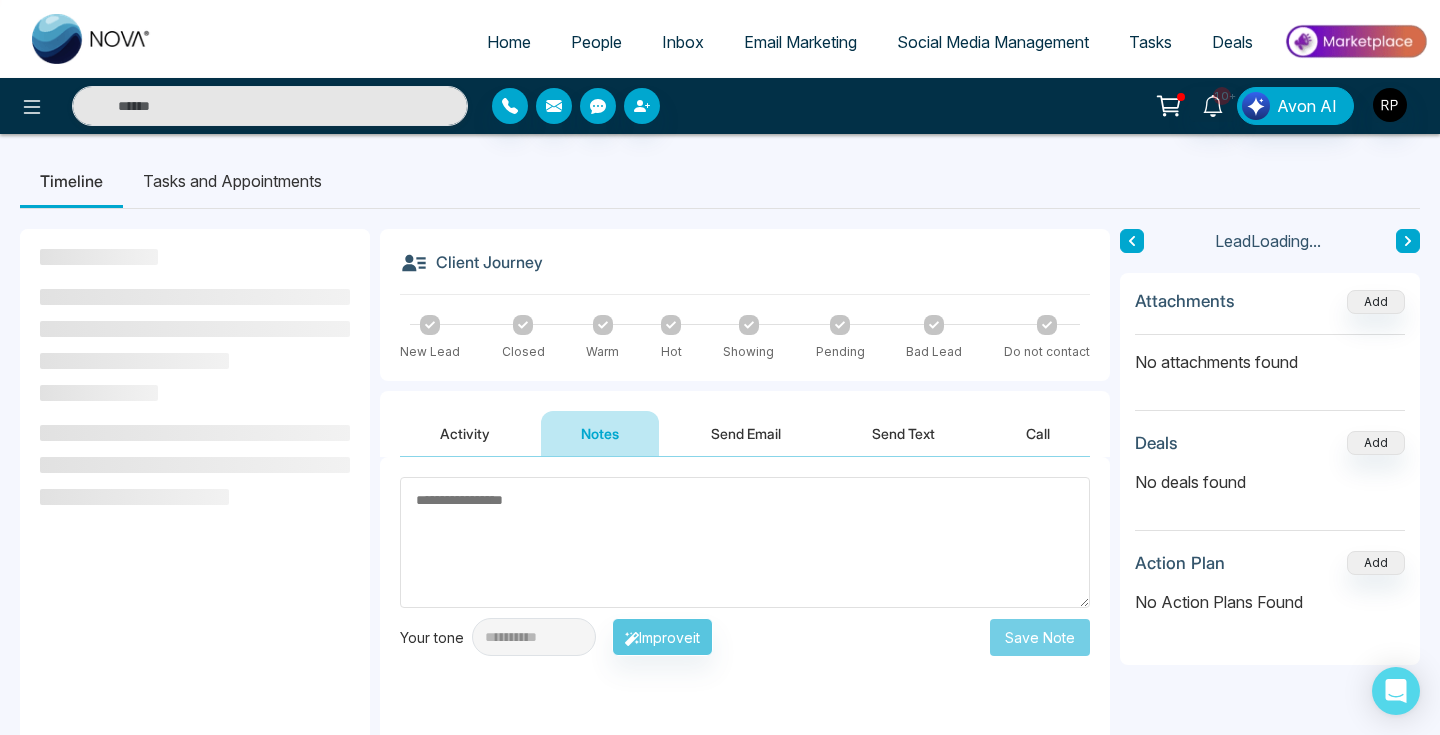 click on "Activity" at bounding box center [465, 433] 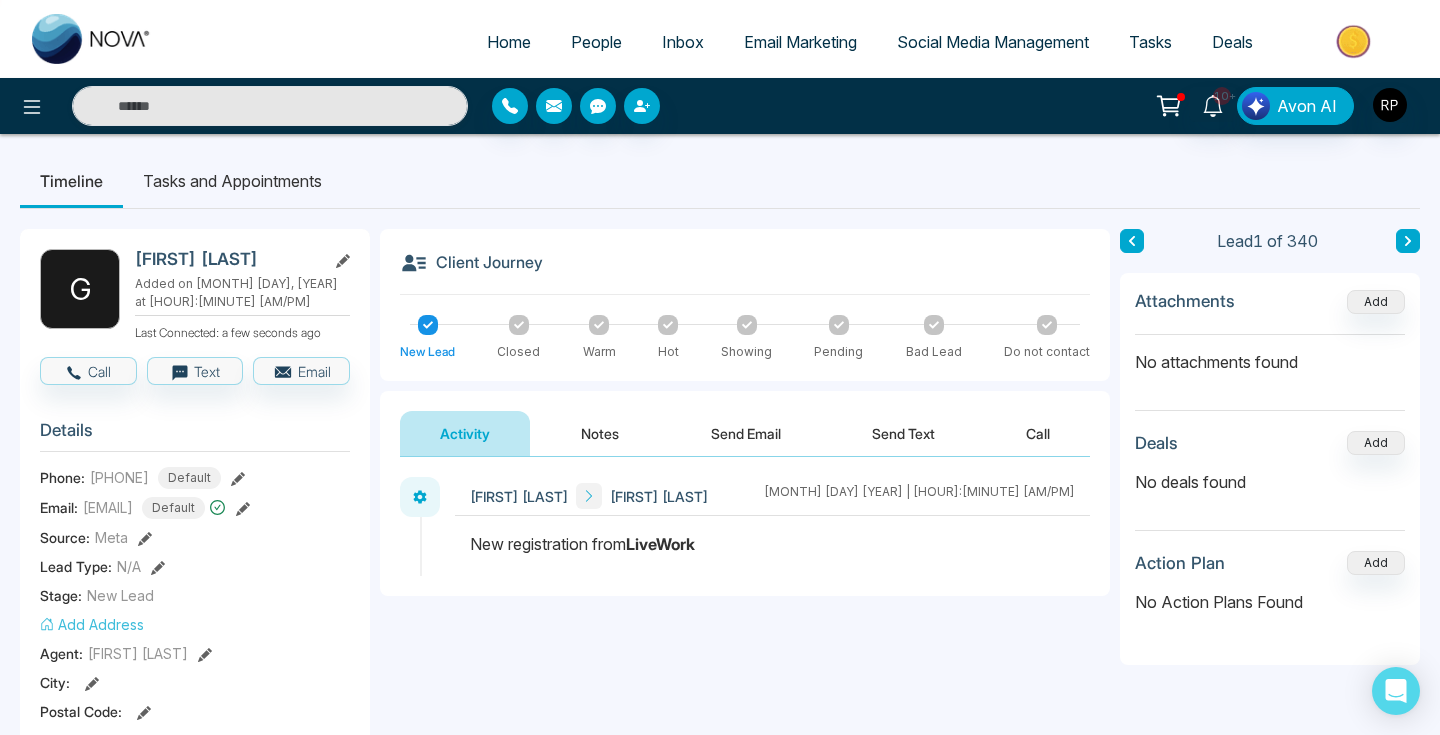 click on "Notes" at bounding box center (600, 433) 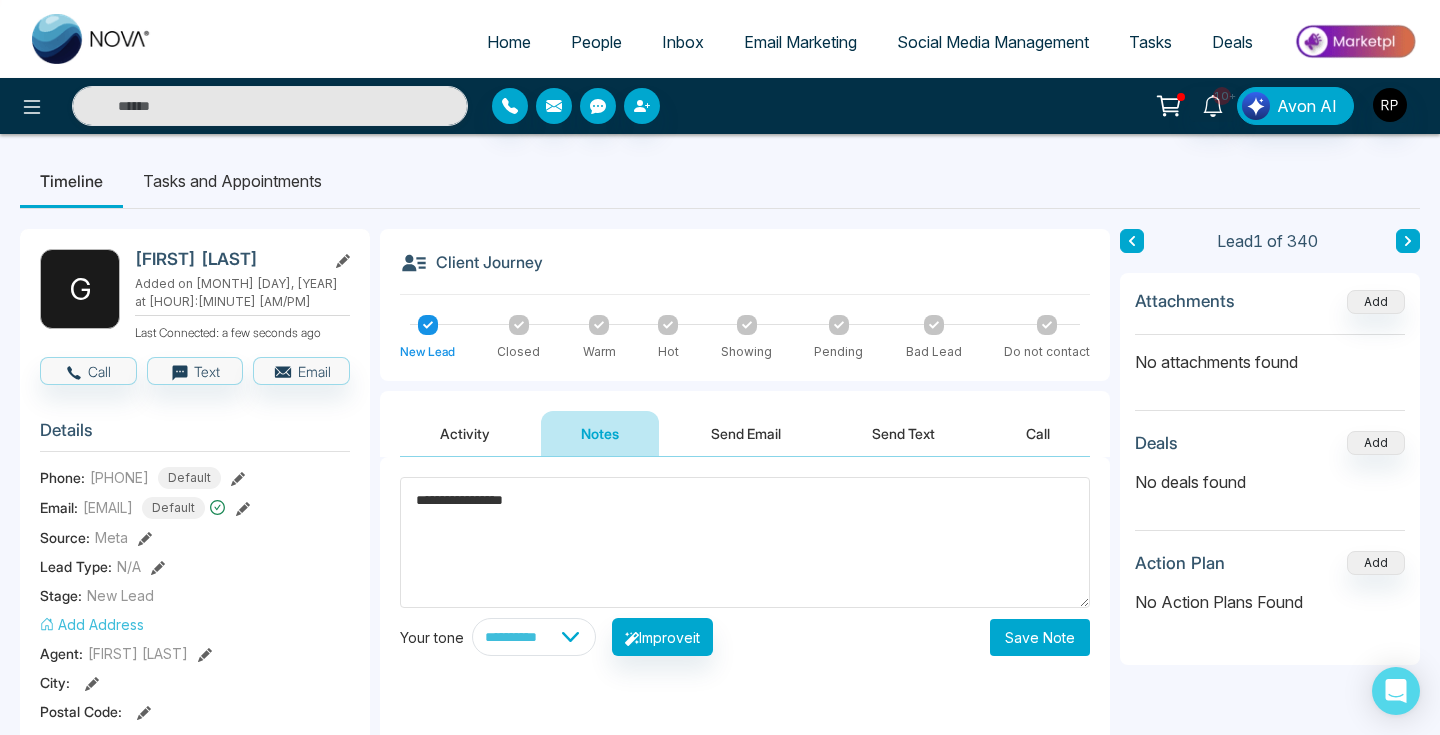 type on "**********" 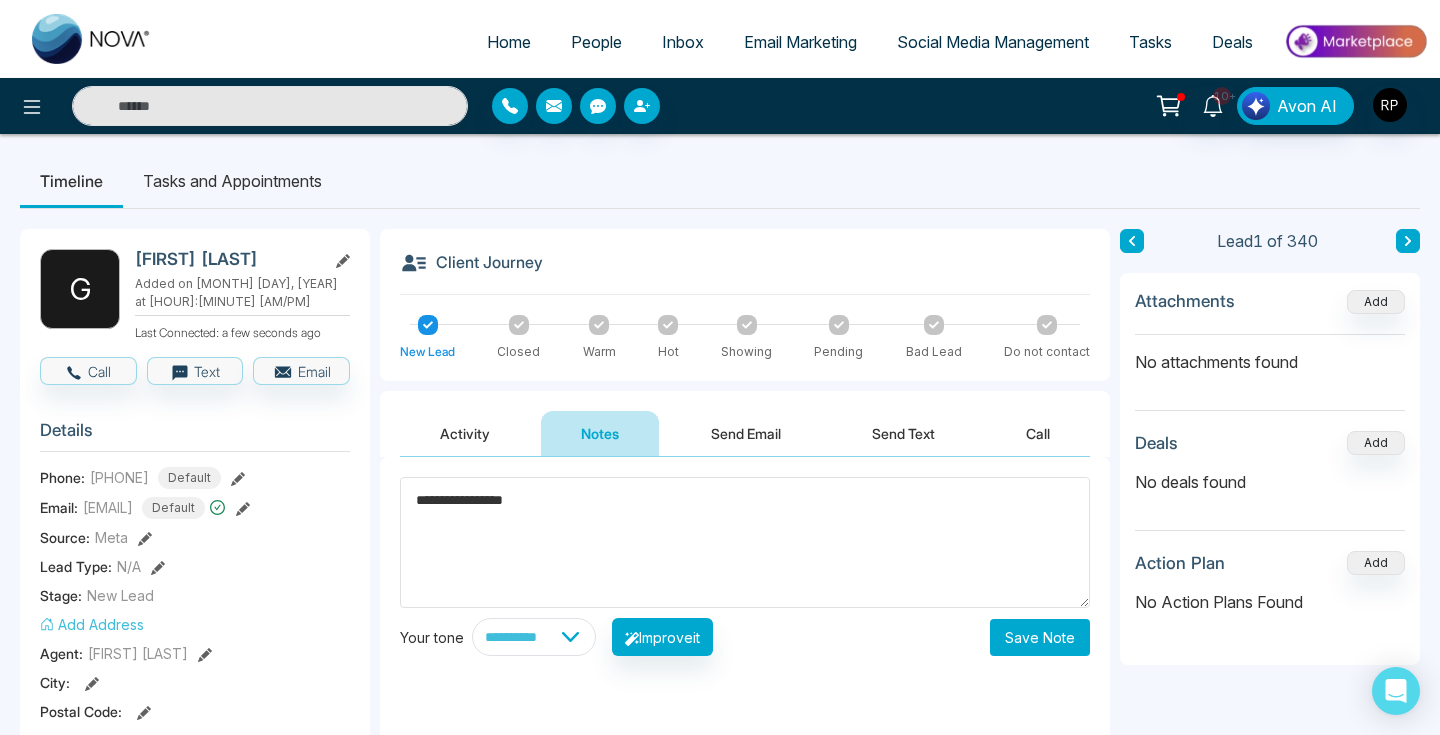 click on "Save Note" at bounding box center [1040, 637] 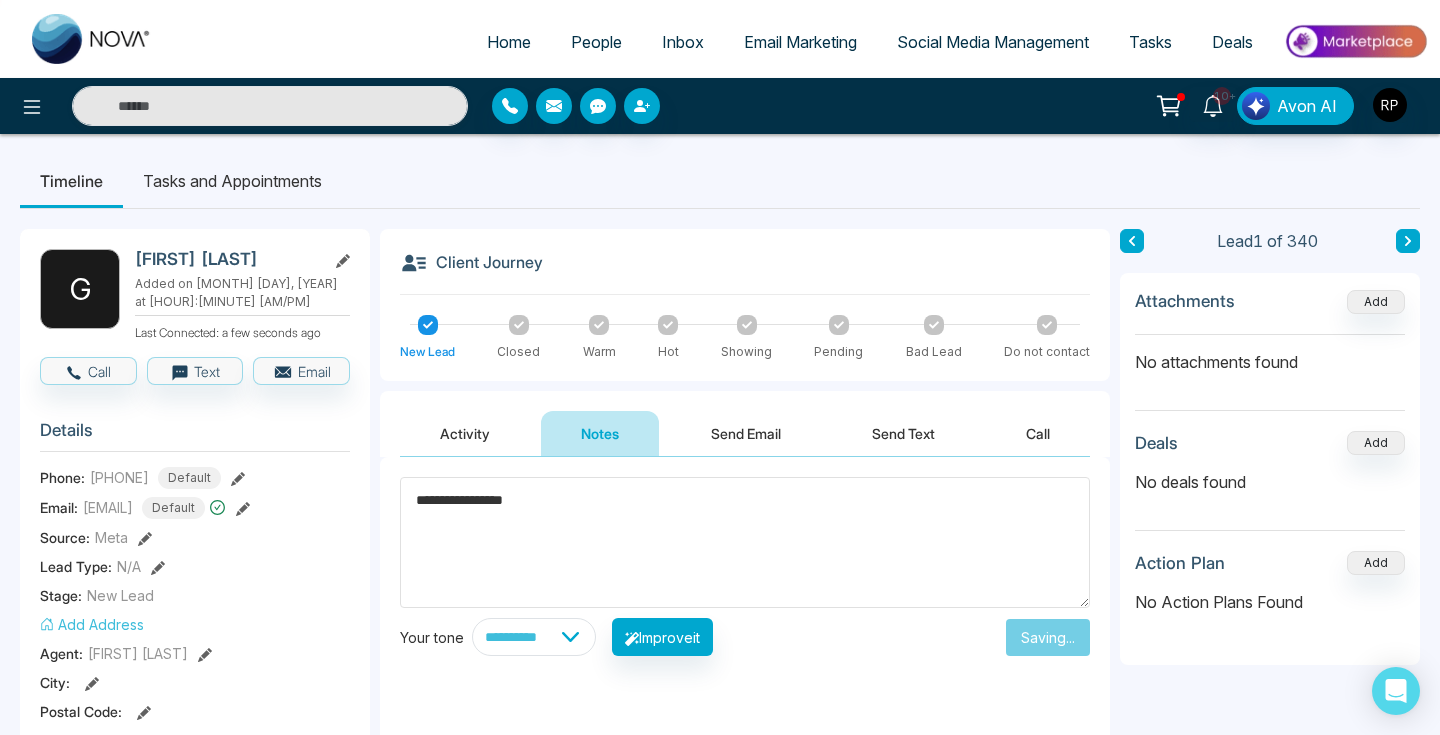 type 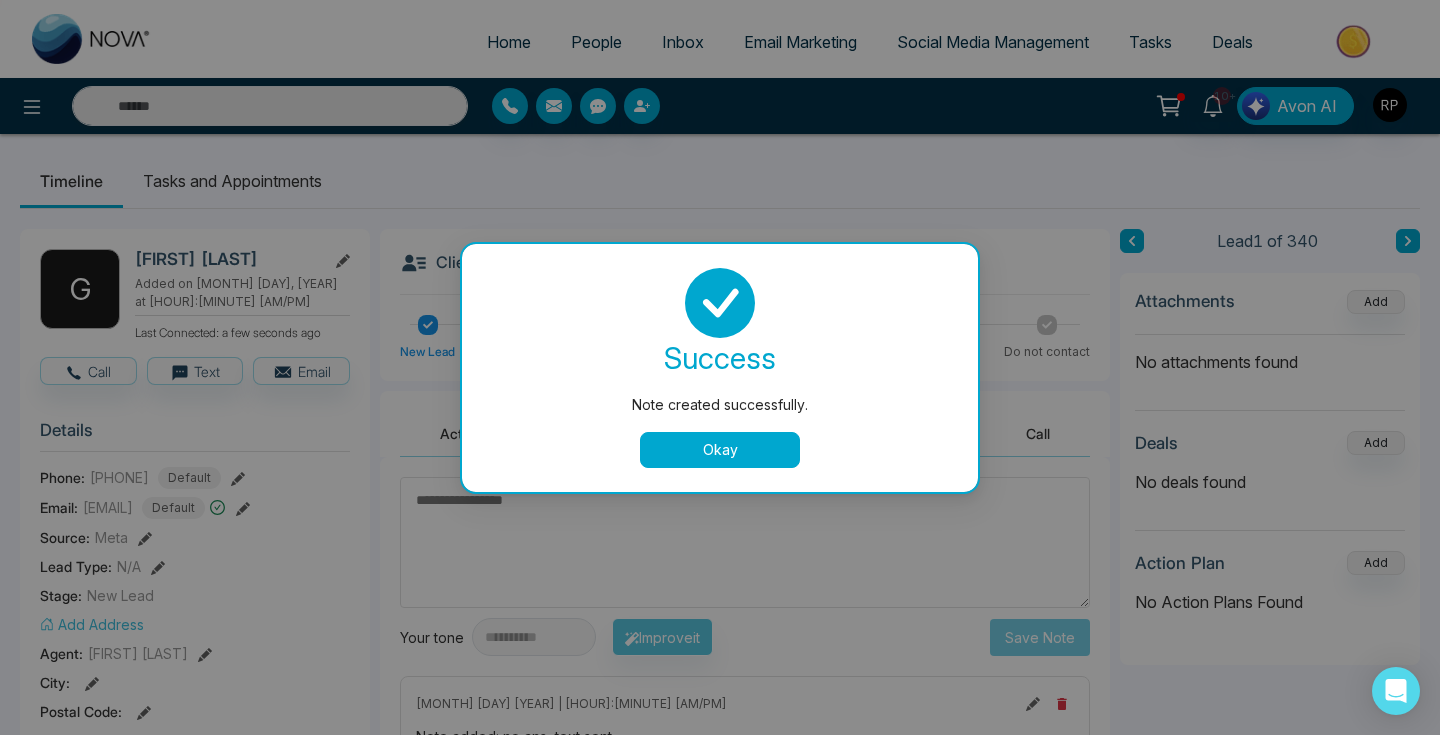 click on "Okay" at bounding box center [720, 450] 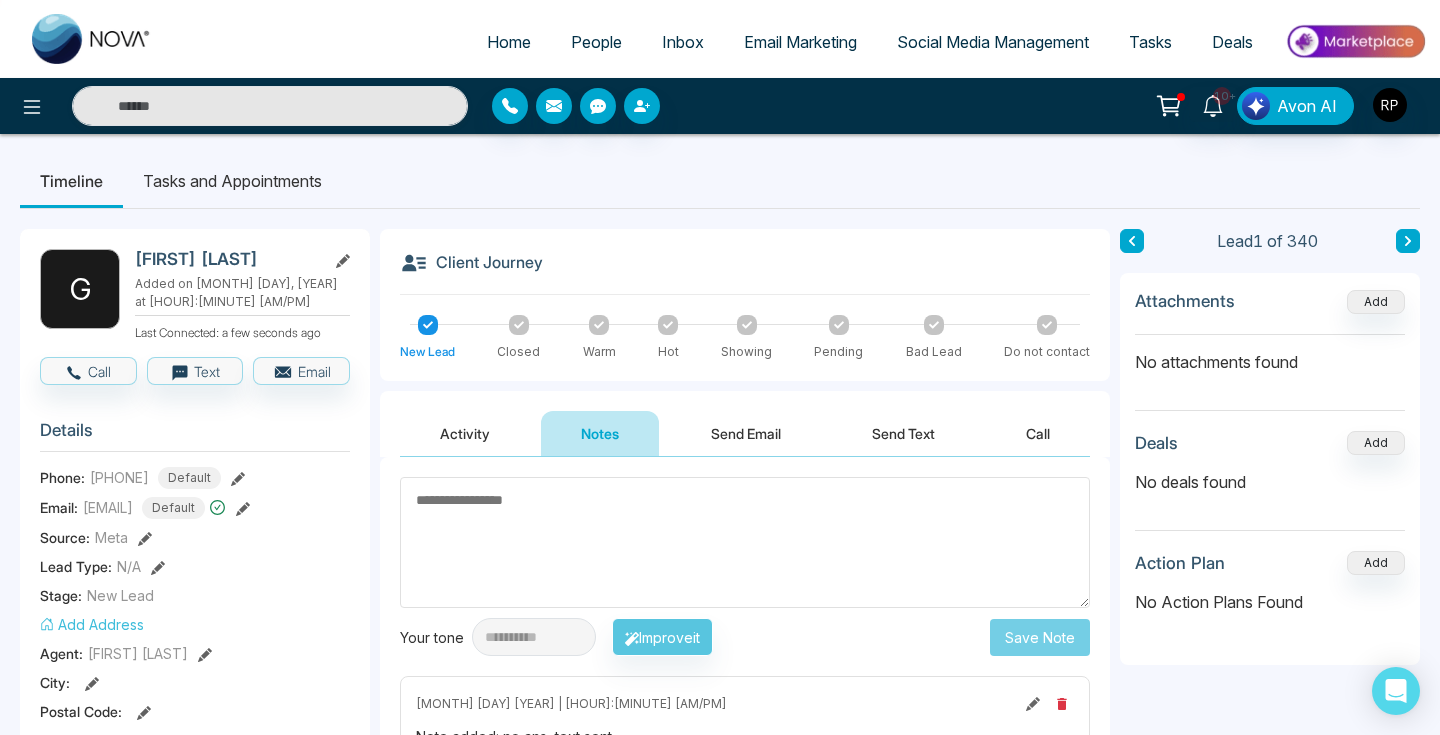click on "People" at bounding box center [596, 42] 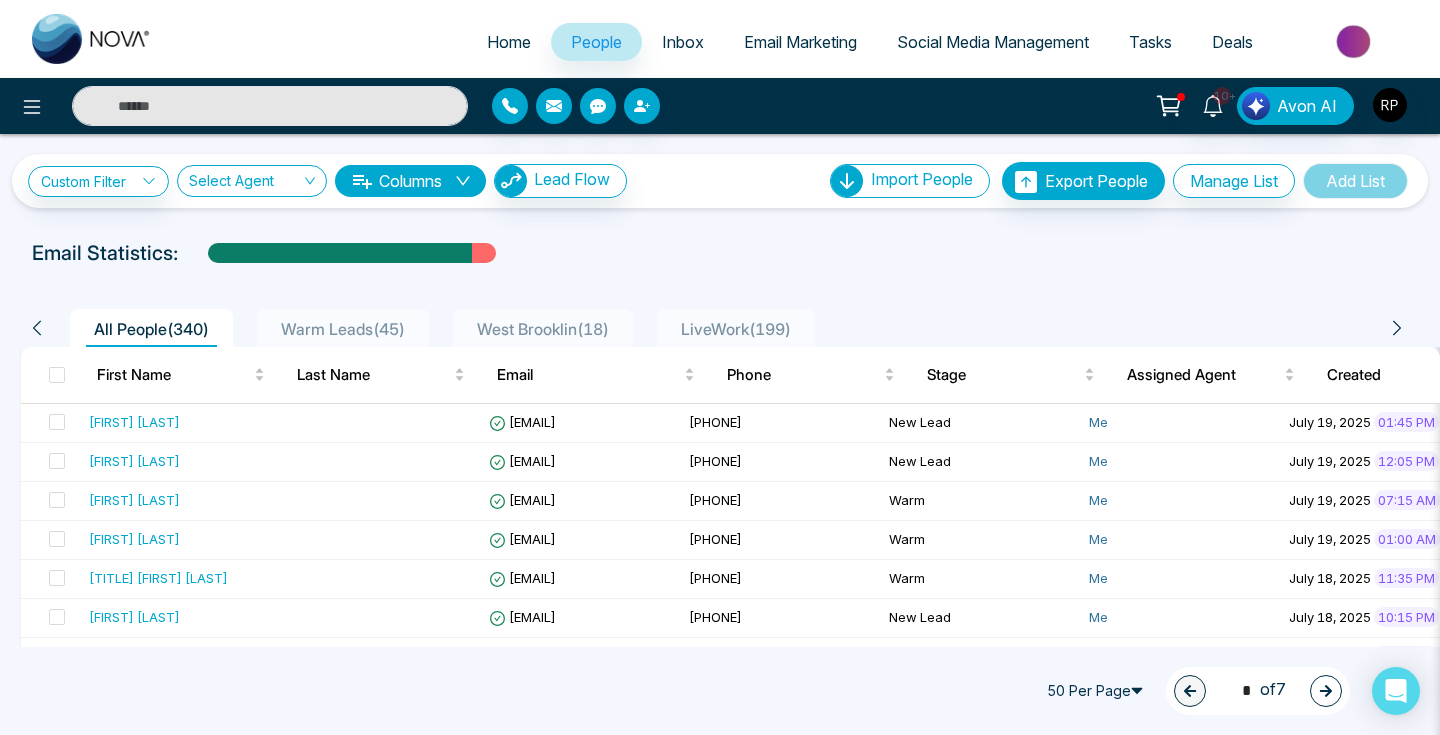 click on "LiveWork  ( 199 )" at bounding box center (736, 329) 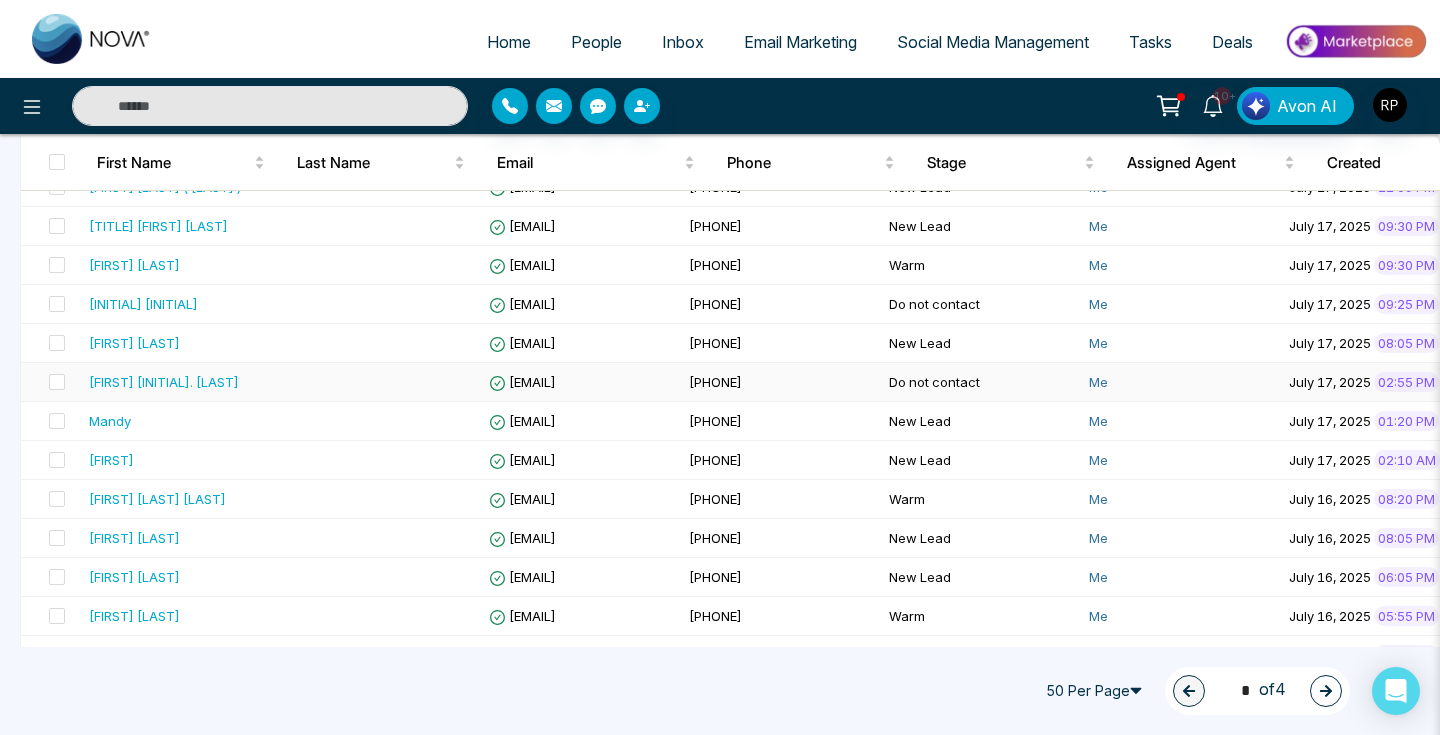 scroll, scrollTop: 788, scrollLeft: 0, axis: vertical 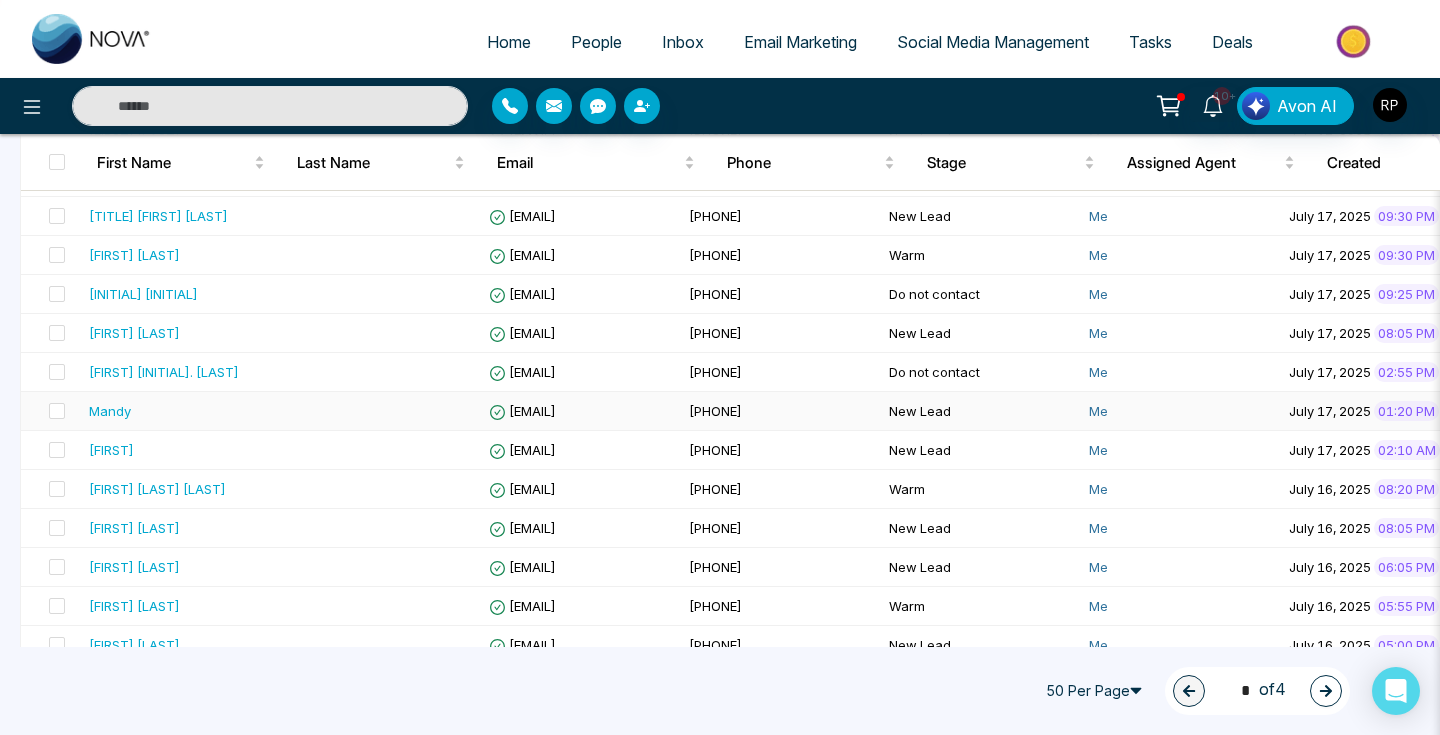 click on "Mandy" at bounding box center (110, 411) 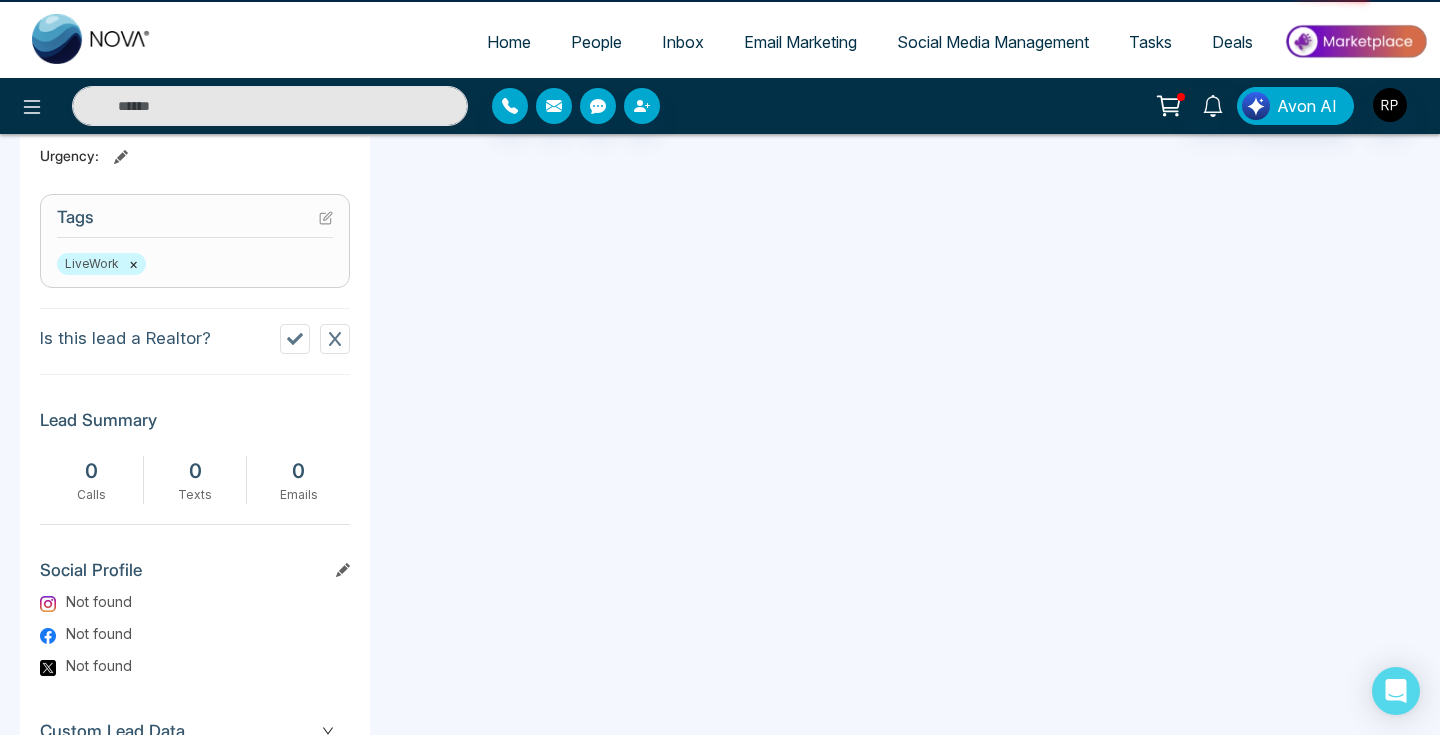 scroll, scrollTop: 0, scrollLeft: 0, axis: both 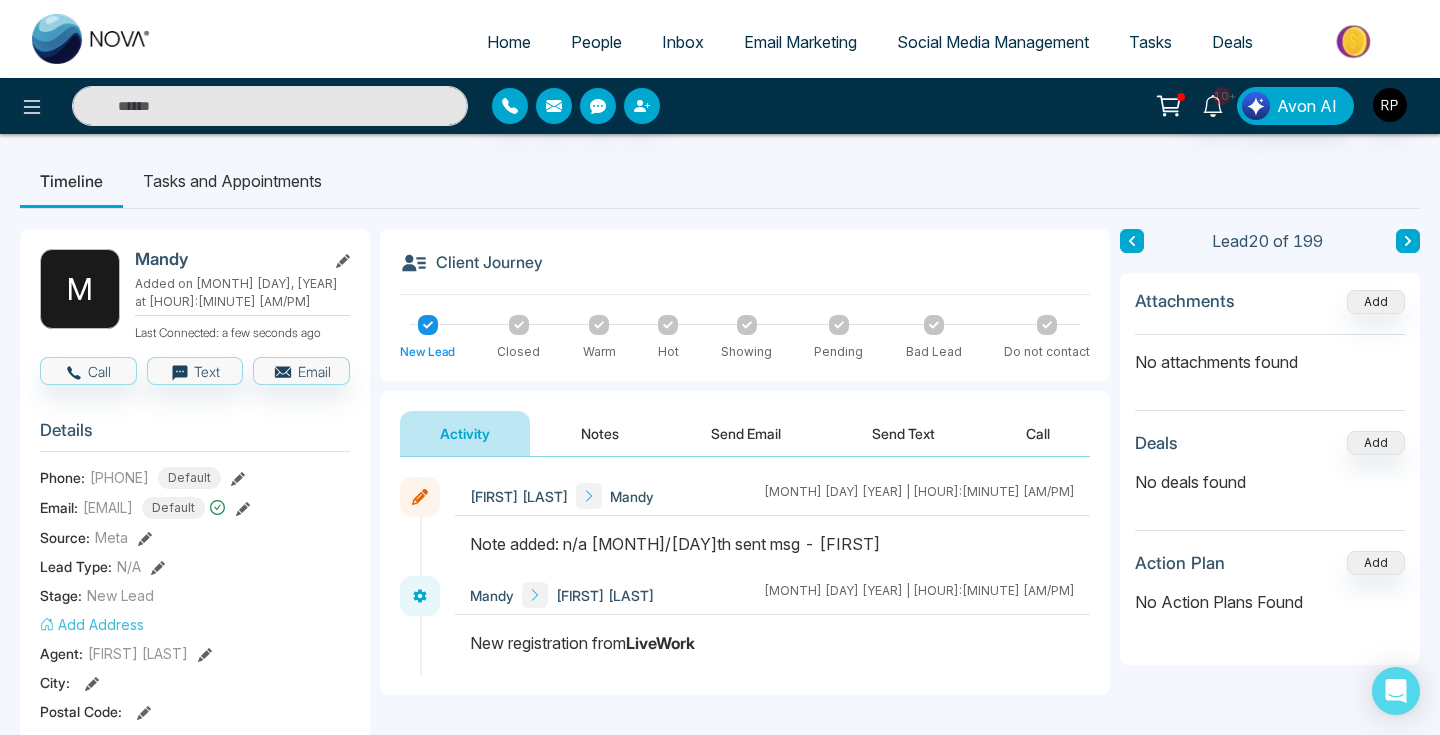 click at bounding box center [1132, 241] 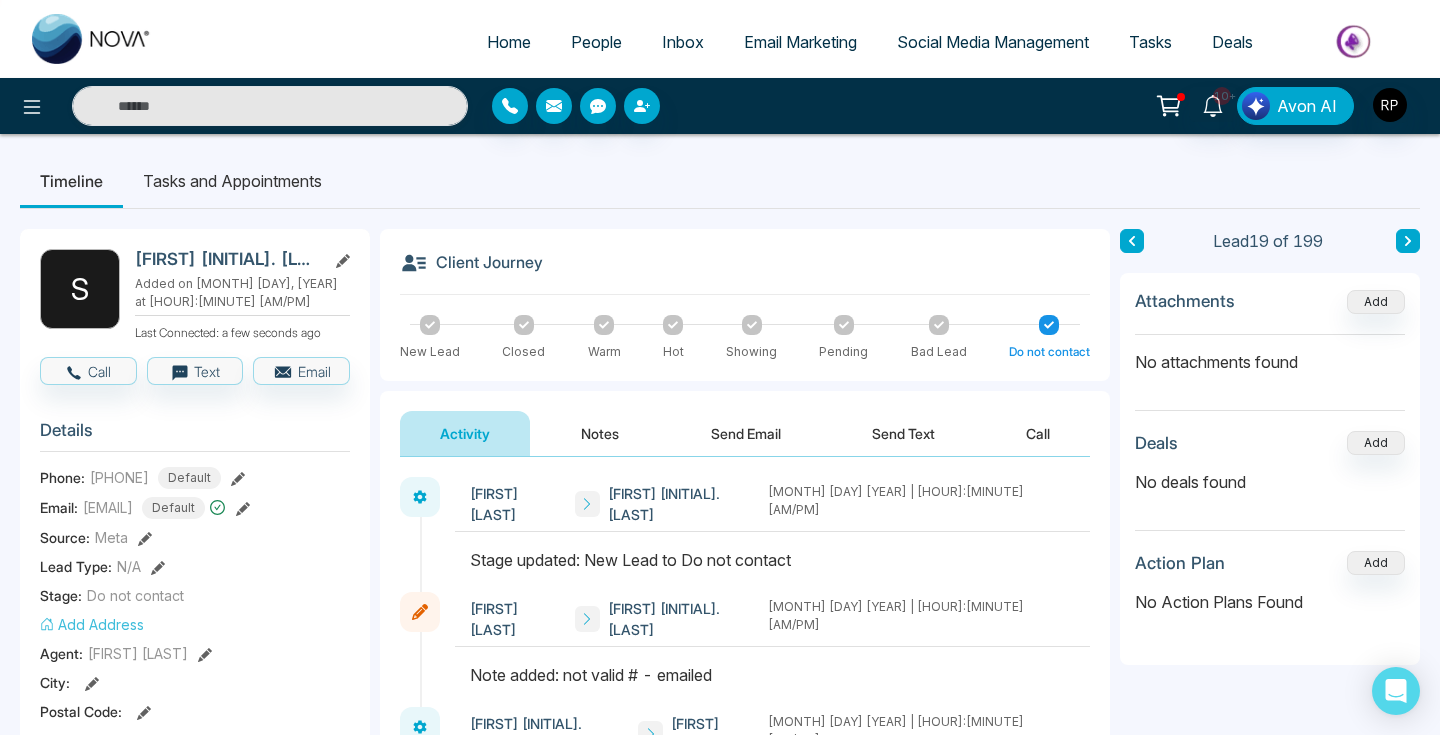 click 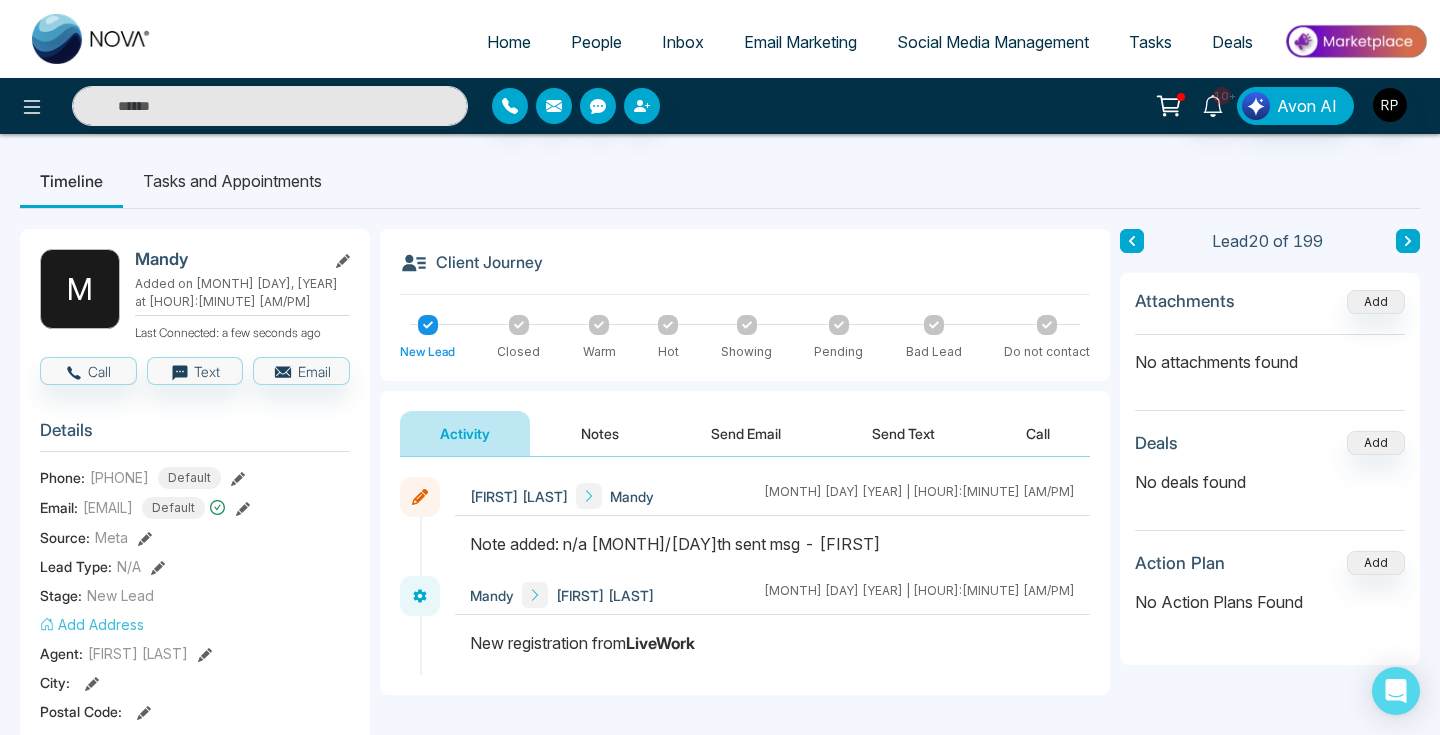 click on "Notes" at bounding box center (600, 433) 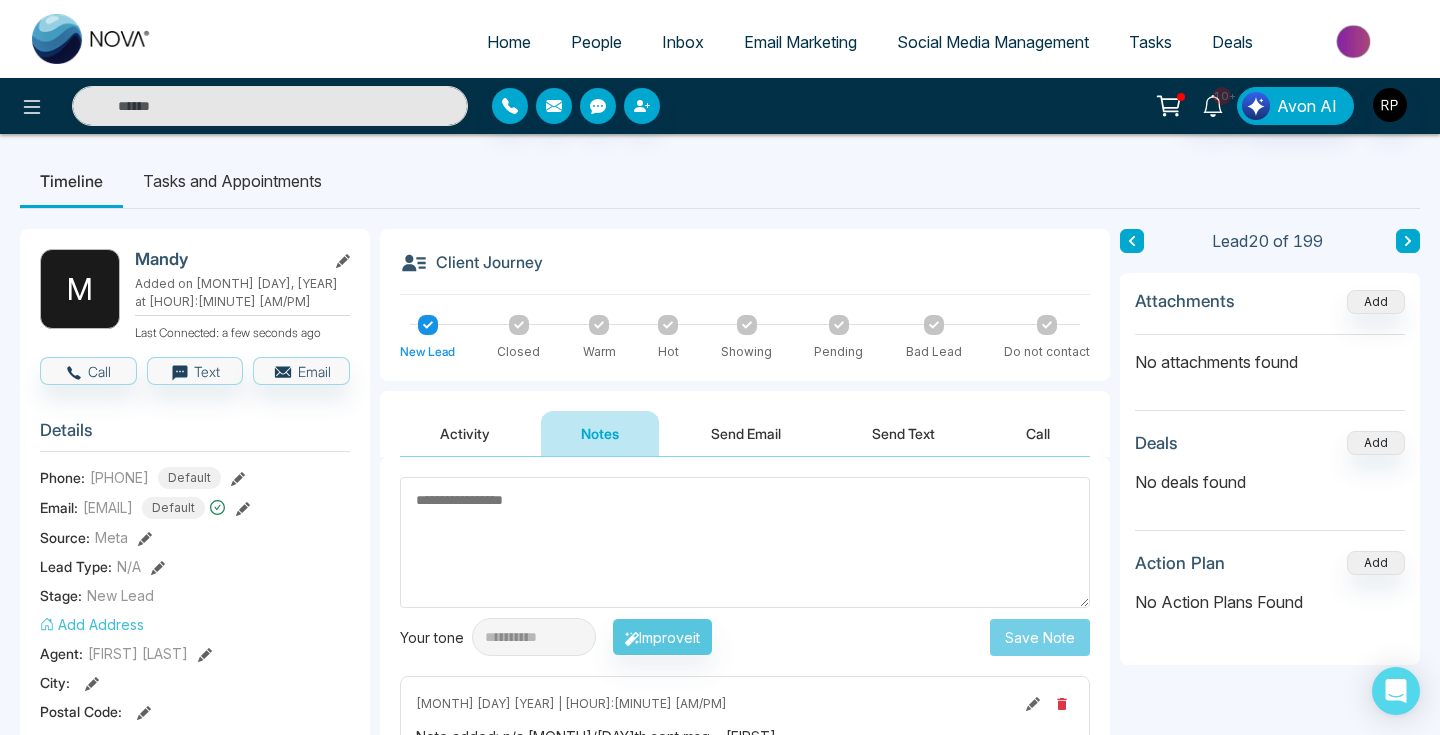 click at bounding box center (745, 542) 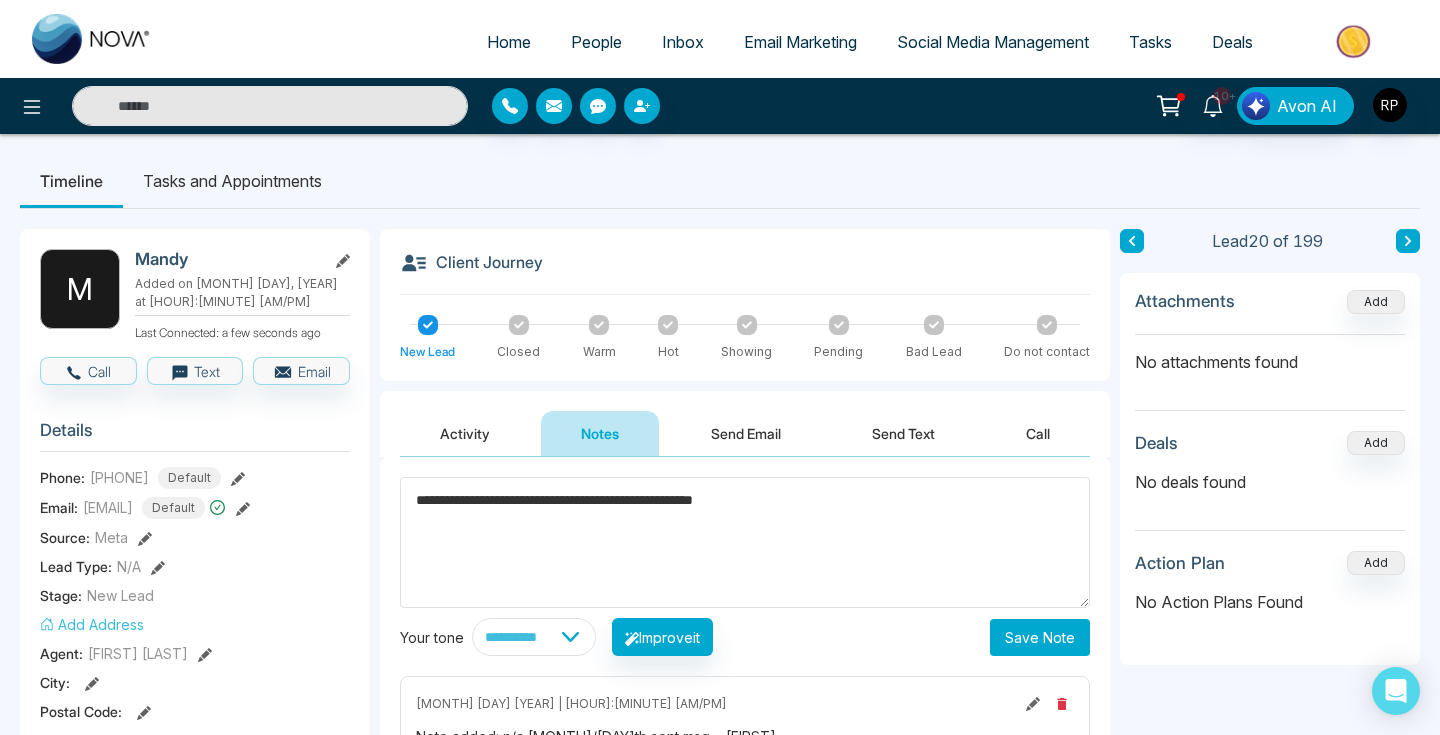 type on "**********" 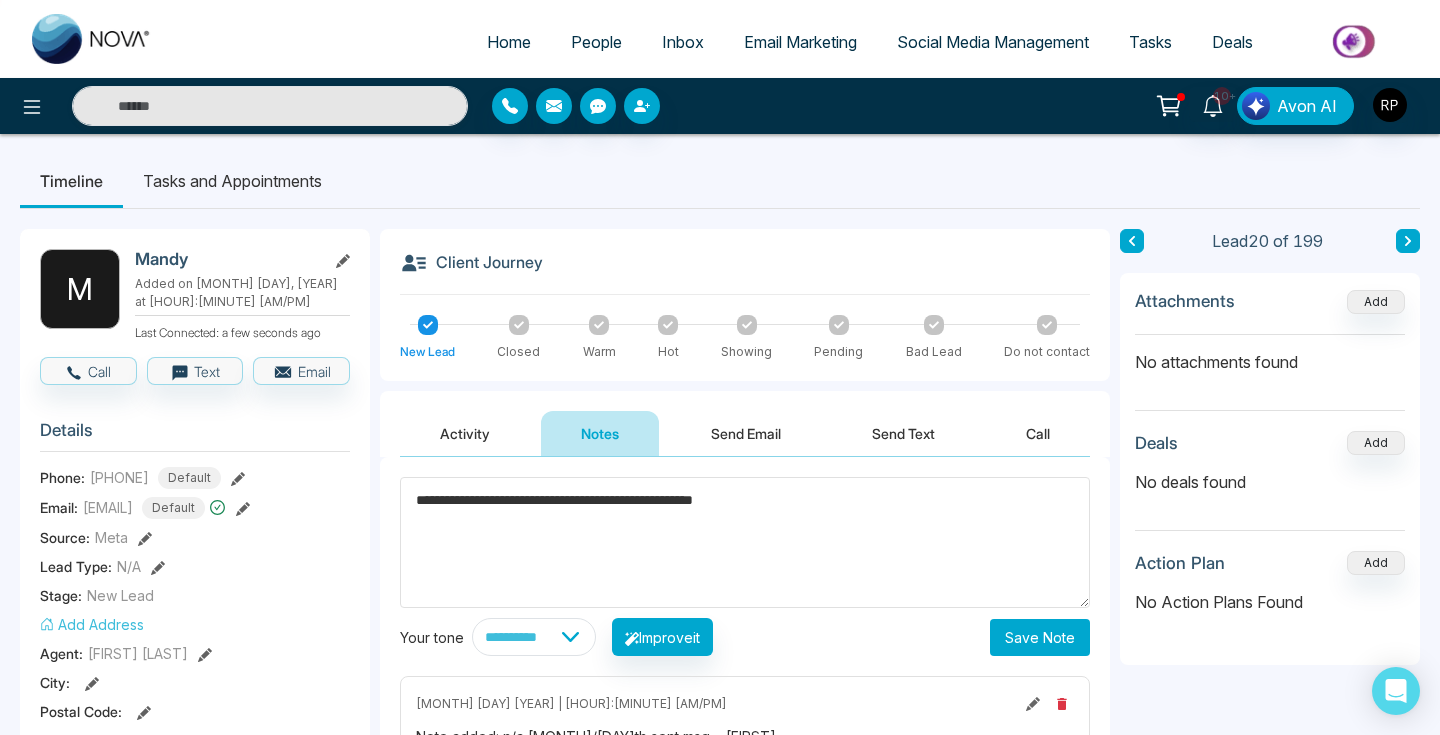 click on "Save Note" at bounding box center [1040, 637] 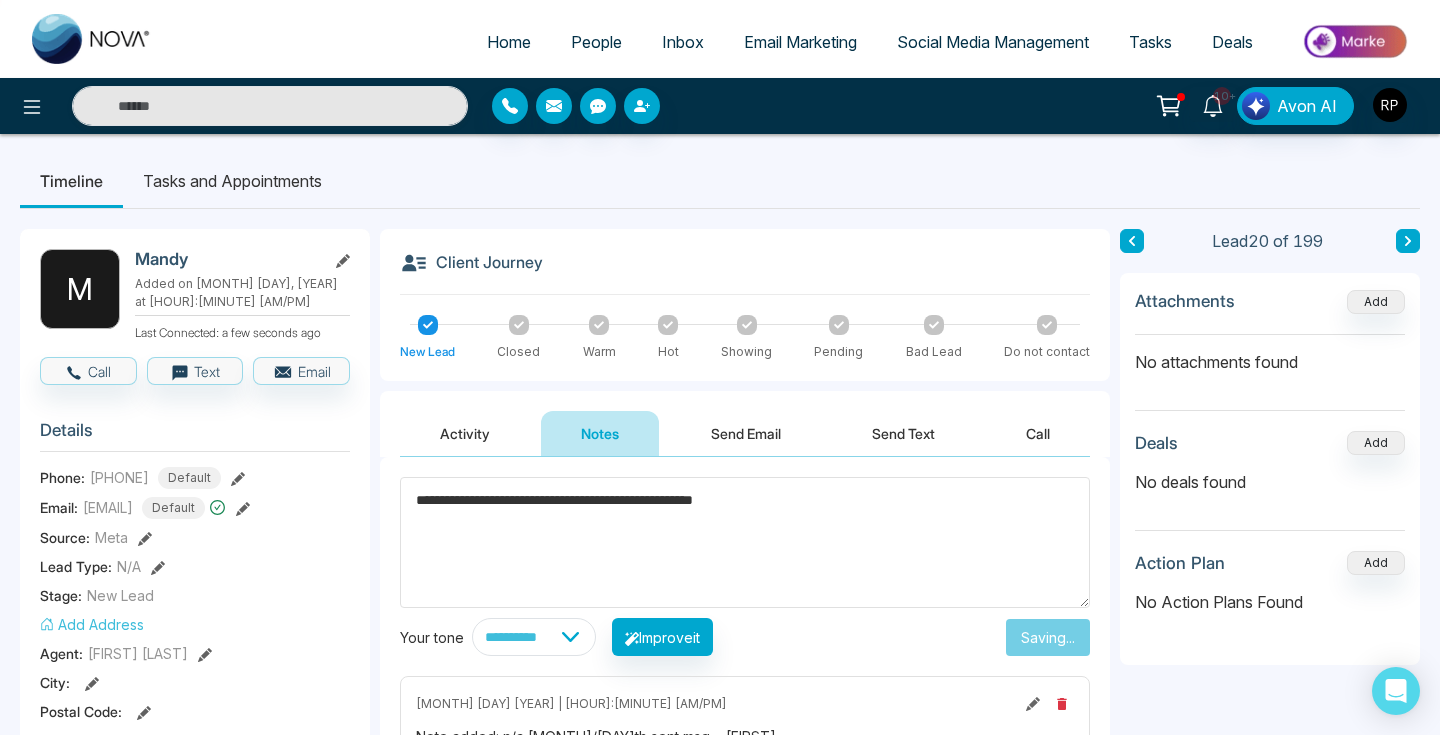 type 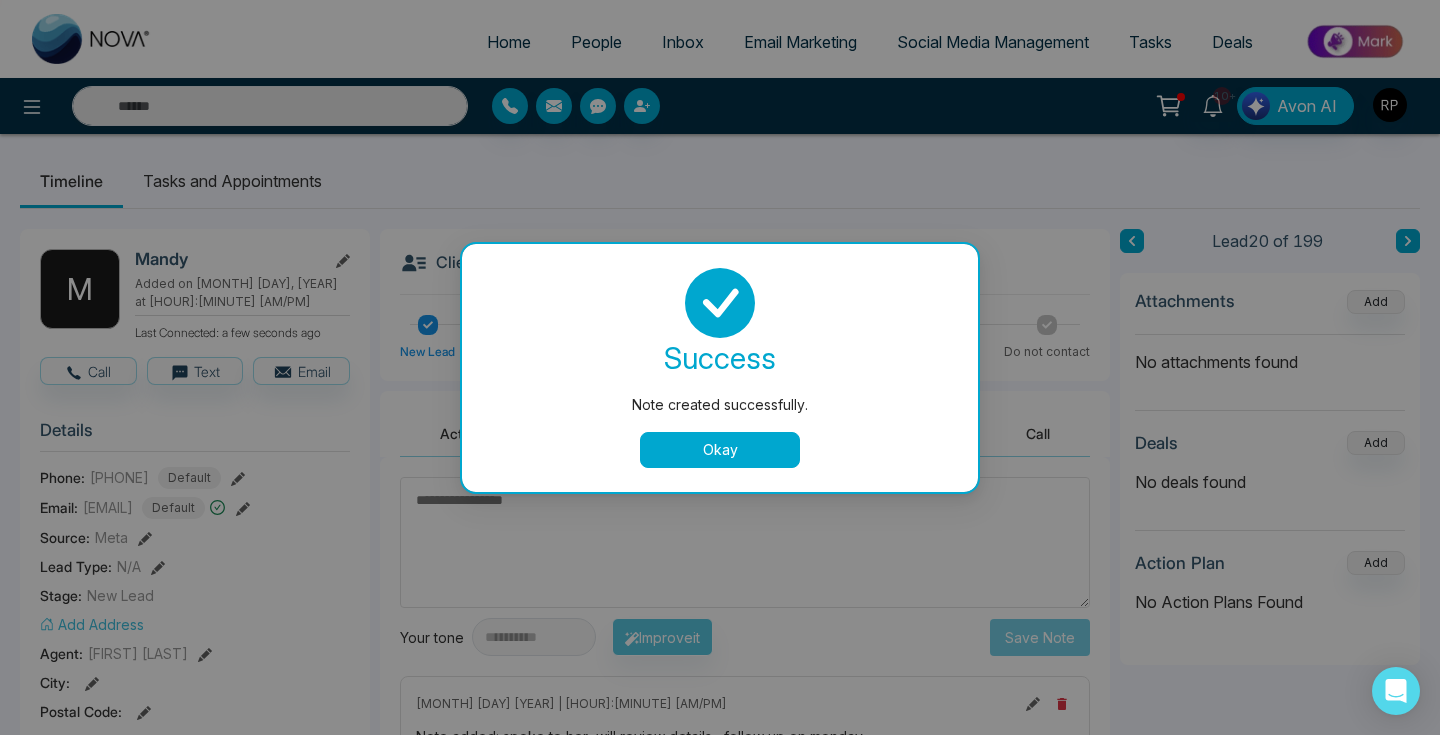 click at bounding box center (720, 303) 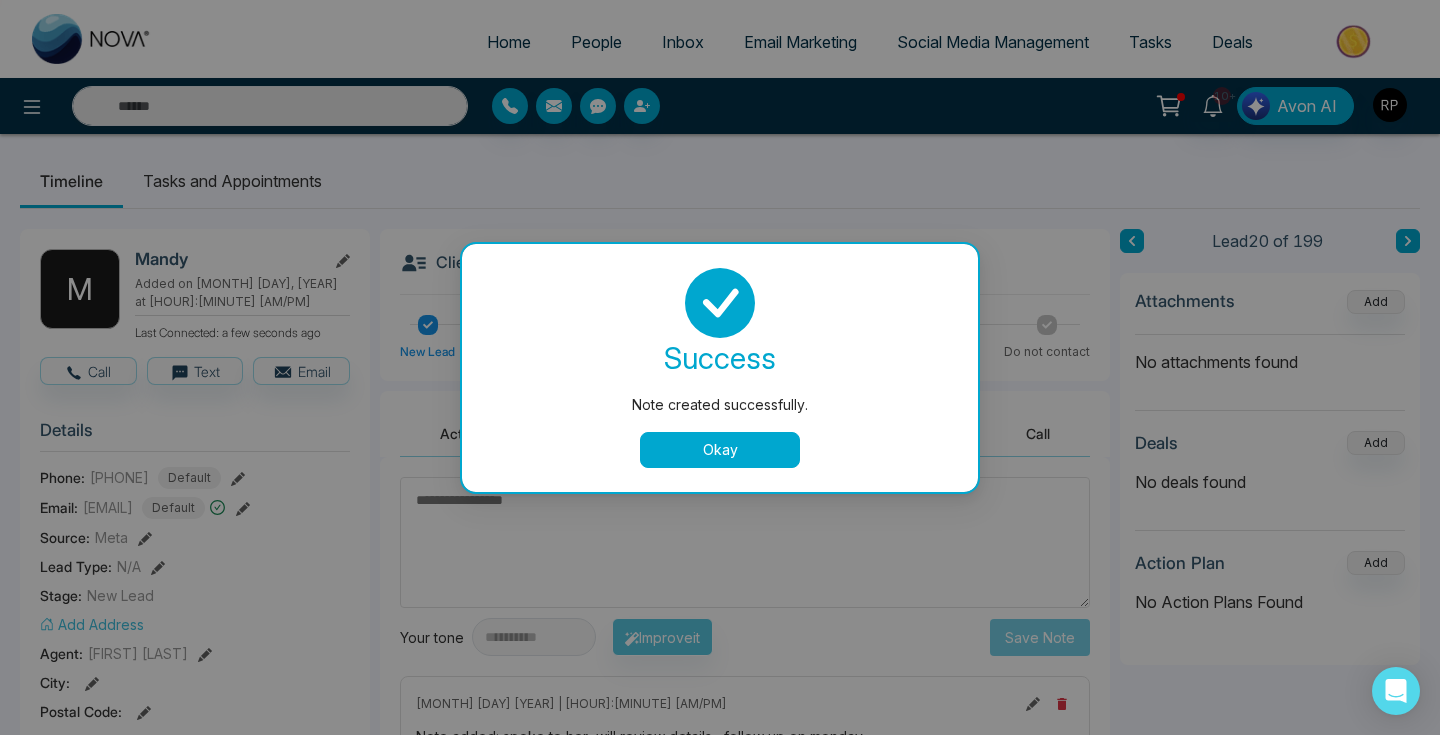 click on "Okay" at bounding box center [720, 450] 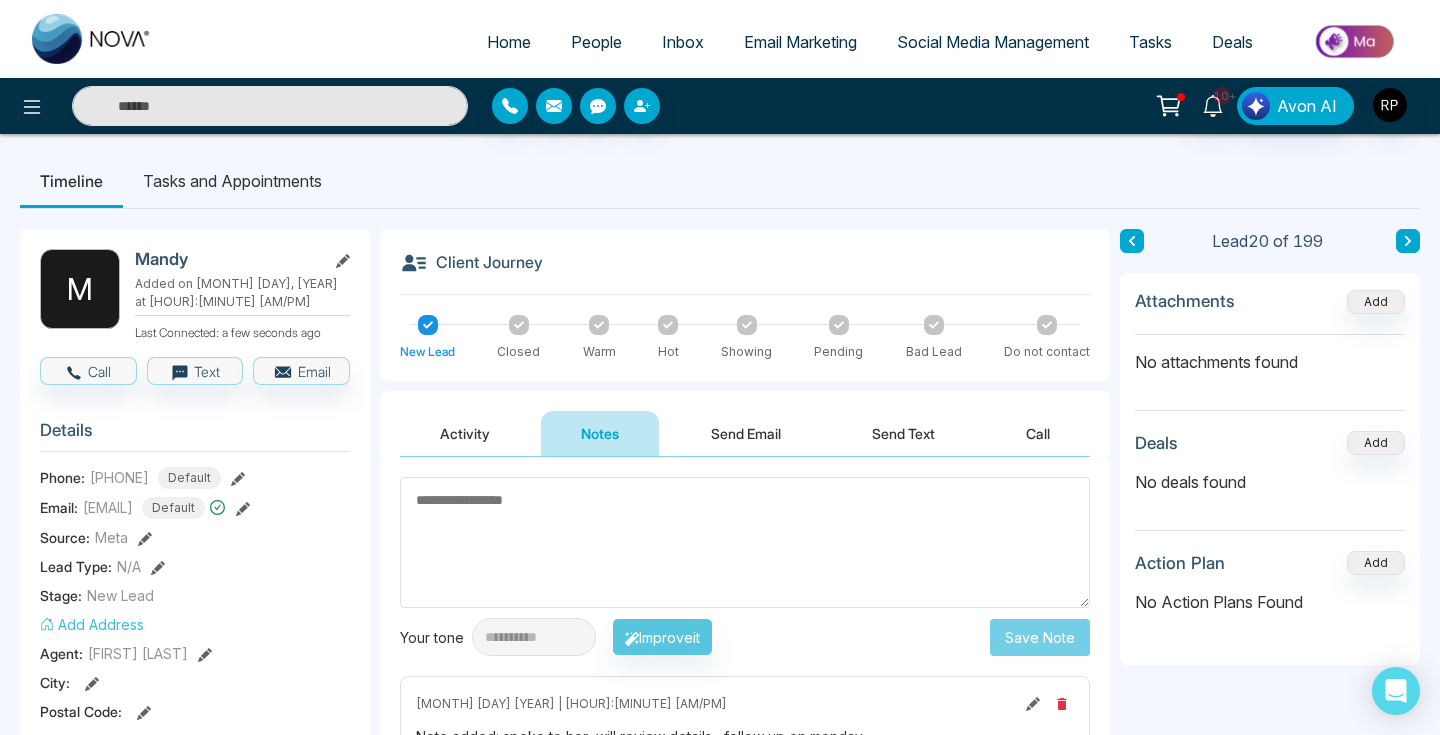 click 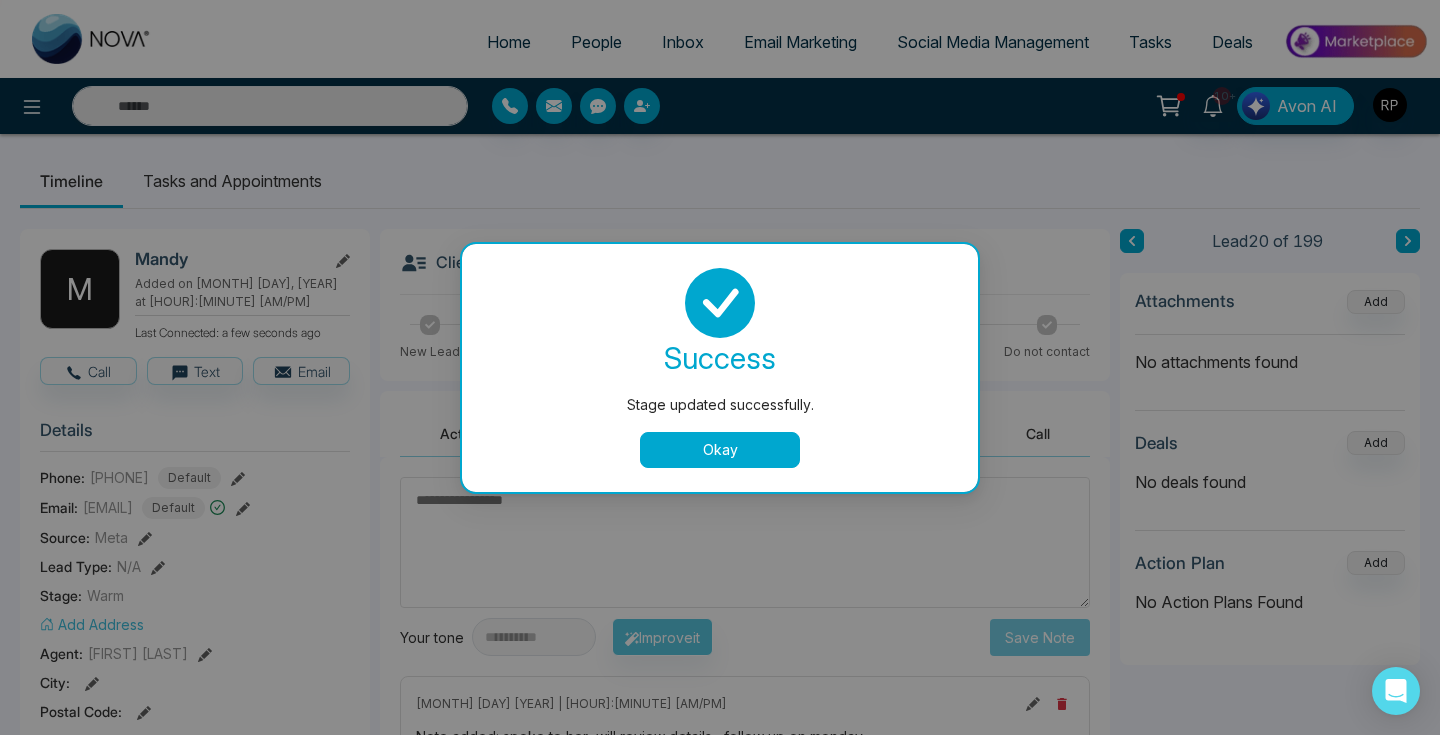 click on "Okay" at bounding box center [720, 450] 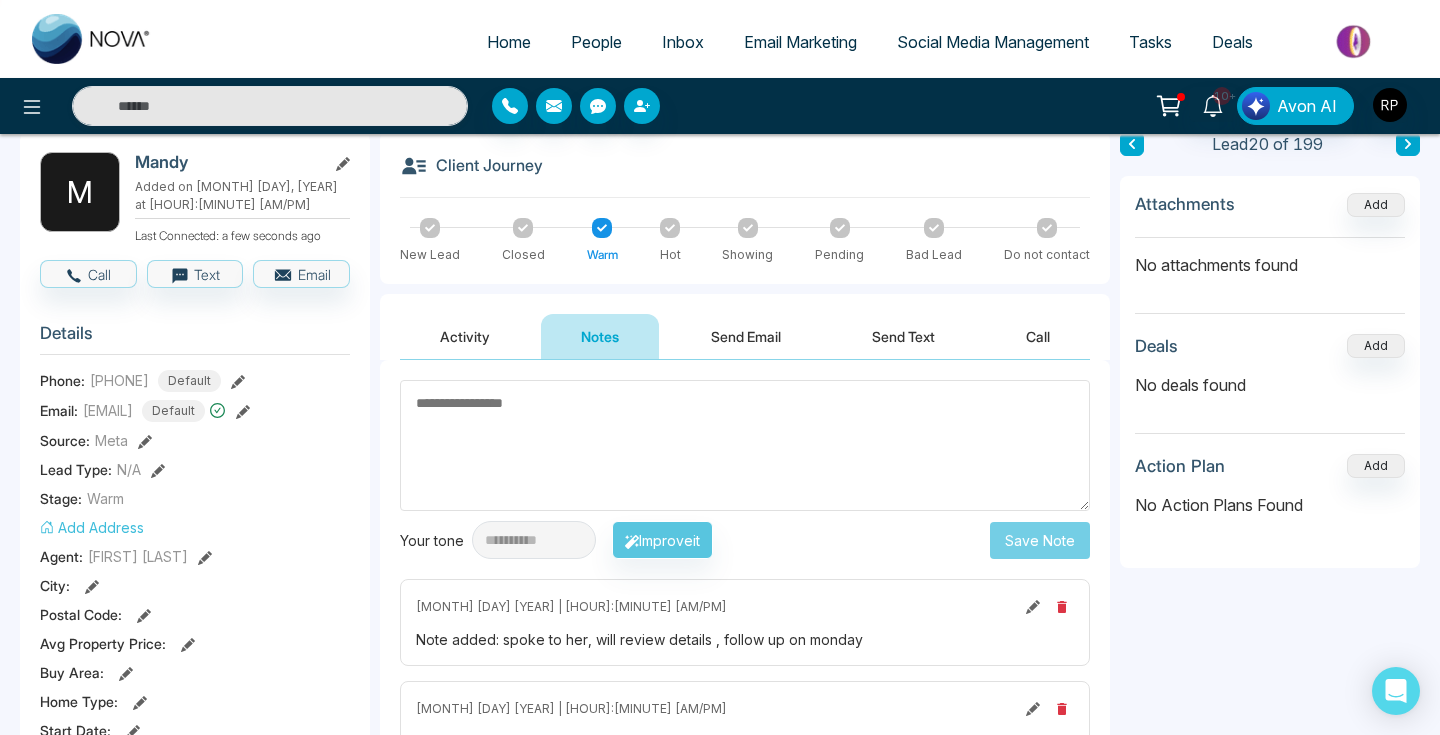 scroll, scrollTop: 0, scrollLeft: 0, axis: both 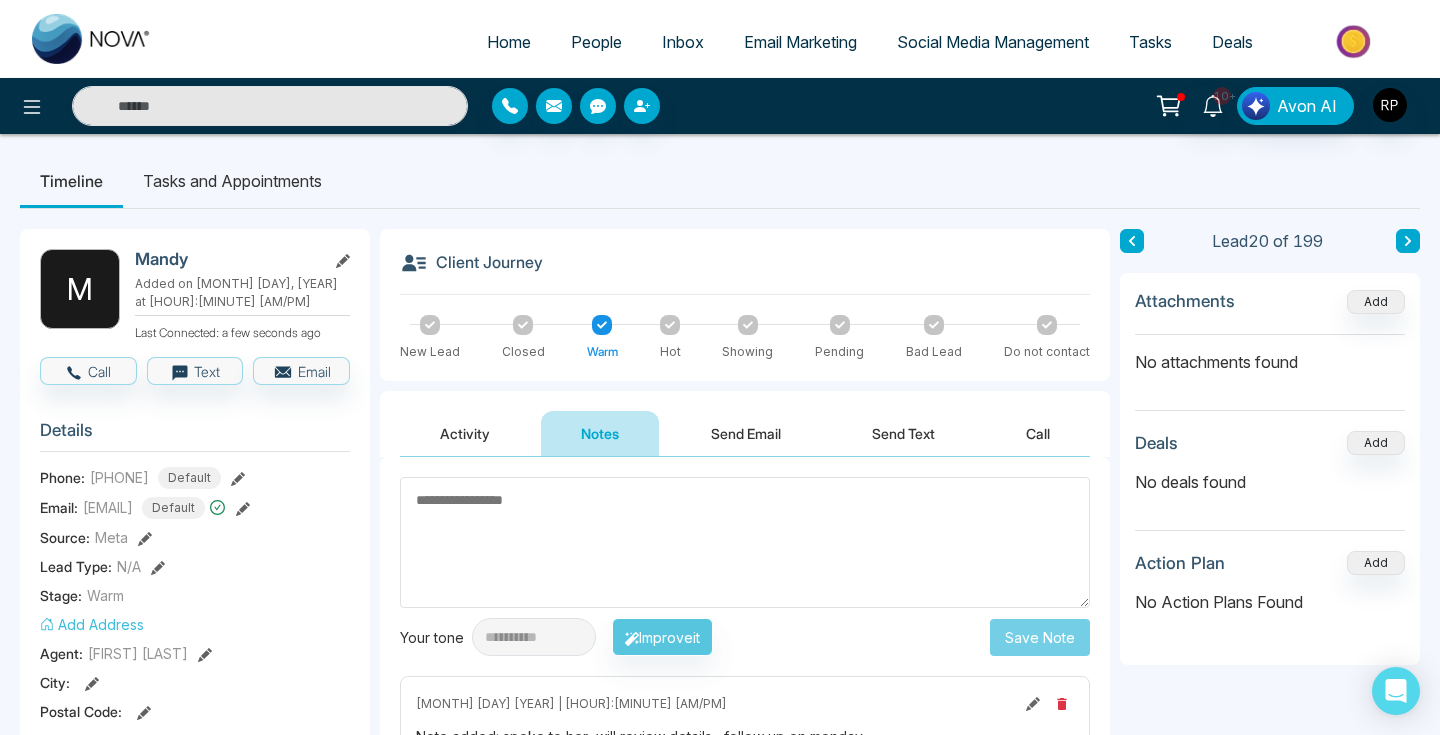click on "Tasks and Appointments" at bounding box center [232, 181] 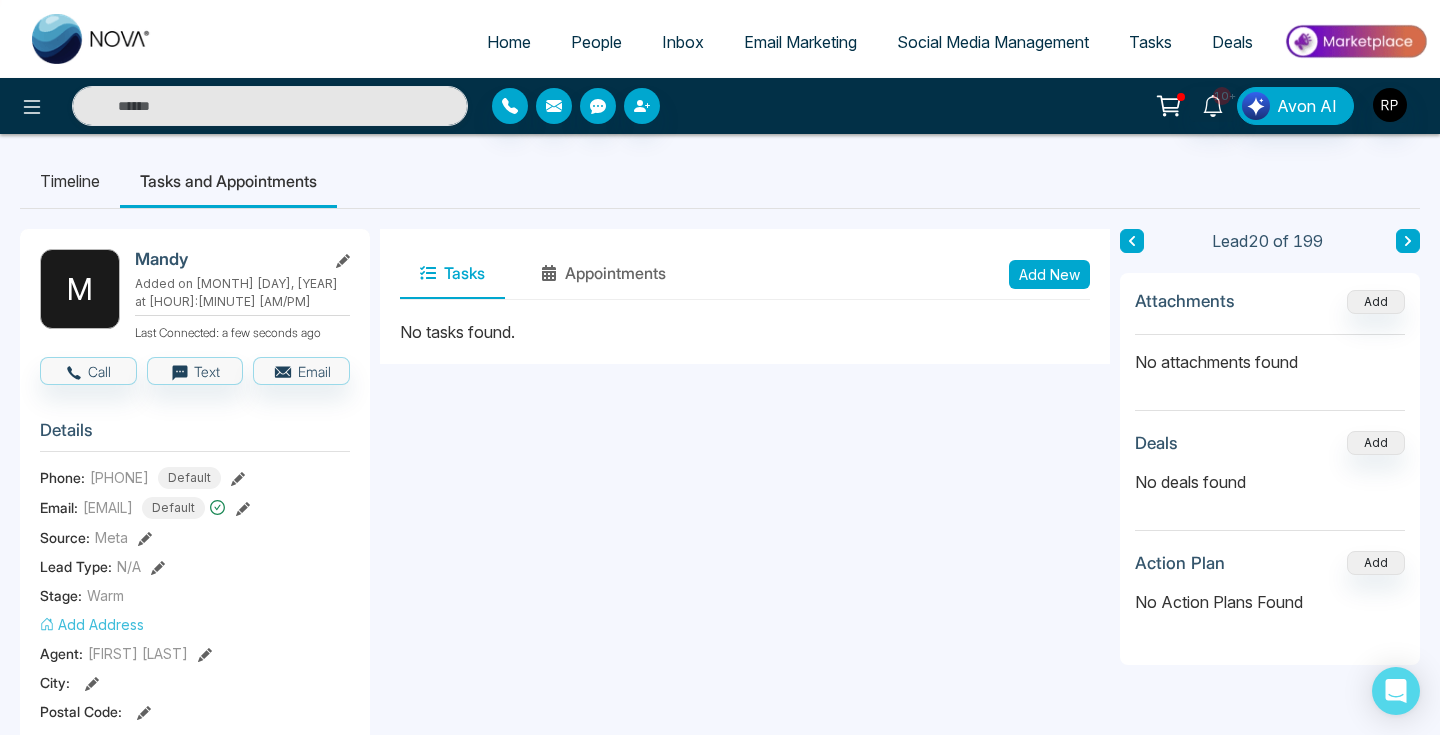 click on "Add New" at bounding box center [1049, 274] 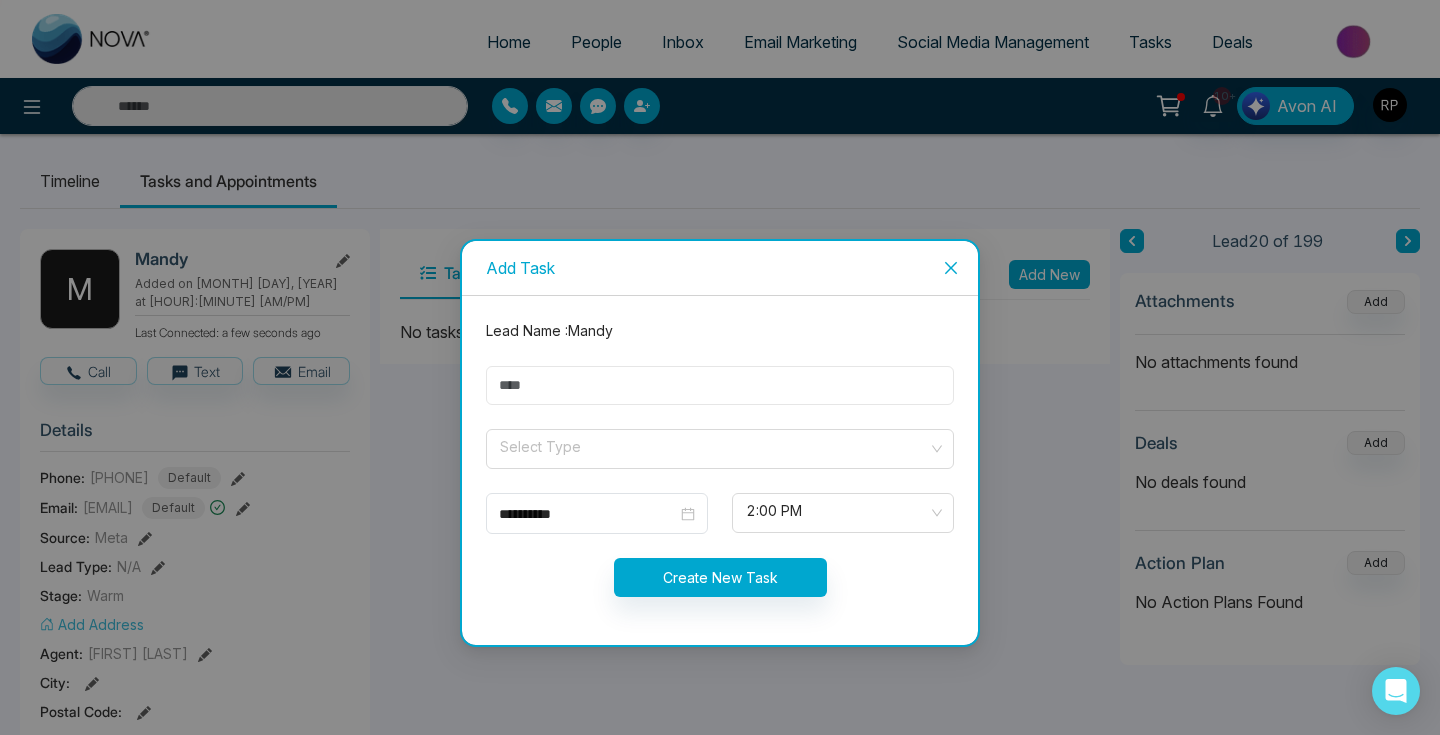 click at bounding box center [720, 385] 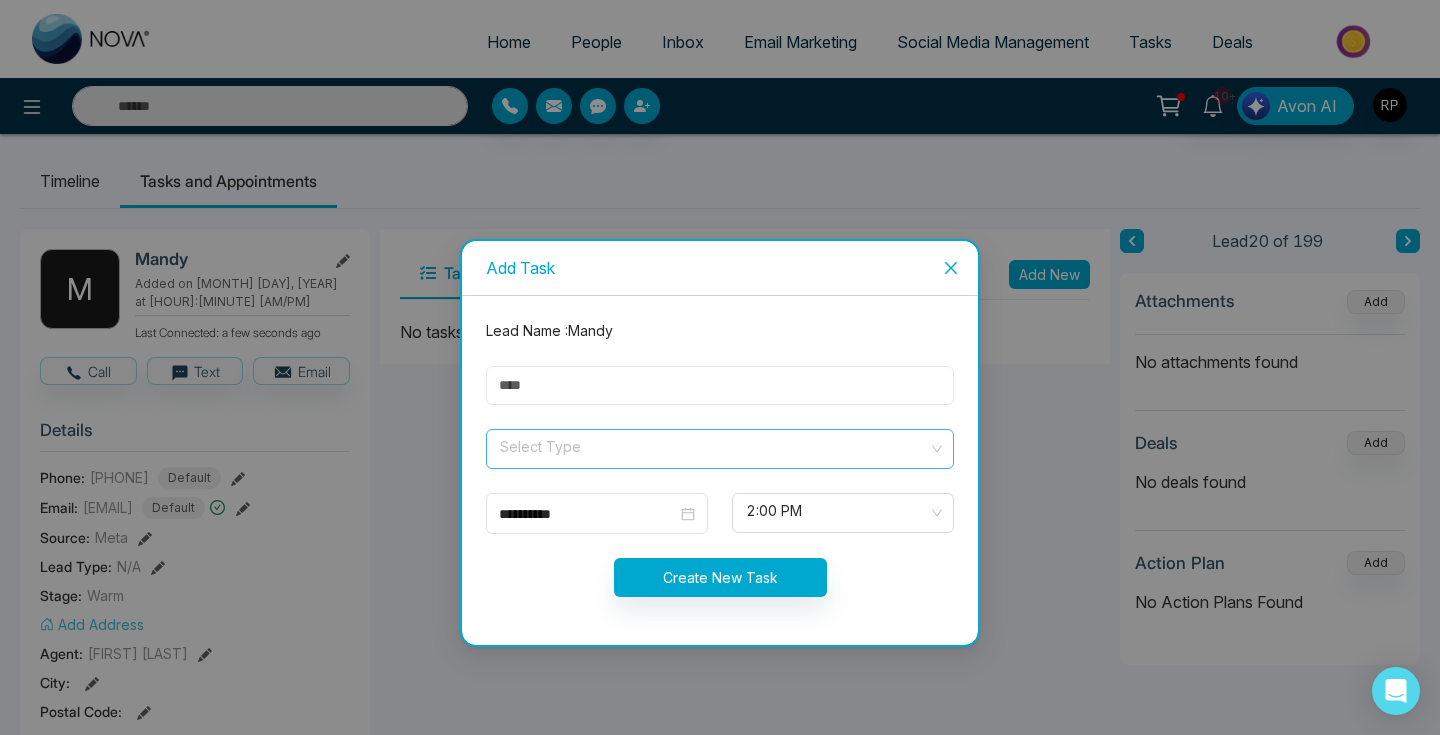 type on "*********" 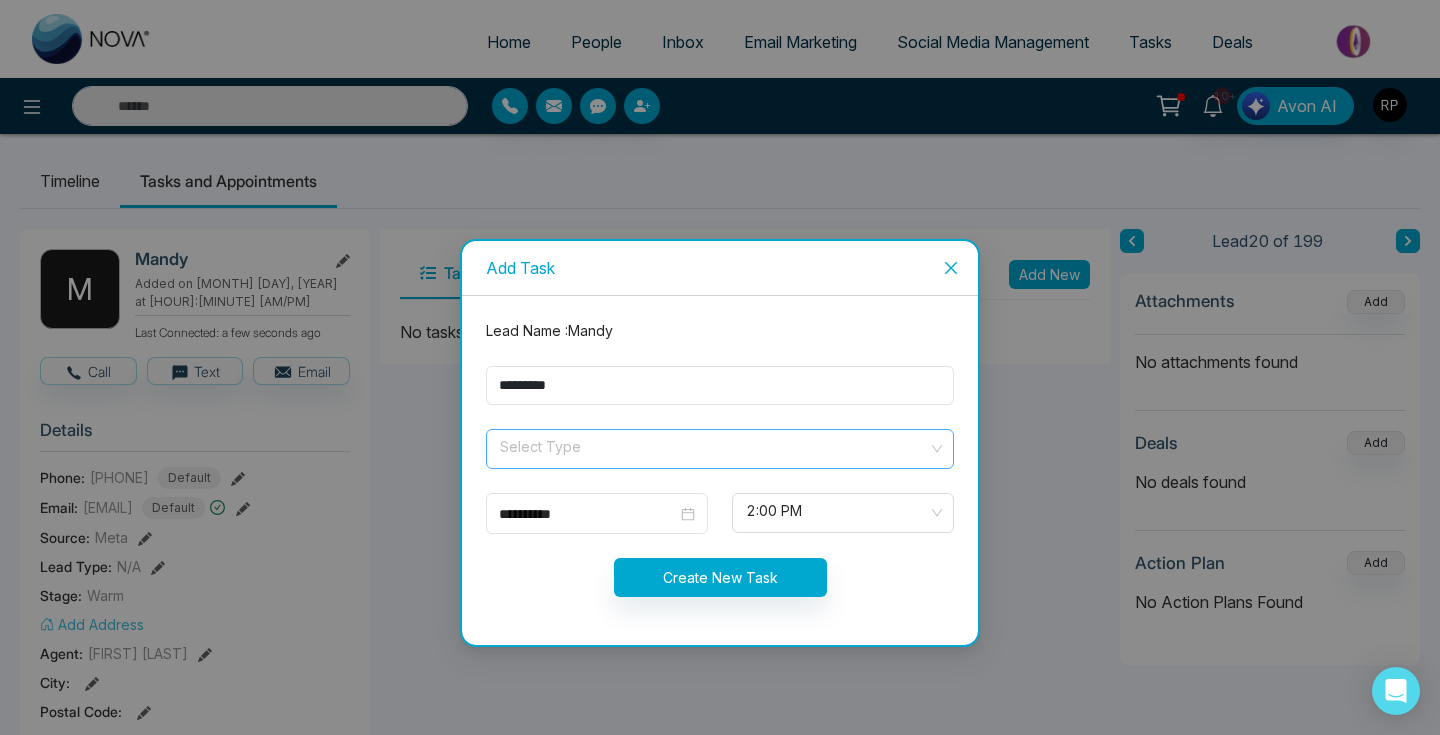 click at bounding box center (713, 445) 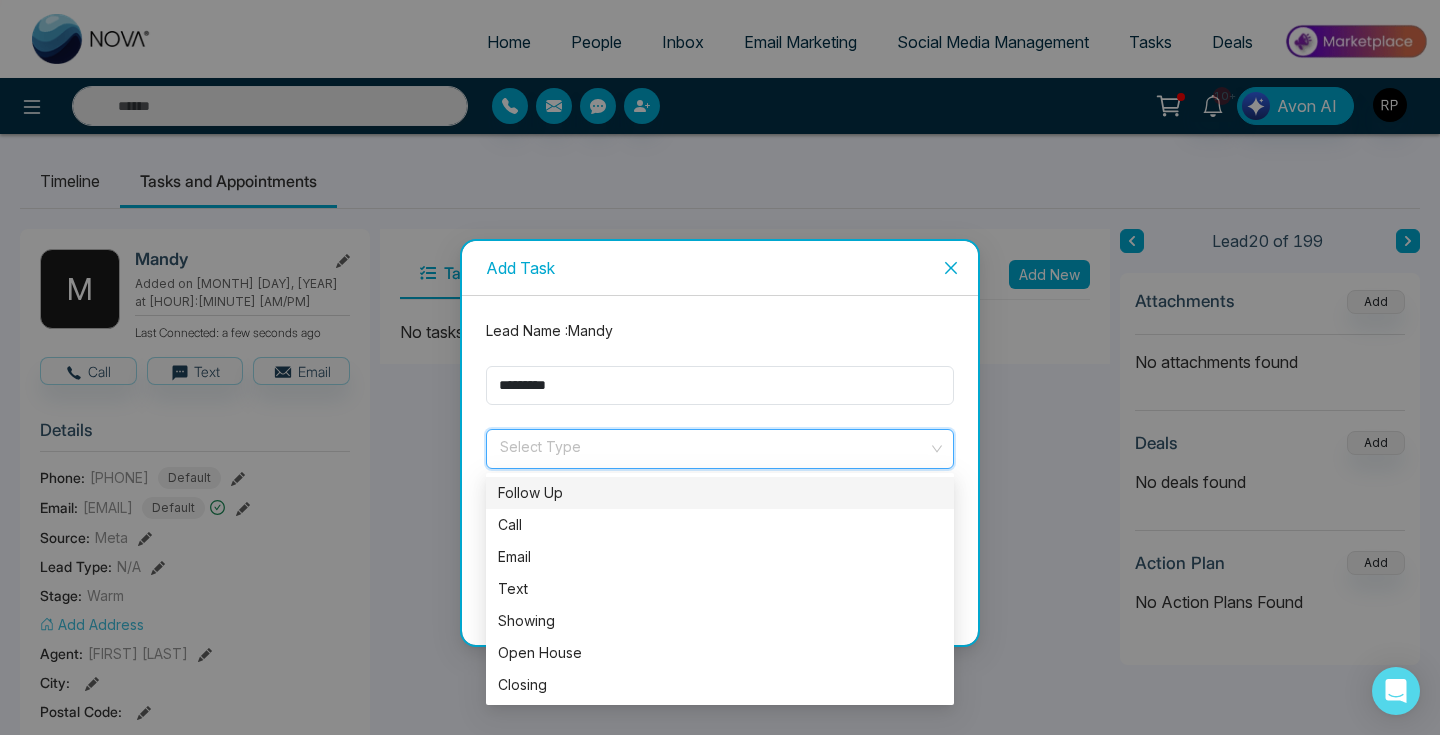 click on "Follow Up" at bounding box center (720, 493) 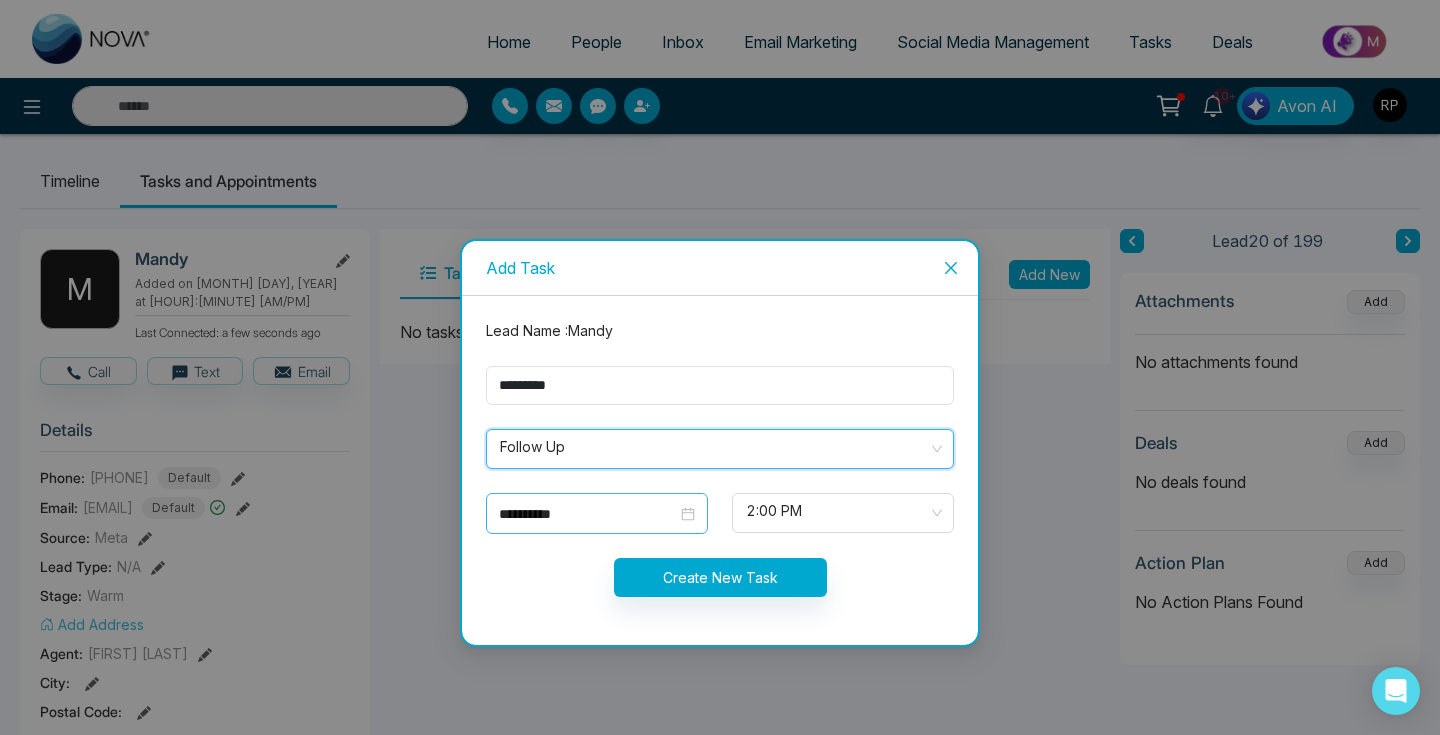 click on "**********" at bounding box center [597, 514] 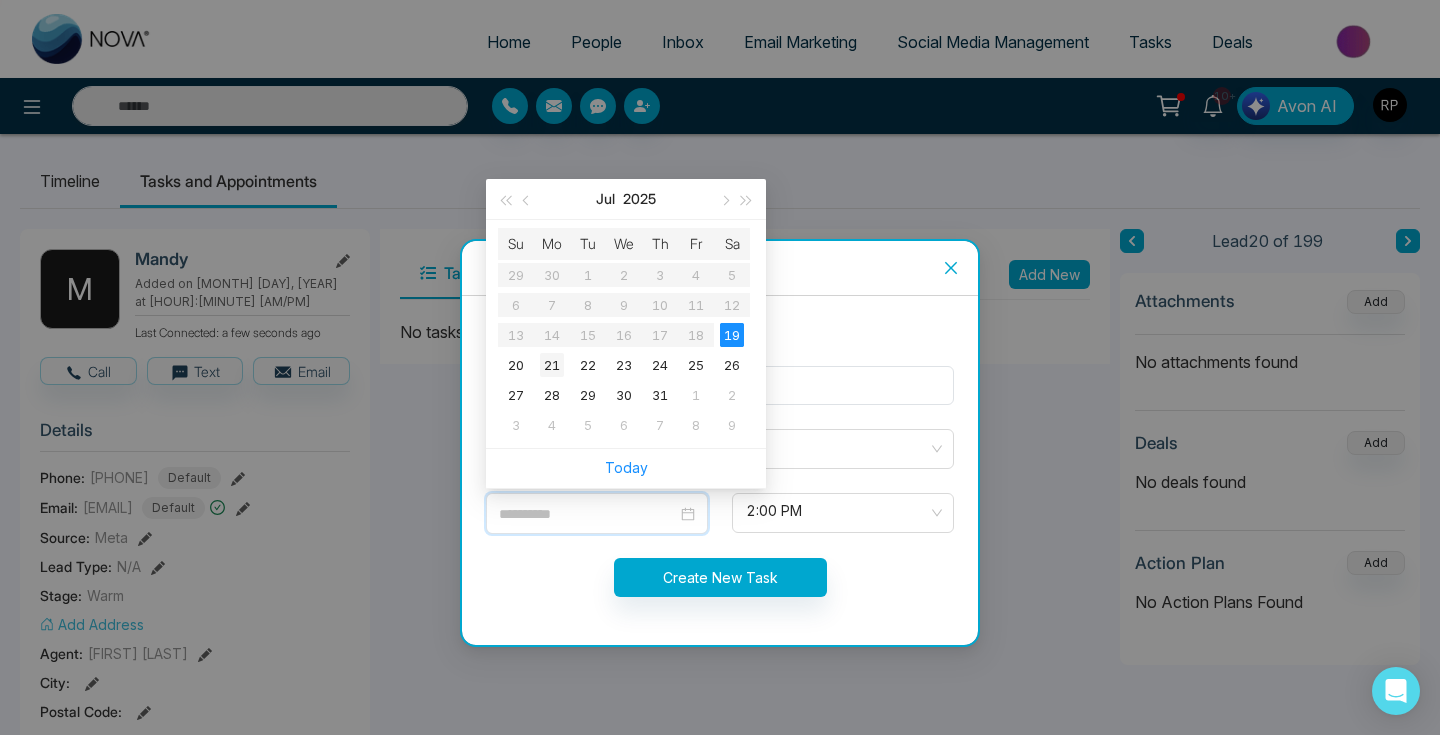 type on "**********" 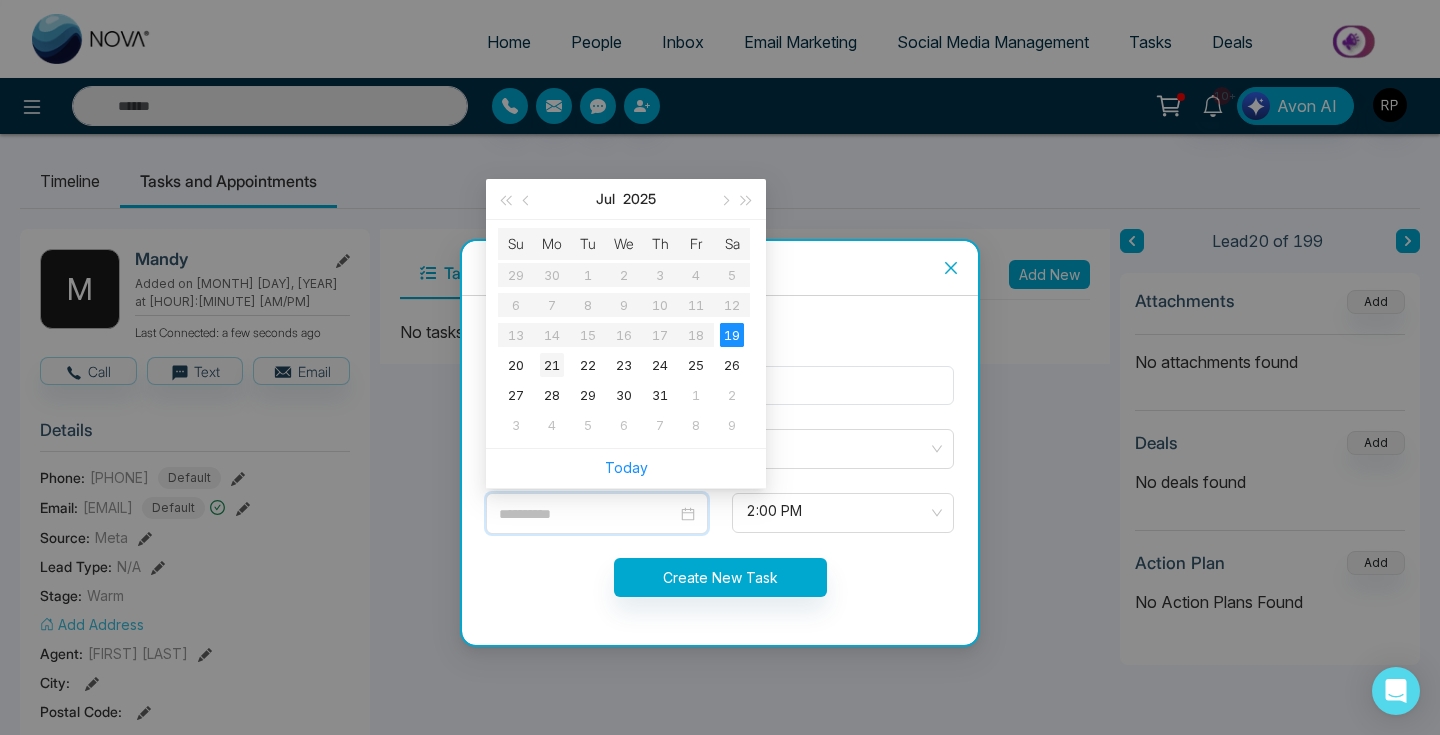 click on "21" at bounding box center [552, 365] 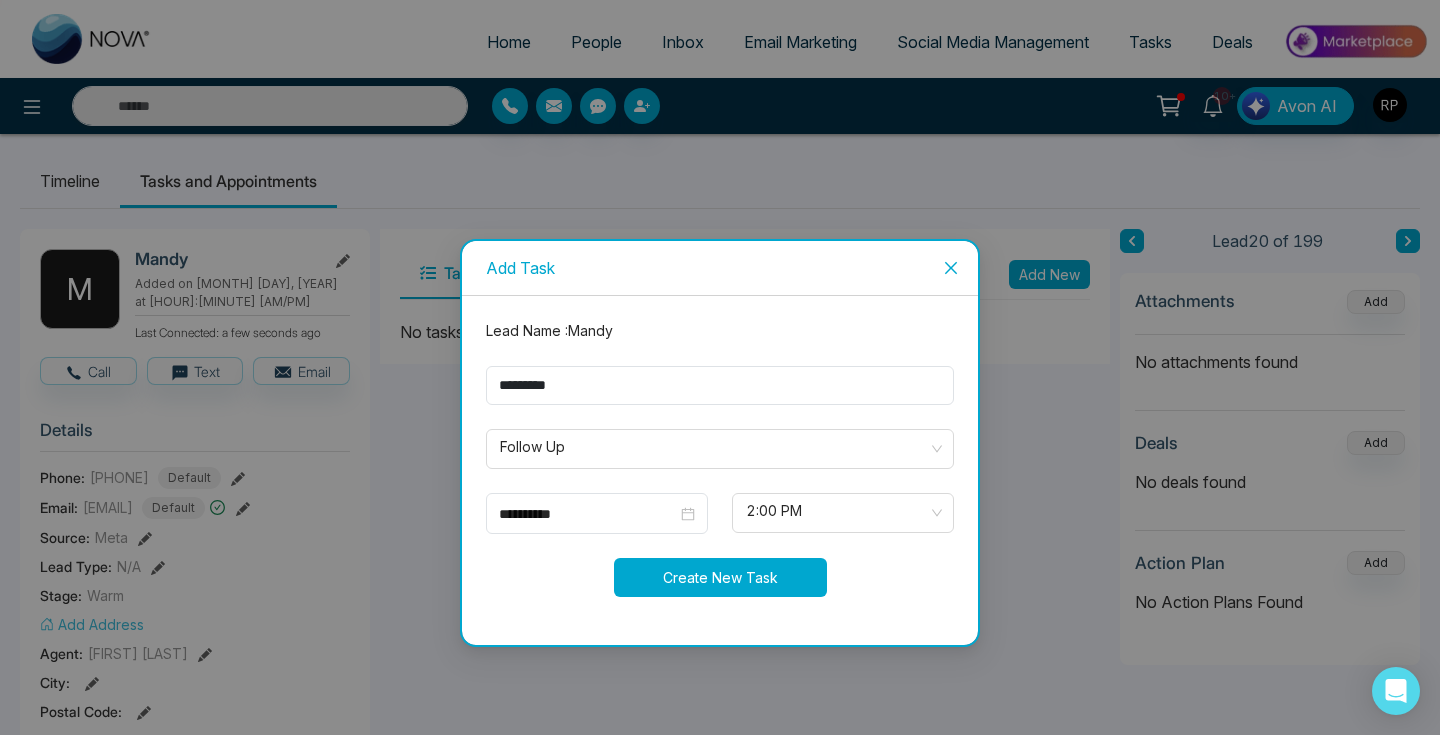 click on "Create New Task" at bounding box center (720, 577) 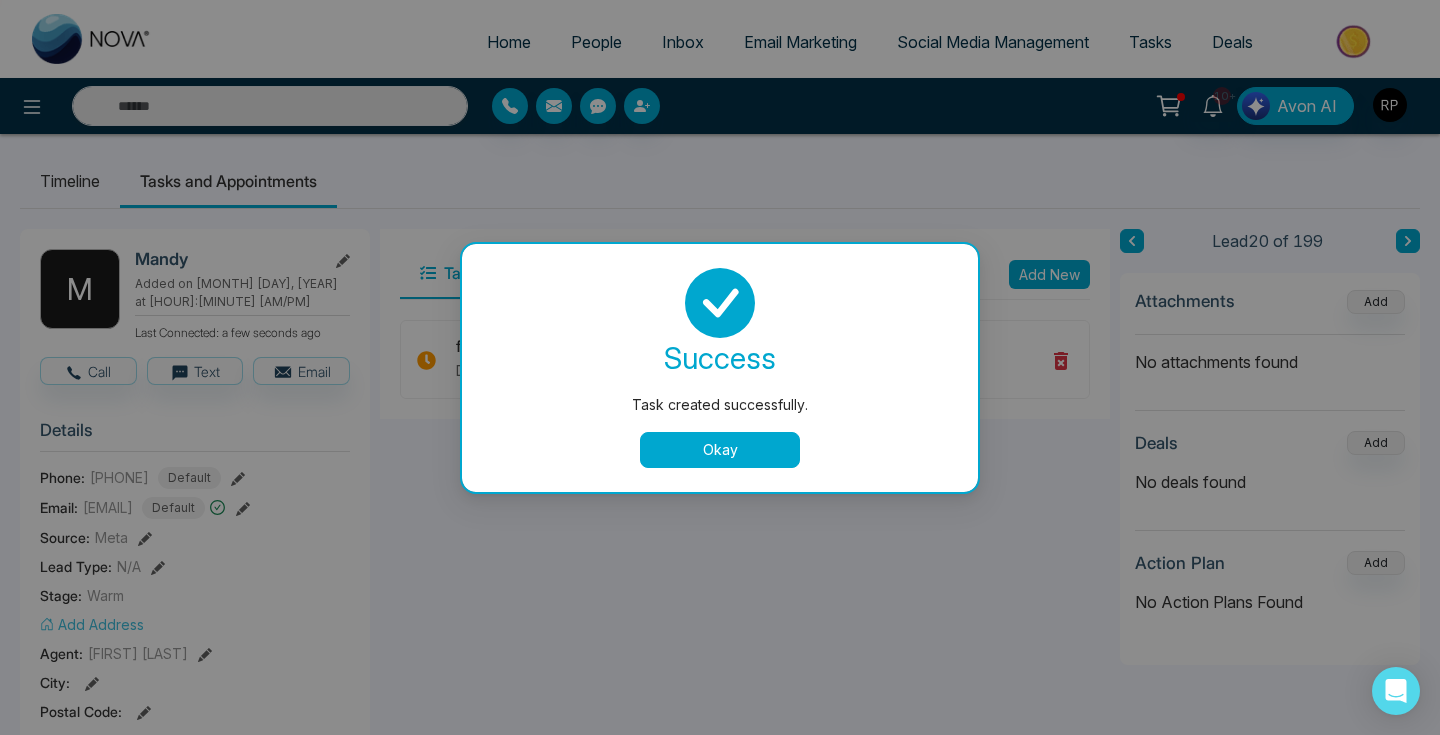 click on "Okay" at bounding box center [720, 450] 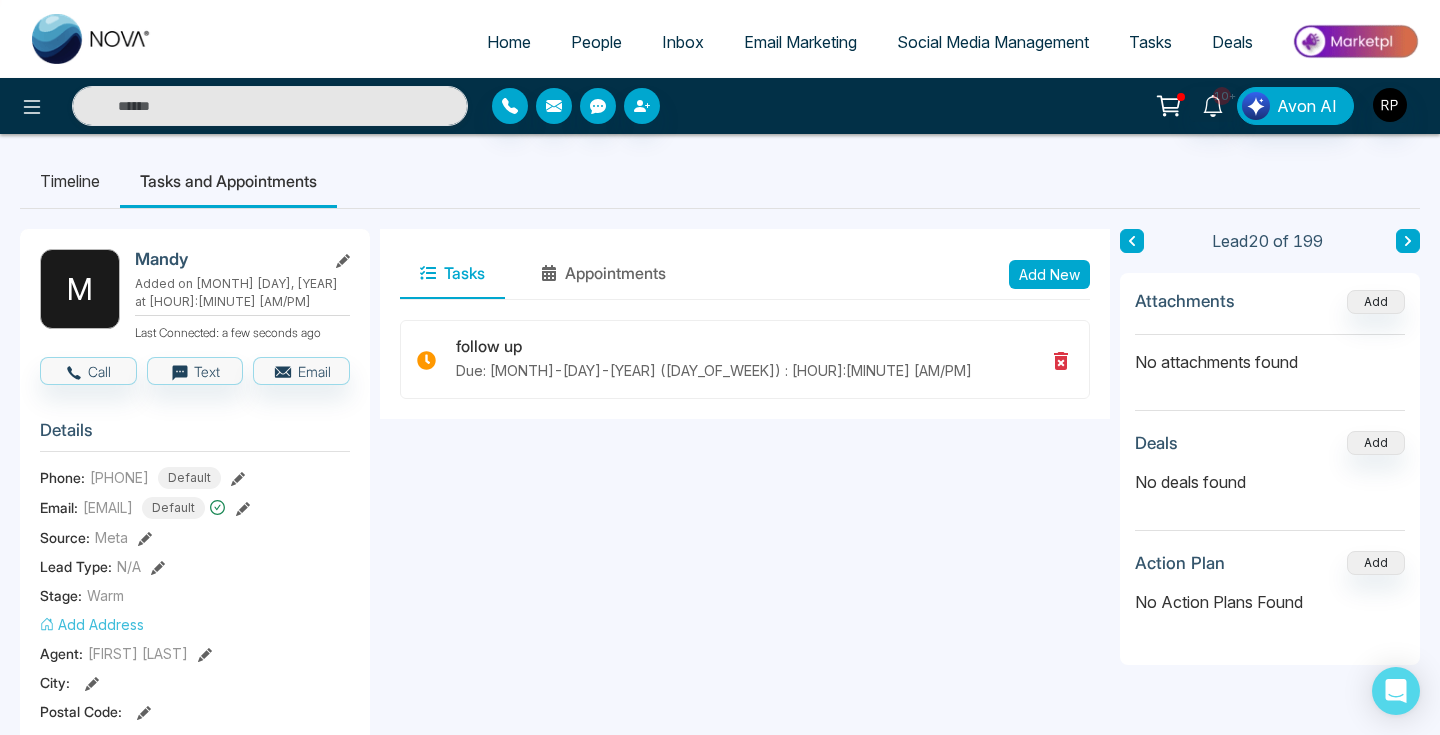 click at bounding box center (1408, 241) 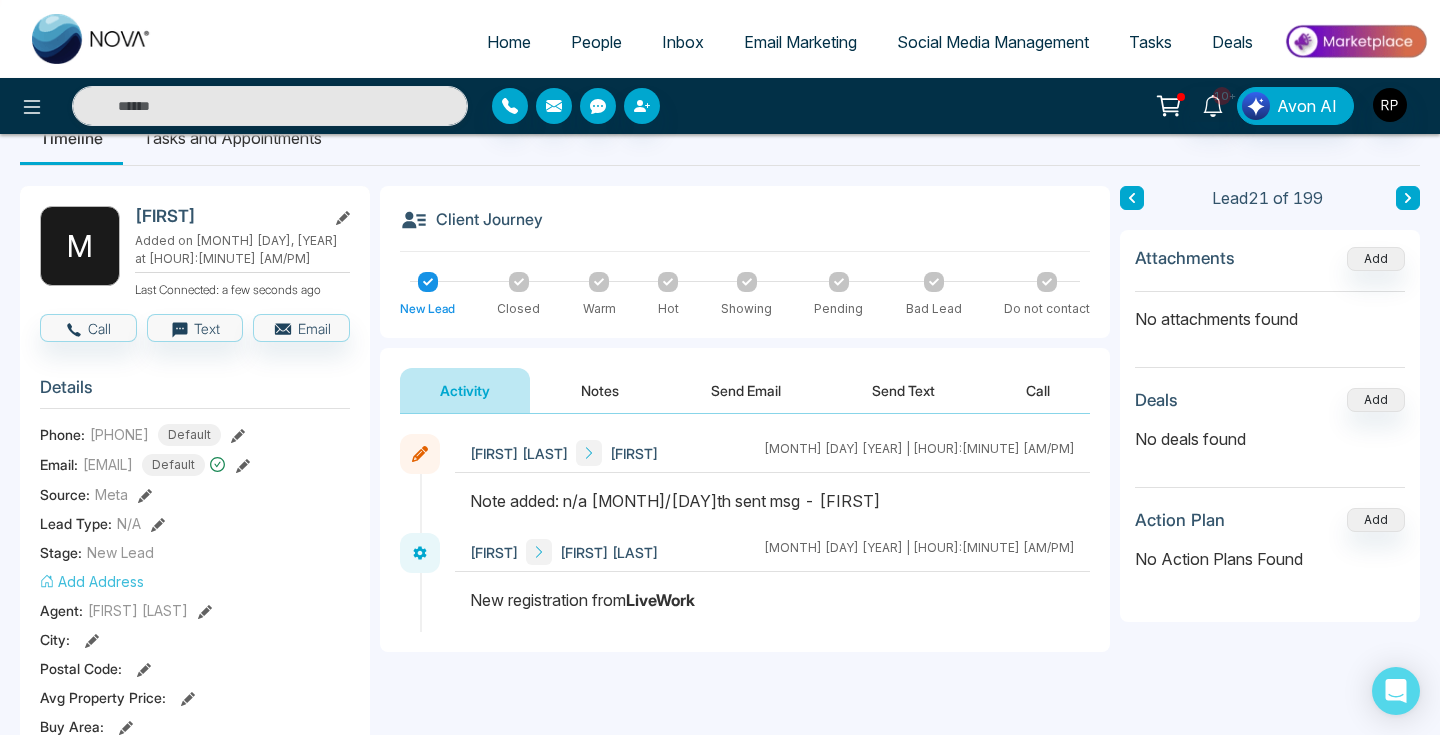 scroll, scrollTop: 0, scrollLeft: 0, axis: both 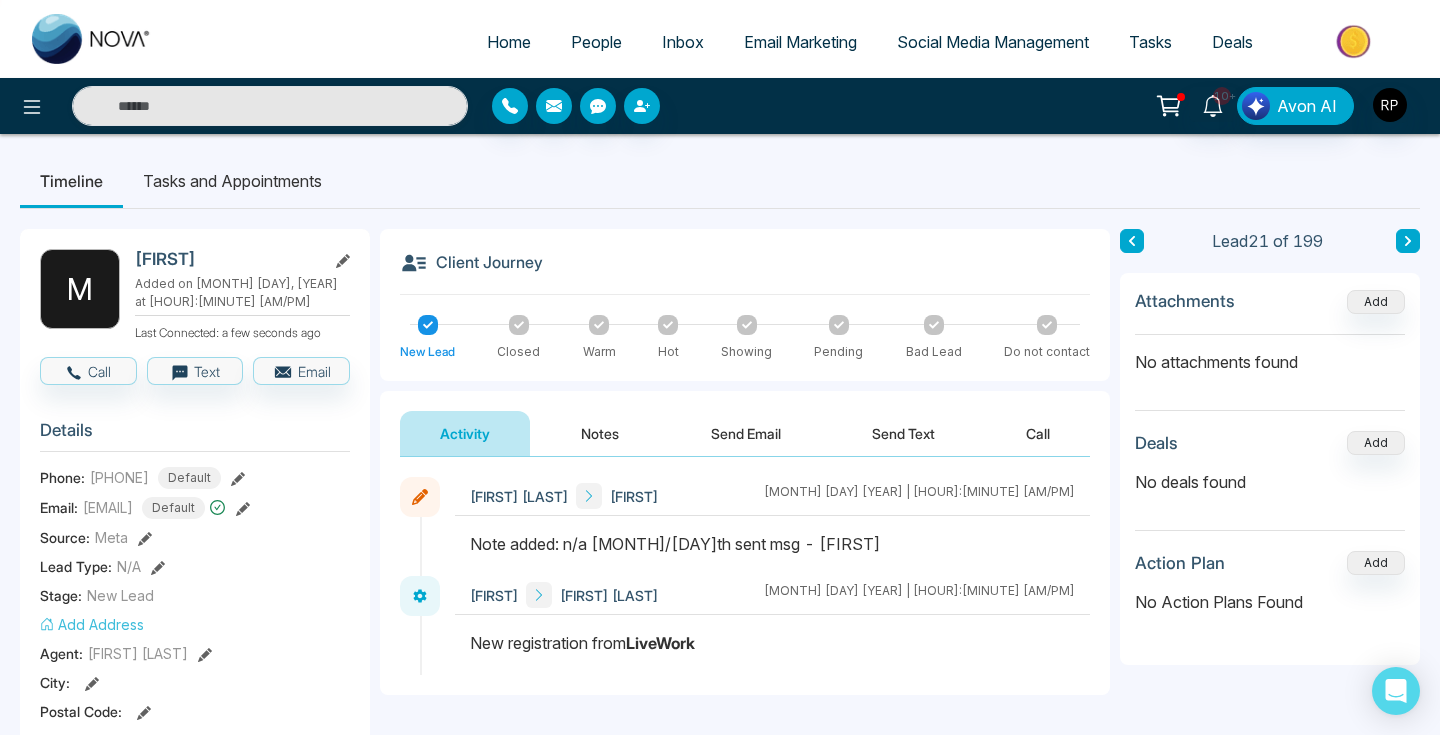 click on "Notes" at bounding box center (600, 433) 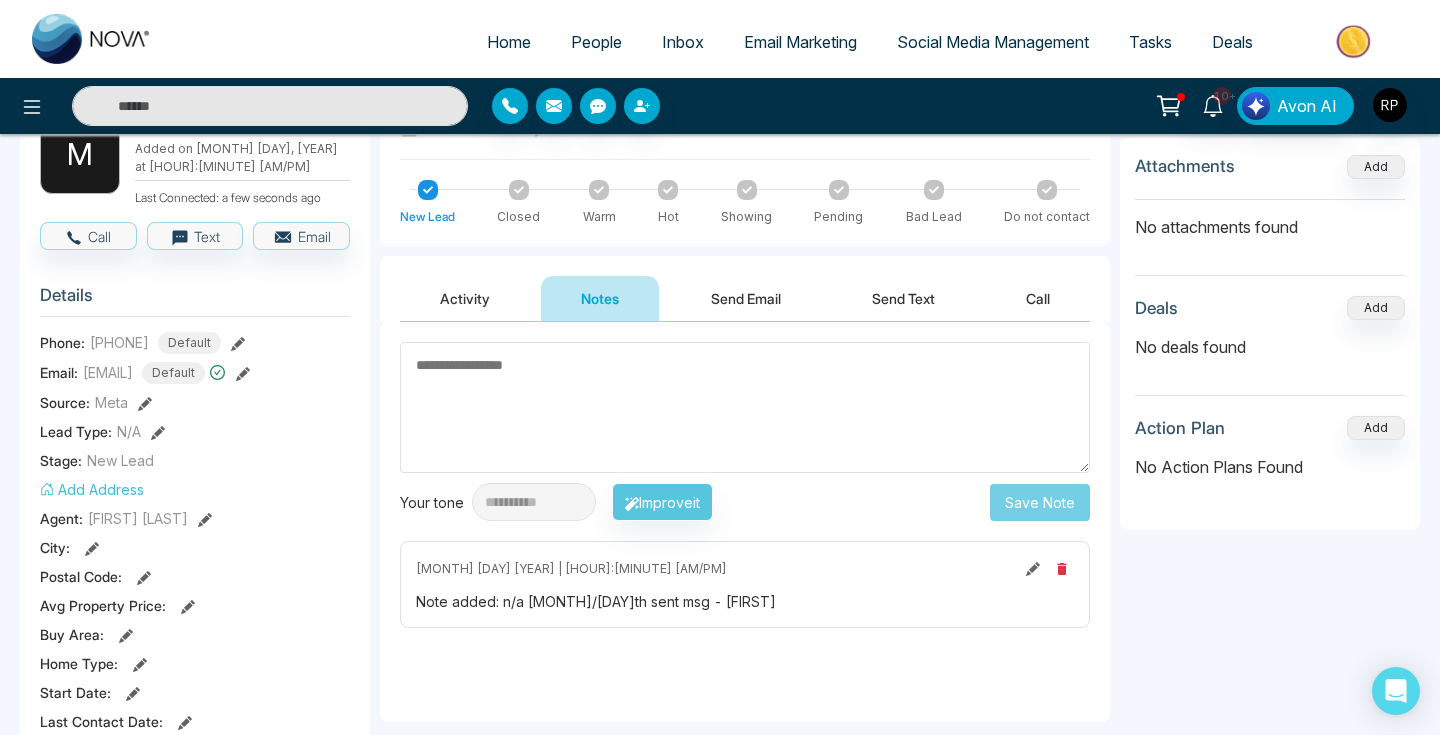 scroll, scrollTop: 137, scrollLeft: 0, axis: vertical 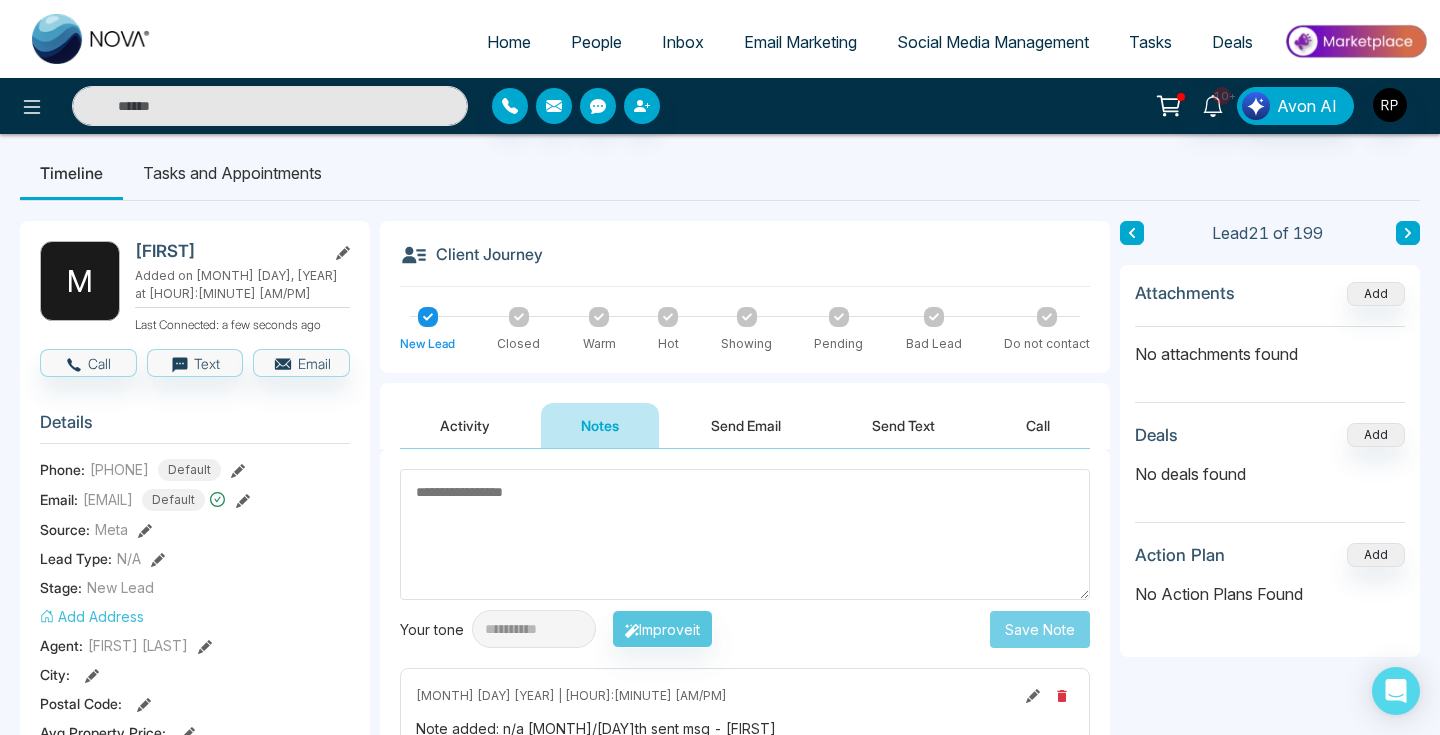 click on "People" at bounding box center (596, 42) 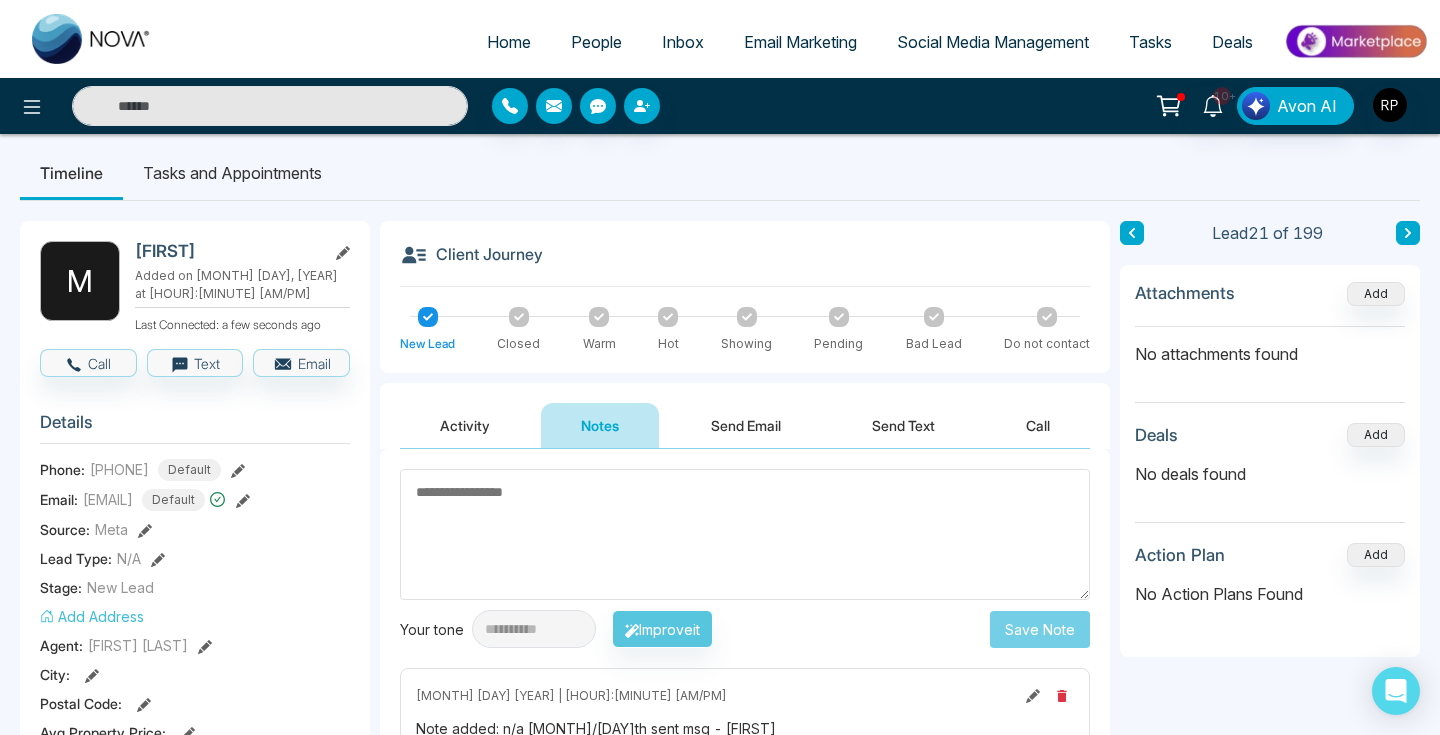 scroll, scrollTop: 0, scrollLeft: 0, axis: both 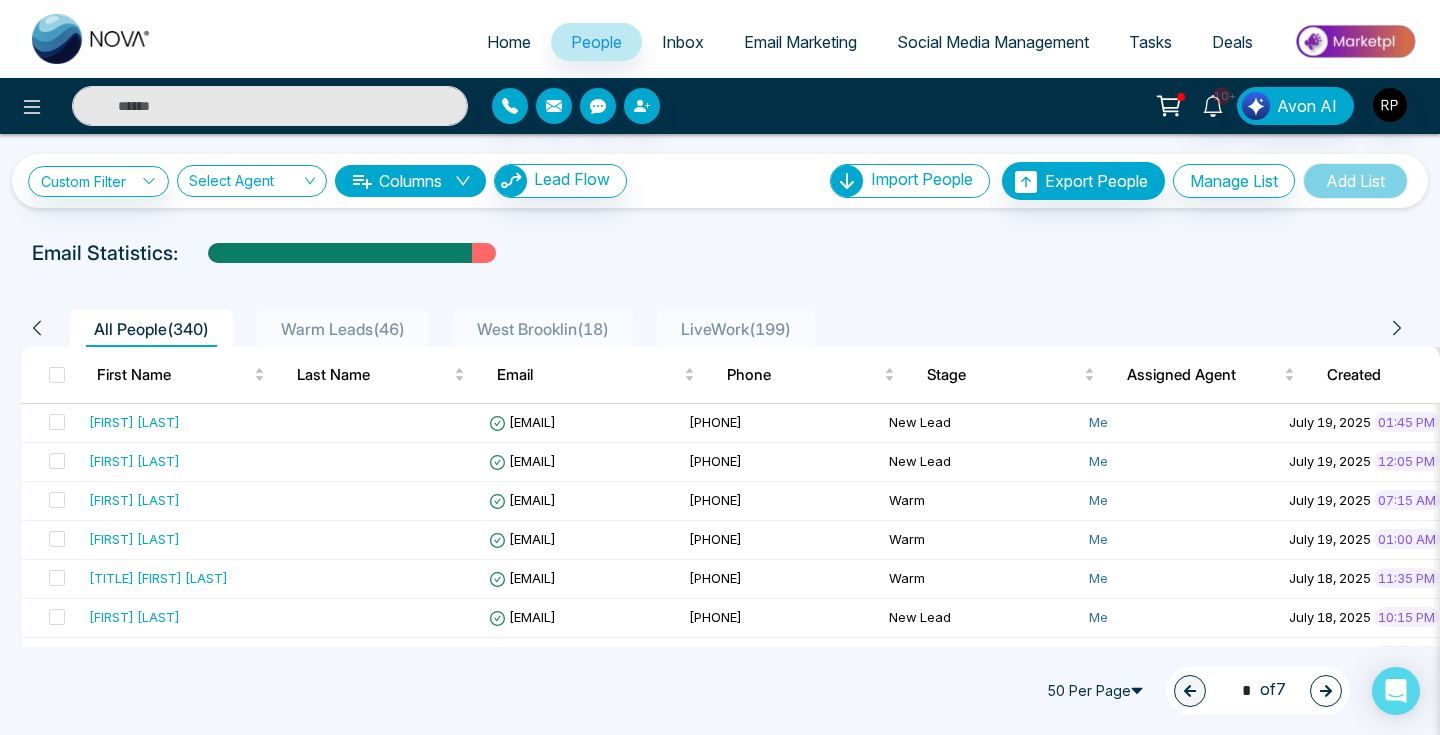 click on "LiveWork  ( 199 )" at bounding box center [736, 329] 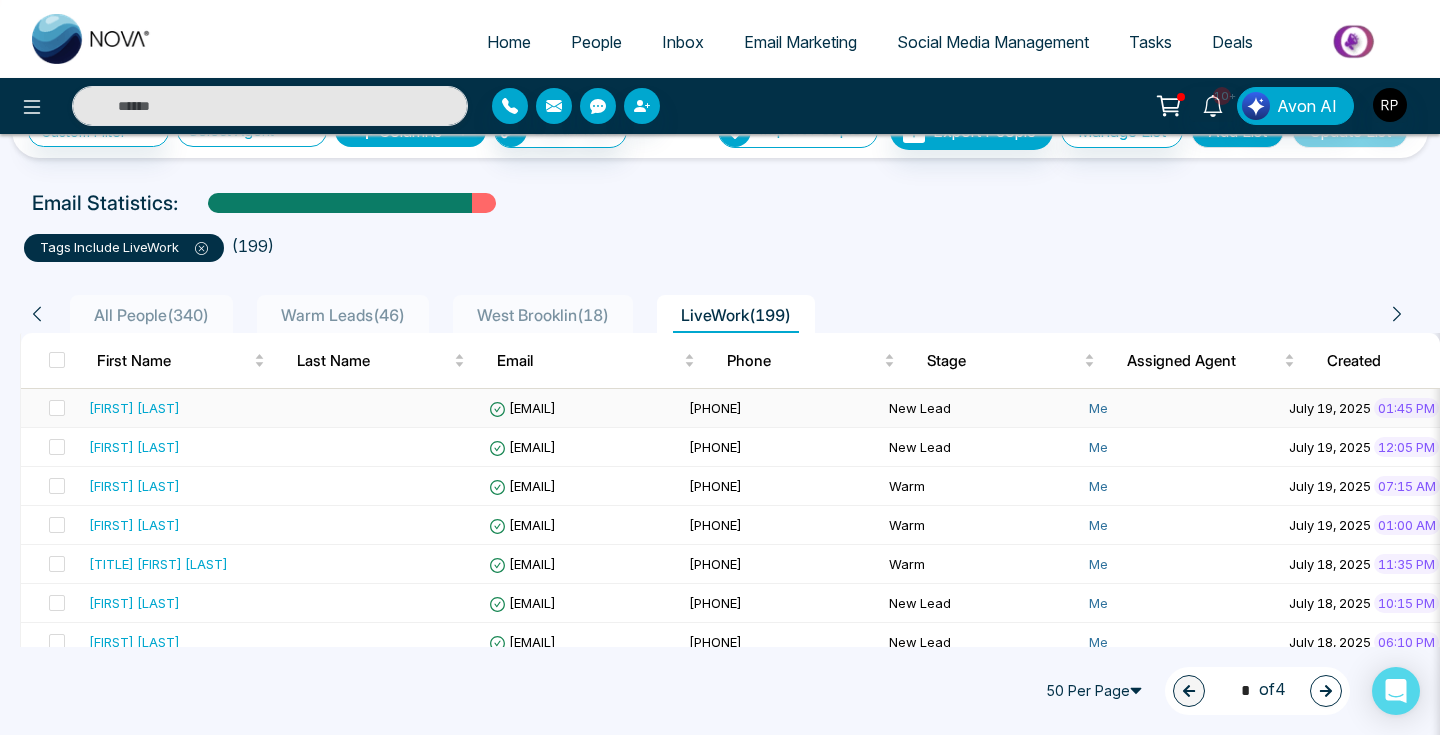 scroll, scrollTop: 0, scrollLeft: 0, axis: both 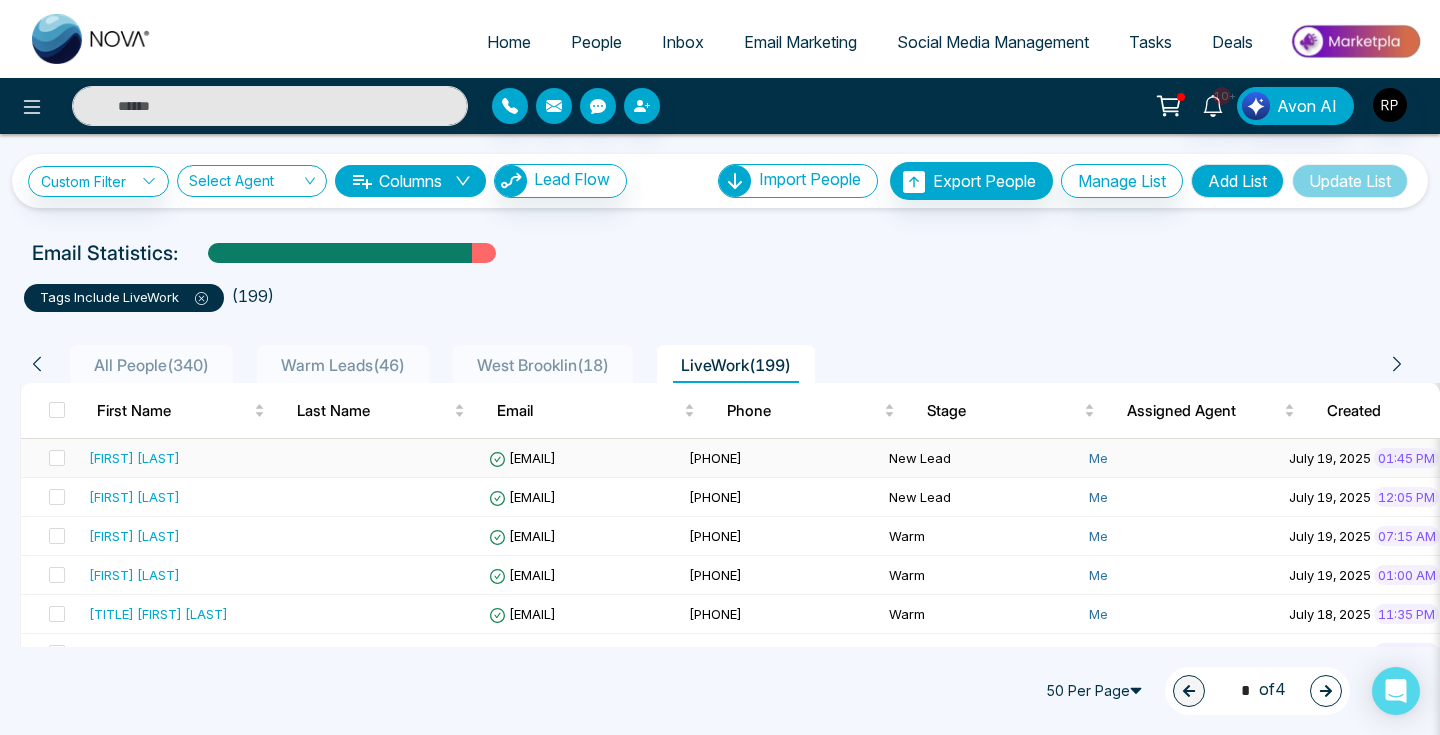 click on "[FIRST] [LAST]" at bounding box center [134, 458] 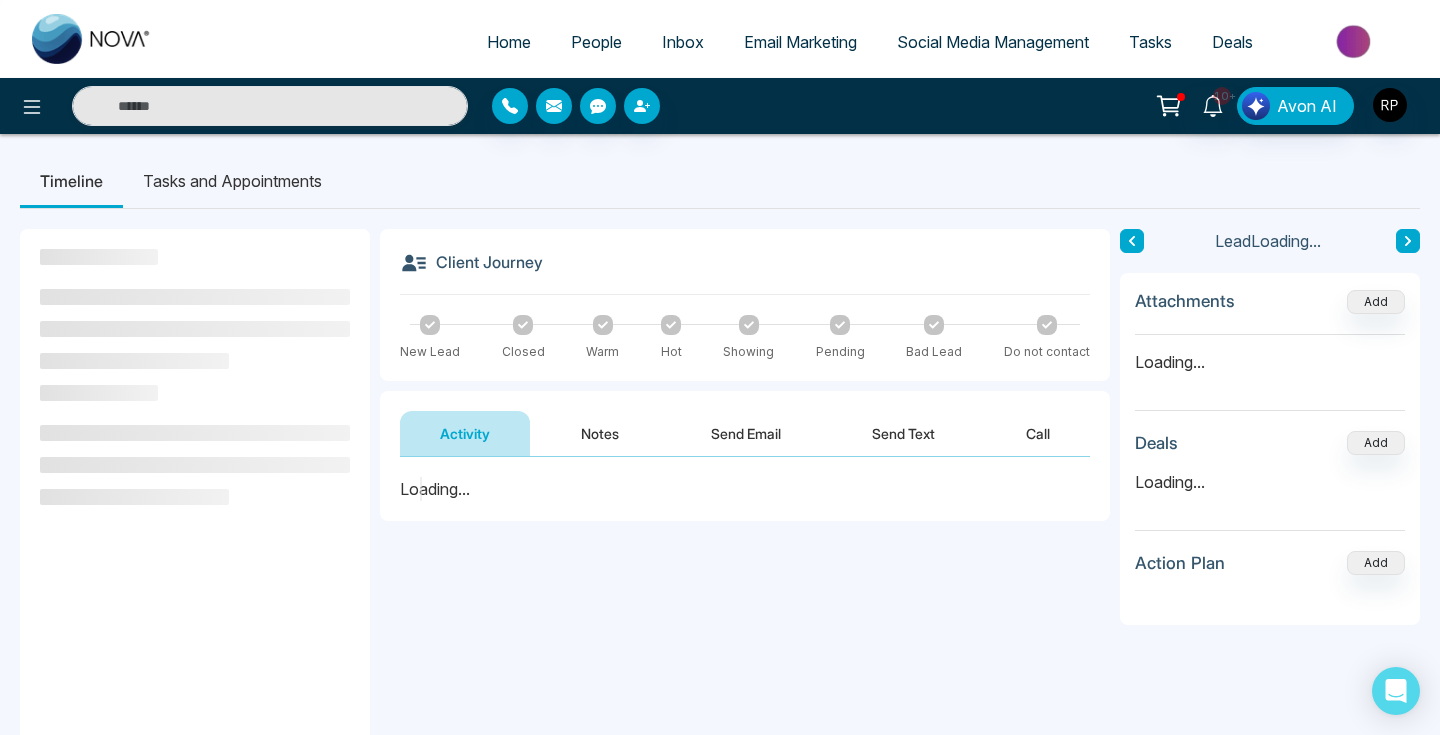 click on "Notes" at bounding box center (600, 433) 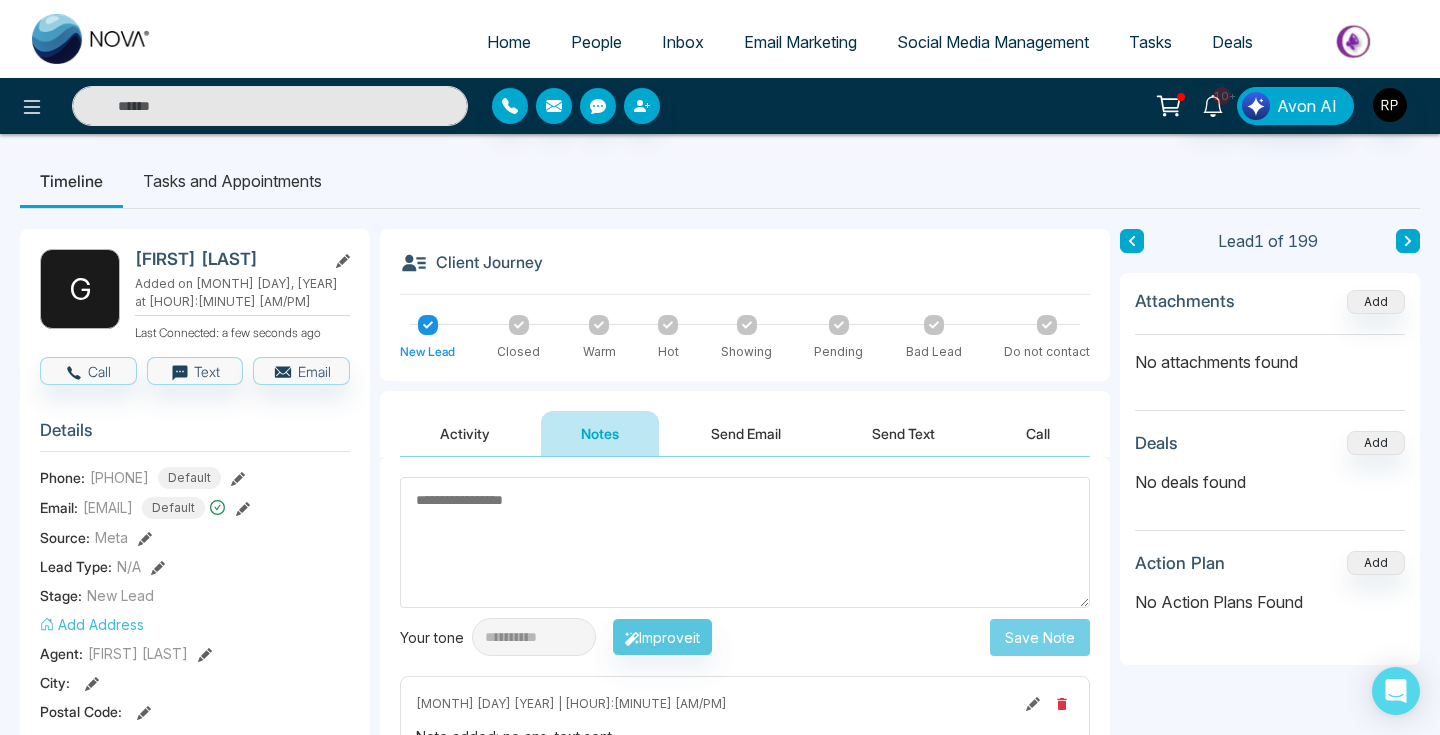 click at bounding box center (745, 542) 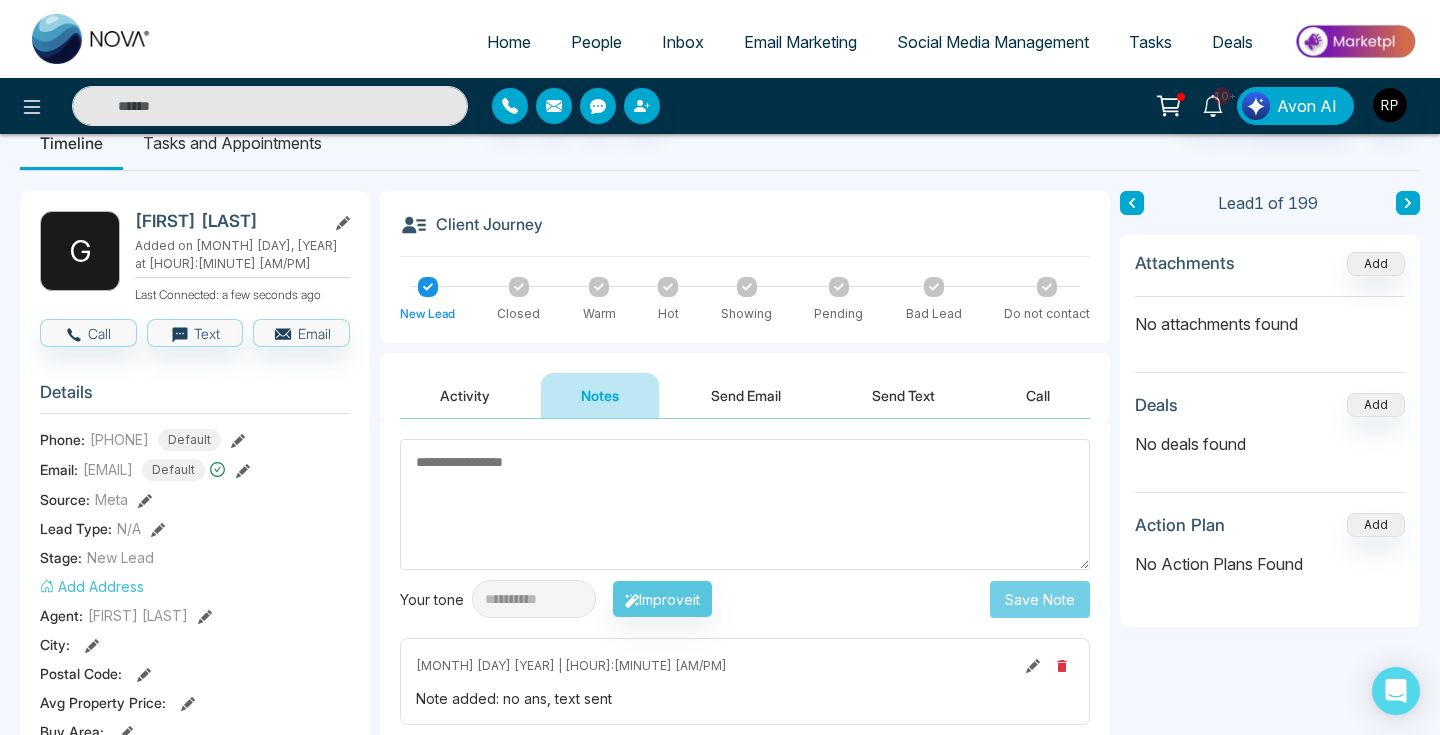 scroll, scrollTop: 83, scrollLeft: 0, axis: vertical 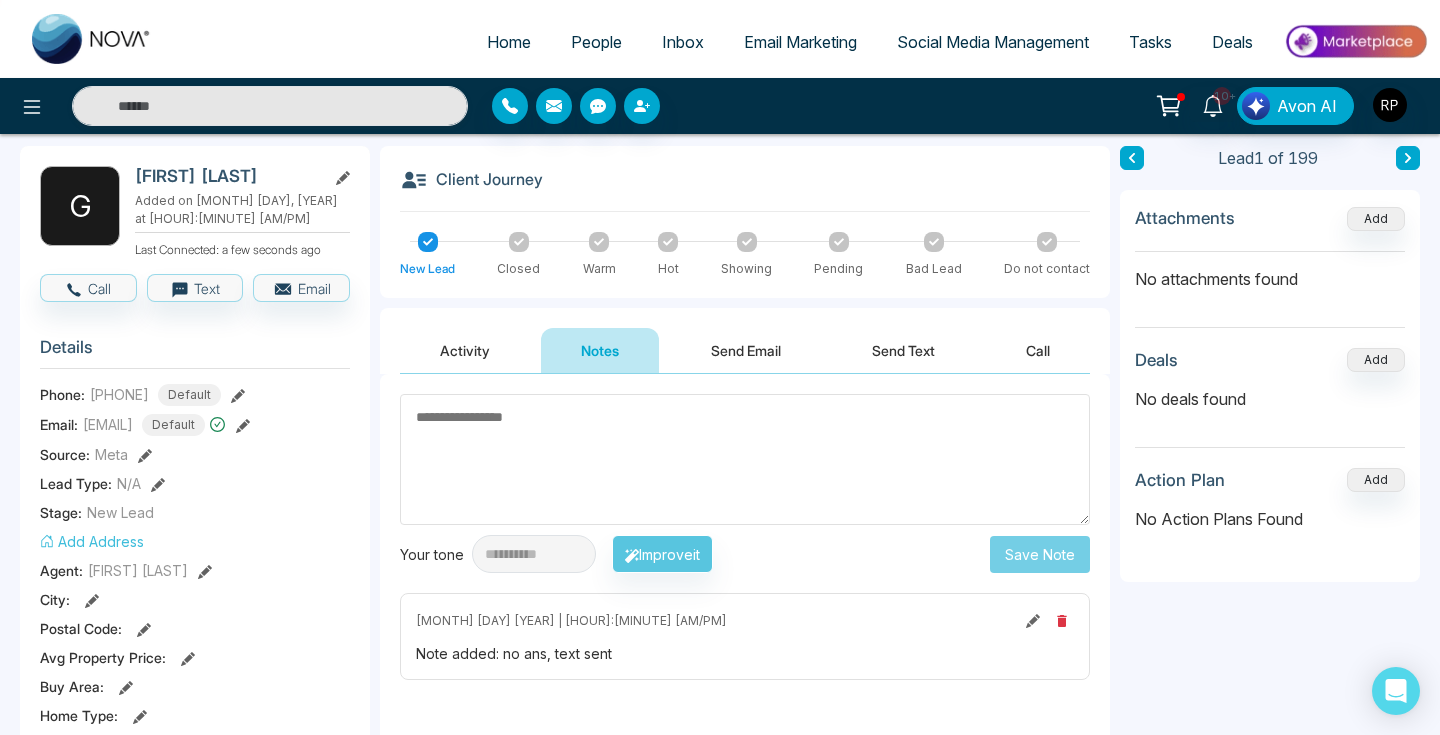 click at bounding box center (745, 459) 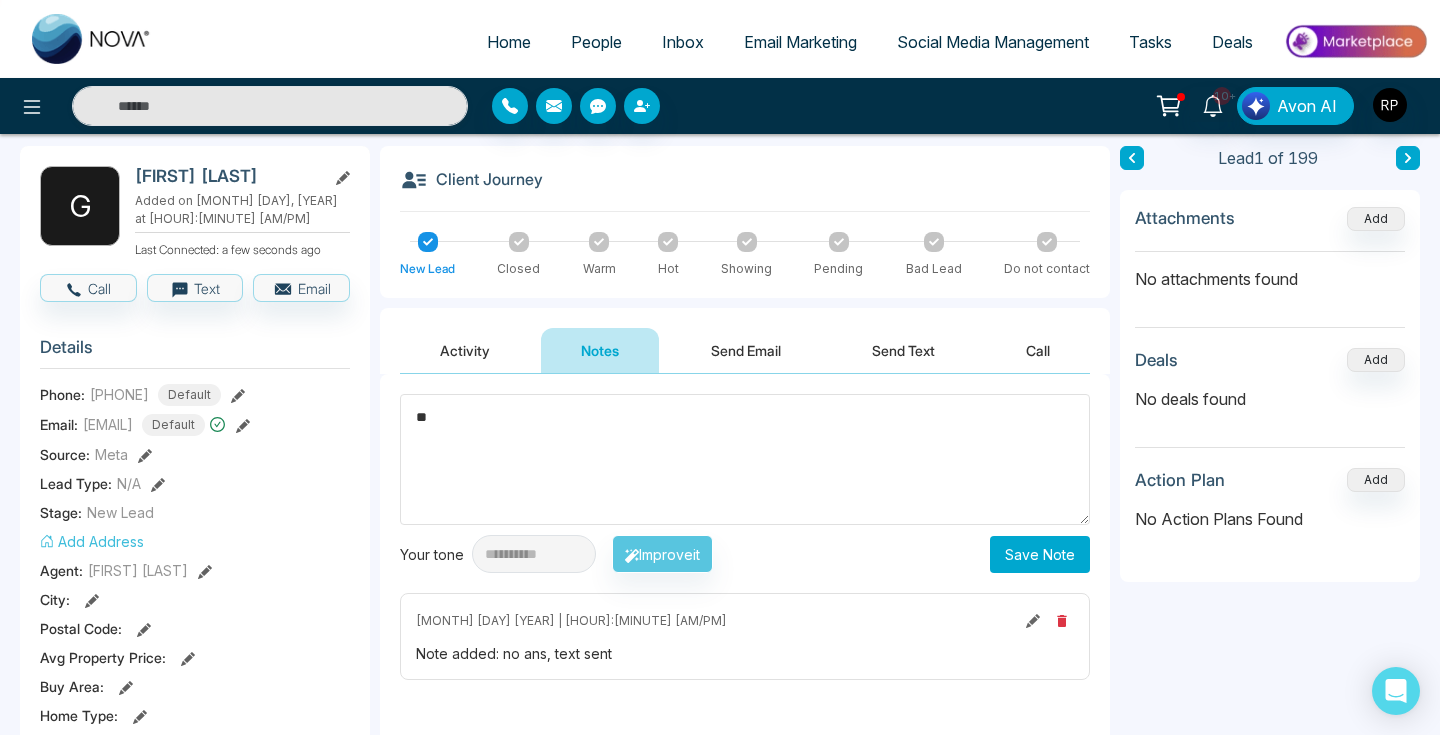 type on "*" 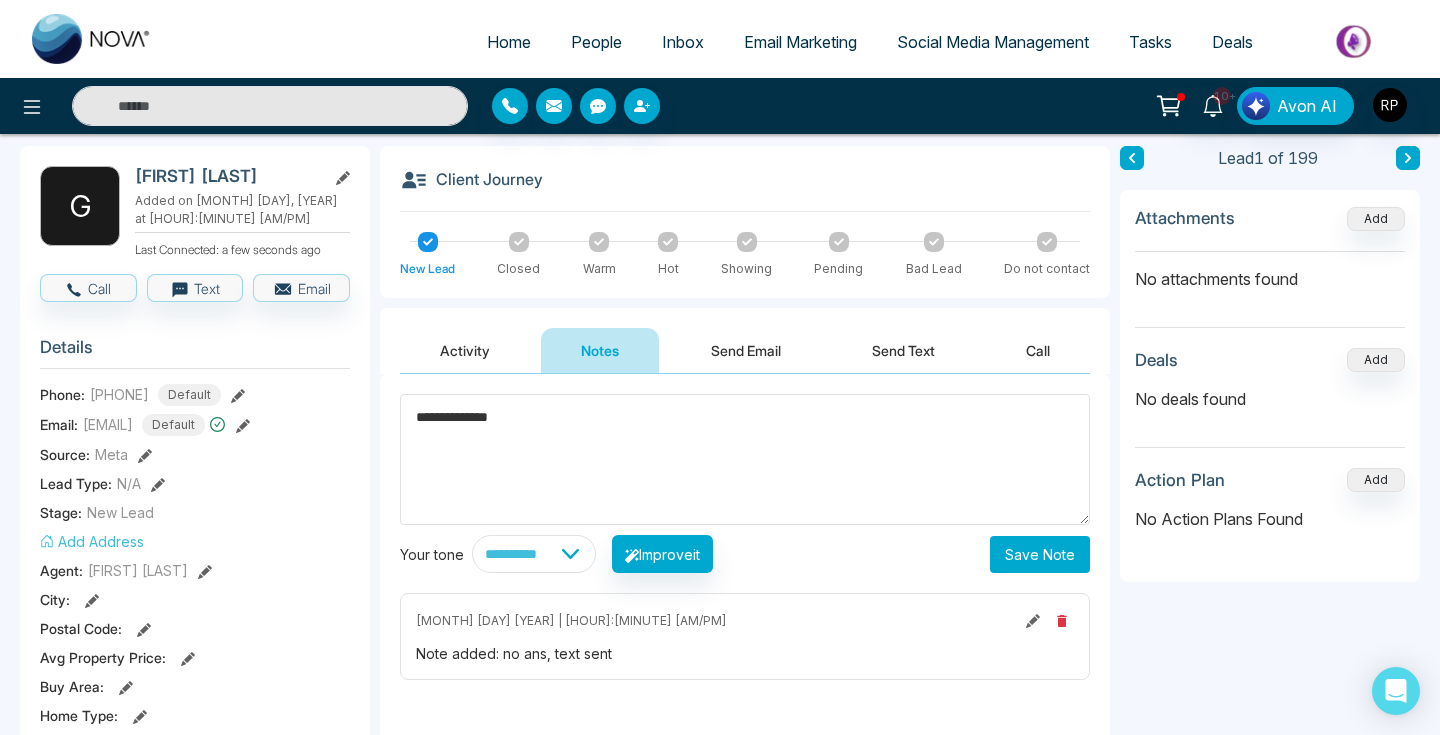 type on "**********" 